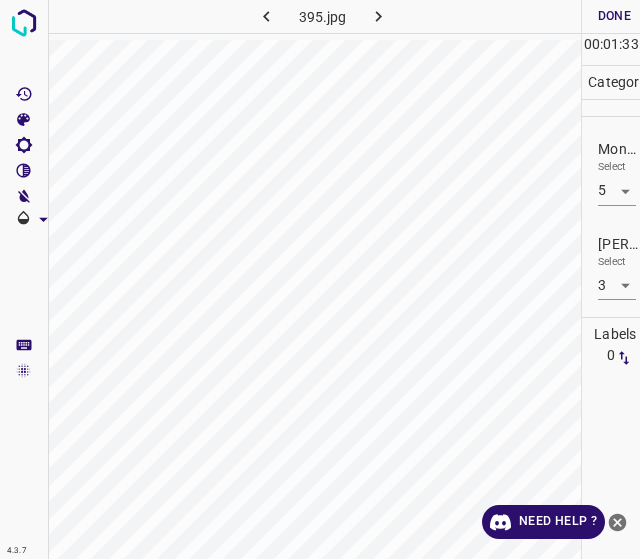 scroll, scrollTop: 0, scrollLeft: 0, axis: both 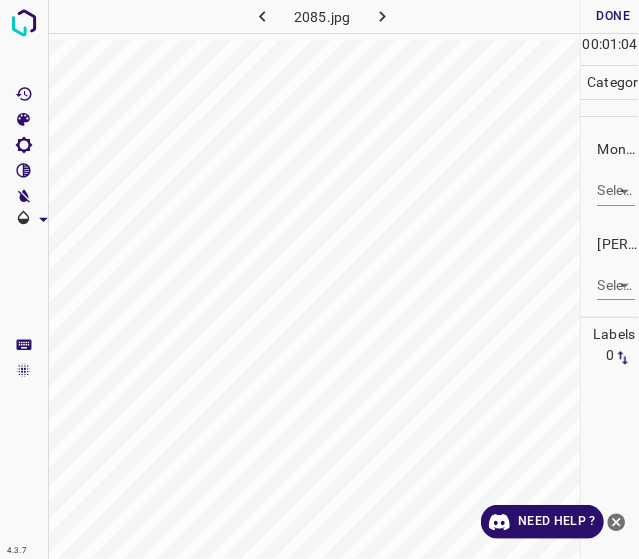 click on "4.3.7 2085.jpg Done Skip 0 00   : 01   : 04   Categories Monk *  Select ​  [PERSON_NAME] *  Select ​ Labels   0 Categories 1 Monk 2  [PERSON_NAME] Tools Space Change between modes (Draw & Edit) I Auto labeling R Restore zoom M Zoom in N Zoom out Delete Delete selecte label Filters Z Restore filters X Saturation filter C Brightness filter V Contrast filter B Gray scale filter General O Download Need Help ? - Text - Hide - Delete" at bounding box center (319, 279) 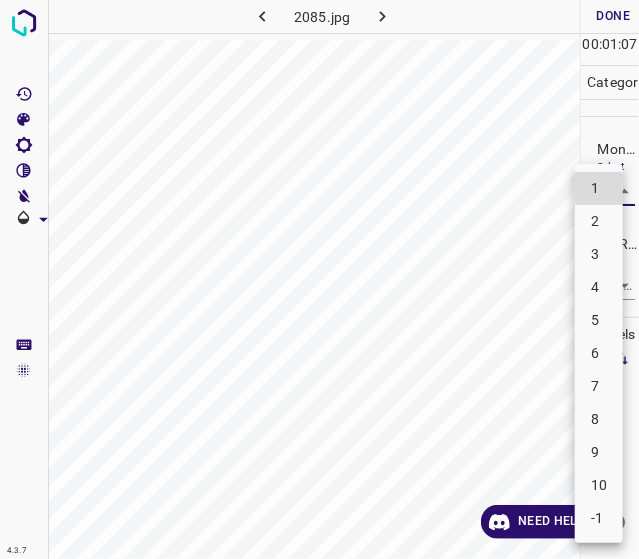 click on "7" at bounding box center [599, 386] 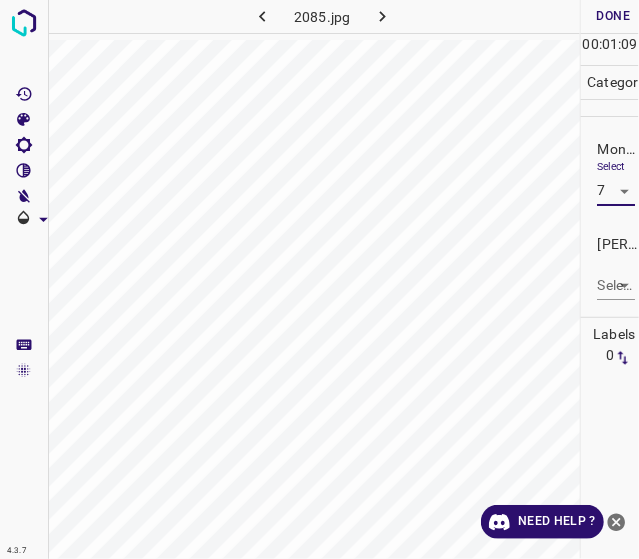 click on "4.3.7 2085.jpg Done Skip 0 00   : 01   : 09   Categories Monk *  Select 7 7  [PERSON_NAME] *  Select ​ Labels   0 Categories 1 Monk 2  [PERSON_NAME] Tools Space Change between modes (Draw & Edit) I Auto labeling R Restore zoom M Zoom in N Zoom out Delete Delete selecte label Filters Z Restore filters X Saturation filter C Brightness filter V Contrast filter B Gray scale filter General O Download Need Help ? - Text - Hide - Delete" at bounding box center (319, 279) 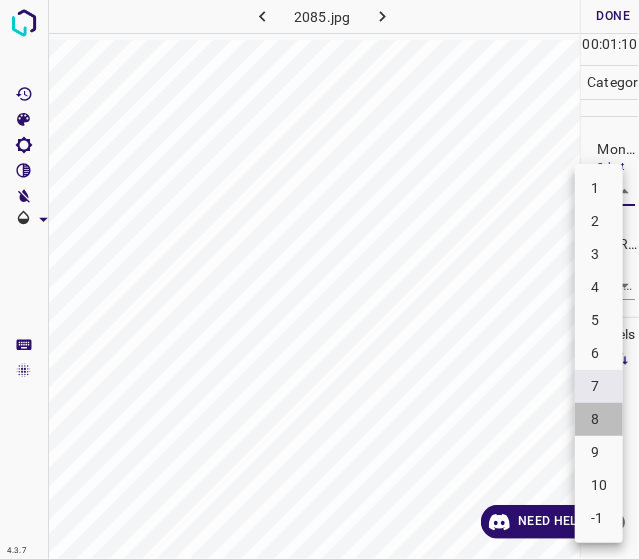 click on "8" at bounding box center [599, 419] 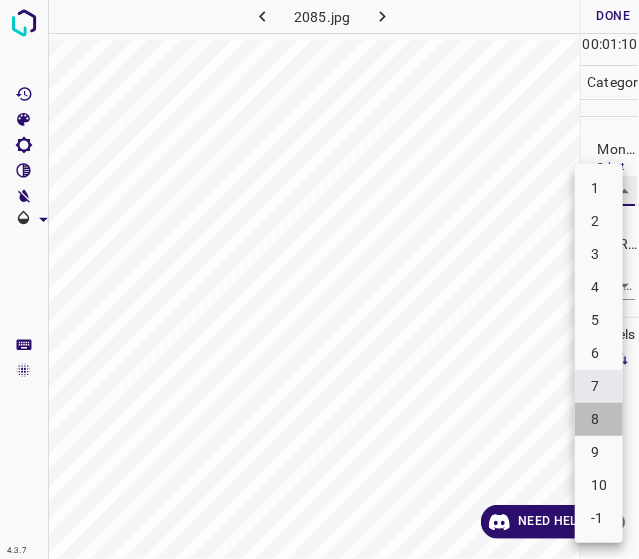 type on "8" 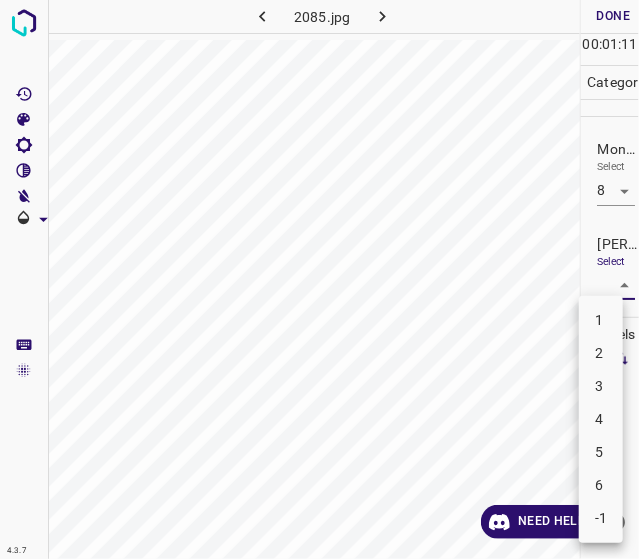 click on "4.3.7 2085.jpg Done Skip 0 00   : 01   : 11   Categories Monk *  Select 8 8  [PERSON_NAME] *  Select ​ Labels   0 Categories 1 Monk 2  [PERSON_NAME] Tools Space Change between modes (Draw & Edit) I Auto labeling R Restore zoom M Zoom in N Zoom out Delete Delete selecte label Filters Z Restore filters X Saturation filter C Brightness filter V Contrast filter B Gray scale filter General O Download Need Help ? - Text - Hide - Delete 1 2 3 4 5 6 -1" at bounding box center (319, 279) 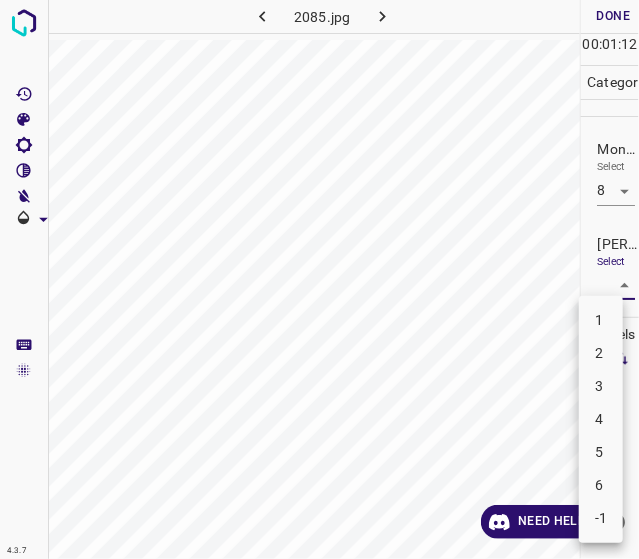 click on "5" at bounding box center [601, 452] 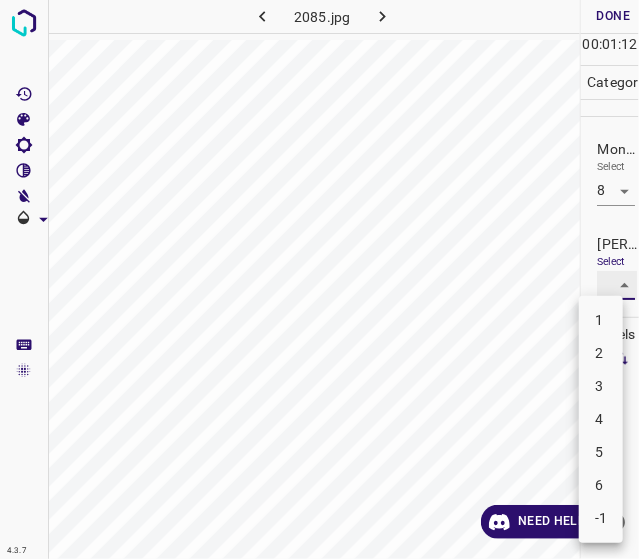 type on "5" 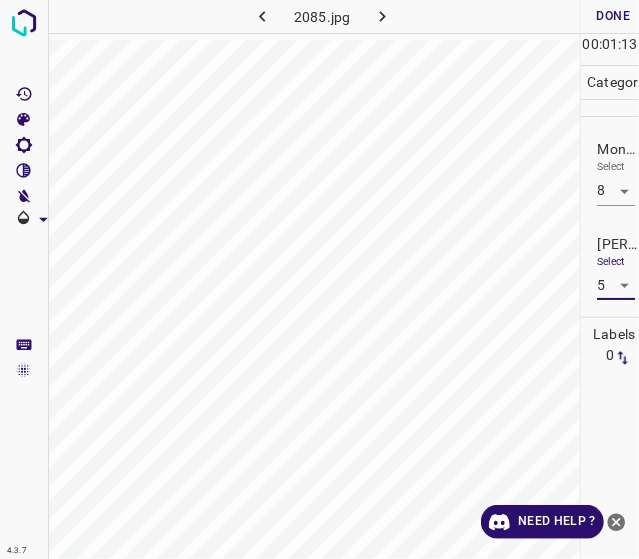 click on "Done" at bounding box center (613, 16) 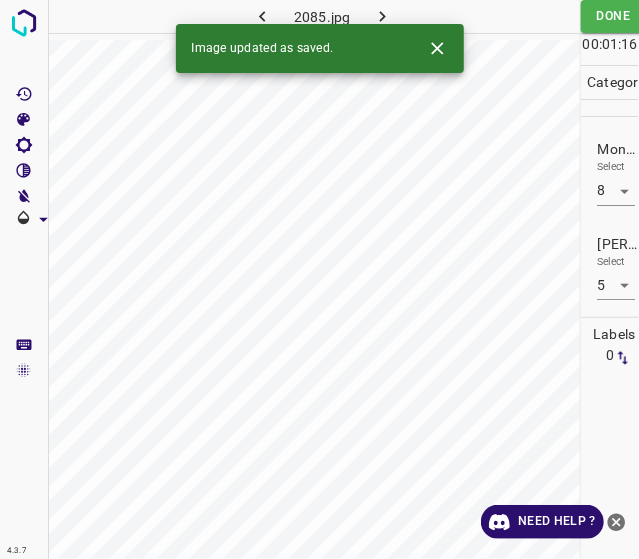 click at bounding box center [382, 16] 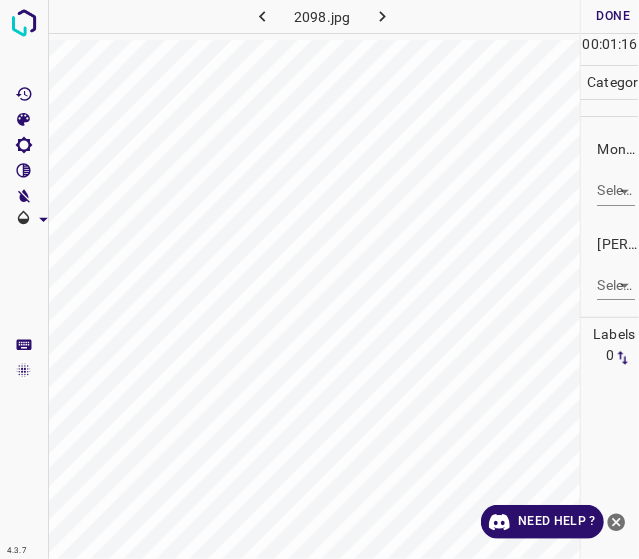 click on "4.3.7 2098.jpg Done Skip 0 00   : 01   : 16   Categories Monk *  Select ​  [PERSON_NAME] *  Select ​ Labels   0 Categories 1 Monk 2  [PERSON_NAME] Tools Space Change between modes (Draw & Edit) I Auto labeling R Restore zoom M Zoom in N Zoom out Delete Delete selecte label Filters Z Restore filters X Saturation filter C Brightness filter V Contrast filter B Gray scale filter General O Download Need Help ? - Text - Hide - Delete" at bounding box center (319, 279) 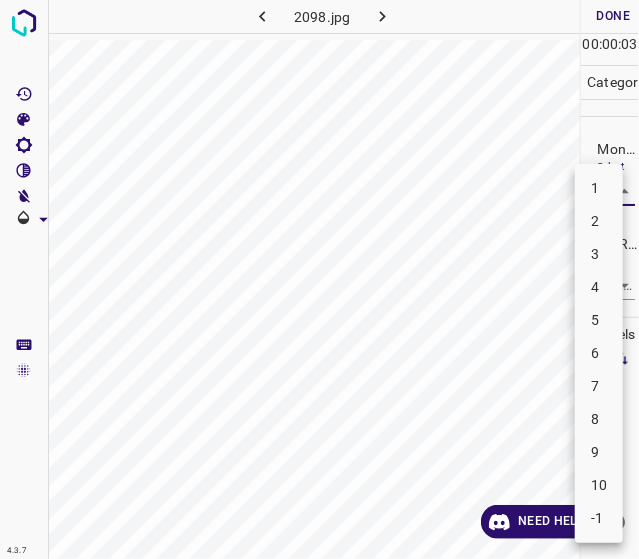 click on "4" at bounding box center [599, 287] 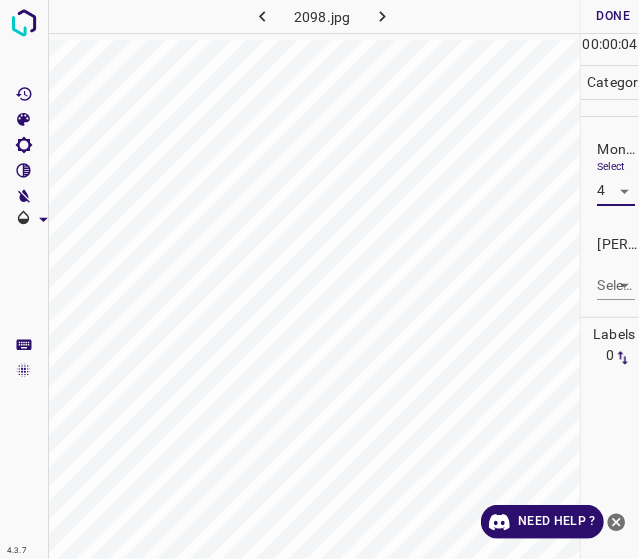 click on "4.3.7 2098.jpg Done Skip 0 00   : 00   : 04   Categories Monk *  Select 4 4  [PERSON_NAME] *  Select ​ Labels   0 Categories 1 Monk 2  [PERSON_NAME] Tools Space Change between modes (Draw & Edit) I Auto labeling R Restore zoom M Zoom in N Zoom out Delete Delete selecte label Filters Z Restore filters X Saturation filter C Brightness filter V Contrast filter B Gray scale filter General O Download Need Help ? - Text - Hide - Delete" at bounding box center [319, 279] 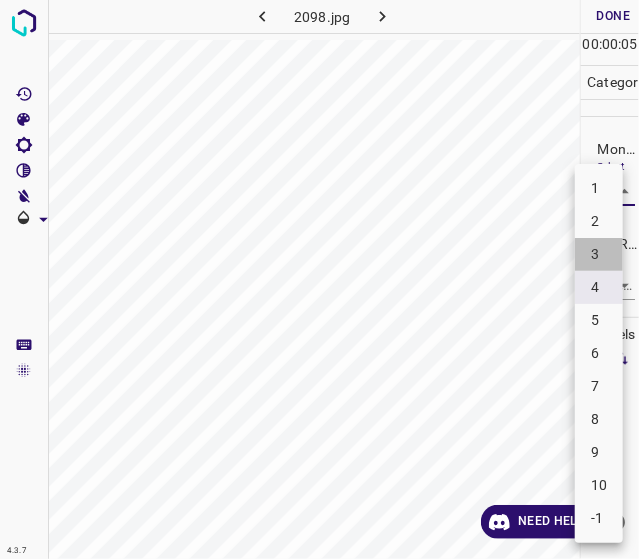 click on "3" at bounding box center [599, 254] 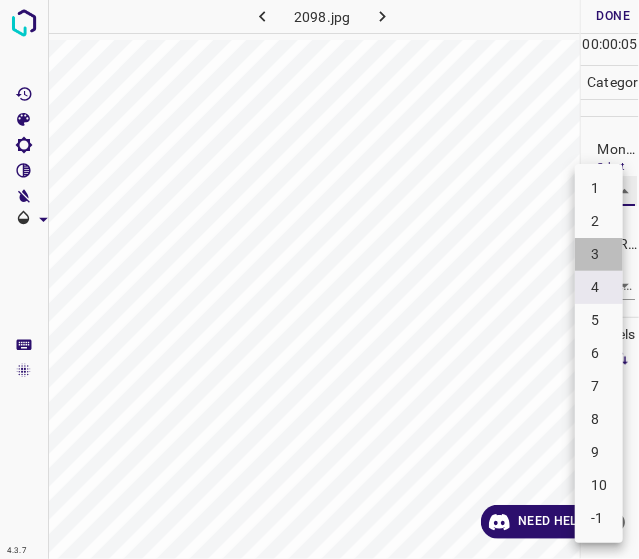 type on "3" 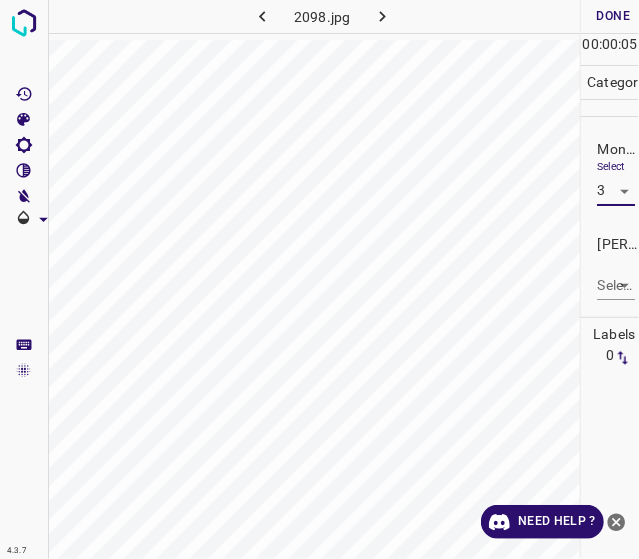 click on "4.3.7 2098.jpg Done Skip 0 00   : 00   : 05   Categories Monk *  Select 3 3  [PERSON_NAME] *  Select ​ Labels   0 Categories 1 Monk 2  [PERSON_NAME] Tools Space Change between modes (Draw & Edit) I Auto labeling R Restore zoom M Zoom in N Zoom out Delete Delete selecte label Filters Z Restore filters X Saturation filter C Brightness filter V Contrast filter B Gray scale filter General O Download Need Help ? - Text - Hide - Delete" at bounding box center (319, 279) 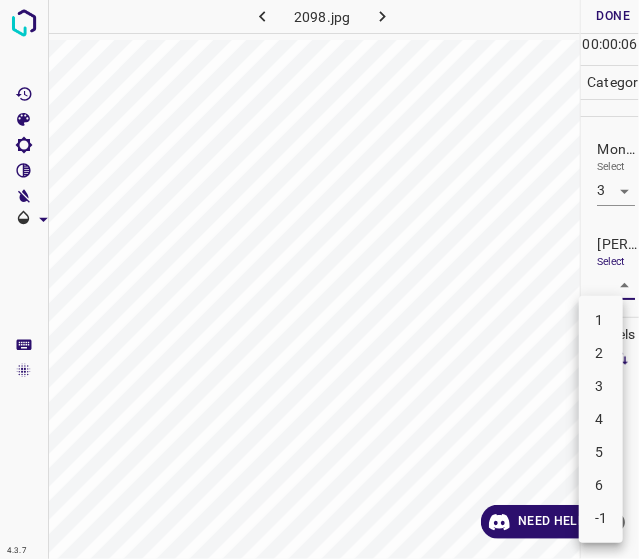 click on "2" at bounding box center (601, 353) 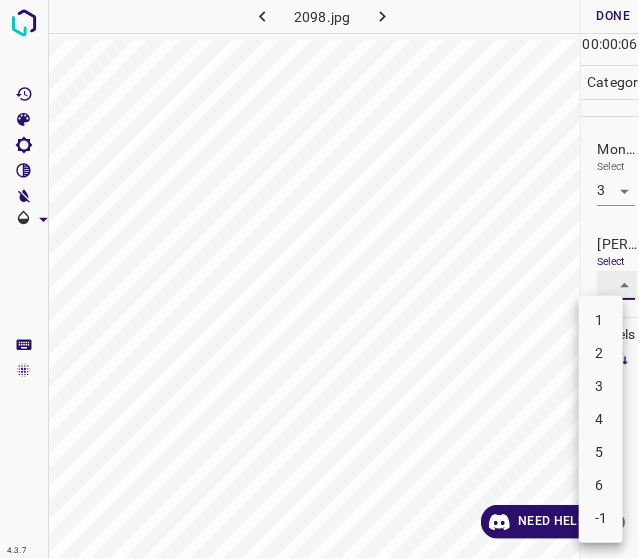 type on "2" 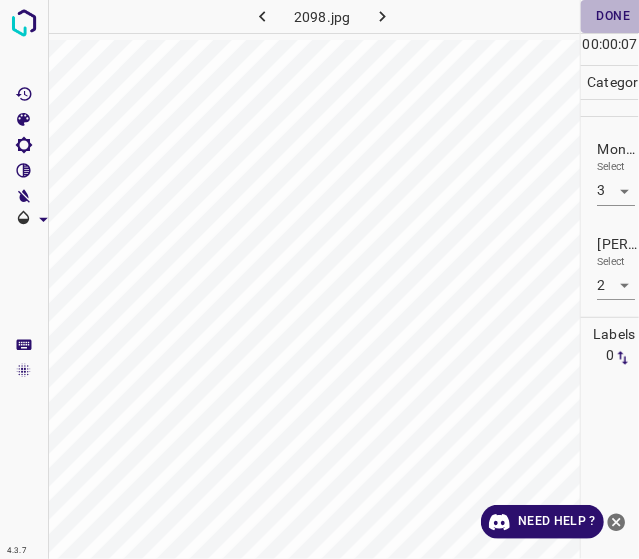click on "Done" at bounding box center [613, 16] 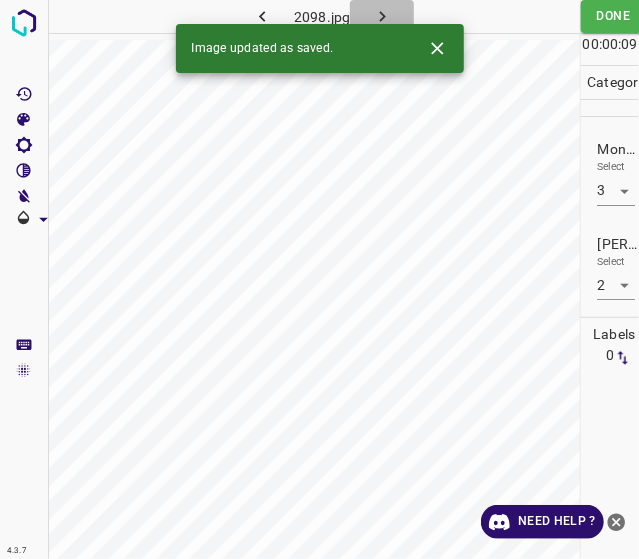 click at bounding box center (382, 16) 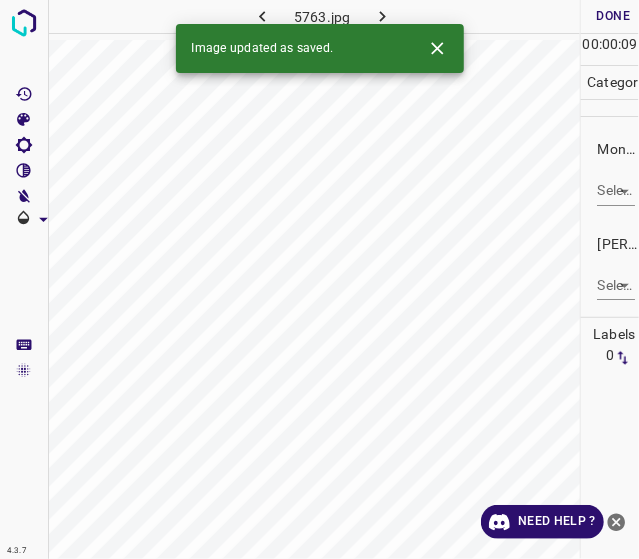 click on "4.3.7 5763.jpg Done Skip 0 00   : 00   : 09   Categories Monk *  Select ​  [PERSON_NAME] *  Select ​ Labels   0 Categories 1 Monk 2  [PERSON_NAME] Tools Space Change between modes (Draw & Edit) I Auto labeling R Restore zoom M Zoom in N Zoom out Delete Delete selecte label Filters Z Restore filters X Saturation filter C Brightness filter V Contrast filter B Gray scale filter General O Download Image updated as saved. Need Help ? - Text - Hide - Delete" at bounding box center [319, 279] 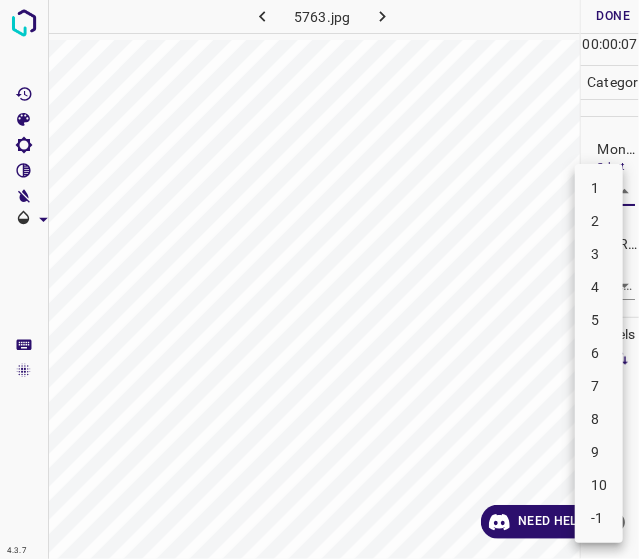 click on "5" at bounding box center (599, 320) 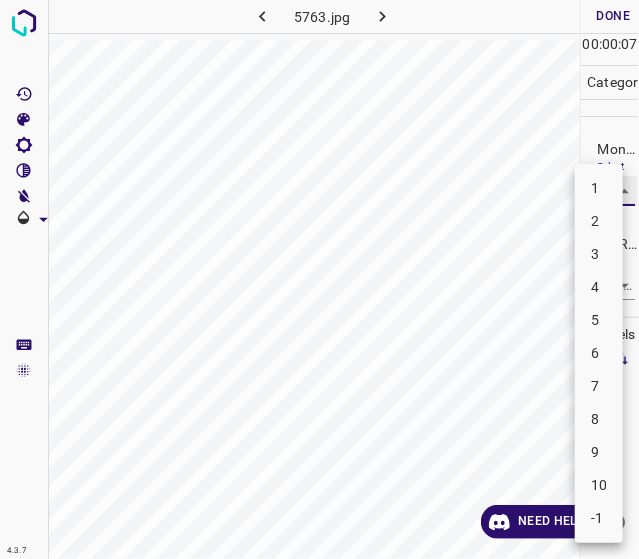 type on "5" 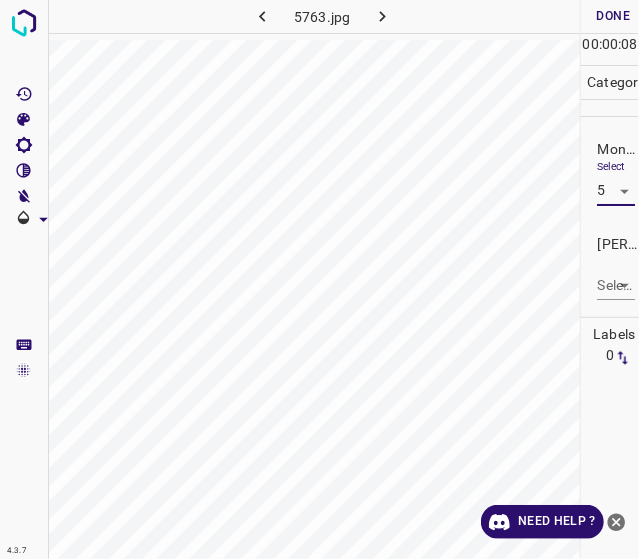 click on "4.3.7 5763.jpg Done Skip 0 00   : 00   : 08   Categories Monk *  Select 5 5  [PERSON_NAME] *  Select ​ Labels   0 Categories 1 Monk 2  [PERSON_NAME] Tools Space Change between modes (Draw & Edit) I Auto labeling R Restore zoom M Zoom in N Zoom out Delete Delete selecte label Filters Z Restore filters X Saturation filter C Brightness filter V Contrast filter B Gray scale filter General O Download Need Help ? - Text - Hide - Delete" at bounding box center [319, 279] 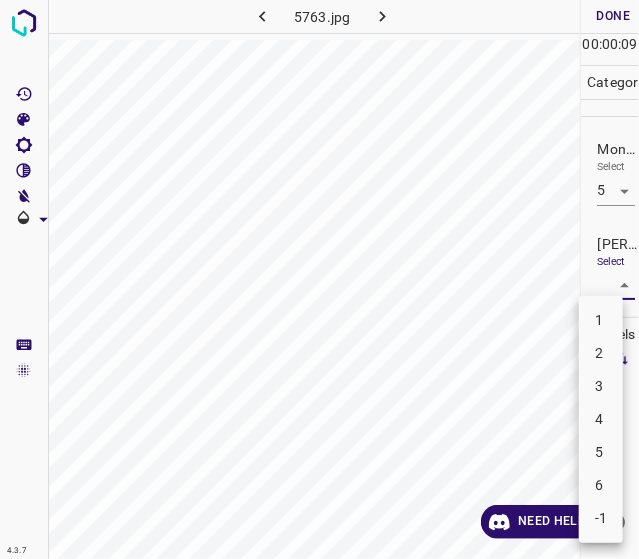 drag, startPoint x: 598, startPoint y: 367, endPoint x: 600, endPoint y: 379, distance: 12.165525 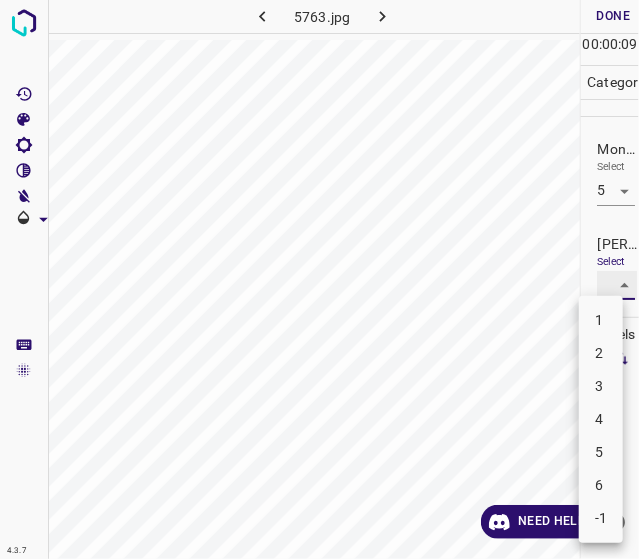type on "3" 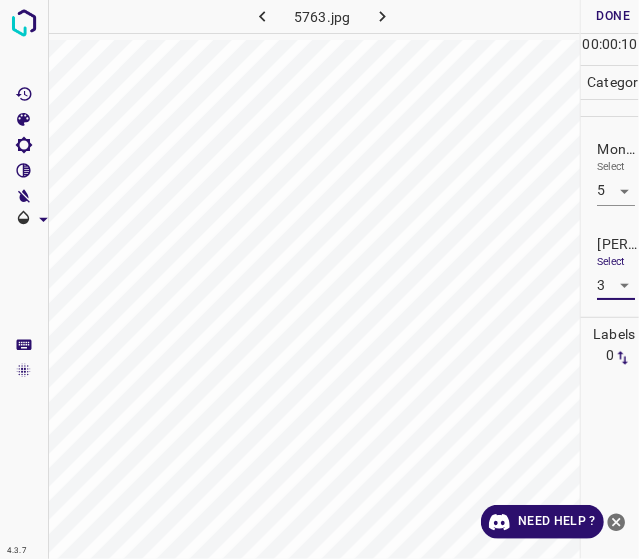 click on "Done" at bounding box center (613, 16) 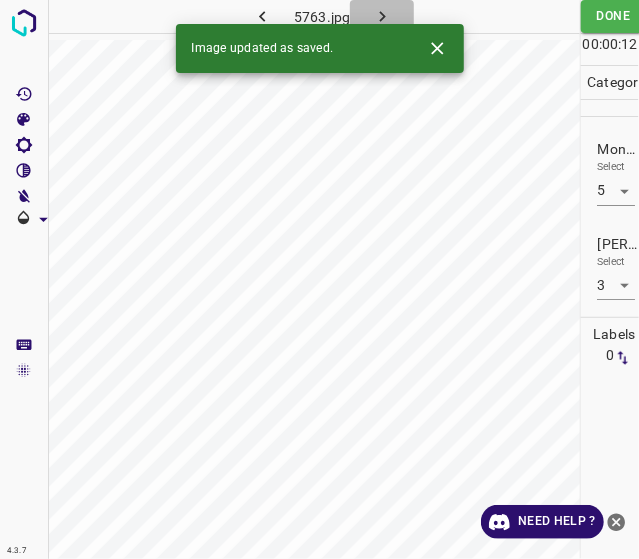 click 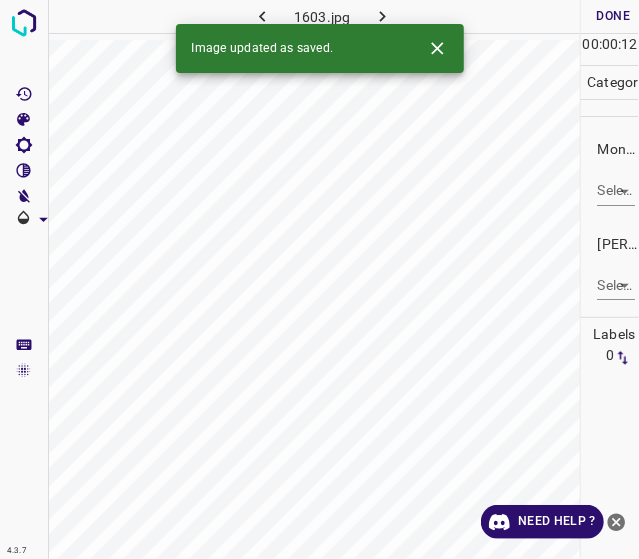 click on "4.3.7 1603.jpg Done Skip 0 00   : 00   : 12   Categories Monk *  Select ​  [PERSON_NAME] *  Select ​ Labels   0 Categories 1 Monk 2  [PERSON_NAME] Tools Space Change between modes (Draw & Edit) I Auto labeling R Restore zoom M Zoom in N Zoom out Delete Delete selecte label Filters Z Restore filters X Saturation filter C Brightness filter V Contrast filter B Gray scale filter General O Download Image updated as saved. Need Help ? - Text - Hide - Delete" at bounding box center (319, 279) 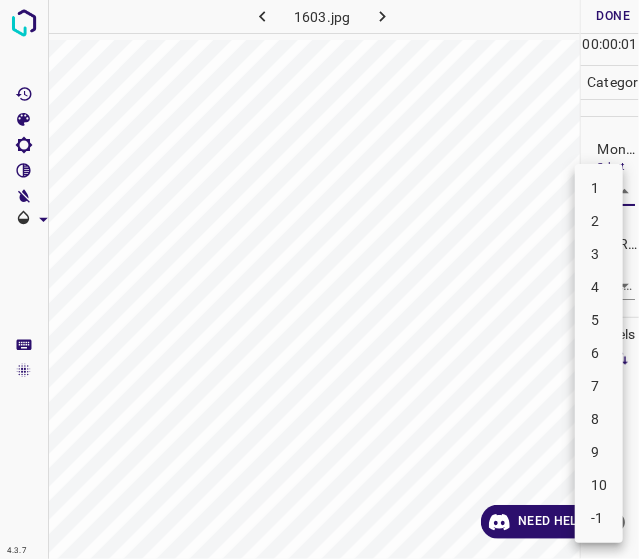 click on "5" at bounding box center [599, 320] 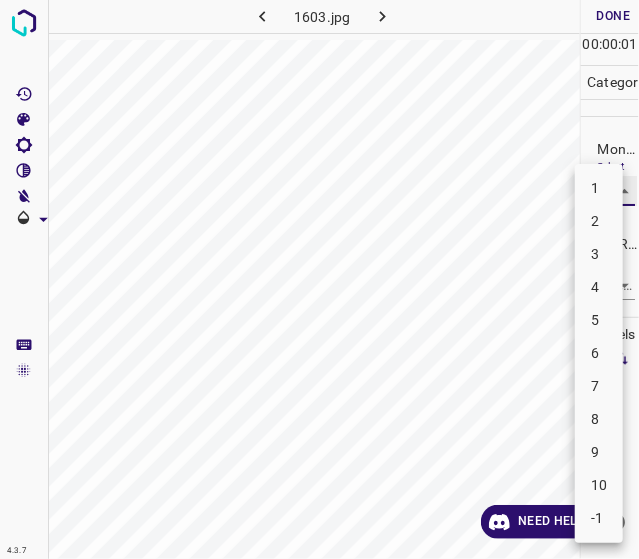 type on "5" 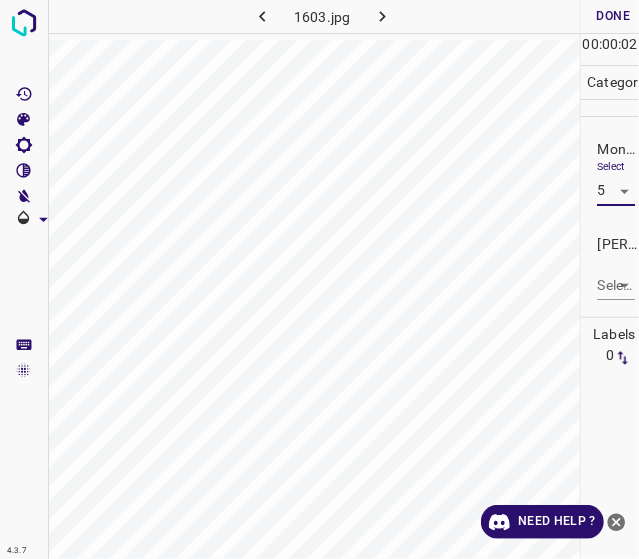 click on "4.3.7 1603.jpg Done Skip 0 00   : 00   : 02   Categories Monk *  Select 5 5  [PERSON_NAME] *  Select ​ Labels   0 Categories 1 Monk 2  [PERSON_NAME] Tools Space Change between modes (Draw & Edit) I Auto labeling R Restore zoom M Zoom in N Zoom out Delete Delete selecte label Filters Z Restore filters X Saturation filter C Brightness filter V Contrast filter B Gray scale filter General O Download Need Help ? - Text - Hide - Delete" at bounding box center (319, 279) 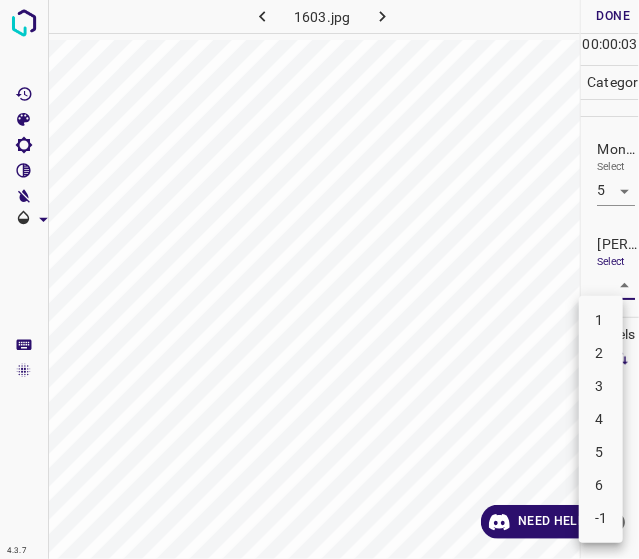 click on "3" at bounding box center [601, 386] 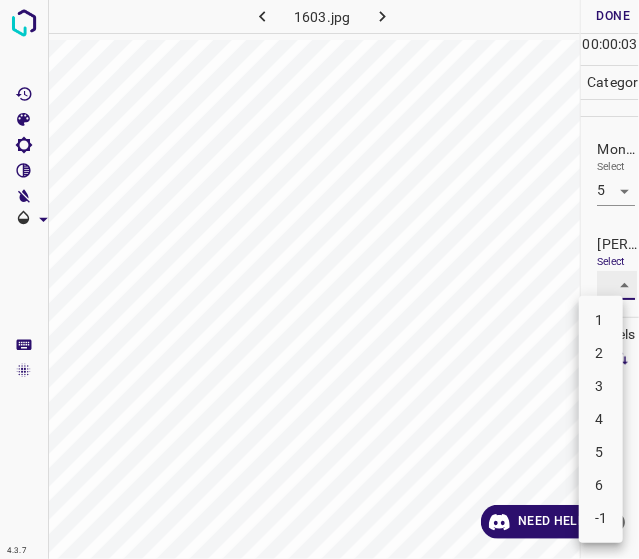 type on "3" 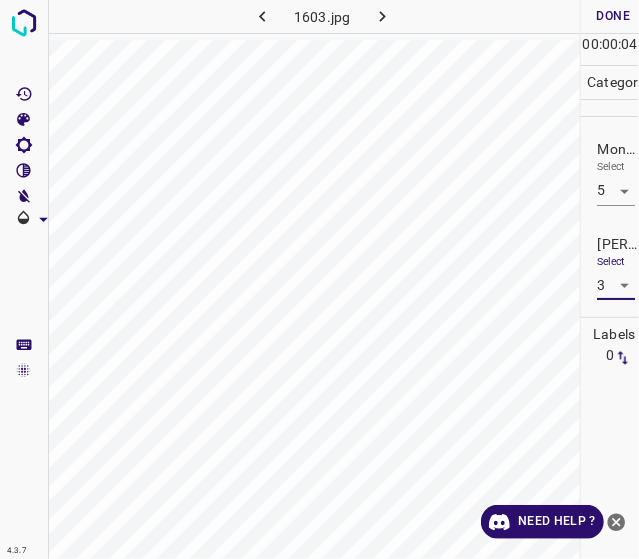 click on "Done" at bounding box center (613, 16) 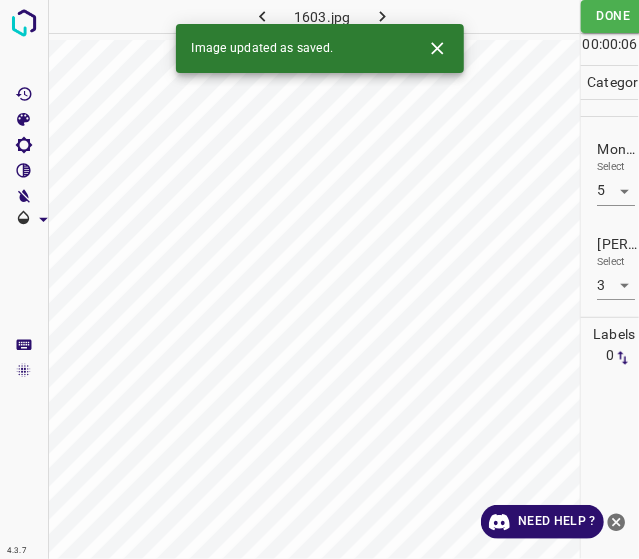 click 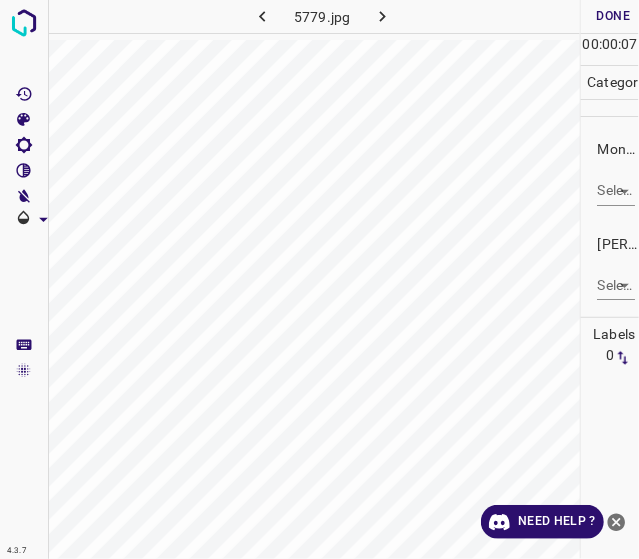 click on "Monk *  Select ​" at bounding box center (610, 172) 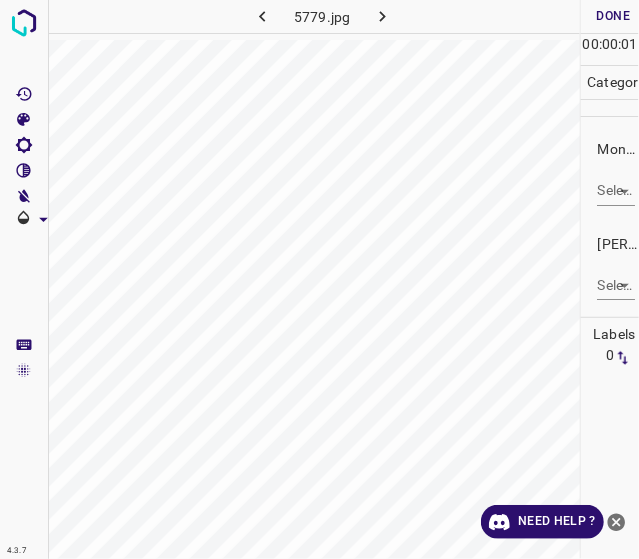 click on "4.3.7 5779.jpg Done Skip 0 00   : 00   : 01   Categories Monk *  Select ​  [PERSON_NAME] *  Select ​ Labels   0 Categories 1 Monk 2  [PERSON_NAME] Tools Space Change between modes (Draw & Edit) I Auto labeling R Restore zoom M Zoom in N Zoom out Delete Delete selecte label Filters Z Restore filters X Saturation filter C Brightness filter V Contrast filter B Gray scale filter General O Download Need Help ? - Text - Hide - Delete" at bounding box center [319, 279] 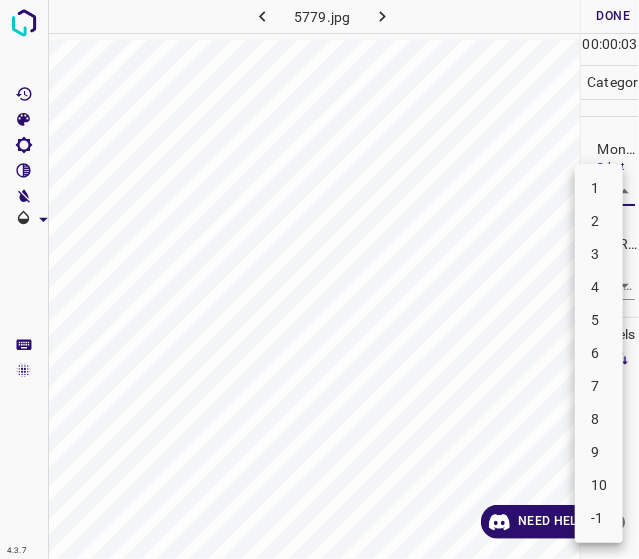 click on "8" at bounding box center [599, 419] 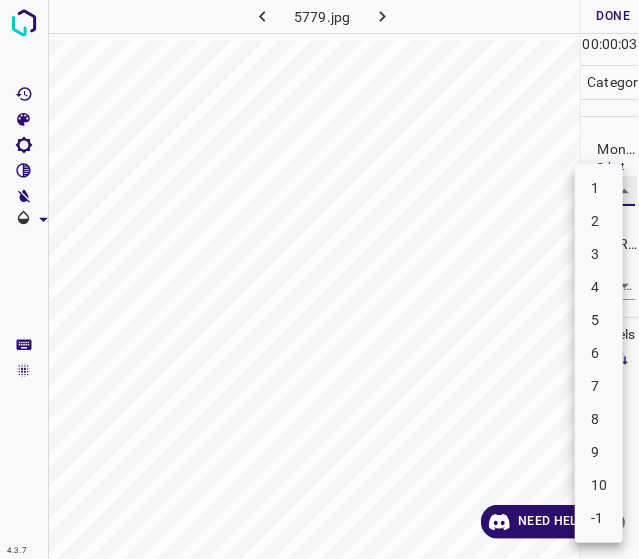 type on "8" 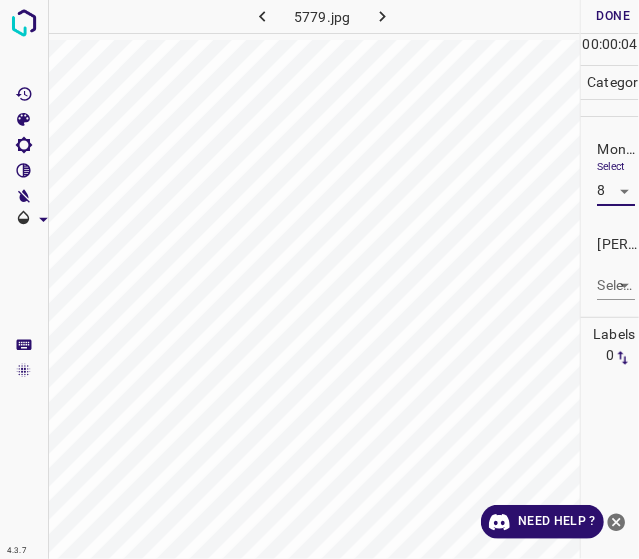 click on "[PERSON_NAME] *  Select ​" at bounding box center [610, 267] 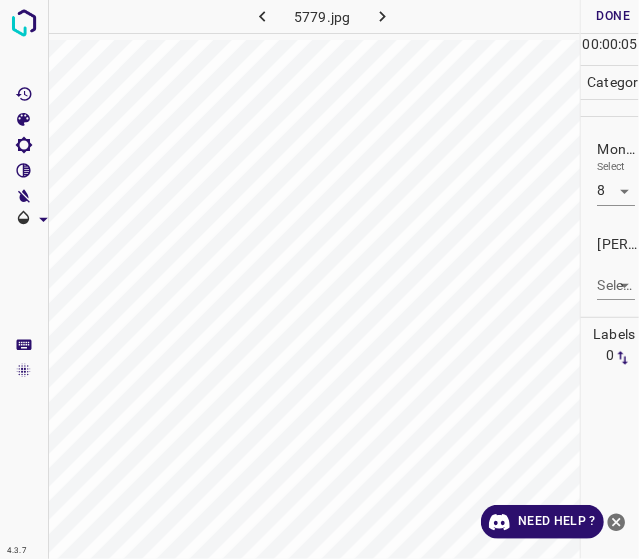 click on "Select ​" at bounding box center [615, 277] 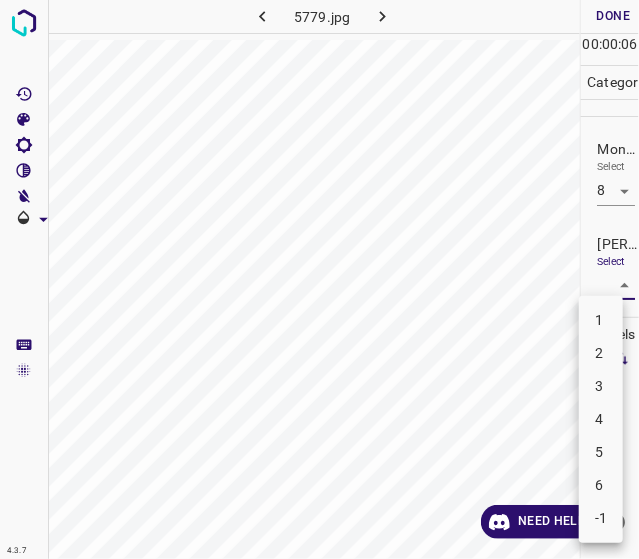 click on "4.3.7 5779.jpg Done Skip 0 00   : 00   : 06   Categories Monk *  Select 8 8  [PERSON_NAME] *  Select ​ Labels   0 Categories 1 Monk 2  [PERSON_NAME] Tools Space Change between modes (Draw & Edit) I Auto labeling R Restore zoom M Zoom in N Zoom out Delete Delete selecte label Filters Z Restore filters X Saturation filter C Brightness filter V Contrast filter B Gray scale filter General O Download Need Help ? - Text - Hide - Delete 1 2 3 4 5 6 -1" at bounding box center [319, 279] 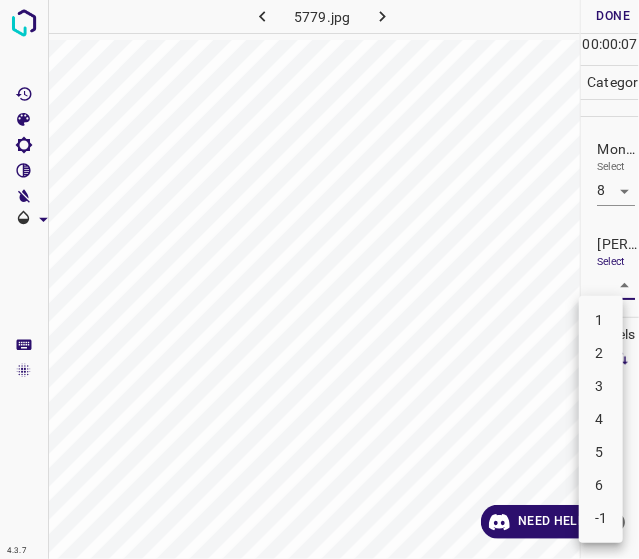 click on "5" at bounding box center [601, 452] 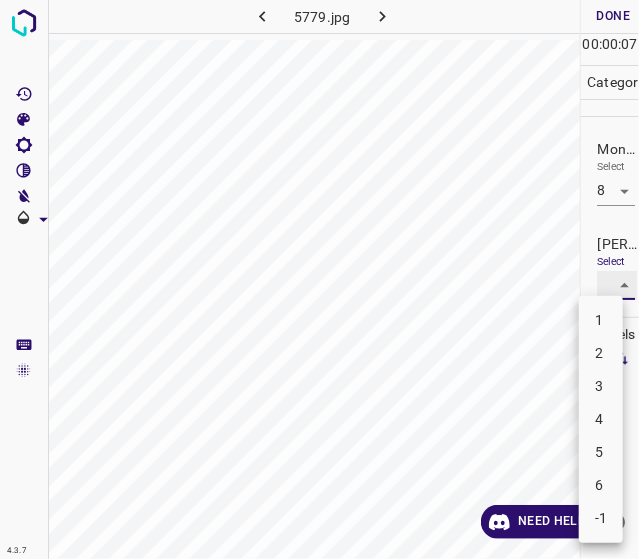 type on "5" 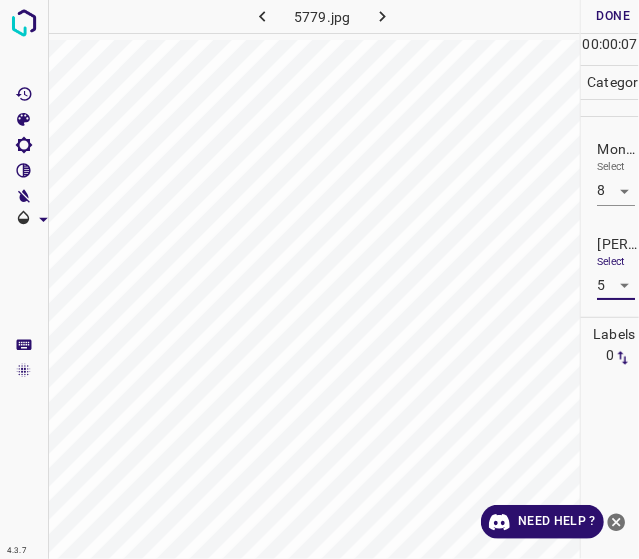 click on "Done" at bounding box center (613, 16) 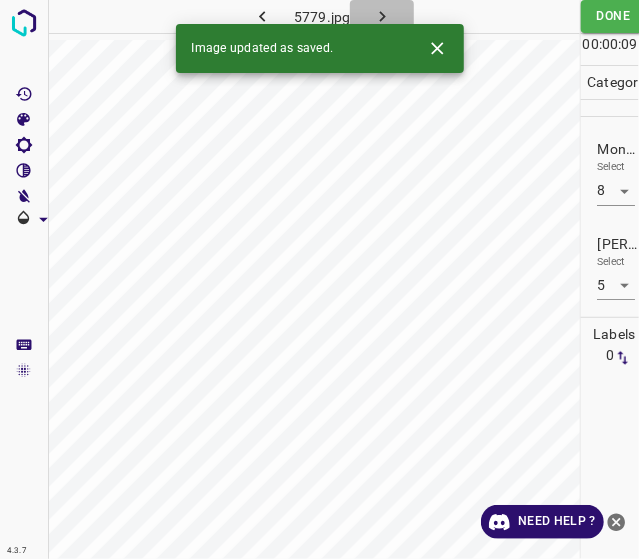click 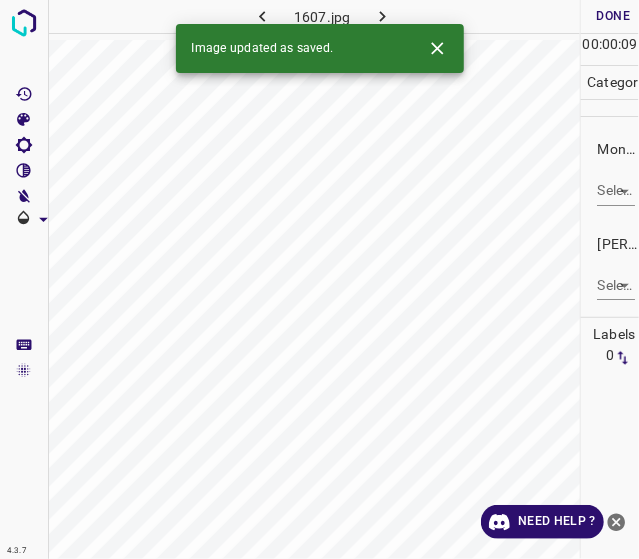 click on "4.3.7 1607.jpg Done Skip 0 00   : 00   : 09   Categories Monk *  Select ​  [PERSON_NAME] *  Select ​ Labels   0 Categories 1 Monk 2  [PERSON_NAME] Tools Space Change between modes (Draw & Edit) I Auto labeling R Restore zoom M Zoom in N Zoom out Delete Delete selecte label Filters Z Restore filters X Saturation filter C Brightness filter V Contrast filter B Gray scale filter General O Download Image updated as saved. Need Help ? - Text - Hide - Delete" at bounding box center (319, 279) 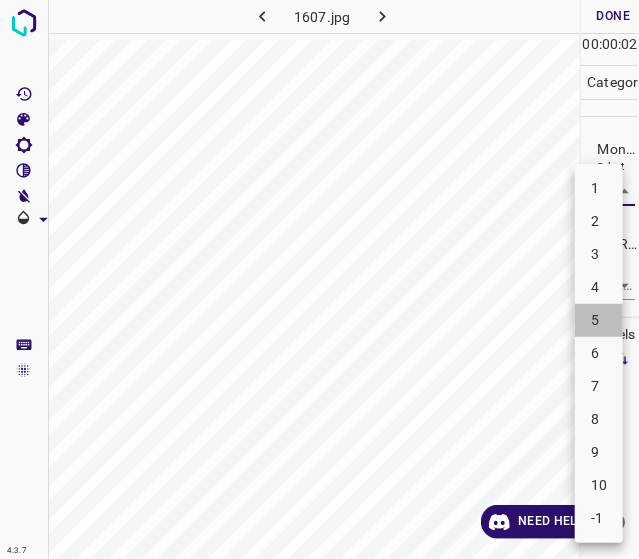 click on "5" at bounding box center (599, 320) 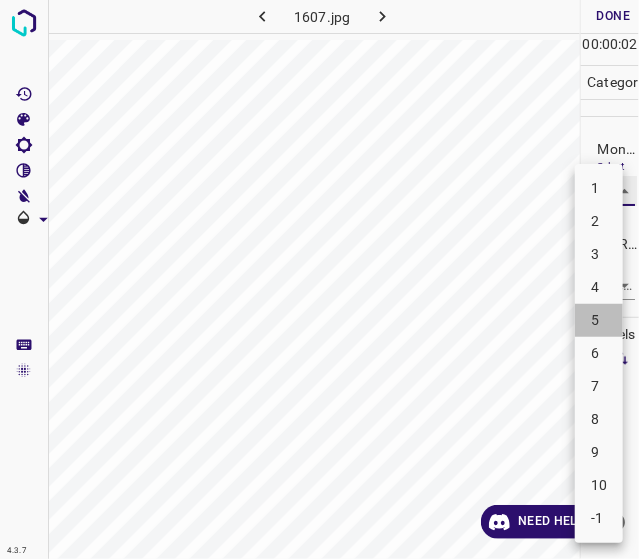 type on "5" 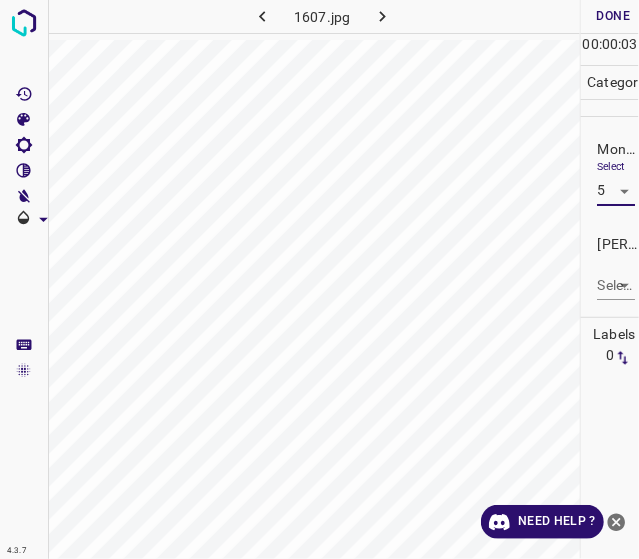 click on "4.3.7 1607.jpg Done Skip 0 00   : 00   : 03   Categories Monk *  Select 5 5  [PERSON_NAME] *  Select ​ Labels   0 Categories 1 Monk 2  [PERSON_NAME] Tools Space Change between modes (Draw & Edit) I Auto labeling R Restore zoom M Zoom in N Zoom out Delete Delete selecte label Filters Z Restore filters X Saturation filter C Brightness filter V Contrast filter B Gray scale filter General O Download Need Help ? - Text - Hide - Delete" at bounding box center [319, 279] 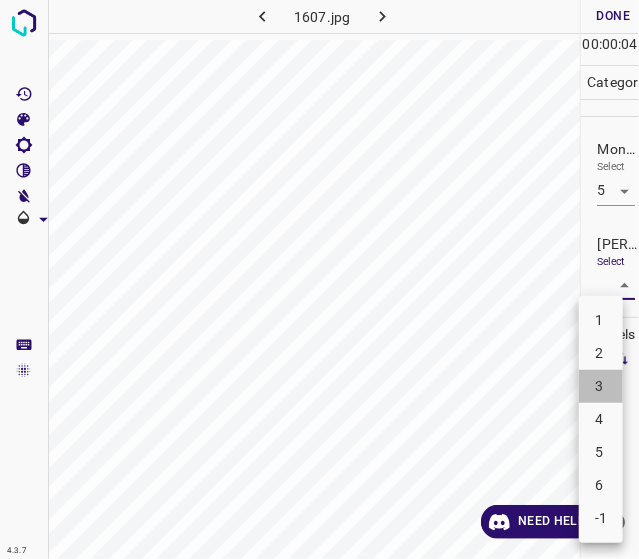 click on "3" at bounding box center (601, 386) 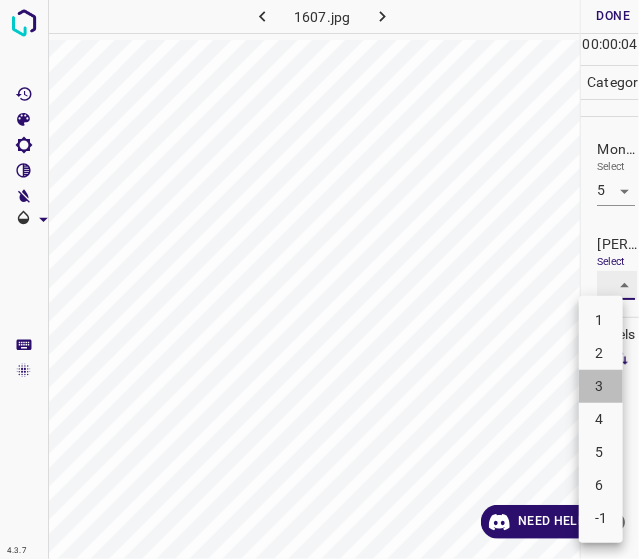 type on "3" 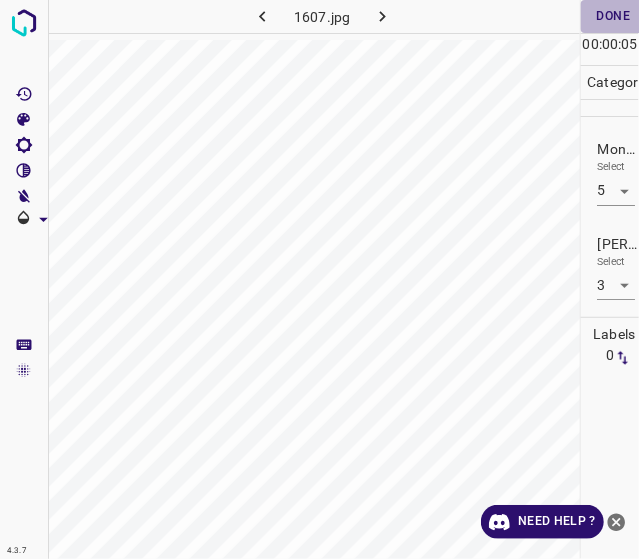 click on "Done" at bounding box center [613, 16] 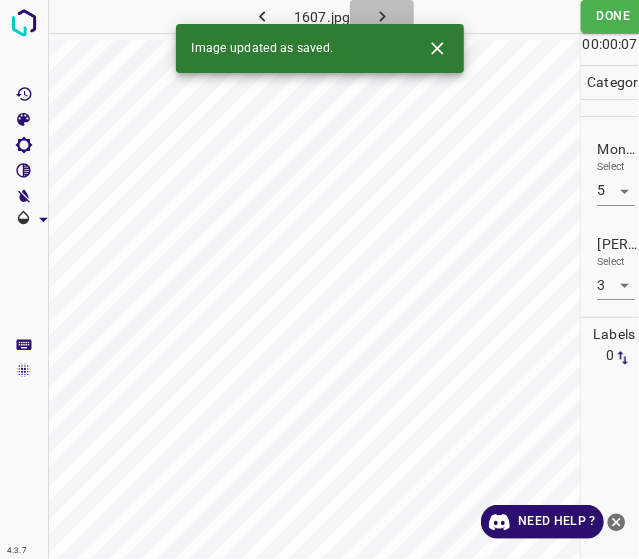click 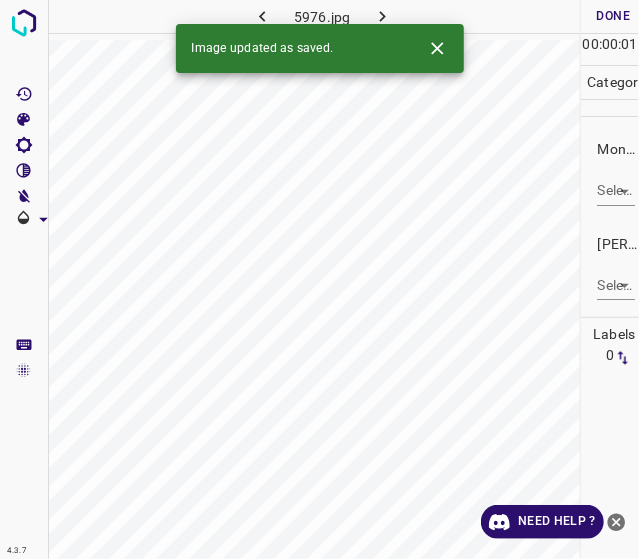click on "Select ​" at bounding box center (615, 182) 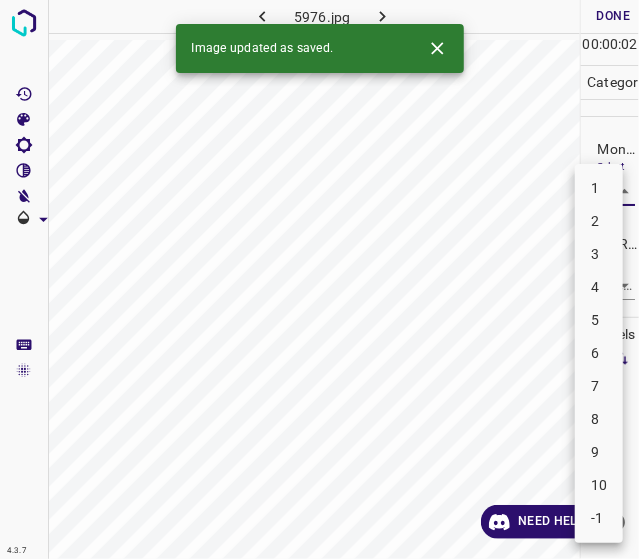 click on "4" at bounding box center (599, 287) 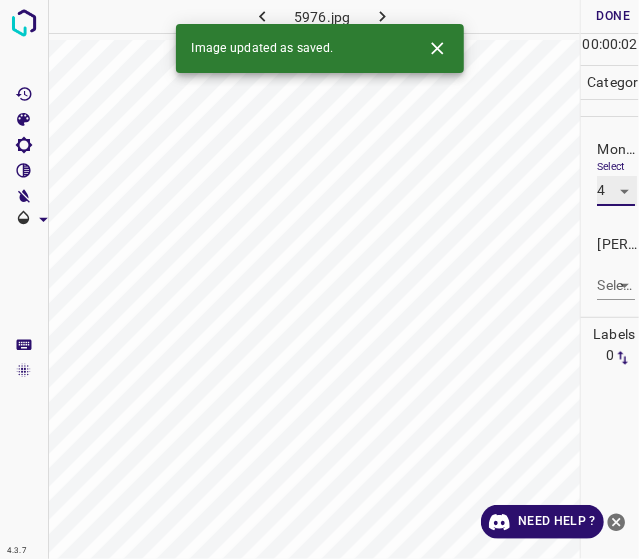 type on "4" 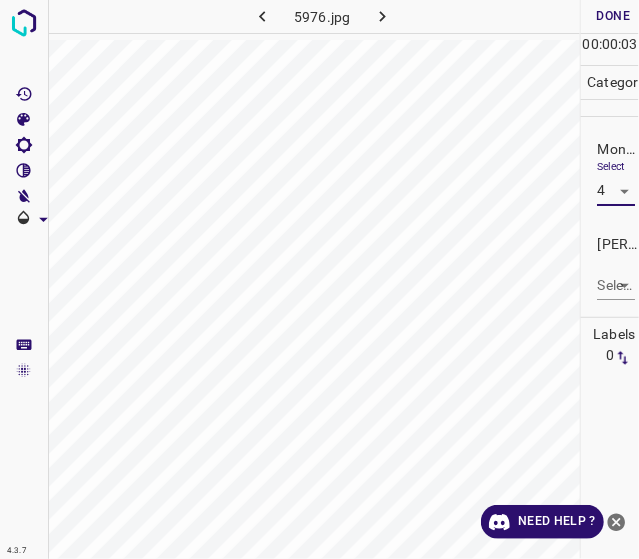 click on "4.3.7 5976.jpg Done Skip 0 00   : 00   : 03   Categories Monk *  Select 4 4  [PERSON_NAME] *  Select ​ Labels   0 Categories 1 Monk 2  [PERSON_NAME] Tools Space Change between modes (Draw & Edit) I Auto labeling R Restore zoom M Zoom in N Zoom out Delete Delete selecte label Filters Z Restore filters X Saturation filter C Brightness filter V Contrast filter B Gray scale filter General O Download Need Help ? - Text - Hide - Delete" at bounding box center [319, 279] 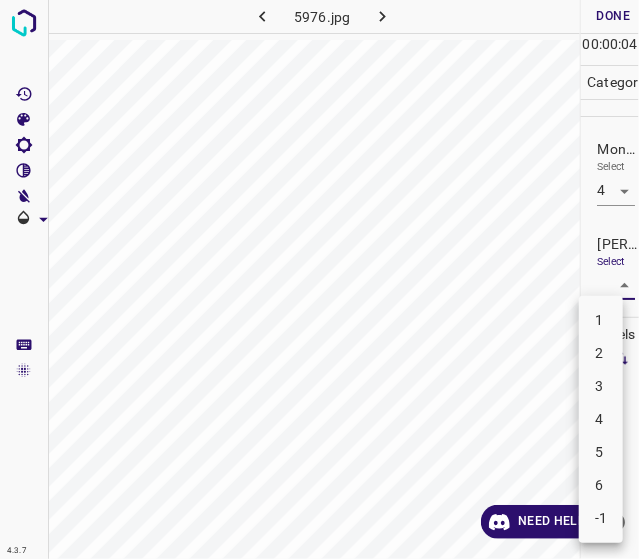 click on "2" at bounding box center (601, 353) 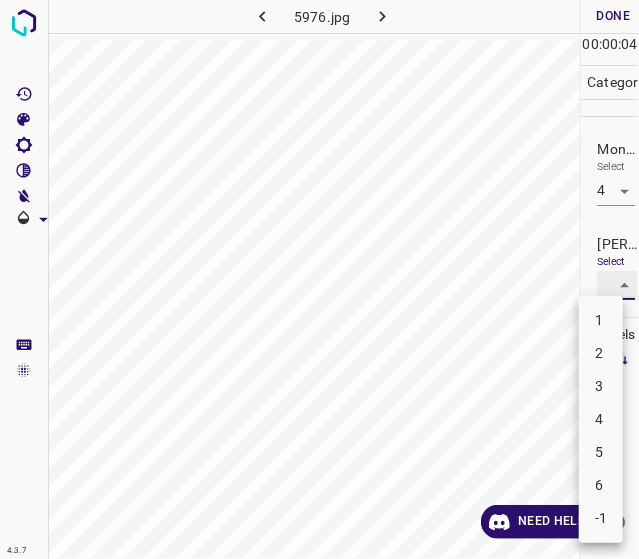 type on "2" 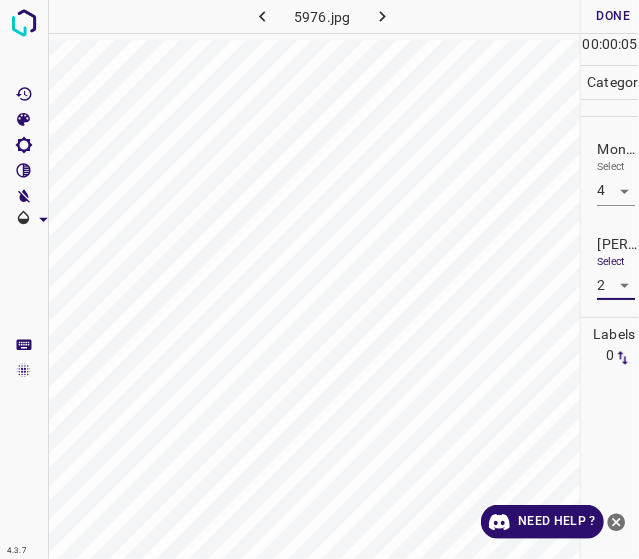 click on "Done" at bounding box center [613, 16] 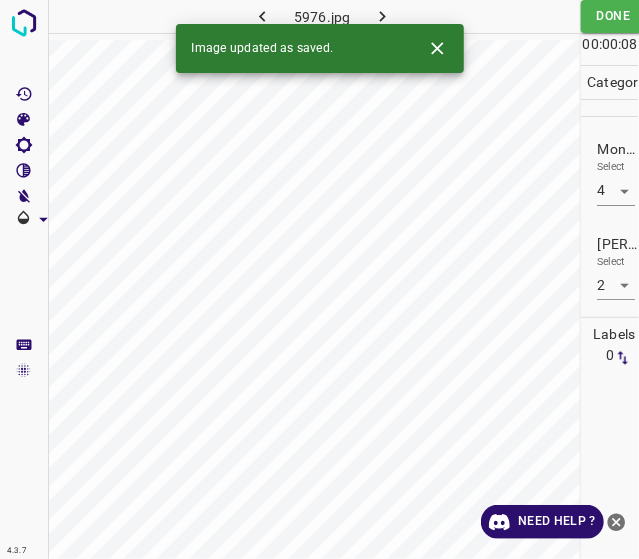click at bounding box center [382, 16] 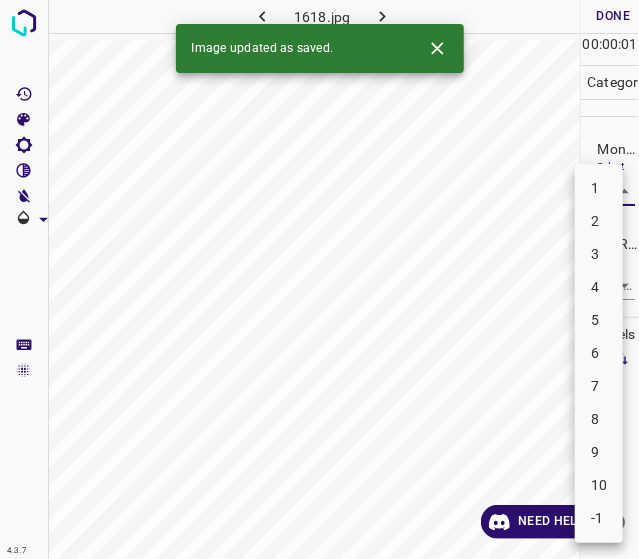 click on "4.3.7 1618.jpg Done Skip 0 00   : 00   : 01   Categories Monk *  Select ​  [PERSON_NAME] *  Select ​ Labels   0 Categories 1 Monk 2  [PERSON_NAME] Tools Space Change between modes (Draw & Edit) I Auto labeling R Restore zoom M Zoom in N Zoom out Delete Delete selecte label Filters Z Restore filters X Saturation filter C Brightness filter V Contrast filter B Gray scale filter General O Download Image updated as saved. Need Help ? - Text - Hide - Delete 1 2 3 4 5 6 7 8 9 10 -1" at bounding box center [319, 279] 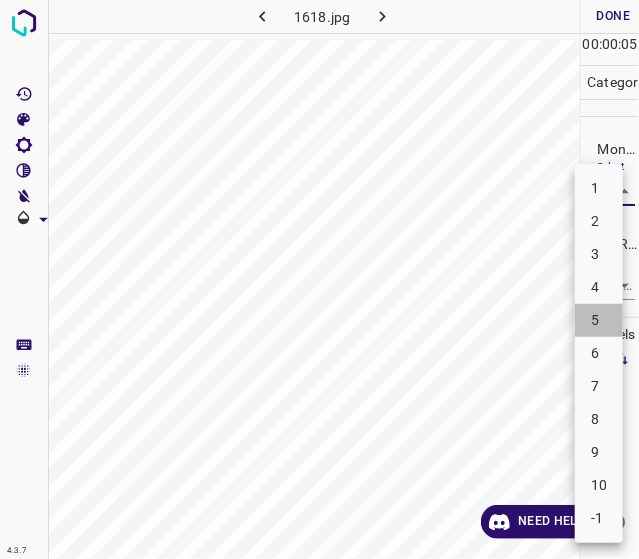 click on "5" at bounding box center (599, 320) 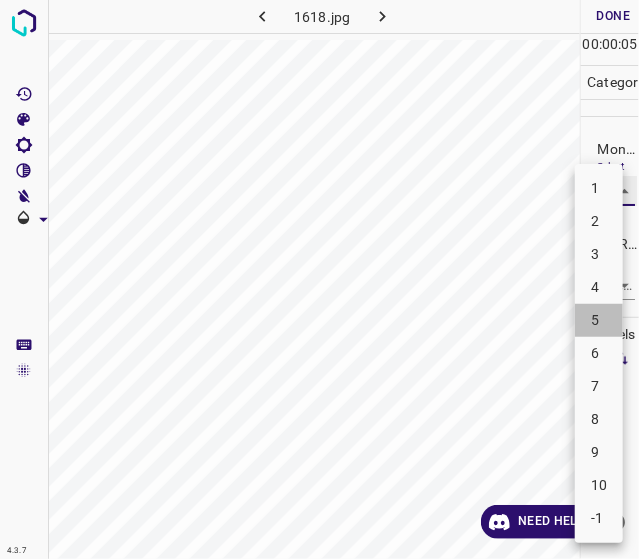 type on "5" 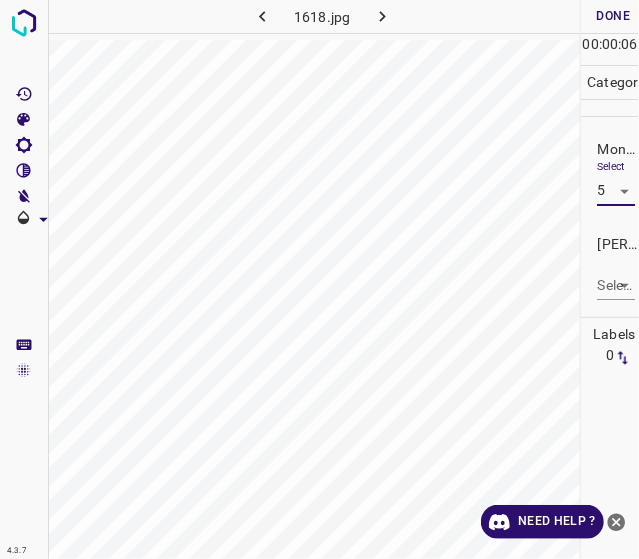 click on "4.3.7 1618.jpg Done Skip 0 00   : 00   : 06   Categories Monk *  Select 5 5  [PERSON_NAME] *  Select ​ Labels   0 Categories 1 Monk 2  [PERSON_NAME] Tools Space Change between modes (Draw & Edit) I Auto labeling R Restore zoom M Zoom in N Zoom out Delete Delete selecte label Filters Z Restore filters X Saturation filter C Brightness filter V Contrast filter B Gray scale filter General O Download Need Help ? - Text - Hide - Delete" at bounding box center [319, 279] 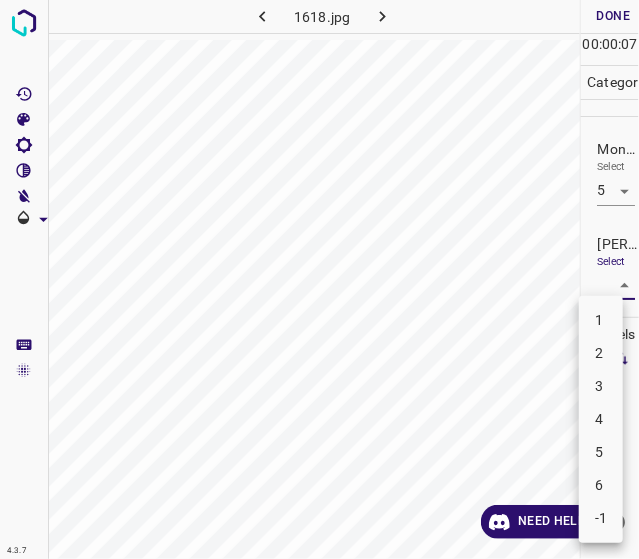 click on "3" at bounding box center (601, 386) 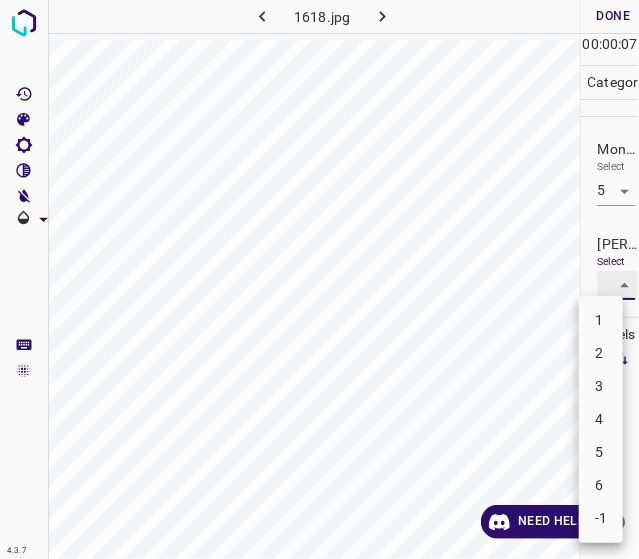 type on "3" 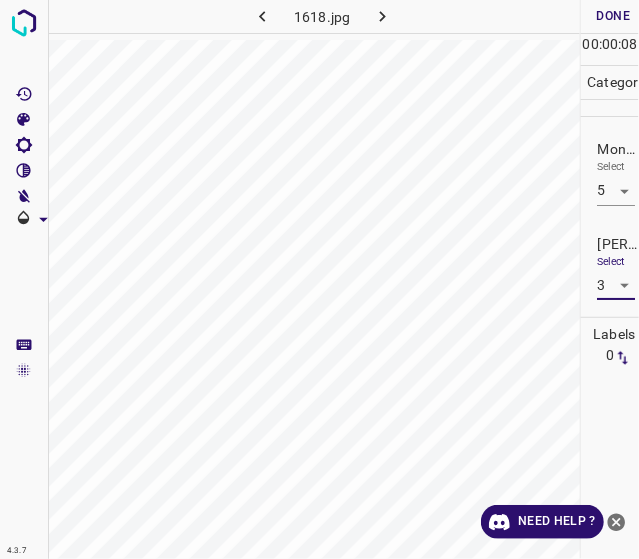 click on "Done" at bounding box center (613, 16) 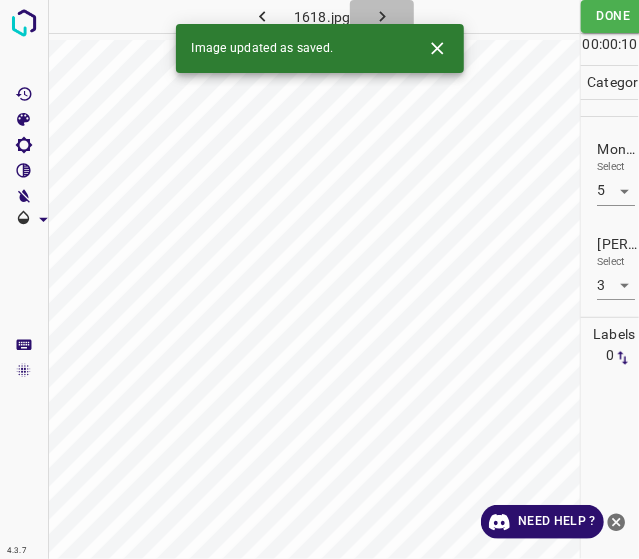click at bounding box center [382, 16] 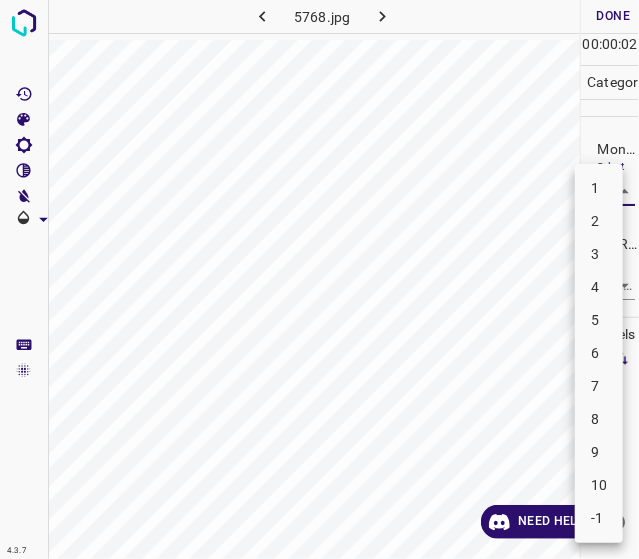 click on "4.3.7 5768.jpg Done Skip 0 00   : 00   : 02   Categories Monk *  Select ​  [PERSON_NAME] *  Select ​ Labels   0 Categories 1 Monk 2  [PERSON_NAME] Tools Space Change between modes (Draw & Edit) I Auto labeling R Restore zoom M Zoom in N Zoom out Delete Delete selecte label Filters Z Restore filters X Saturation filter C Brightness filter V Contrast filter B Gray scale filter General O Download Need Help ? - Text - Hide - Delete 1 2 3 4 5 6 7 8 9 10 -1" at bounding box center (319, 279) 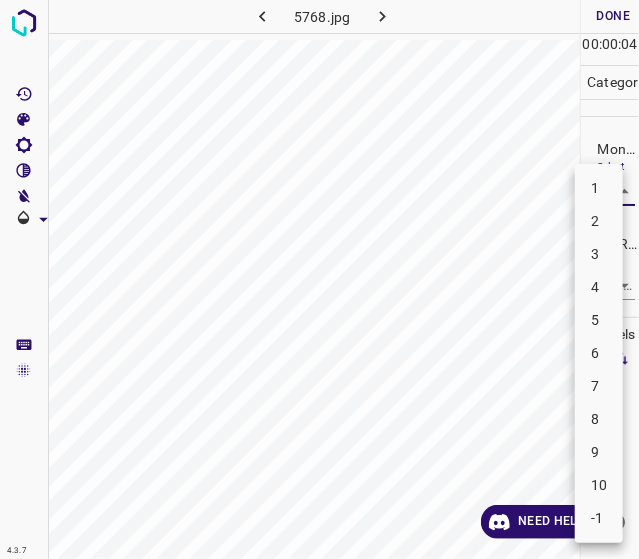 click on "7" at bounding box center (599, 386) 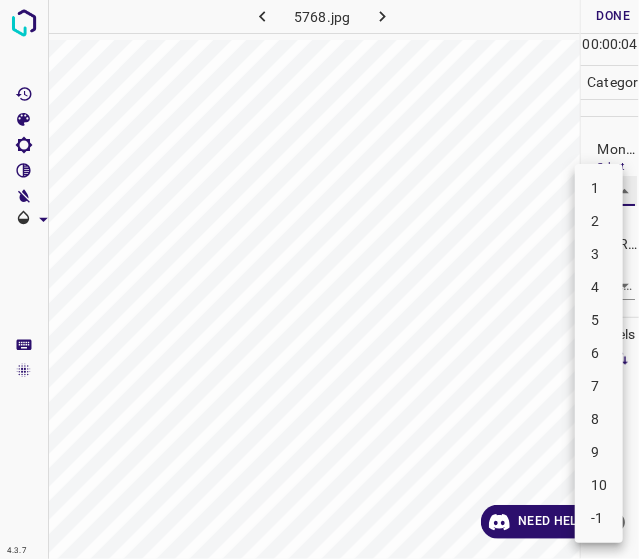 type on "7" 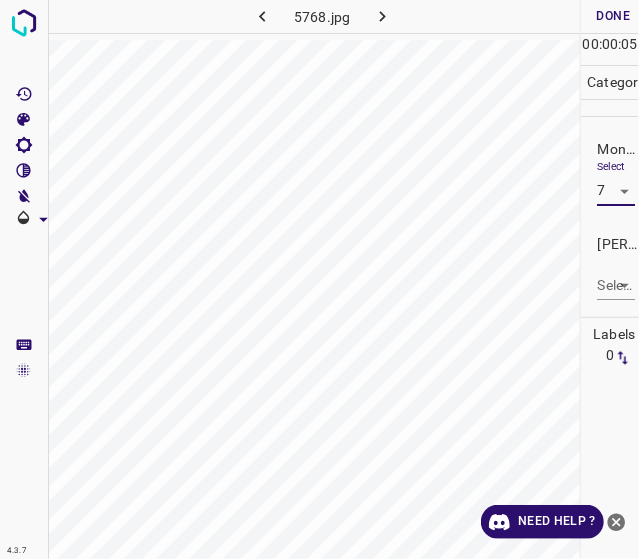 click on "4.3.7 5768.jpg Done Skip 0 00   : 00   : 05   Categories Monk *  Select 7 7  [PERSON_NAME] *  Select ​ Labels   0 Categories 1 Monk 2  [PERSON_NAME] Tools Space Change between modes (Draw & Edit) I Auto labeling R Restore zoom M Zoom in N Zoom out Delete Delete selecte label Filters Z Restore filters X Saturation filter C Brightness filter V Contrast filter B Gray scale filter General O Download Need Help ? - Text - Hide - Delete" at bounding box center (319, 279) 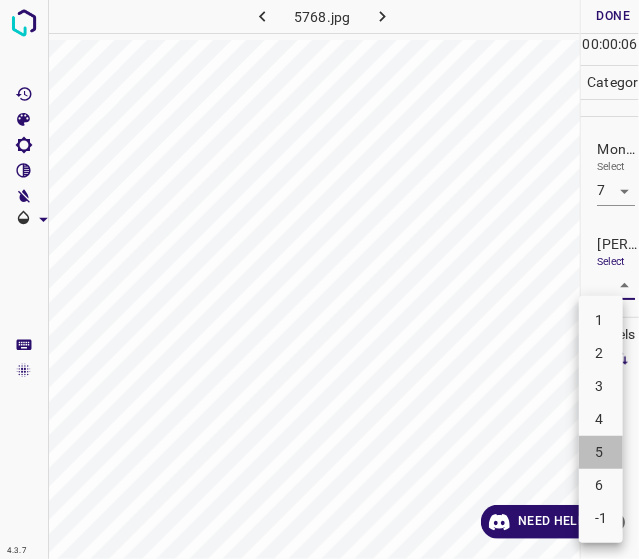 click on "5" at bounding box center [601, 452] 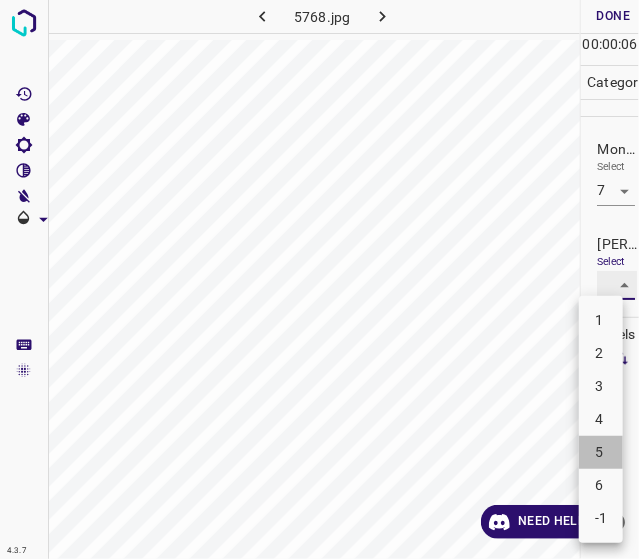 type on "5" 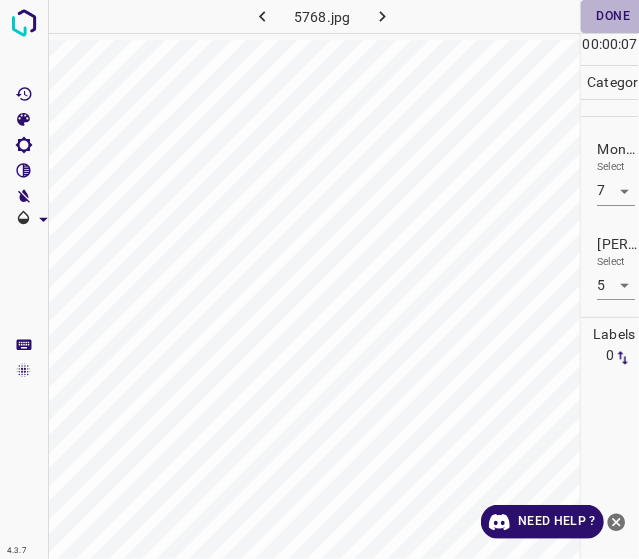 click on "Done" at bounding box center (613, 16) 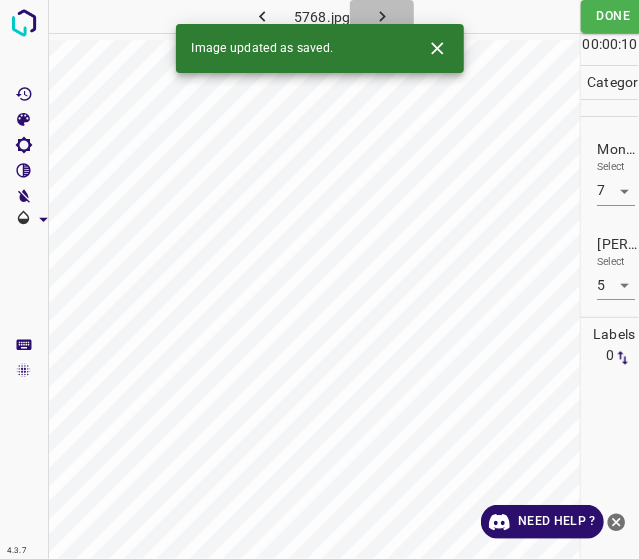 click at bounding box center [382, 16] 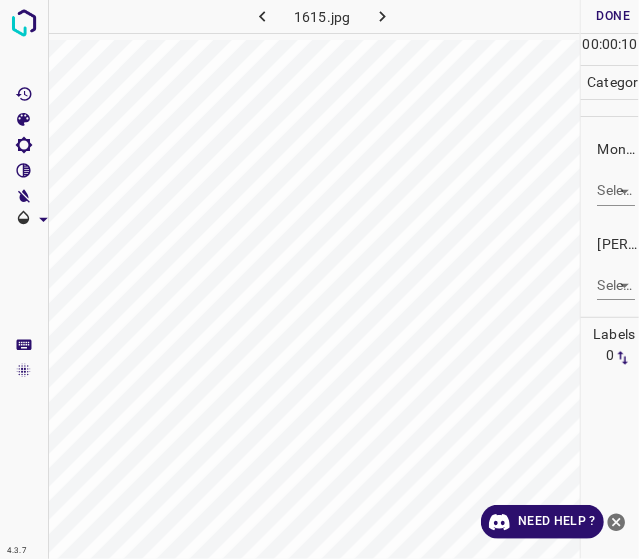 click on "4.3.7 1615.jpg Done Skip 0 00   : 00   : 10   Categories Monk *  Select ​  [PERSON_NAME] *  Select ​ Labels   0 Categories 1 Monk 2  [PERSON_NAME] Tools Space Change between modes (Draw & Edit) I Auto labeling R Restore zoom M Zoom in N Zoom out Delete Delete selecte label Filters Z Restore filters X Saturation filter C Brightness filter V Contrast filter B Gray scale filter General O Download Need Help ? - Text - Hide - Delete" at bounding box center (319, 279) 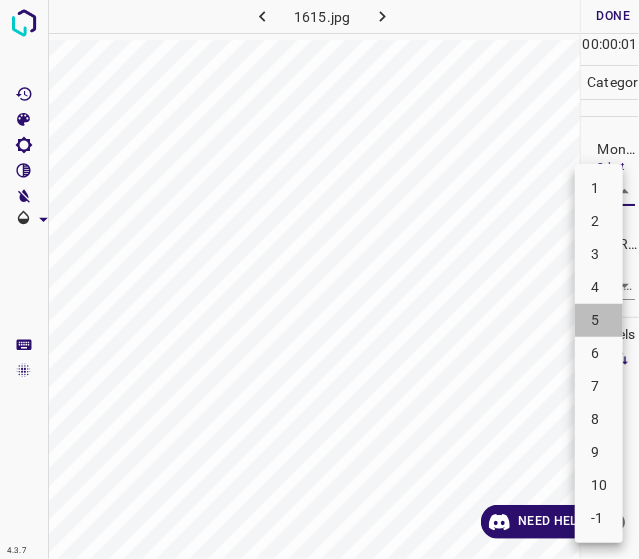 click on "5" at bounding box center (599, 320) 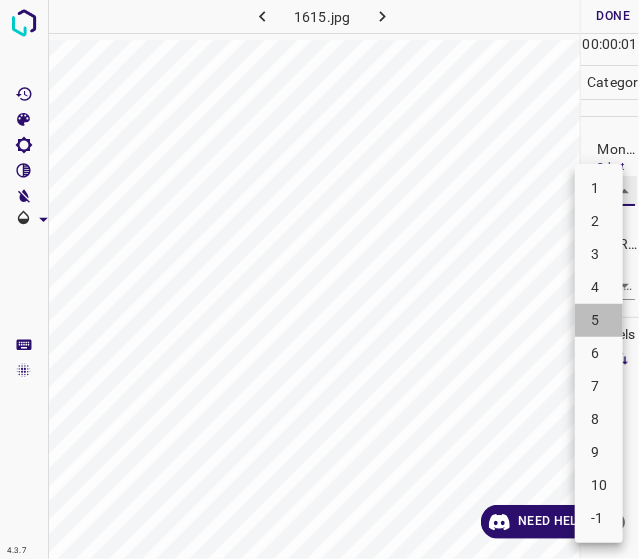 type on "5" 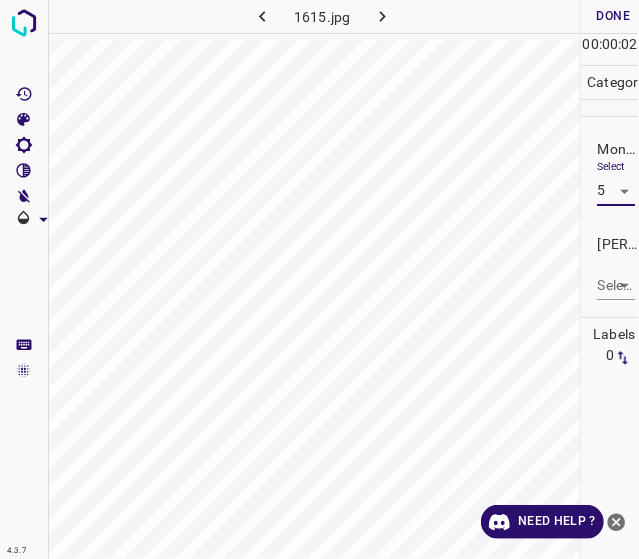 click on "4.3.7 1615.jpg Done Skip 0 00   : 00   : 02   Categories Monk *  Select 5 5  [PERSON_NAME] *  Select ​ Labels   0 Categories 1 Monk 2  [PERSON_NAME] Tools Space Change between modes (Draw & Edit) I Auto labeling R Restore zoom M Zoom in N Zoom out Delete Delete selecte label Filters Z Restore filters X Saturation filter C Brightness filter V Contrast filter B Gray scale filter General O Download Need Help ? - Text - Hide - Delete" at bounding box center [319, 279] 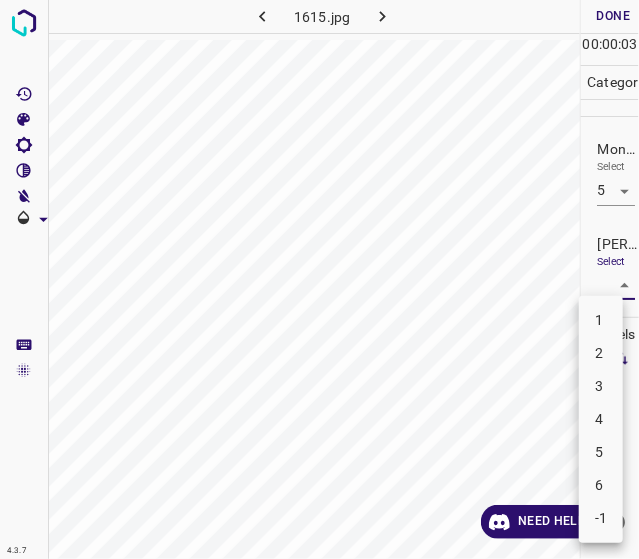 click on "3" at bounding box center (601, 386) 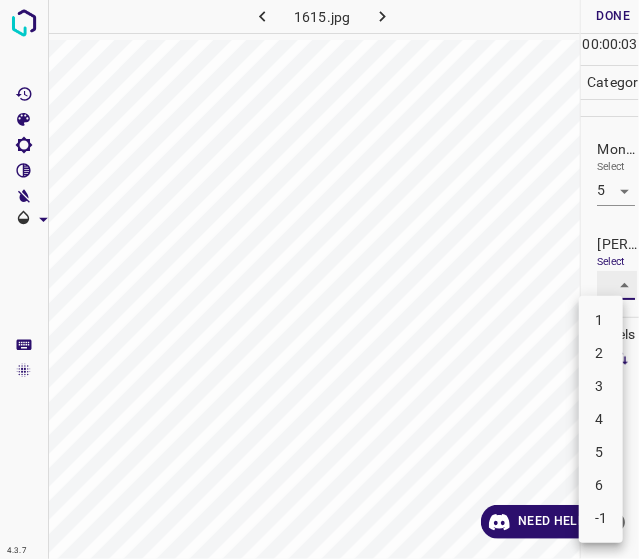 type on "3" 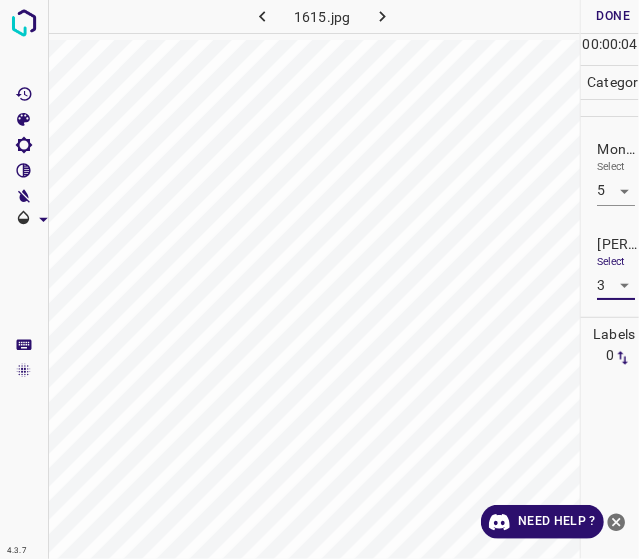 click on "Done" at bounding box center [613, 16] 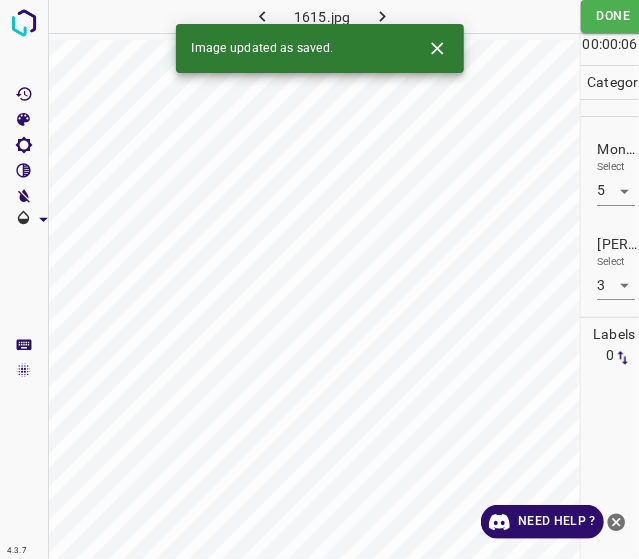 click 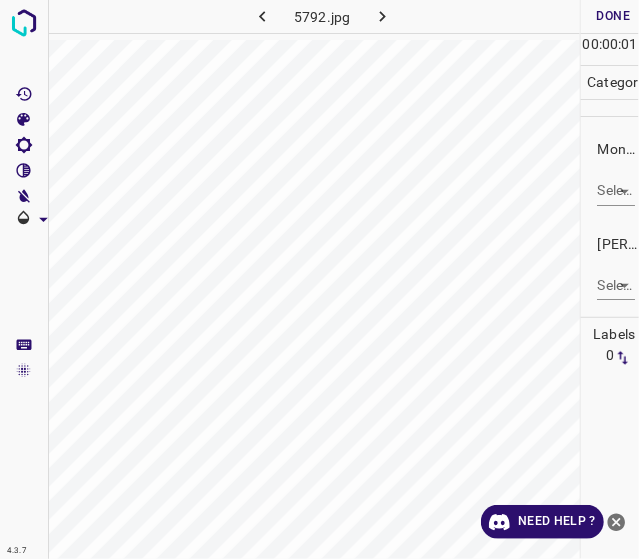 click on "4.3.7 5792.jpg Done Skip 0 00   : 00   : 01   Categories Monk *  Select ​  [PERSON_NAME] *  Select ​ Labels   0 Categories 1 Monk 2  [PERSON_NAME] Tools Space Change between modes (Draw & Edit) I Auto labeling R Restore zoom M Zoom in N Zoom out Delete Delete selecte label Filters Z Restore filters X Saturation filter C Brightness filter V Contrast filter B Gray scale filter General O Download Need Help ? - Text - Hide - Delete" at bounding box center [319, 279] 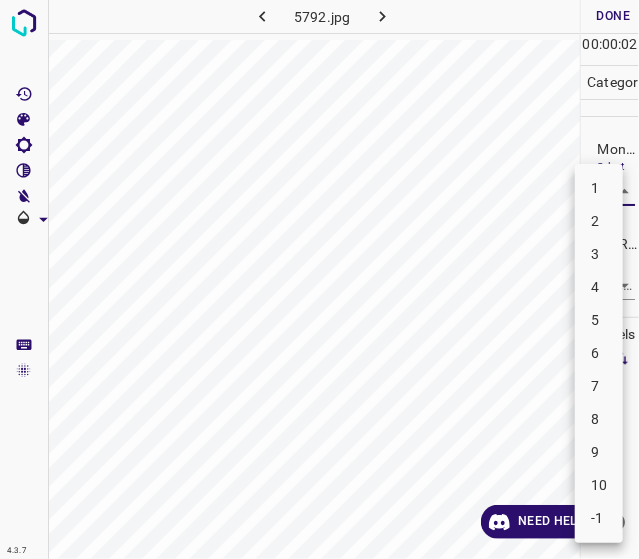click on "8" at bounding box center (599, 419) 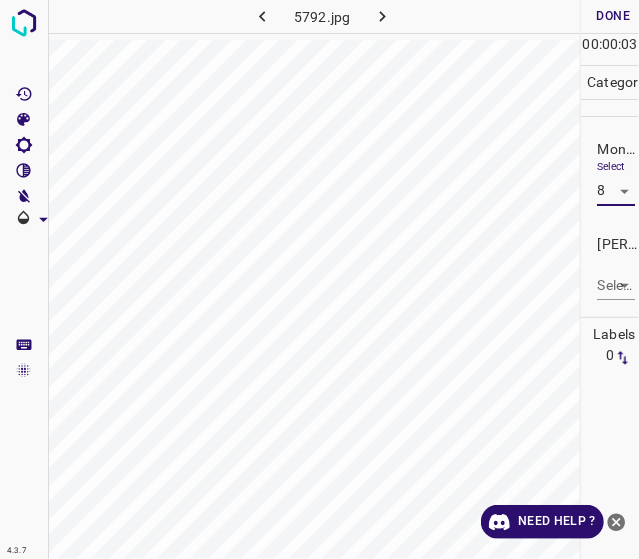 click on "[PERSON_NAME] *  Select ​" at bounding box center (610, 267) 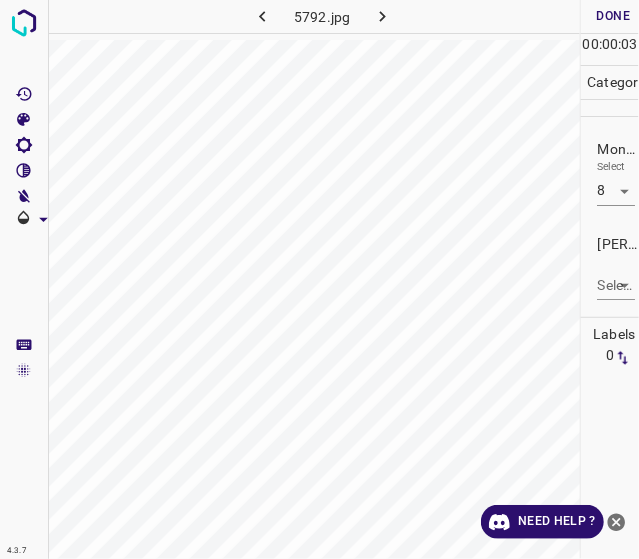 click on "4.3.7 5792.jpg Done Skip 0 00   : 00   : 03   Categories Monk *  Select 8 8  [PERSON_NAME] *  Select ​ Labels   0 Categories 1 Monk 2  [PERSON_NAME] Tools Space Change between modes (Draw & Edit) I Auto labeling R Restore zoom M Zoom in N Zoom out Delete Delete selecte label Filters Z Restore filters X Saturation filter C Brightness filter V Contrast filter B Gray scale filter General O Download Need Help ? - Text - Hide - Delete" at bounding box center [319, 279] 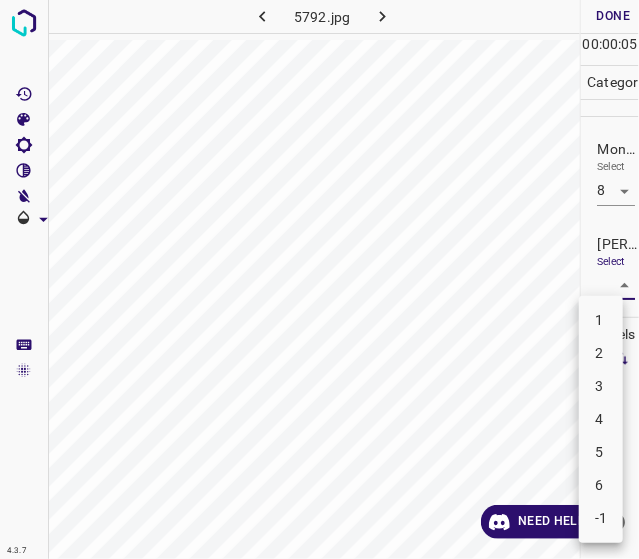 click at bounding box center (319, 279) 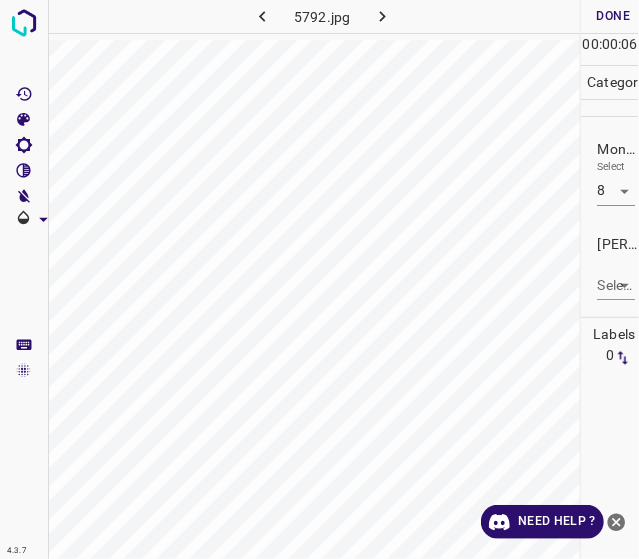 click on "4.3.7 5792.jpg Done Skip 0 00   : 00   : 06   Categories Monk *  Select 8 8  [PERSON_NAME] *  Select ​ Labels   0 Categories 1 Monk 2  [PERSON_NAME] Tools Space Change between modes (Draw & Edit) I Auto labeling R Restore zoom M Zoom in N Zoom out Delete Delete selecte label Filters Z Restore filters X Saturation filter C Brightness filter V Contrast filter B Gray scale filter General O Download Need Help ? - Text - Hide - Delete" at bounding box center [319, 279] 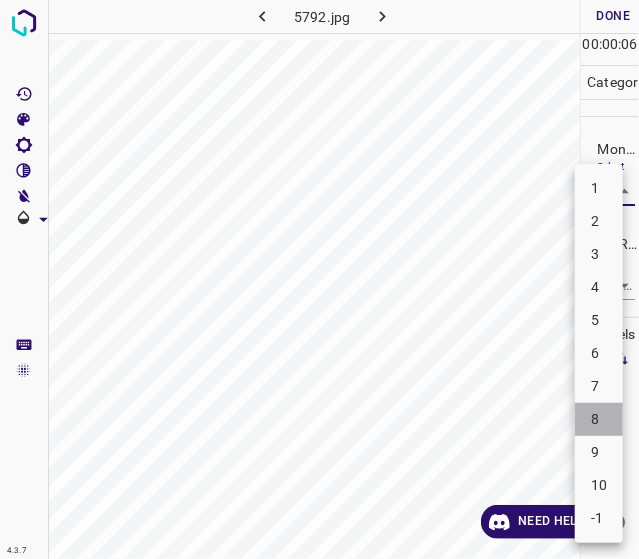 click on "8" at bounding box center (599, 419) 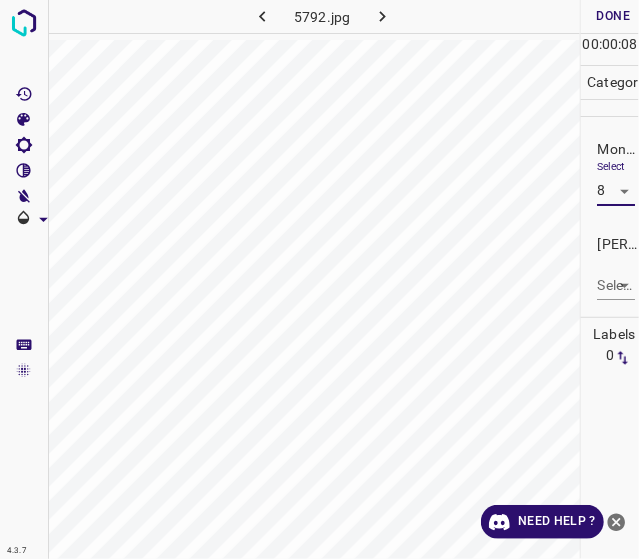 click on "4.3.7 5792.jpg Done Skip 0 00   : 00   : 08   Categories Monk *  Select 8 8  [PERSON_NAME] *  Select ​ Labels   0 Categories 1 Monk 2  [PERSON_NAME] Tools Space Change between modes (Draw & Edit) I Auto labeling R Restore zoom M Zoom in N Zoom out Delete Delete selecte label Filters Z Restore filters X Saturation filter C Brightness filter V Contrast filter B Gray scale filter General O Download Need Help ? - Text - Hide - Delete" at bounding box center [319, 279] 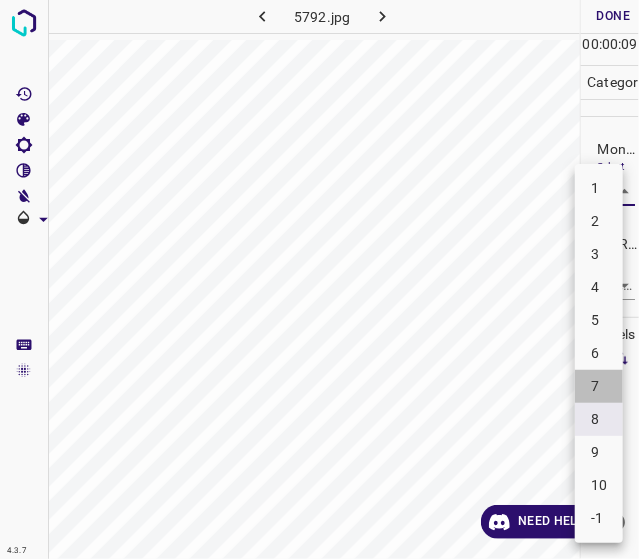 click on "7" at bounding box center (599, 386) 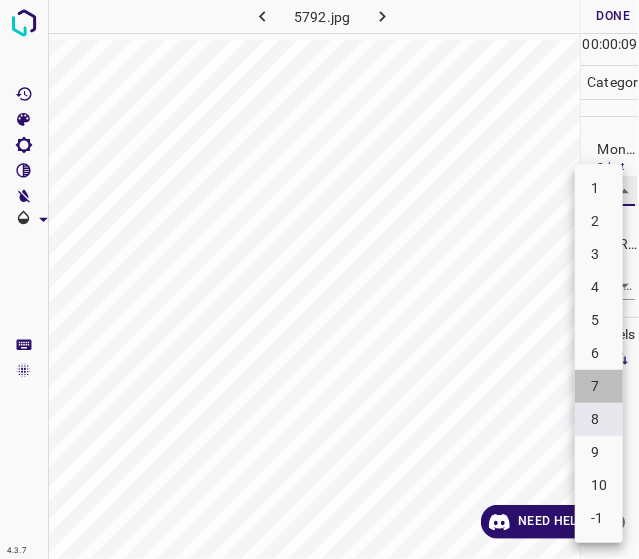 type on "7" 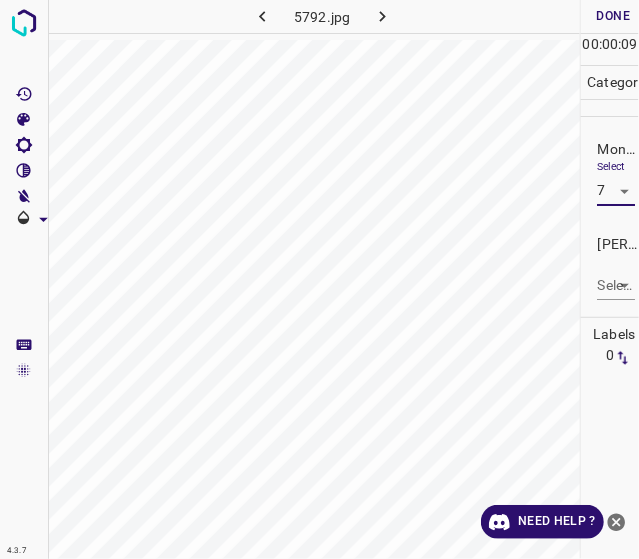click on "4.3.7 5792.jpg Done Skip 0 00   : 00   : 09   Categories Monk *  Select 7 7  [PERSON_NAME] *  Select ​ Labels   0 Categories 1 Monk 2  [PERSON_NAME] Tools Space Change between modes (Draw & Edit) I Auto labeling R Restore zoom M Zoom in N Zoom out Delete Delete selecte label Filters Z Restore filters X Saturation filter C Brightness filter V Contrast filter B Gray scale filter General O Download Need Help ? - Text - Hide - Delete" at bounding box center [319, 279] 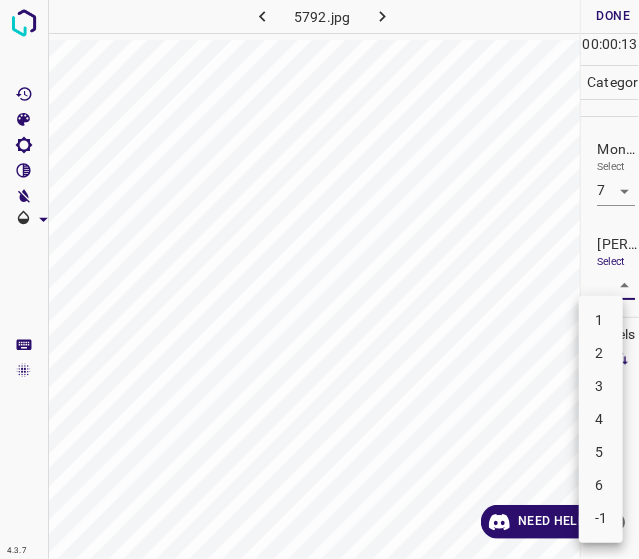 click on "5" at bounding box center (601, 452) 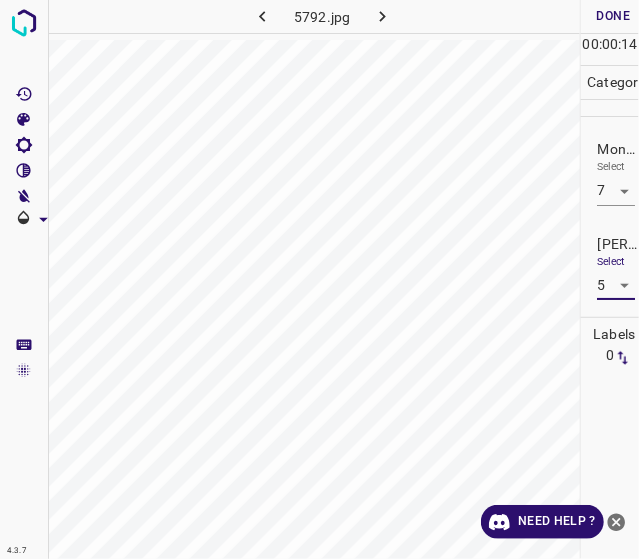click on "4.3.7 5792.jpg Done Skip 0 00   : 00   : 14   Categories Monk *  Select 7 7  [PERSON_NAME] *  Select 5 5 Labels   0 Categories 1 Monk 2  [PERSON_NAME] Tools Space Change between modes (Draw & Edit) I Auto labeling R Restore zoom M Zoom in N Zoom out Delete Delete selecte label Filters Z Restore filters X Saturation filter C Brightness filter V Contrast filter B Gray scale filter General O Download Need Help ? - Text - Hide - Delete" at bounding box center (319, 279) 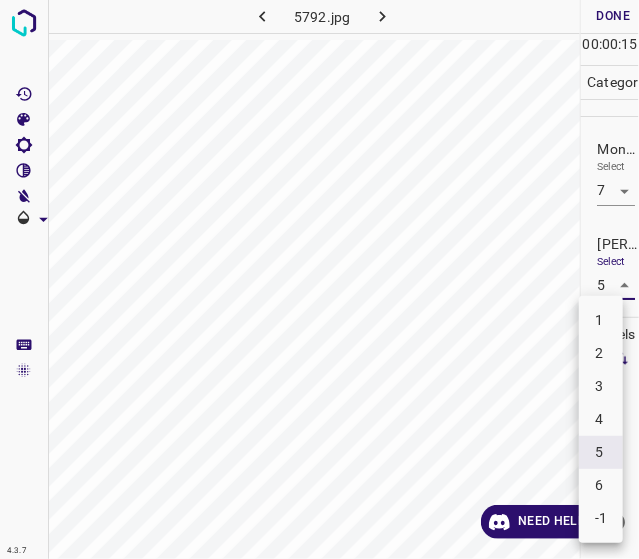 click on "4" at bounding box center [601, 419] 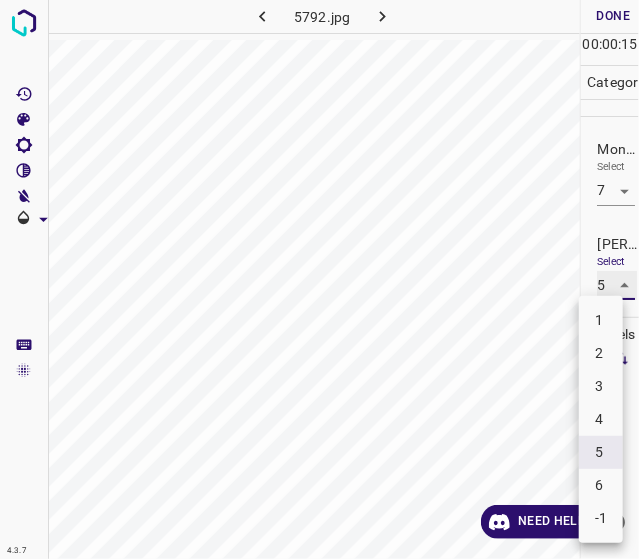 type on "4" 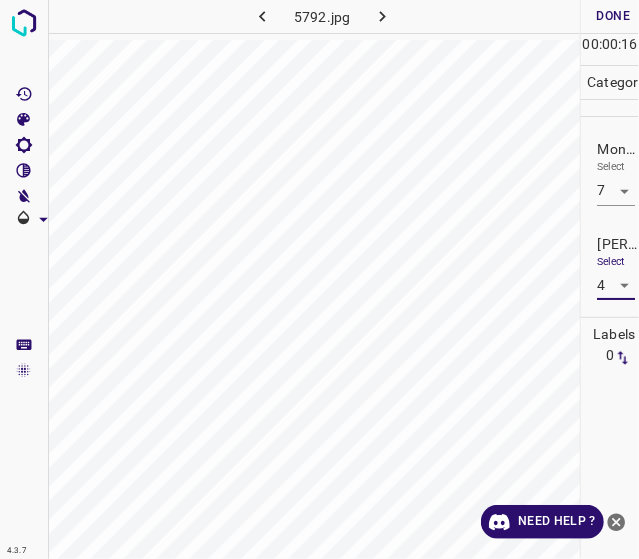 click on "Done" at bounding box center (613, 16) 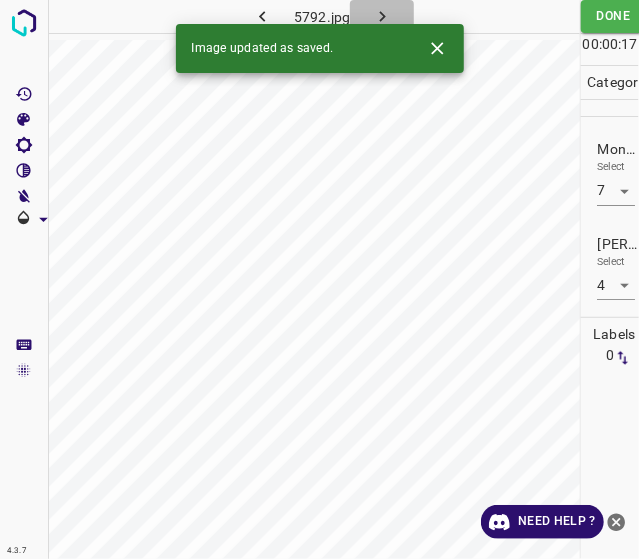 click 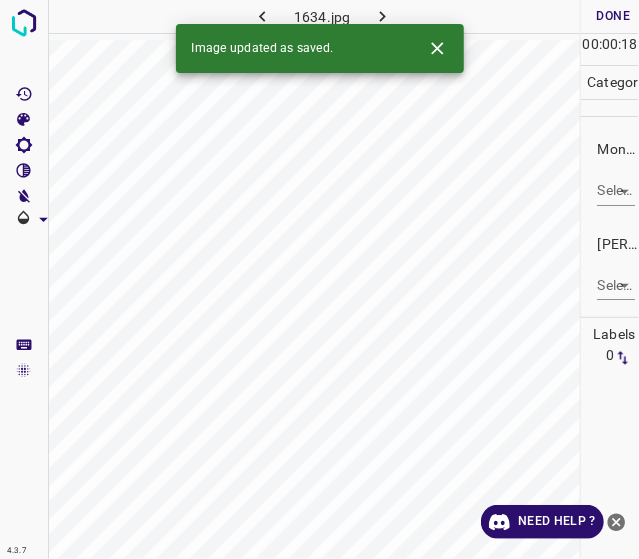 click on "4.3.7 1634.jpg Done Skip 0 00   : 00   : 18   Categories Monk *  Select ​  [PERSON_NAME] *  Select ​ Labels   0 Categories 1 Monk 2  [PERSON_NAME] Tools Space Change between modes (Draw & Edit) I Auto labeling R Restore zoom M Zoom in N Zoom out Delete Delete selecte label Filters Z Restore filters X Saturation filter C Brightness filter V Contrast filter B Gray scale filter General O Download Image updated as saved. Need Help ? - Text - Hide - Delete" at bounding box center [319, 279] 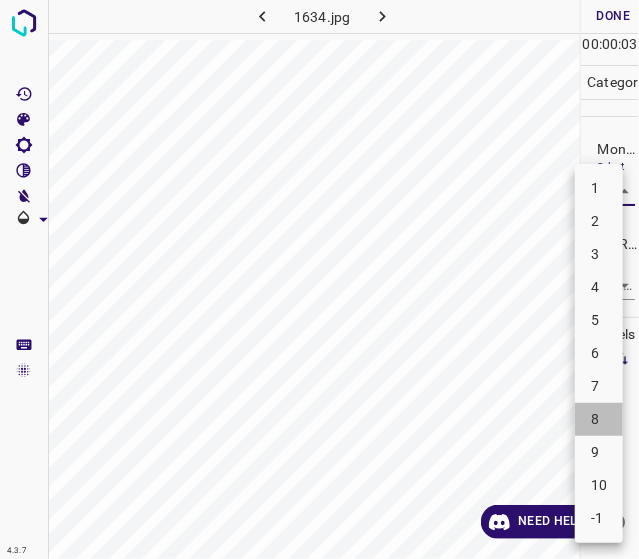 click on "8" at bounding box center [599, 419] 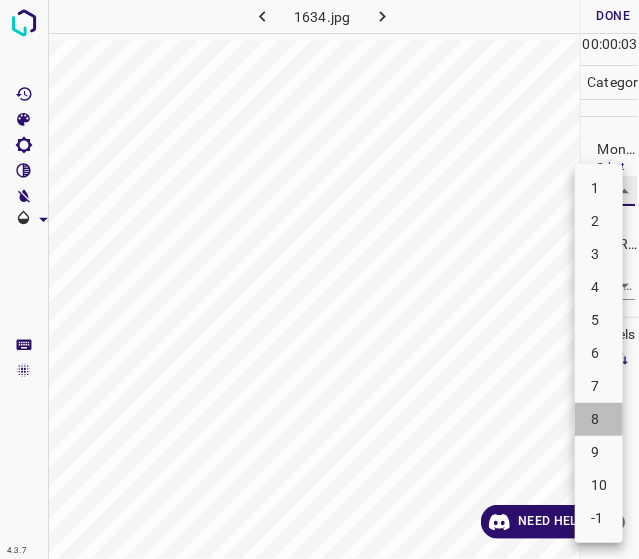 type on "8" 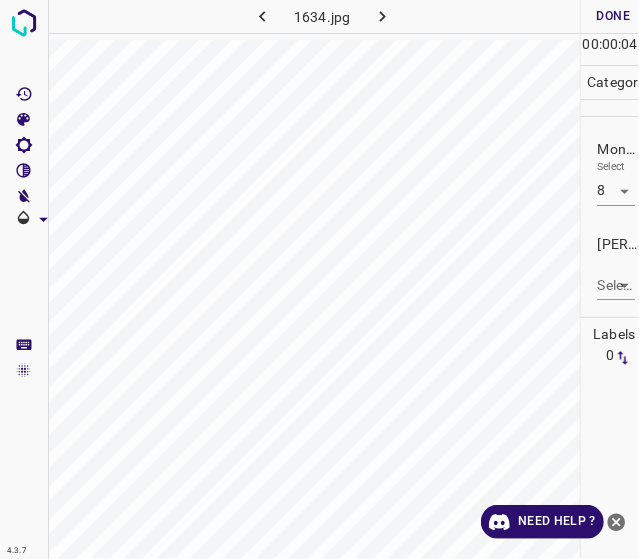 click on "[PERSON_NAME] *  Select ​" at bounding box center [610, 267] 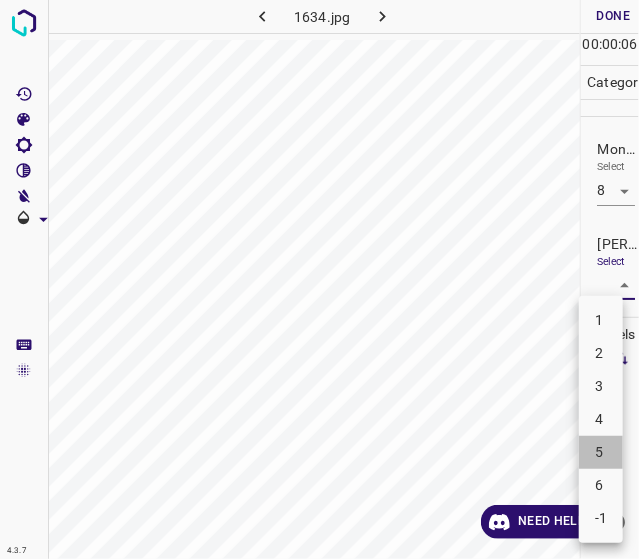 click on "5" at bounding box center (601, 452) 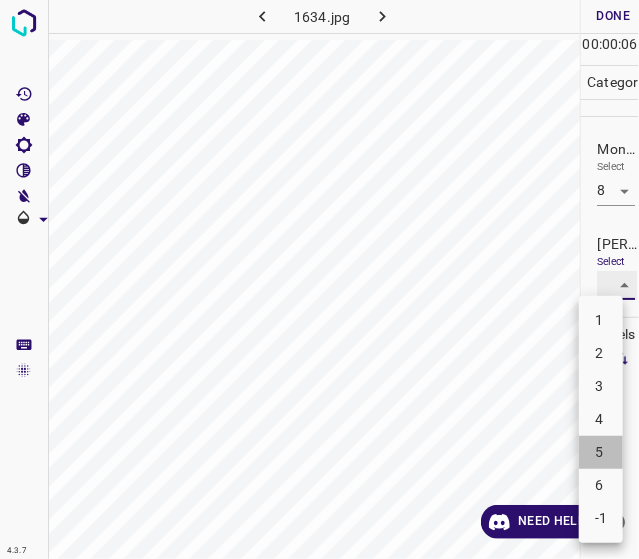 type on "5" 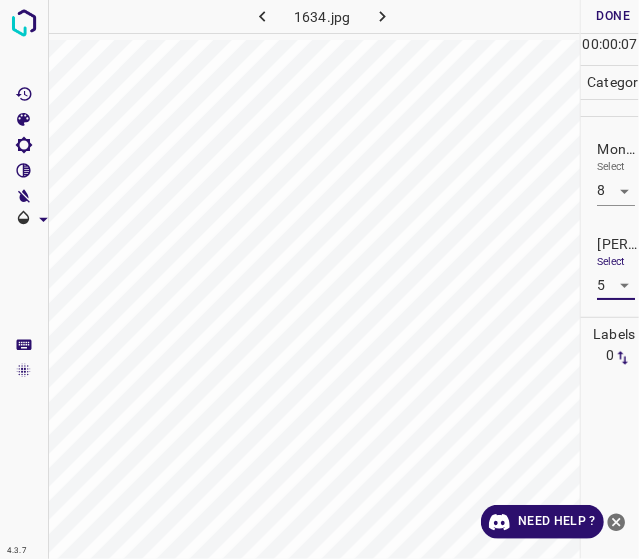 click on "Done" at bounding box center [613, 16] 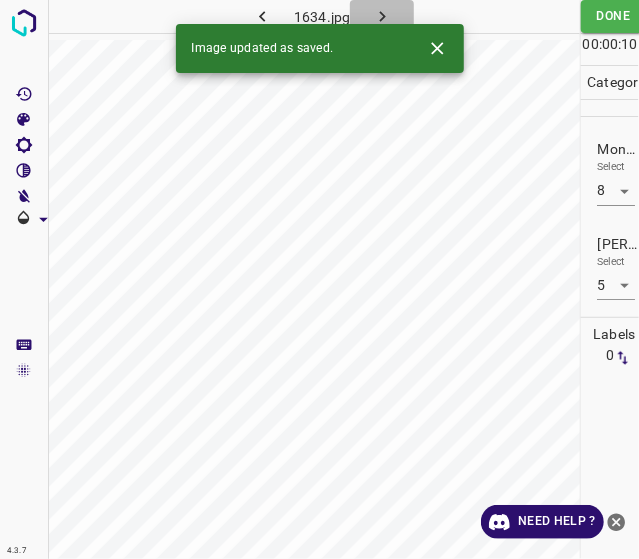 click 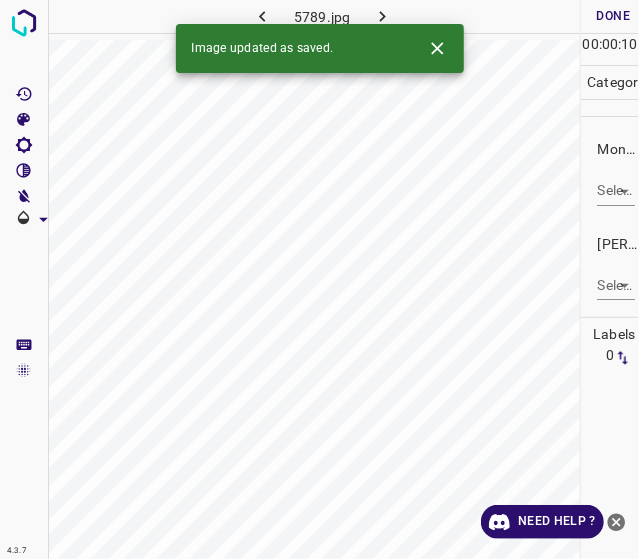 click on "4.3.7 5789.jpg Done Skip 0 00   : 00   : 10   Categories Monk *  Select ​  [PERSON_NAME] *  Select ​ Labels   0 Categories 1 Monk 2  [PERSON_NAME] Tools Space Change between modes (Draw & Edit) I Auto labeling R Restore zoom M Zoom in N Zoom out Delete Delete selecte label Filters Z Restore filters X Saturation filter C Brightness filter V Contrast filter B Gray scale filter General O Download Image updated as saved. Need Help ? - Text - Hide - Delete" at bounding box center [319, 279] 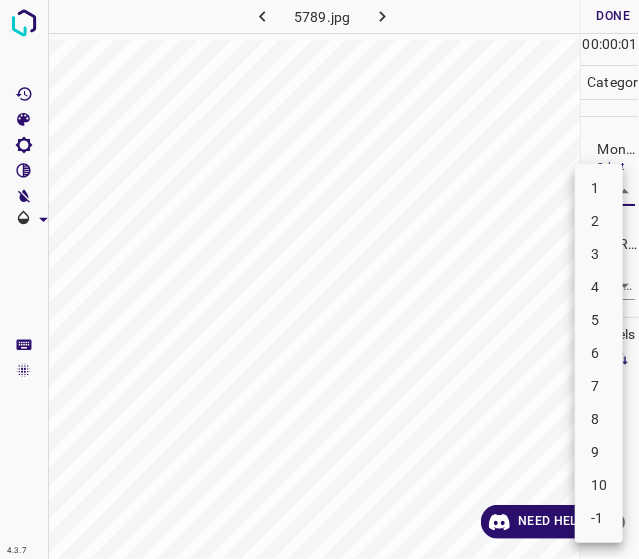 click on "6" at bounding box center (599, 353) 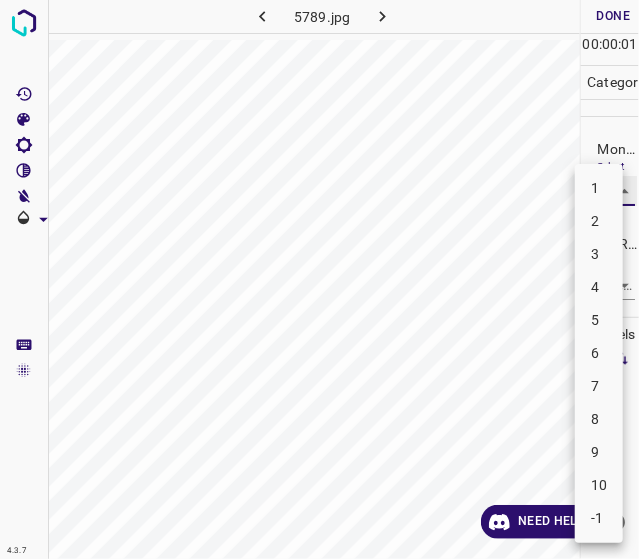 type on "6" 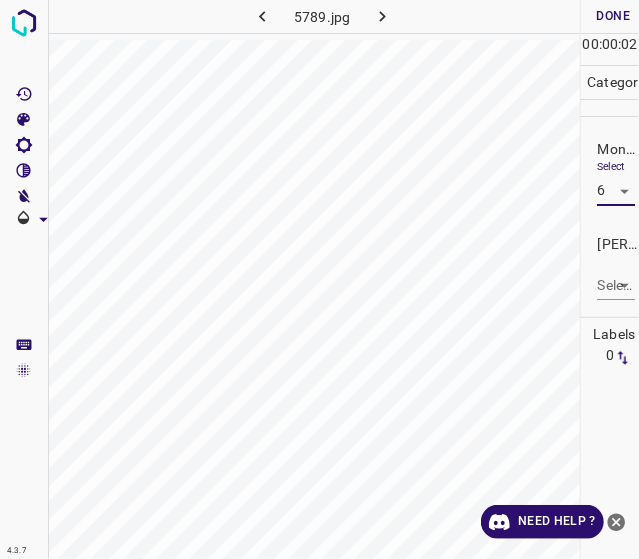 click on "4.3.7 5789.jpg Done Skip 0 00   : 00   : 02   Categories Monk *  Select 6 6  [PERSON_NAME] *  Select ​ Labels   0 Categories 1 Monk 2  [PERSON_NAME] Tools Space Change between modes (Draw & Edit) I Auto labeling R Restore zoom M Zoom in N Zoom out Delete Delete selecte label Filters Z Restore filters X Saturation filter C Brightness filter V Contrast filter B Gray scale filter General O Download Need Help ? - Text - Hide - Delete" at bounding box center [319, 279] 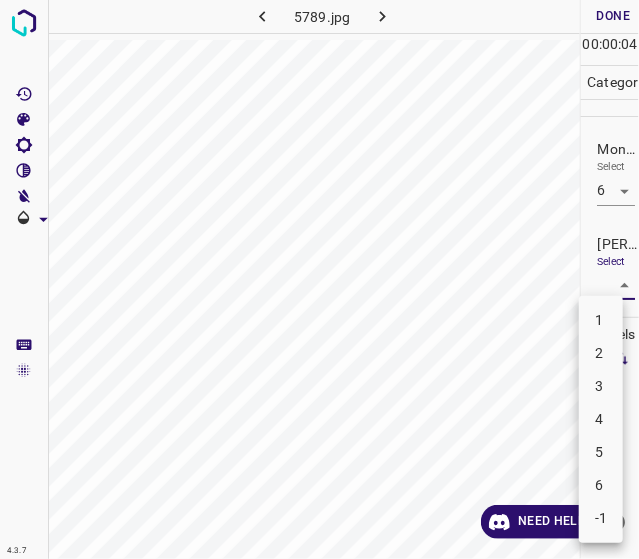 click on "4" at bounding box center [601, 419] 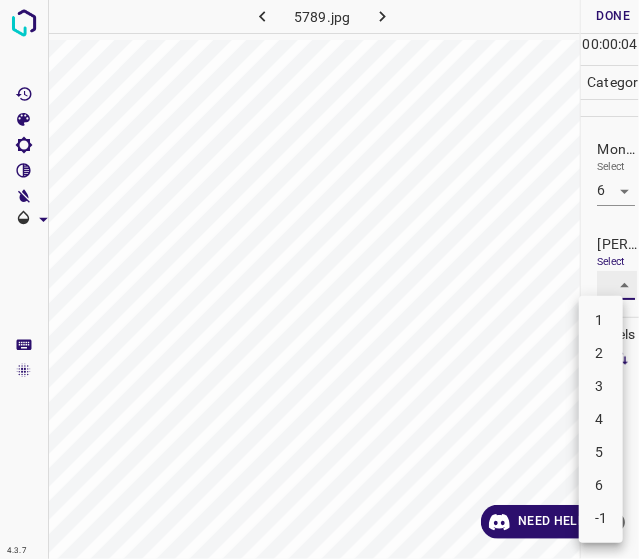 type on "4" 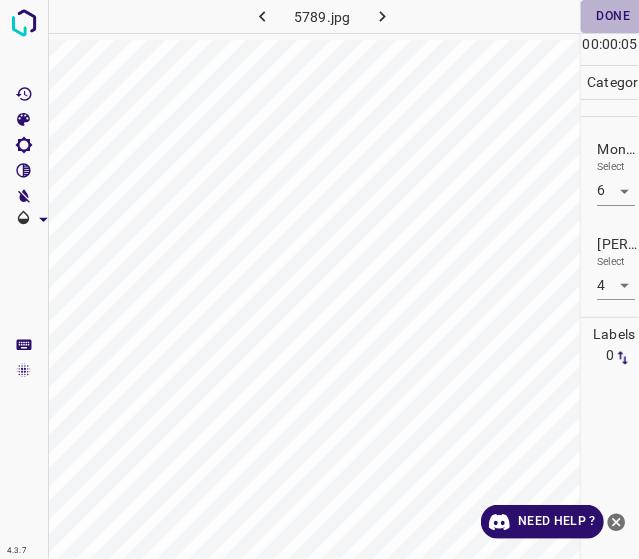 click on "Done" at bounding box center (613, 16) 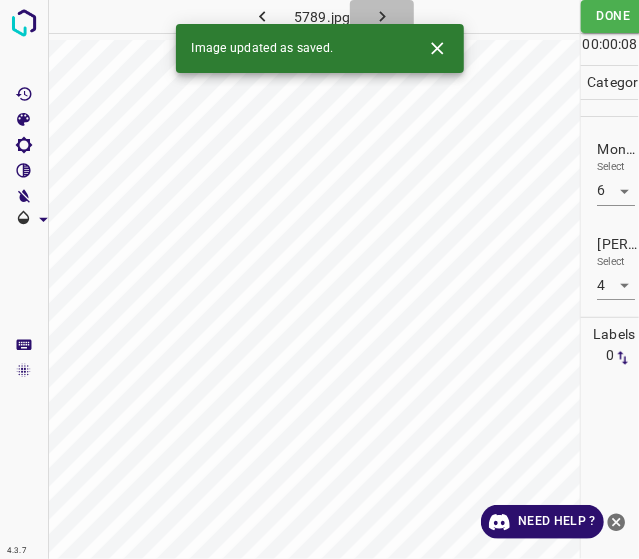 click at bounding box center [382, 16] 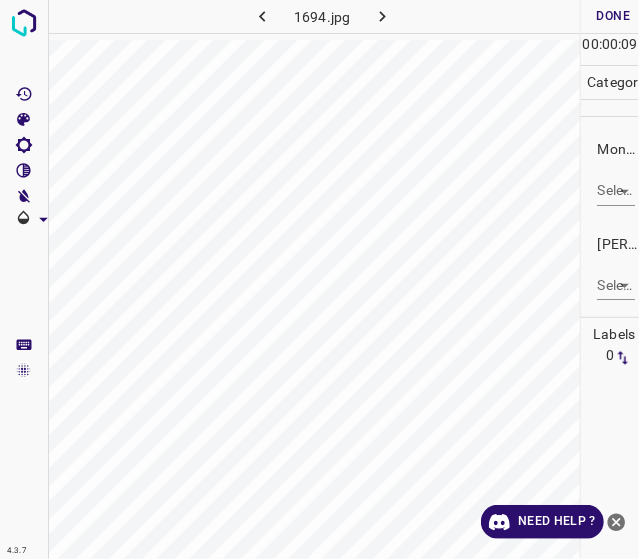 click on "4.3.7 1694.jpg Done Skip 0 00   : 00   : 09   Categories Monk *  Select ​  [PERSON_NAME] *  Select ​ Labels   0 Categories 1 Monk 2  [PERSON_NAME] Tools Space Change between modes (Draw & Edit) I Auto labeling R Restore zoom M Zoom in N Zoom out Delete Delete selecte label Filters Z Restore filters X Saturation filter C Brightness filter V Contrast filter B Gray scale filter General O Download Need Help ? - Text - Hide - Delete" at bounding box center (319, 279) 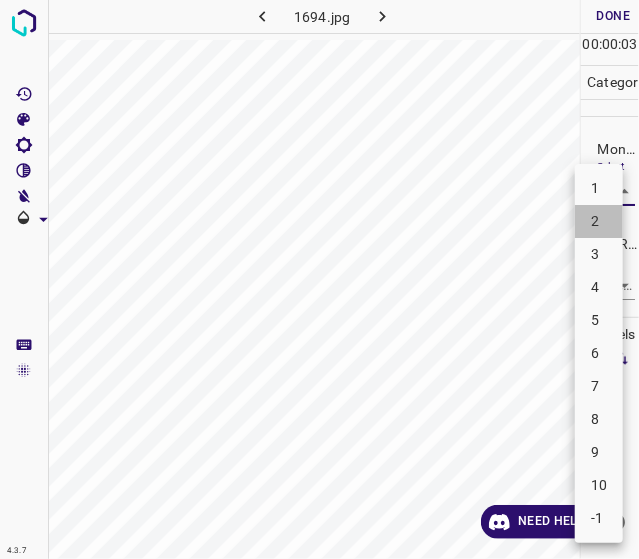 click on "2" at bounding box center [599, 221] 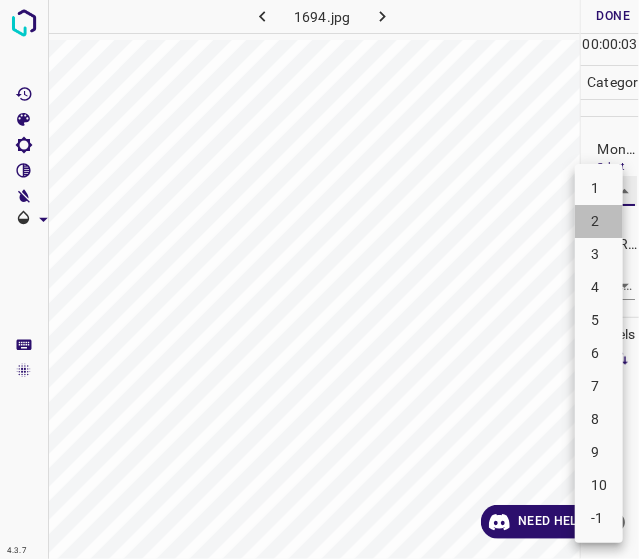 type on "2" 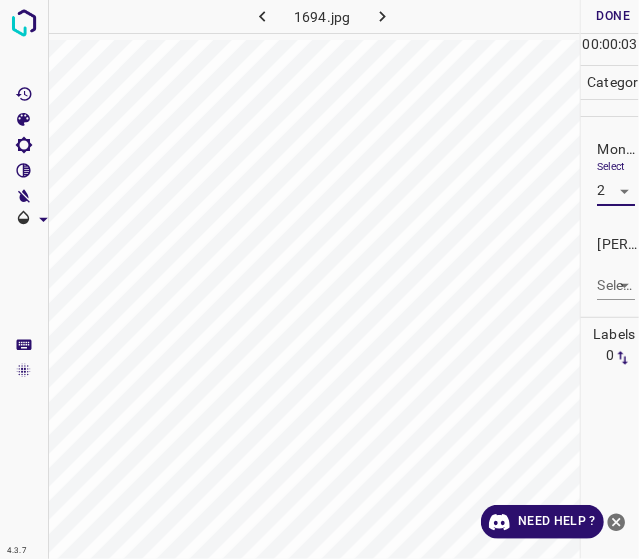 click on "4.3.7 1694.jpg Done Skip 0 00   : 00   : 03   Categories Monk *  Select 2 2  [PERSON_NAME] *  Select ​ Labels   0 Categories 1 Monk 2  [PERSON_NAME] Tools Space Change between modes (Draw & Edit) I Auto labeling R Restore zoom M Zoom in N Zoom out Delete Delete selecte label Filters Z Restore filters X Saturation filter C Brightness filter V Contrast filter B Gray scale filter General O Download Need Help ? - Text - Hide - Delete" at bounding box center [319, 279] 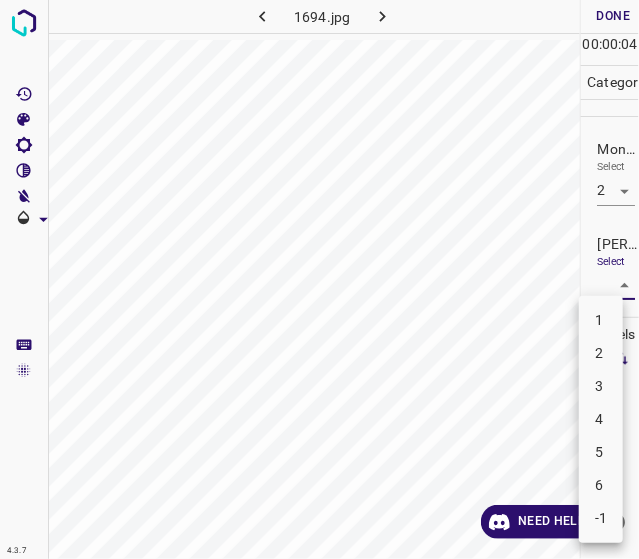 click on "1" at bounding box center (601, 320) 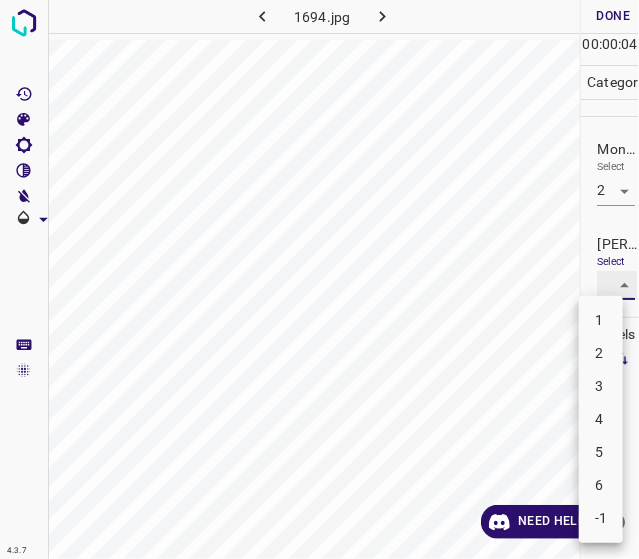 type on "1" 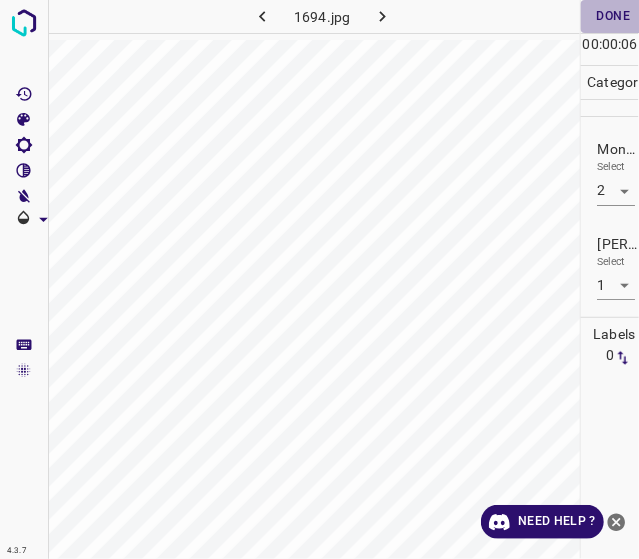 click on "Done" at bounding box center (613, 16) 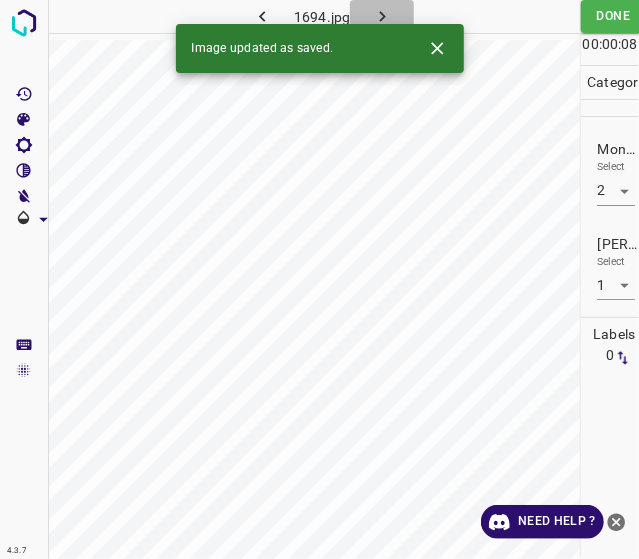 click 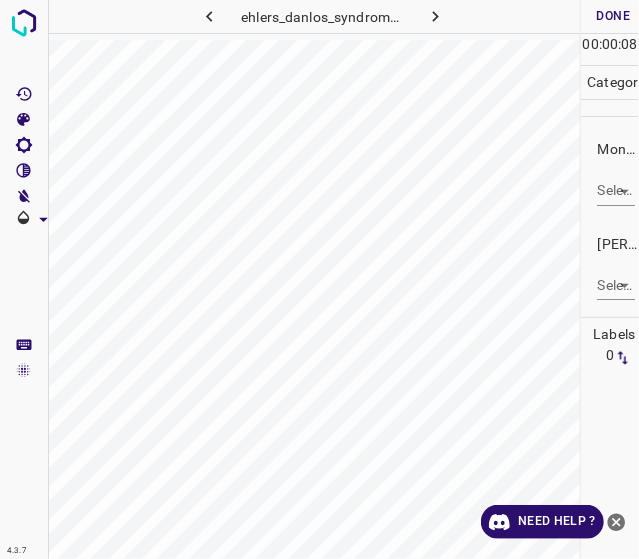 click on "4.3.7 ehlers_danlos_syndrome50.jpg Done Skip 0 00   : 00   : 08   Categories Monk *  Select ​  [PERSON_NAME] *  Select ​ Labels   0 Categories 1 Monk 2  [PERSON_NAME] Tools Space Change between modes (Draw & Edit) I Auto labeling R Restore zoom M Zoom in N Zoom out Delete Delete selecte label Filters Z Restore filters X Saturation filter C Brightness filter V Contrast filter B Gray scale filter General O Download Need Help ? - Text - Hide - Delete" at bounding box center [319, 279] 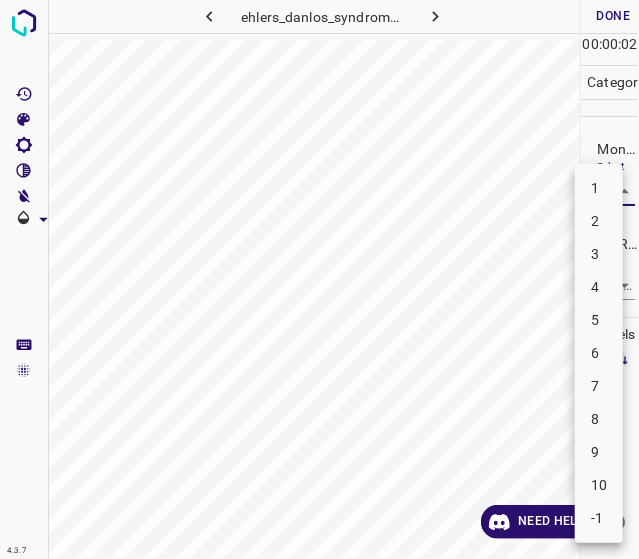 click on "3" at bounding box center [599, 254] 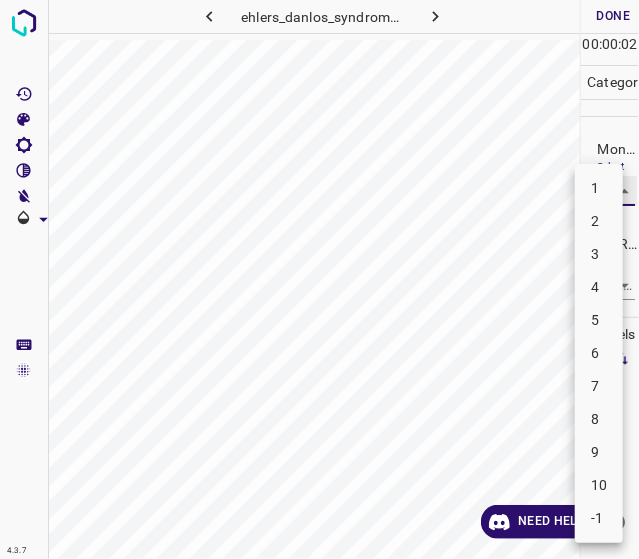 type on "3" 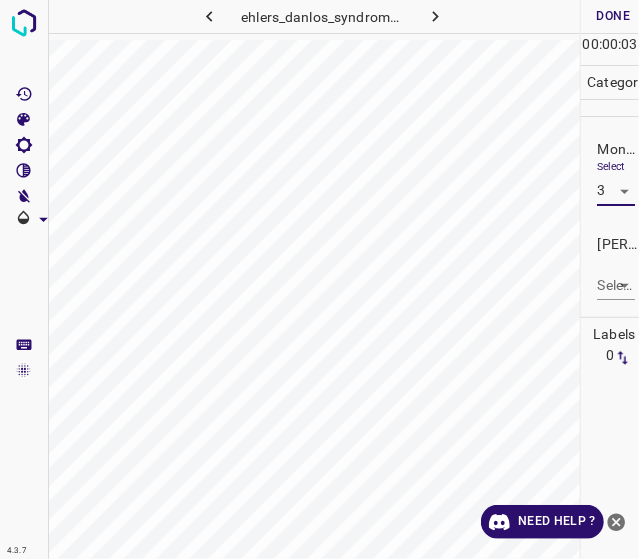 click on "4.3.7 ehlers_danlos_syndrome50.jpg Done Skip 0 00   : 00   : 03   Categories Monk *  Select 3 3  [PERSON_NAME] *  Select ​ Labels   0 Categories 1 Monk 2  [PERSON_NAME] Tools Space Change between modes (Draw & Edit) I Auto labeling R Restore zoom M Zoom in N Zoom out Delete Delete selecte label Filters Z Restore filters X Saturation filter C Brightness filter V Contrast filter B Gray scale filter General O Download Need Help ? - Text - Hide - Delete" at bounding box center (319, 279) 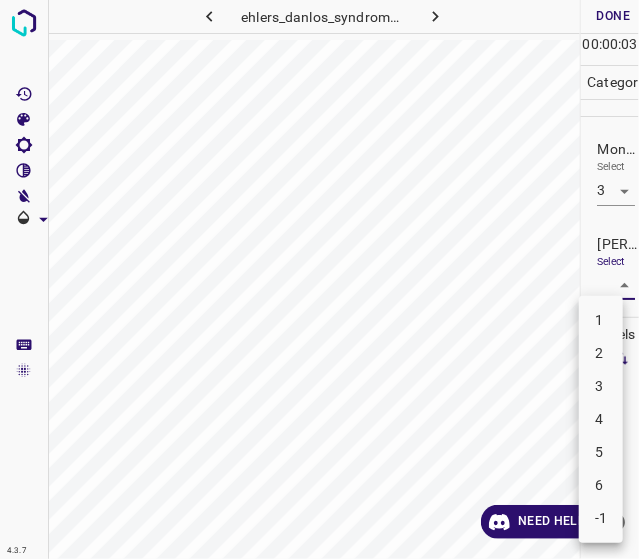 click on "2" at bounding box center [601, 353] 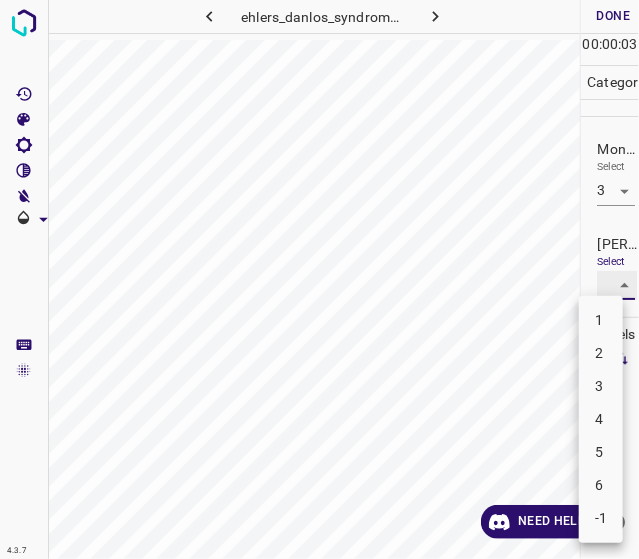 type on "2" 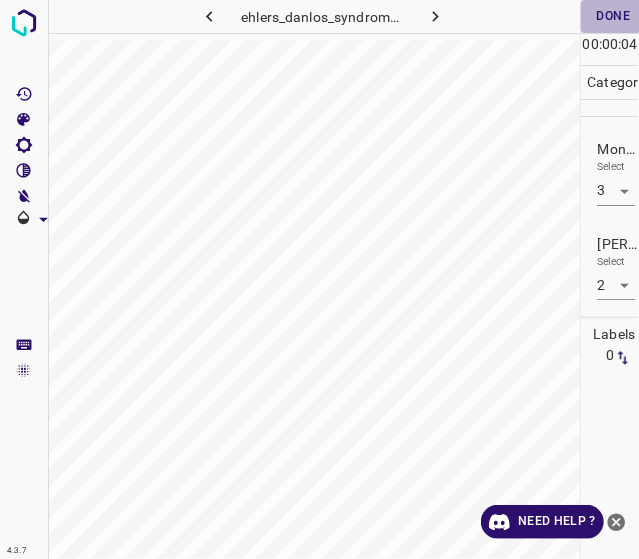 click on "Done" at bounding box center (613, 16) 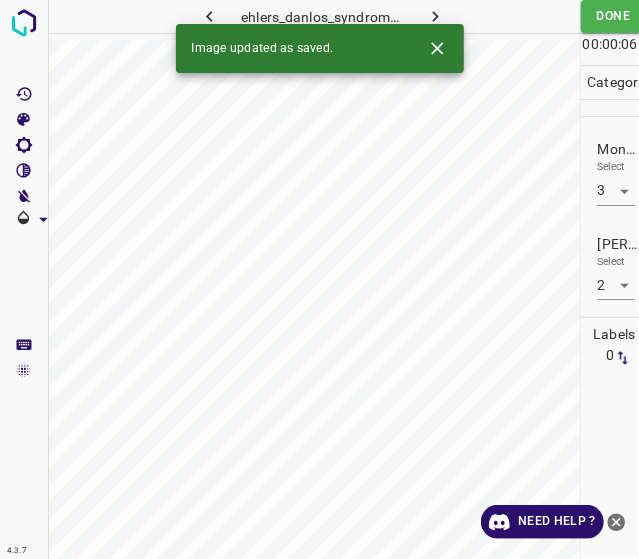 click 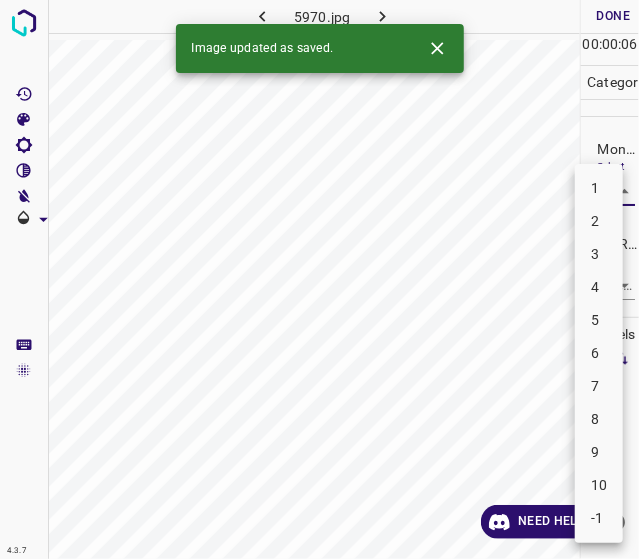 click on "4.3.7 5970.jpg Done Skip 0 00   : 00   : 06   Categories Monk *  Select ​  [PERSON_NAME] *  Select ​ Labels   0 Categories 1 Monk 2  [PERSON_NAME] Tools Space Change between modes (Draw & Edit) I Auto labeling R Restore zoom M Zoom in N Zoom out Delete Delete selecte label Filters Z Restore filters X Saturation filter C Brightness filter V Contrast filter B Gray scale filter General O Download Image updated as saved. Need Help ? - Text - Hide - Delete 1 2 3 4 5 6 7 8 9 10 -1" at bounding box center [319, 279] 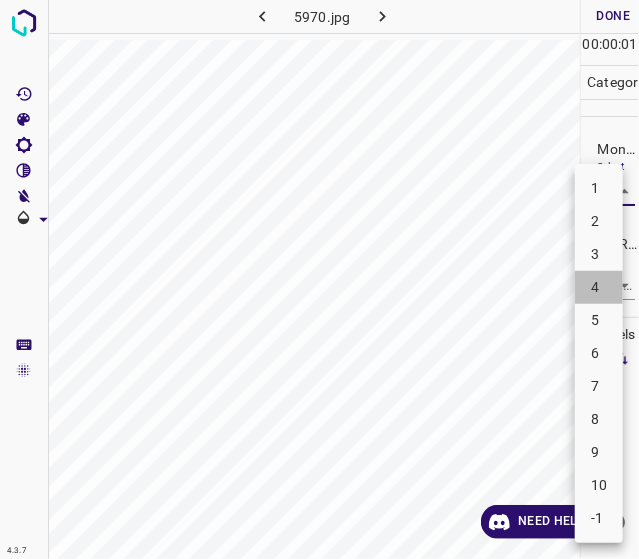 click on "4" at bounding box center (599, 287) 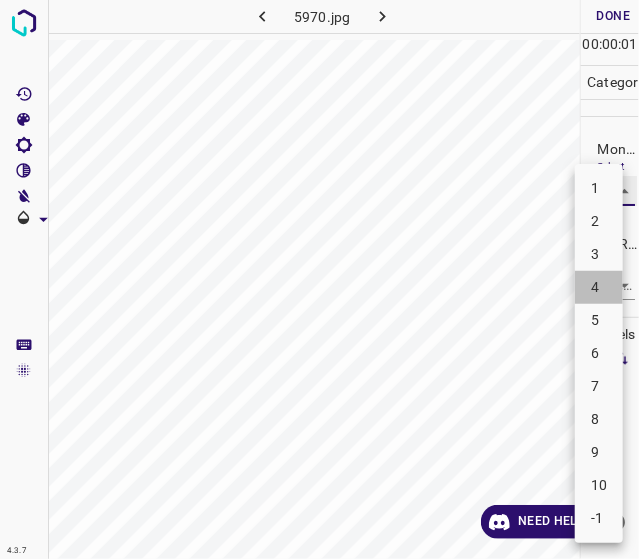 type on "4" 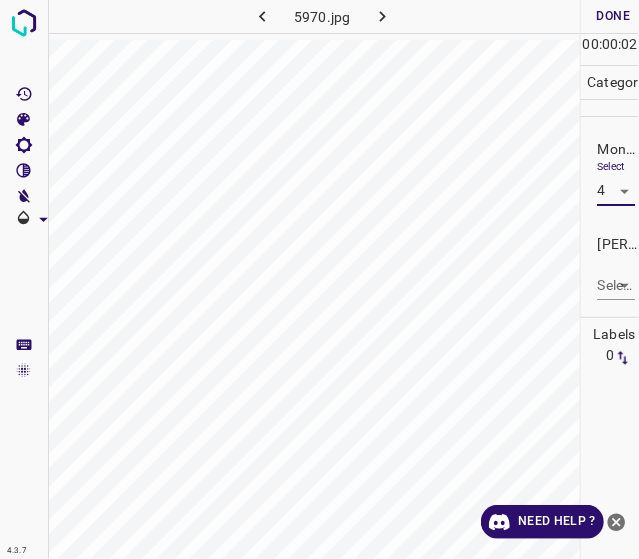 click on "4.3.7 5970.jpg Done Skip 0 00   : 00   : 02   Categories Monk *  Select 4 4  [PERSON_NAME] *  Select ​ Labels   0 Categories 1 Monk 2  [PERSON_NAME] Tools Space Change between modes (Draw & Edit) I Auto labeling R Restore zoom M Zoom in N Zoom out Delete Delete selecte label Filters Z Restore filters X Saturation filter C Brightness filter V Contrast filter B Gray scale filter General O Download Need Help ? - Text - Hide - Delete" at bounding box center (319, 279) 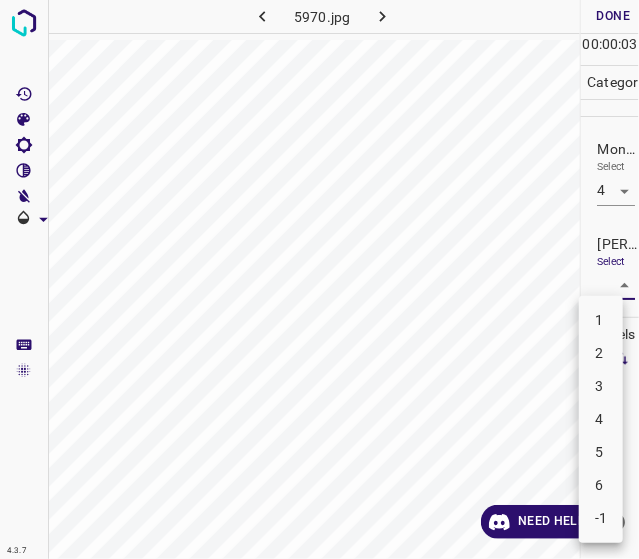 click on "2" at bounding box center [601, 353] 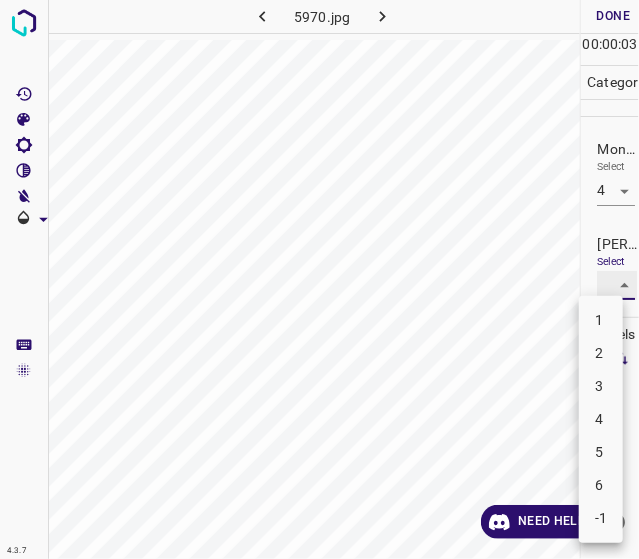 type on "2" 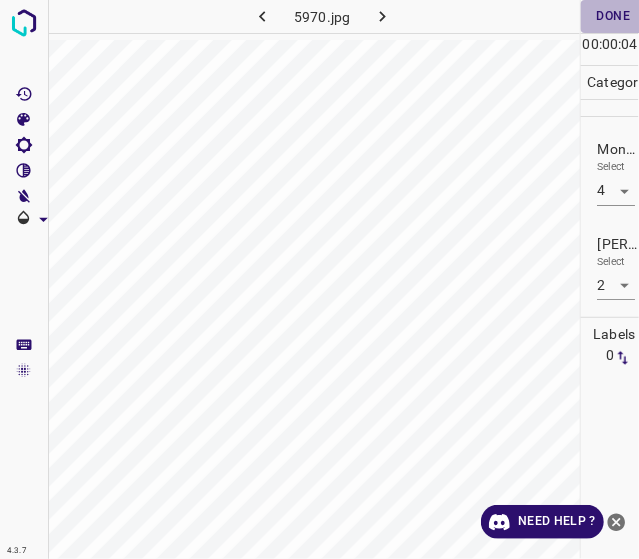 click on "Done" at bounding box center (613, 16) 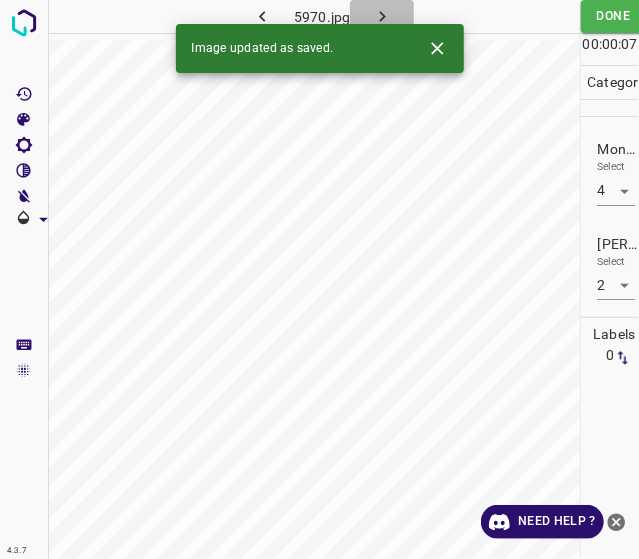 click at bounding box center [382, 16] 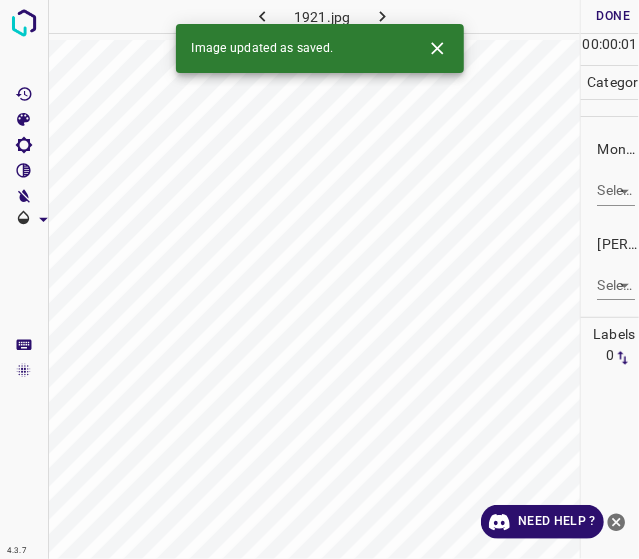 click on "4.3.7 1921.jpg Done Skip 0 00   : 00   : 01   Categories Monk *  Select ​  [PERSON_NAME] *  Select ​ Labels   0 Categories 1 Monk 2  [PERSON_NAME] Tools Space Change between modes (Draw & Edit) I Auto labeling R Restore zoom M Zoom in N Zoom out Delete Delete selecte label Filters Z Restore filters X Saturation filter C Brightness filter V Contrast filter B Gray scale filter General O Download Image updated as saved. Need Help ? - Text - Hide - Delete" at bounding box center [319, 279] 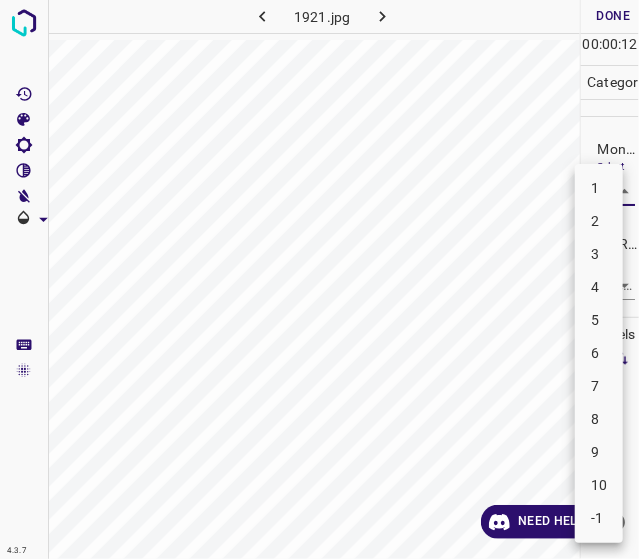 click on "5" at bounding box center [599, 320] 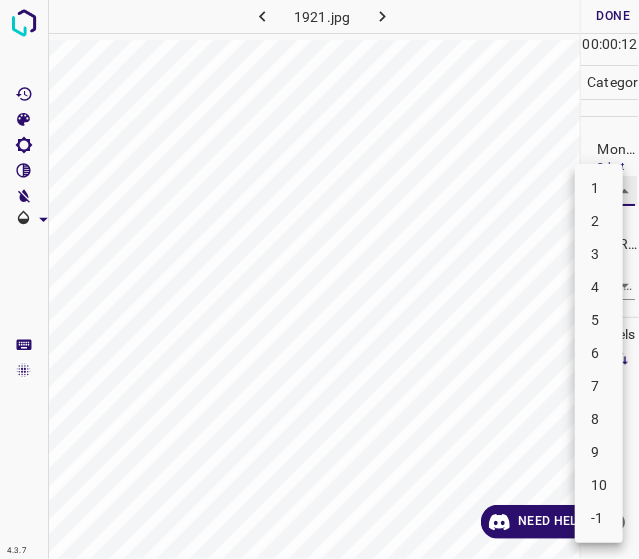 type on "5" 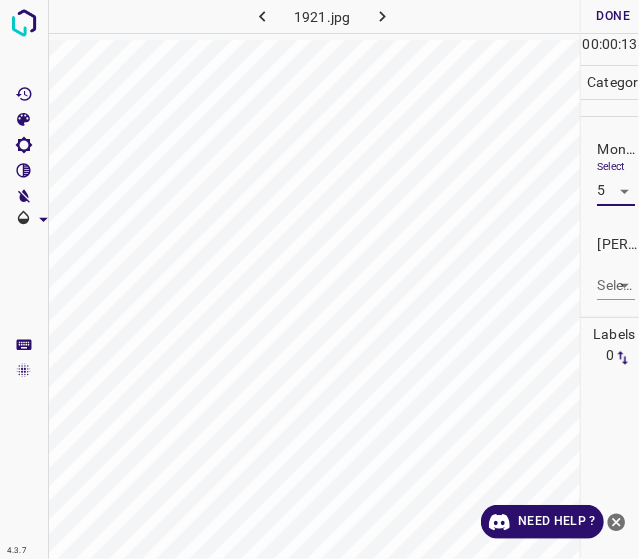 click on "4.3.7 1921.jpg Done Skip 0 00   : 00   : 13   Categories Monk *  Select 5 5  [PERSON_NAME] *  Select ​ Labels   0 Categories 1 Monk 2  [PERSON_NAME] Tools Space Change between modes (Draw & Edit) I Auto labeling R Restore zoom M Zoom in N Zoom out Delete Delete selecte label Filters Z Restore filters X Saturation filter C Brightness filter V Contrast filter B Gray scale filter General O Download Need Help ? - Text - Hide - Delete" at bounding box center (319, 279) 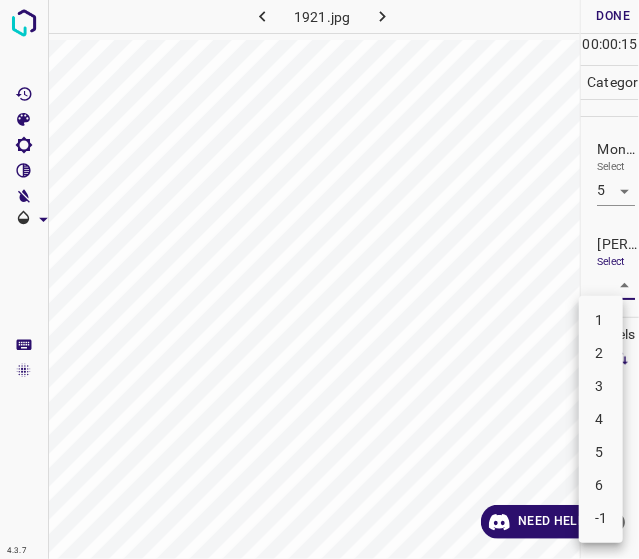click on "3" at bounding box center [601, 386] 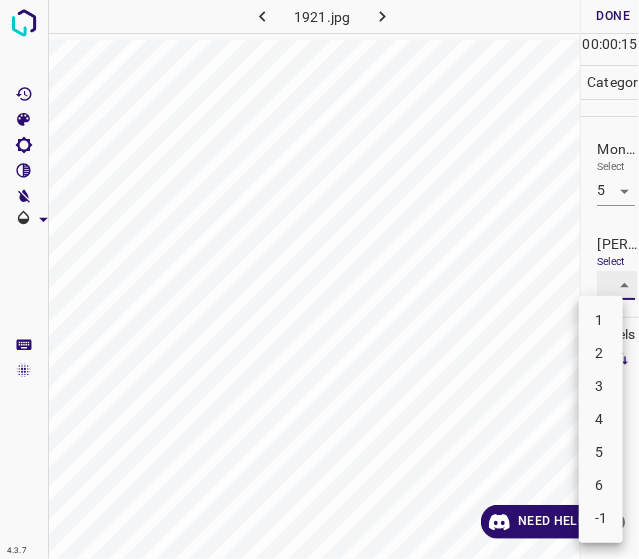 type on "3" 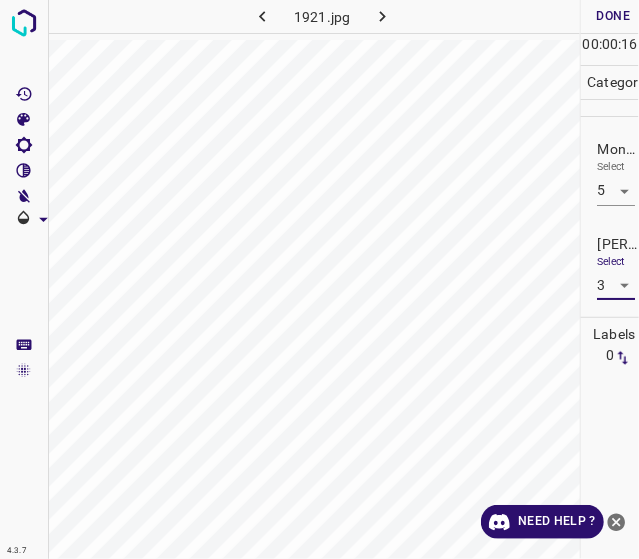 click on "Done" at bounding box center [613, 16] 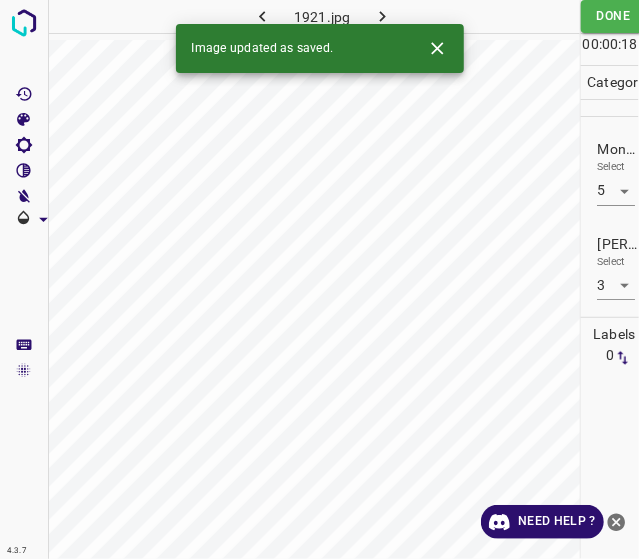 click 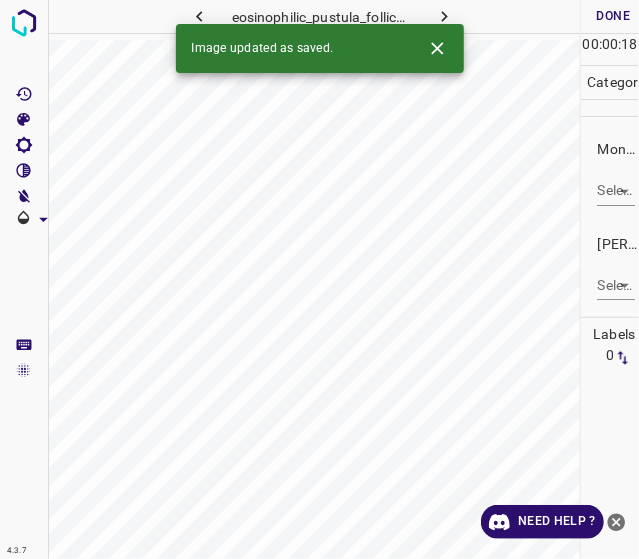 click on "4.3.7 eosinophilic_pustula_folliculitis19.jpg Done Skip 0 00   : 00   : 18   Categories Monk *  Select ​  [PERSON_NAME] *  Select ​ Labels   0 Categories 1 Monk 2  [PERSON_NAME] Tools Space Change between modes (Draw & Edit) I Auto labeling R Restore zoom M Zoom in N Zoom out Delete Delete selecte label Filters Z Restore filters X Saturation filter C Brightness filter V Contrast filter B Gray scale filter General O Download Image updated as saved. Need Help ? - Text - Hide - Delete" at bounding box center (319, 279) 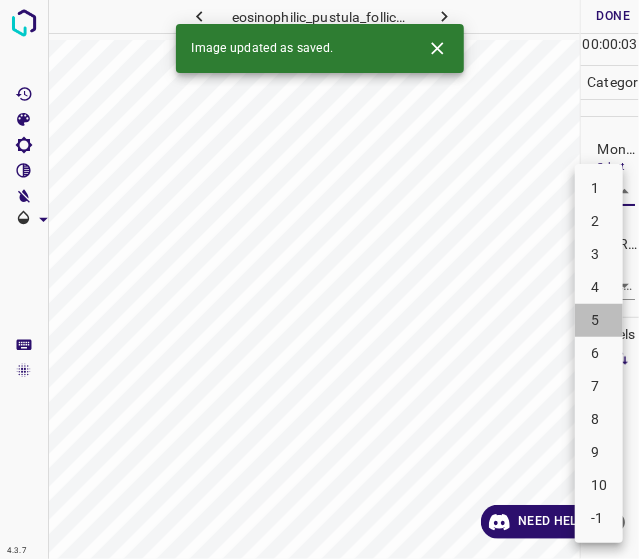 click on "5" at bounding box center [599, 320] 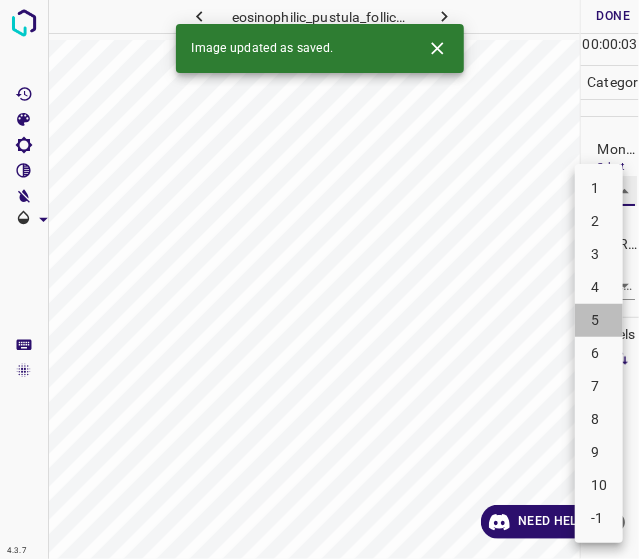 type on "5" 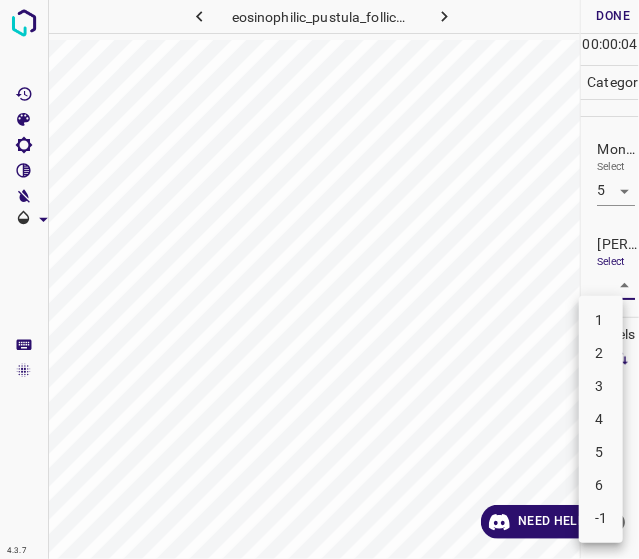 click on "4.3.7 eosinophilic_pustula_folliculitis19.jpg Done Skip 0 00   : 00   : 04   Categories Monk *  Select 5 5  [PERSON_NAME] *  Select ​ Labels   0 Categories 1 Monk 2  [PERSON_NAME] Tools Space Change between modes (Draw & Edit) I Auto labeling R Restore zoom M Zoom in N Zoom out Delete Delete selecte label Filters Z Restore filters X Saturation filter C Brightness filter V Contrast filter B Gray scale filter General O Download Need Help ? - Text - Hide - Delete 1 2 3 4 5 6 -1" at bounding box center (319, 279) 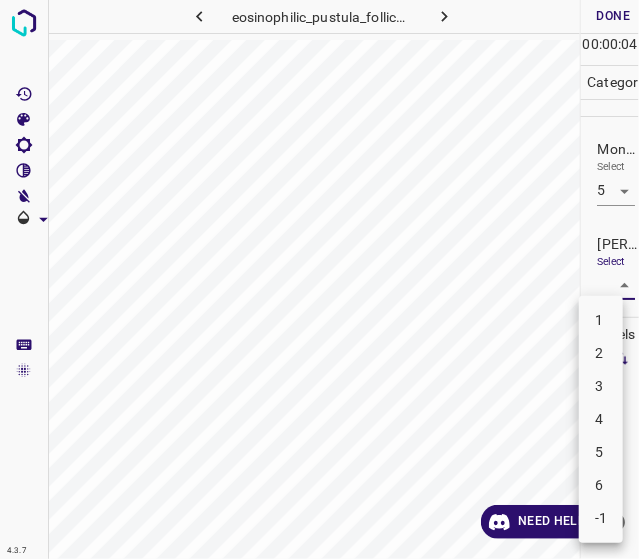 click on "3" at bounding box center [601, 386] 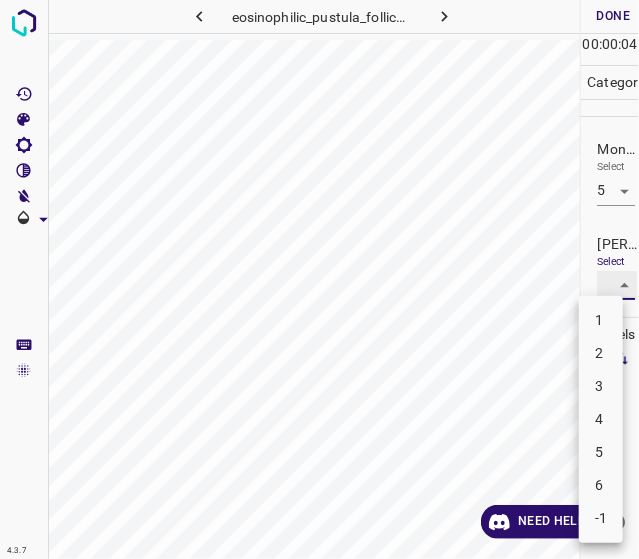 type on "3" 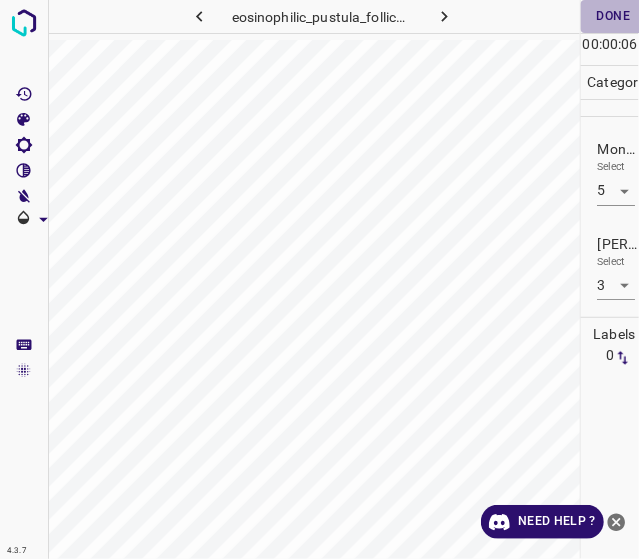 click on "Done" at bounding box center [613, 16] 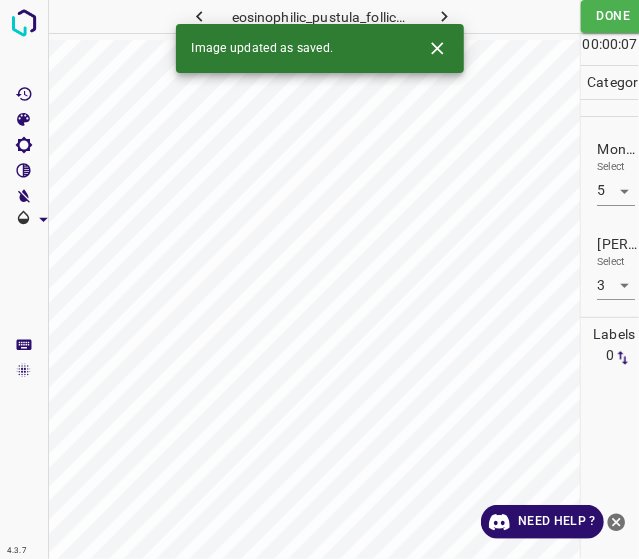 click at bounding box center [445, 16] 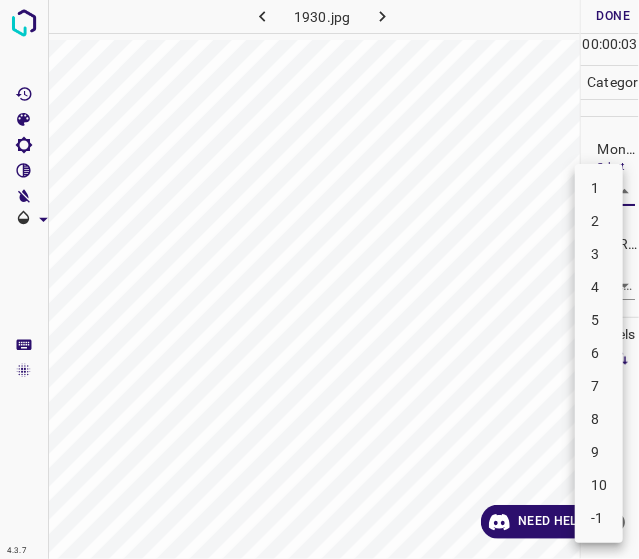 click on "4.3.7 1930.jpg Done Skip 0 00   : 00   : 03   Categories Monk *  Select ​  [PERSON_NAME] *  Select ​ Labels   0 Categories 1 Monk 2  [PERSON_NAME] Tools Space Change between modes (Draw & Edit) I Auto labeling R Restore zoom M Zoom in N Zoom out Delete Delete selecte label Filters Z Restore filters X Saturation filter C Brightness filter V Contrast filter B Gray scale filter General O Download Need Help ? - Text - Hide - Delete 1 2 3 4 5 6 7 8 9 10 -1" at bounding box center (319, 279) 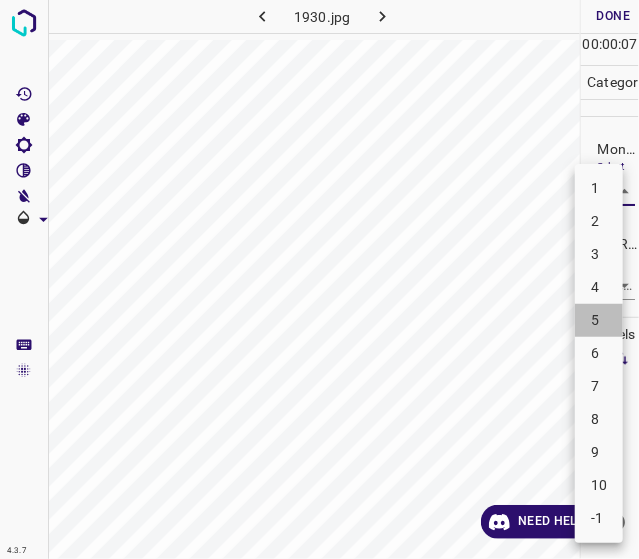 click on "5" at bounding box center (599, 320) 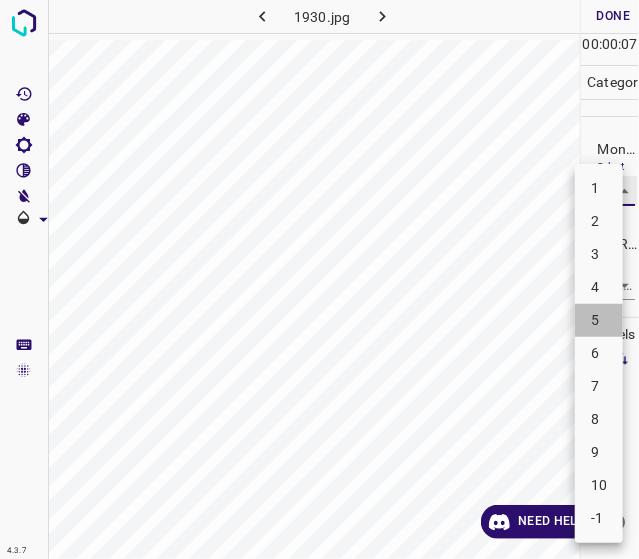 type on "5" 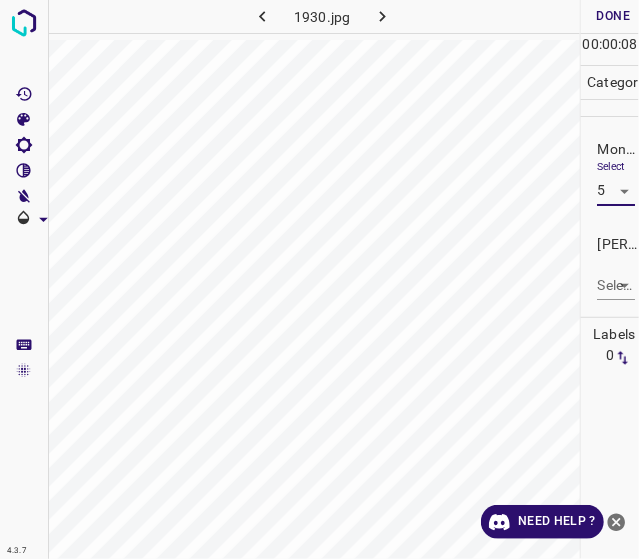 click on "4.3.7 1930.jpg Done Skip 0 00   : 00   : 08   Categories Monk *  Select 5 5  [PERSON_NAME] *  Select ​ Labels   0 Categories 1 Monk 2  [PERSON_NAME] Tools Space Change between modes (Draw & Edit) I Auto labeling R Restore zoom M Zoom in N Zoom out Delete Delete selecte label Filters Z Restore filters X Saturation filter C Brightness filter V Contrast filter B Gray scale filter General O Download Need Help ? - Text - Hide - Delete" at bounding box center (319, 279) 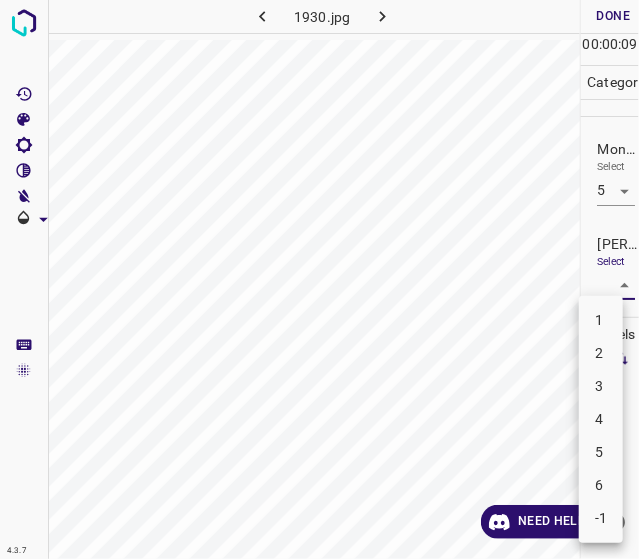 click on "3" at bounding box center [601, 386] 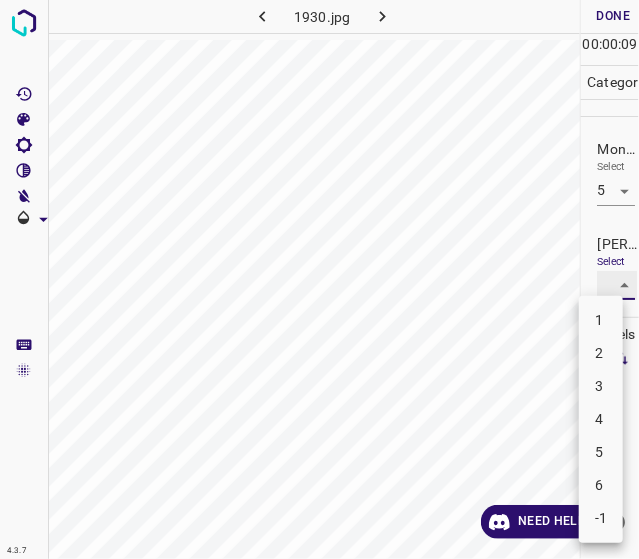 type on "3" 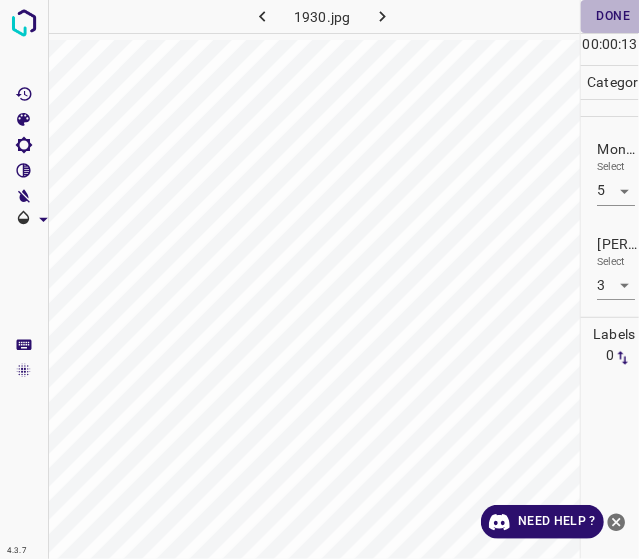 click on "Done" at bounding box center (613, 16) 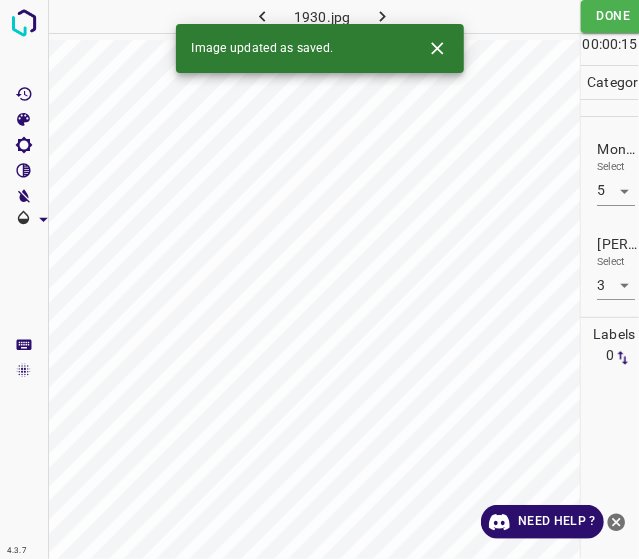 click at bounding box center [382, 16] 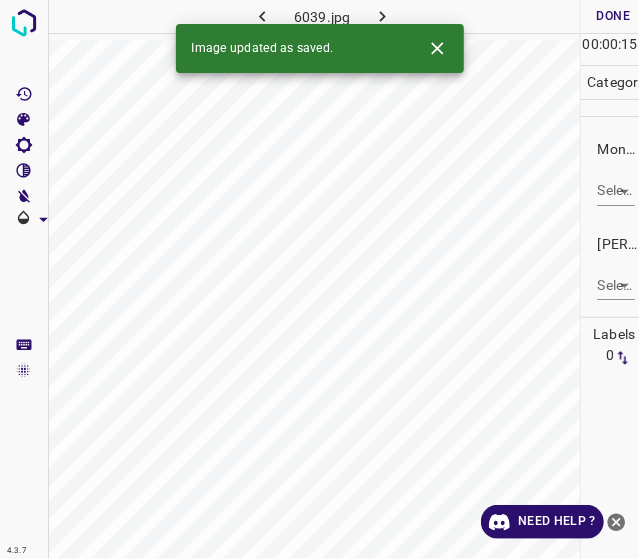 click on "4.3.7 6039.jpg Done Skip 0 00   : 00   : 15   Categories Monk *  Select ​  [PERSON_NAME] *  Select ​ Labels   0 Categories 1 Monk 2  [PERSON_NAME] Tools Space Change between modes (Draw & Edit) I Auto labeling R Restore zoom M Zoom in N Zoom out Delete Delete selecte label Filters Z Restore filters X Saturation filter C Brightness filter V Contrast filter B Gray scale filter General O Download Image updated as saved. Need Help ? - Text - Hide - Delete" at bounding box center (319, 279) 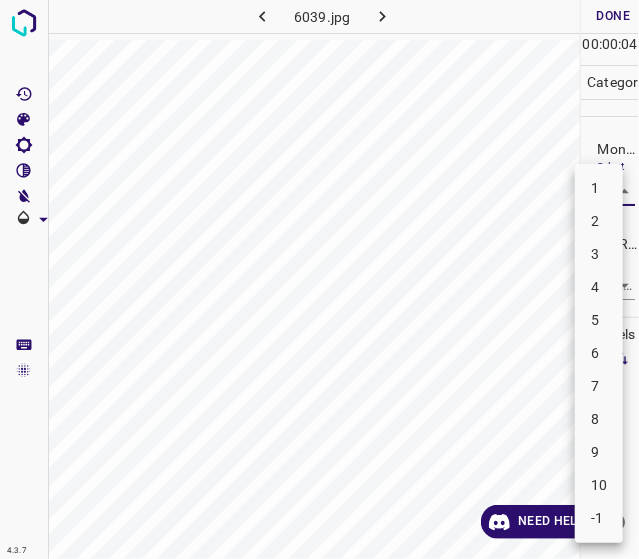 click on "7" at bounding box center (599, 386) 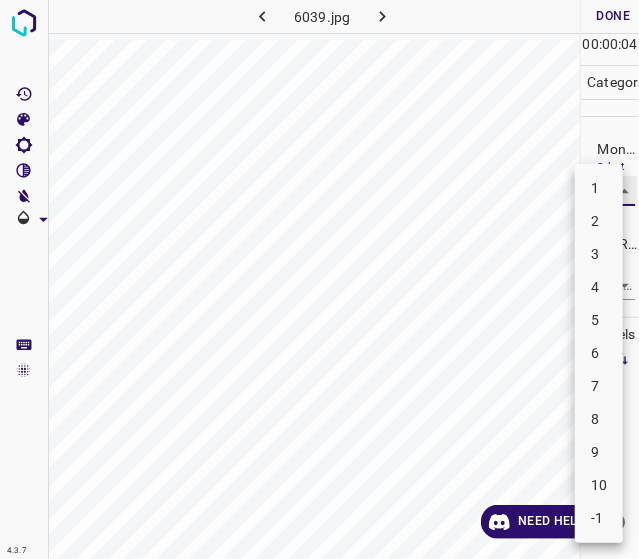 type on "7" 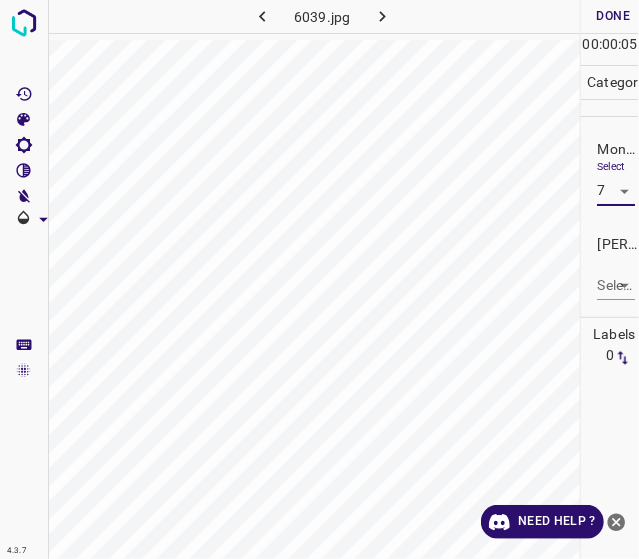 click on "4.3.7 6039.jpg Done Skip 0 00   : 00   : 05   Categories Monk *  Select 7 7  [PERSON_NAME] *  Select ​ Labels   0 Categories 1 Monk 2  [PERSON_NAME] Tools Space Change between modes (Draw & Edit) I Auto labeling R Restore zoom M Zoom in N Zoom out Delete Delete selecte label Filters Z Restore filters X Saturation filter C Brightness filter V Contrast filter B Gray scale filter General O Download Need Help ? - Text - Hide - Delete" at bounding box center [319, 279] 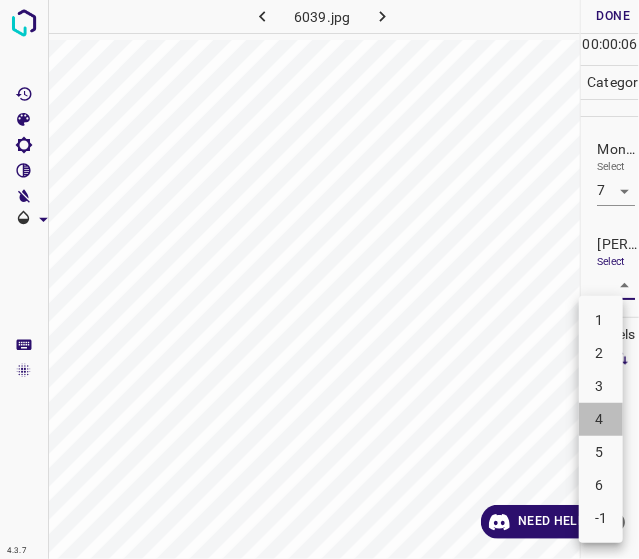 click on "4" at bounding box center [601, 419] 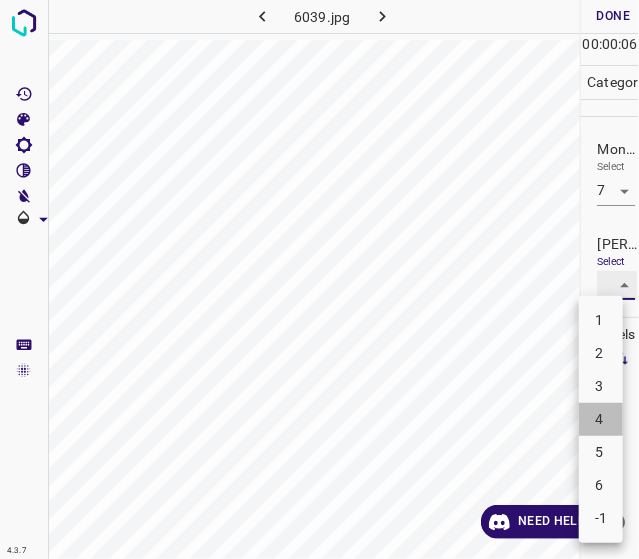 type on "4" 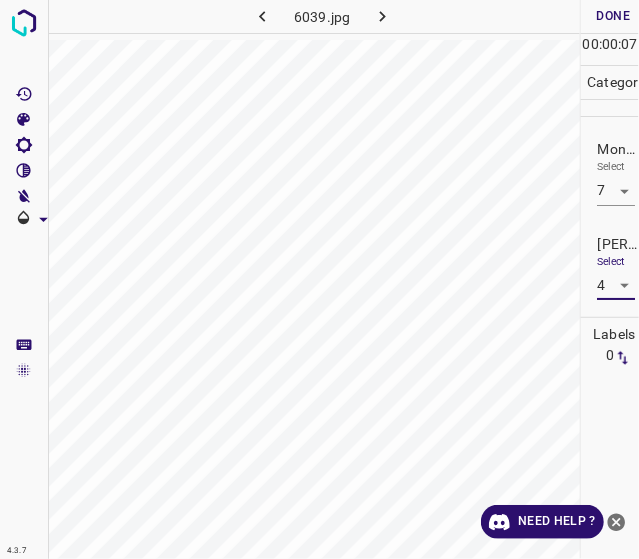 click on "Done" at bounding box center [613, 16] 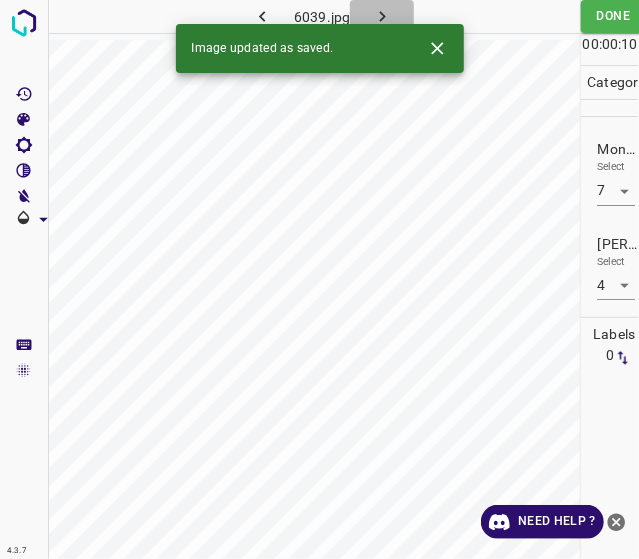 click 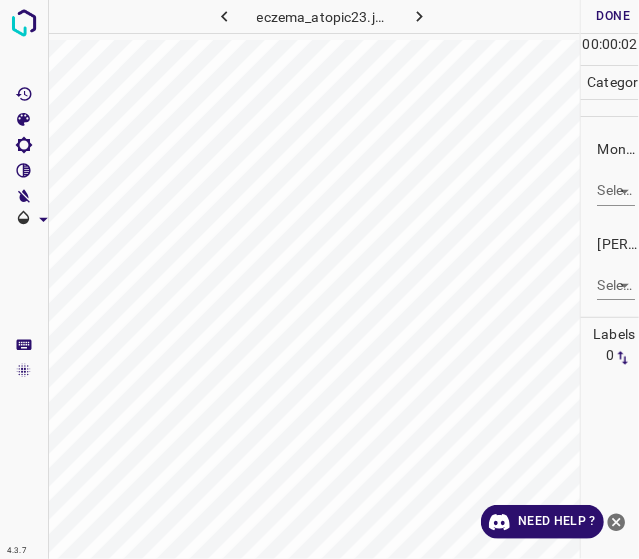 click on "4.3.7 eczema_atopic23.jpg Done Skip 0 00   : 00   : 02   Categories Monk *  Select ​  [PERSON_NAME] *  Select ​ Labels   0 Categories 1 Monk 2  [PERSON_NAME] Tools Space Change between modes (Draw & Edit) I Auto labeling R Restore zoom M Zoom in N Zoom out Delete Delete selecte label Filters Z Restore filters X Saturation filter C Brightness filter V Contrast filter B Gray scale filter General O Download Need Help ? - Text - Hide - Delete" at bounding box center (319, 279) 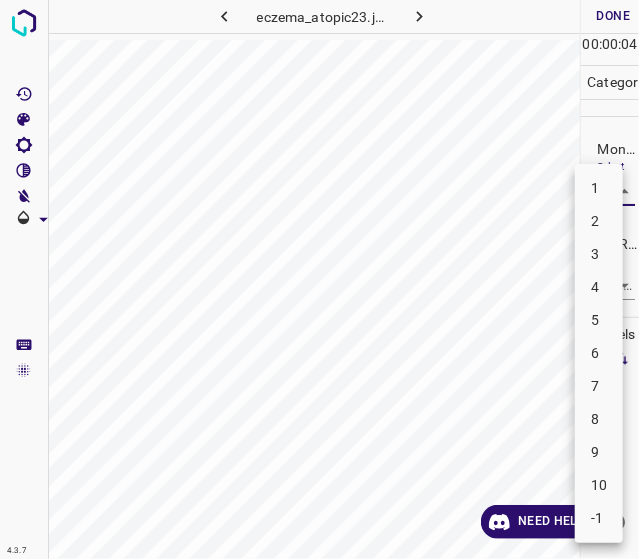 click on "7" at bounding box center [599, 386] 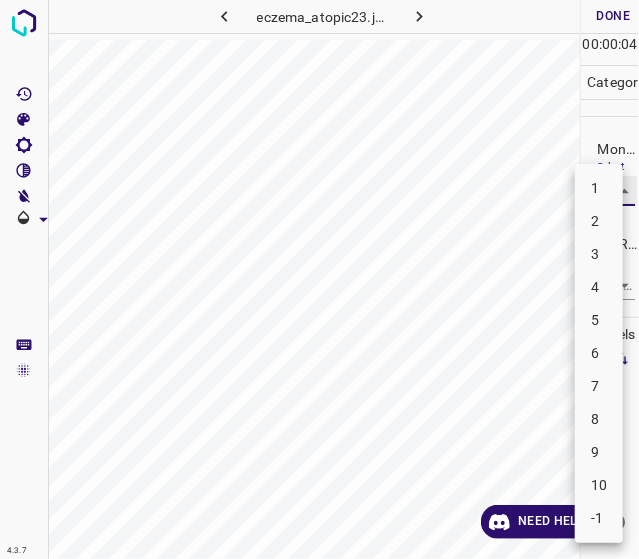 type on "7" 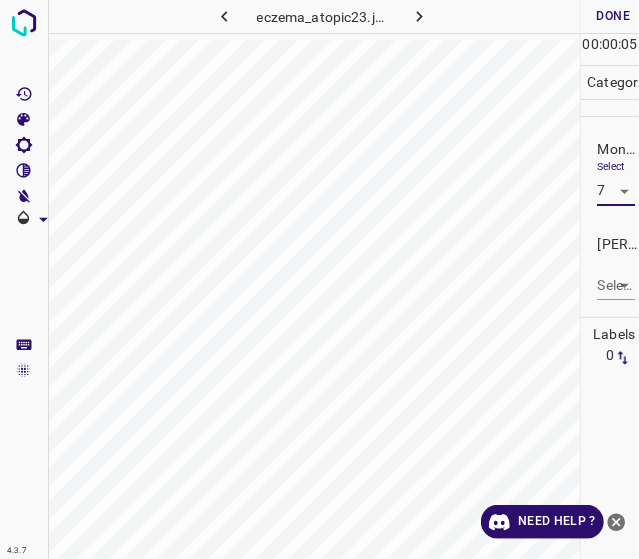click on "4.3.7 eczema_atopic23.jpg Done Skip 0 00   : 00   : 05   Categories Monk *  Select 7 7  [PERSON_NAME] *  Select ​ Labels   0 Categories 1 Monk 2  [PERSON_NAME] Tools Space Change between modes (Draw & Edit) I Auto labeling R Restore zoom M Zoom in N Zoom out Delete Delete selecte label Filters Z Restore filters X Saturation filter C Brightness filter V Contrast filter B Gray scale filter General O Download Need Help ? - Text - Hide - Delete" at bounding box center [319, 279] 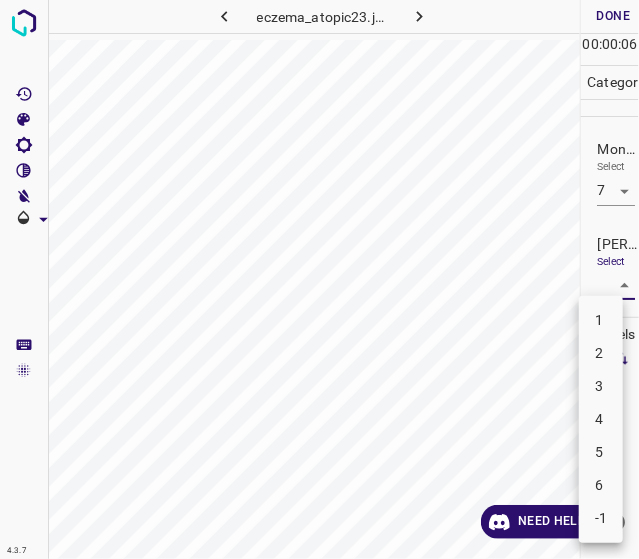 click on "5" at bounding box center (601, 452) 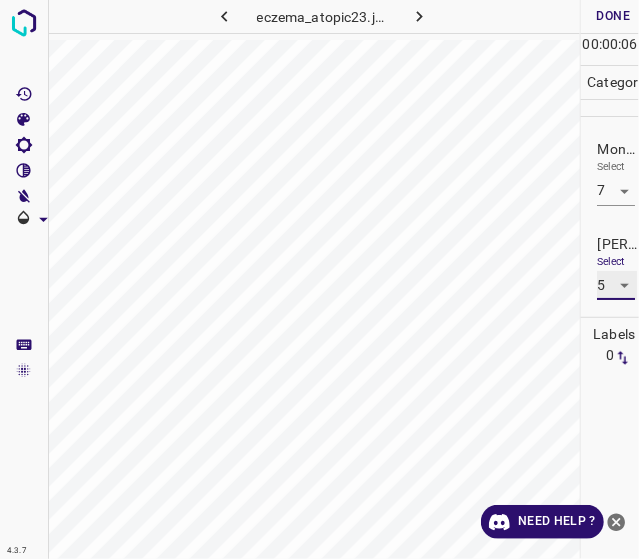 type on "5" 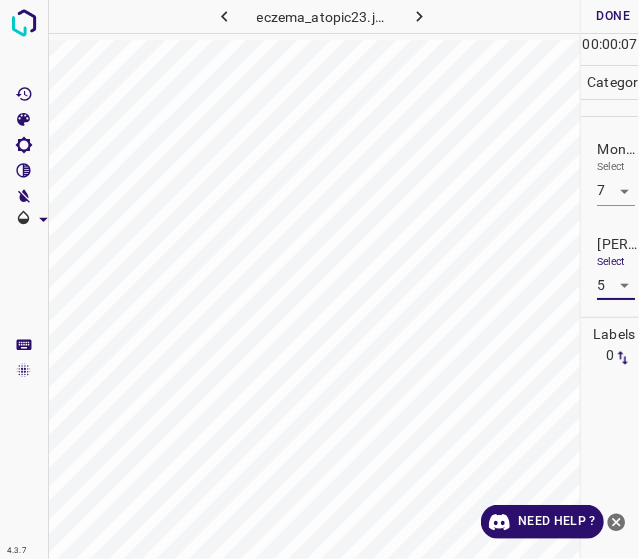 click on "Done" at bounding box center (613, 16) 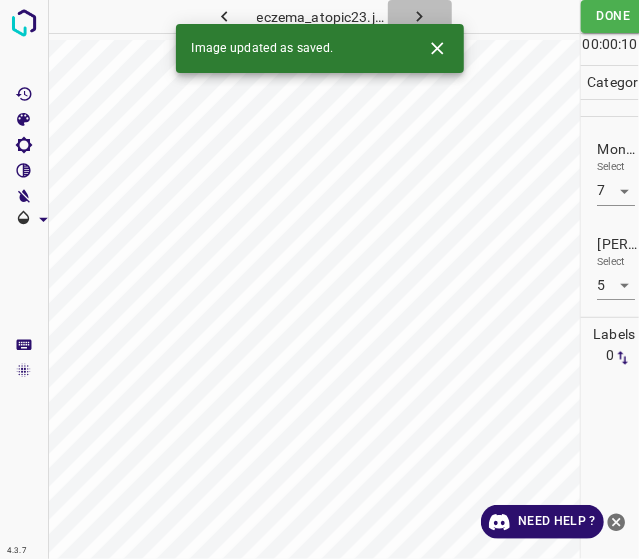 click at bounding box center (420, 16) 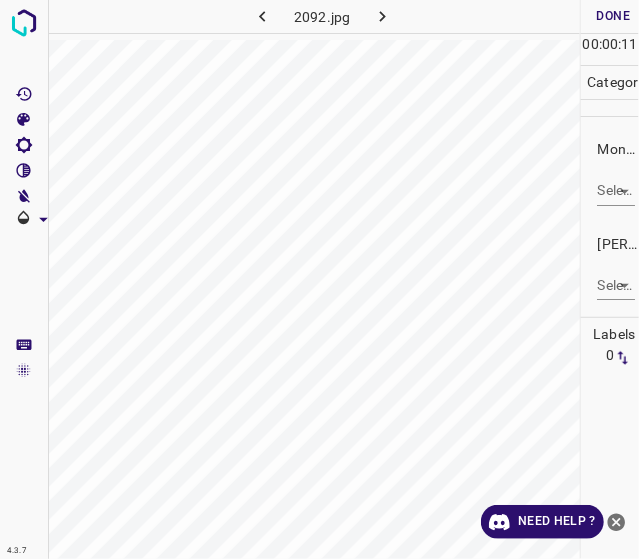 click on "4.3.7 2092.jpg Done Skip 0 00   : 00   : 11   Categories Monk *  Select ​  [PERSON_NAME] *  Select ​ Labels   0 Categories 1 Monk 2  [PERSON_NAME] Tools Space Change between modes (Draw & Edit) I Auto labeling R Restore zoom M Zoom in N Zoom out Delete Delete selecte label Filters Z Restore filters X Saturation filter C Brightness filter V Contrast filter B Gray scale filter General O Download Need Help ? - Text - Hide - Delete" at bounding box center (319, 279) 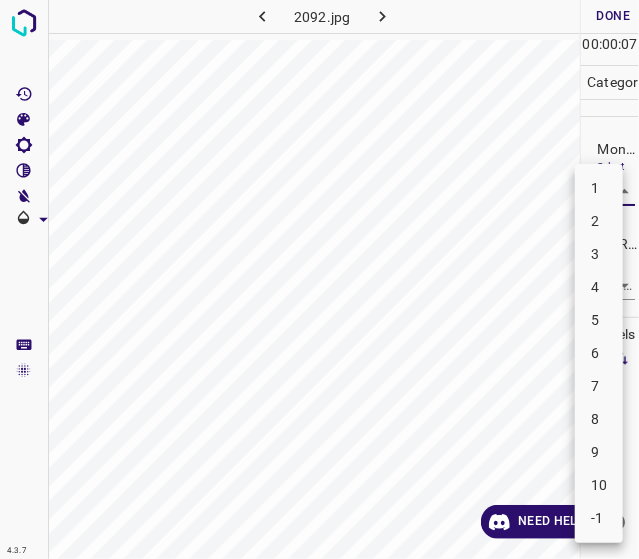 click on "2" at bounding box center [599, 221] 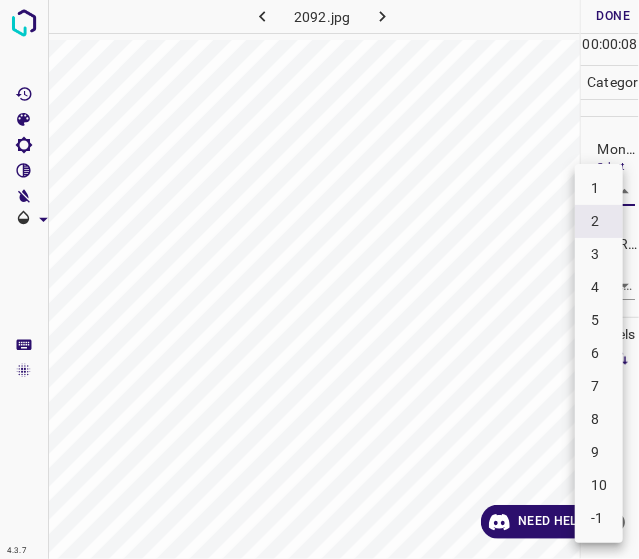 click on "4.3.7 2092.jpg Done Skip 0 00   : 00   : 08   Categories Monk *  Select 2 2  [PERSON_NAME] *  Select ​ Labels   0 Categories 1 Monk 2  [PERSON_NAME] Tools Space Change between modes (Draw & Edit) I Auto labeling R Restore zoom M Zoom in N Zoom out Delete Delete selecte label Filters Z Restore filters X Saturation filter C Brightness filter V Contrast filter B Gray scale filter General O Download Need Help ? - Text - Hide - Delete 1 2 3 4 5 6 7 8 9 10 -1" at bounding box center [319, 279] 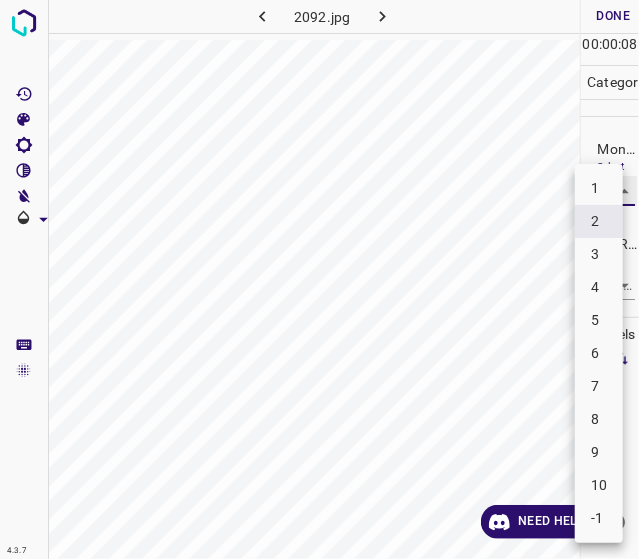 type on "3" 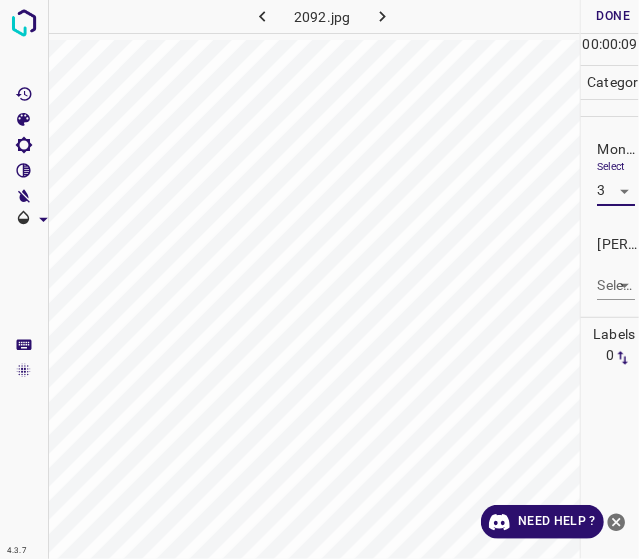 click on "4.3.7 2092.jpg Done Skip 0 00   : 00   : 09   Categories Monk *  Select 3 3  [PERSON_NAME] *  Select ​ Labels   0 Categories 1 Monk 2  [PERSON_NAME] Tools Space Change between modes (Draw & Edit) I Auto labeling R Restore zoom M Zoom in N Zoom out Delete Delete selecte label Filters Z Restore filters X Saturation filter C Brightness filter V Contrast filter B Gray scale filter General O Download Need Help ? - Text - Hide - Delete" at bounding box center [319, 279] 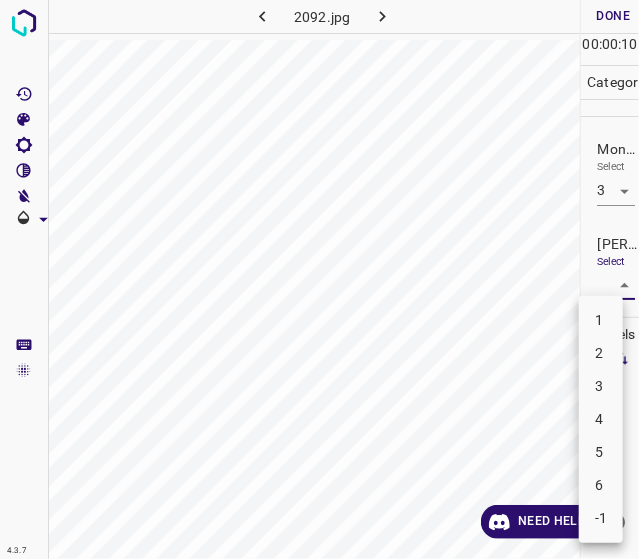 click on "2" at bounding box center [601, 353] 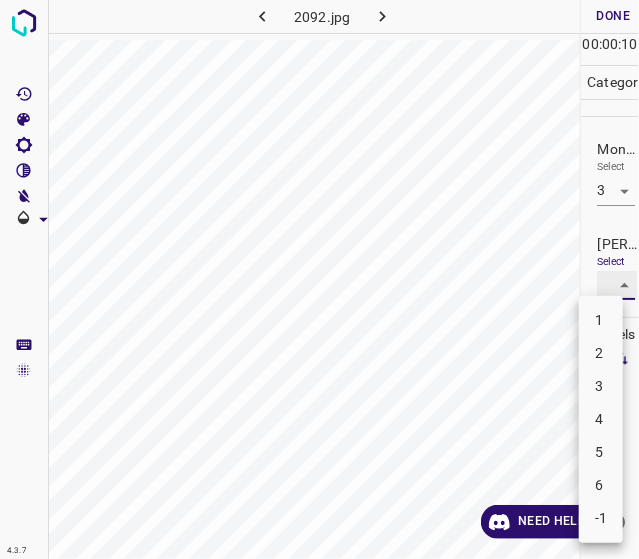 type on "2" 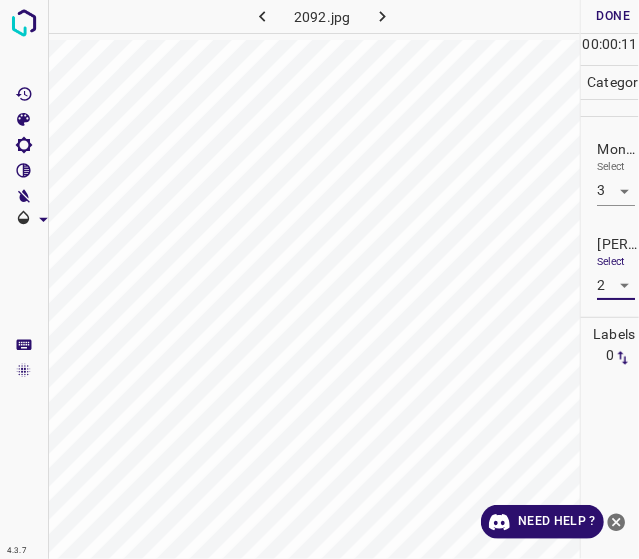click on "Done" at bounding box center (613, 16) 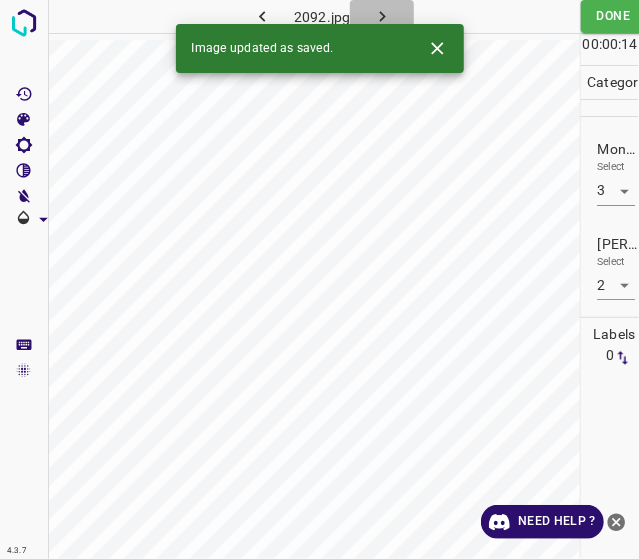 click at bounding box center [382, 16] 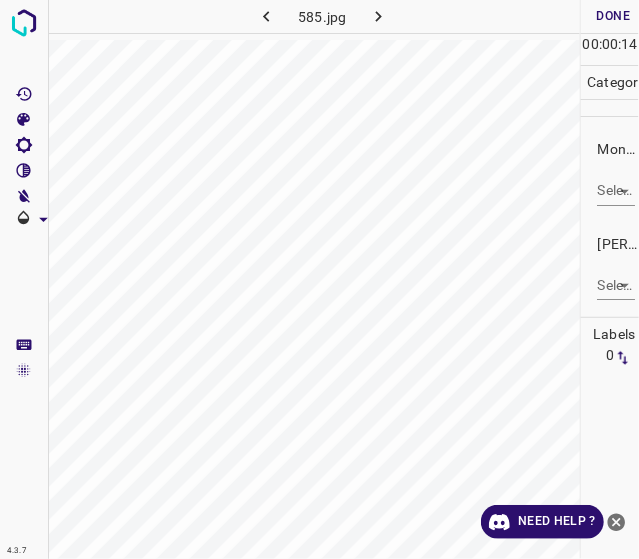 click on "4.3.7 585.jpg Done Skip 0 00   : 00   : 14   Categories Monk *  Select ​  [PERSON_NAME] *  Select ​ Labels   0 Categories 1 Monk 2  [PERSON_NAME] Tools Space Change between modes (Draw & Edit) I Auto labeling R Restore zoom M Zoom in N Zoom out Delete Delete selecte label Filters Z Restore filters X Saturation filter C Brightness filter V Contrast filter B Gray scale filter General O Download Need Help ? - Text - Hide - Delete" at bounding box center (319, 279) 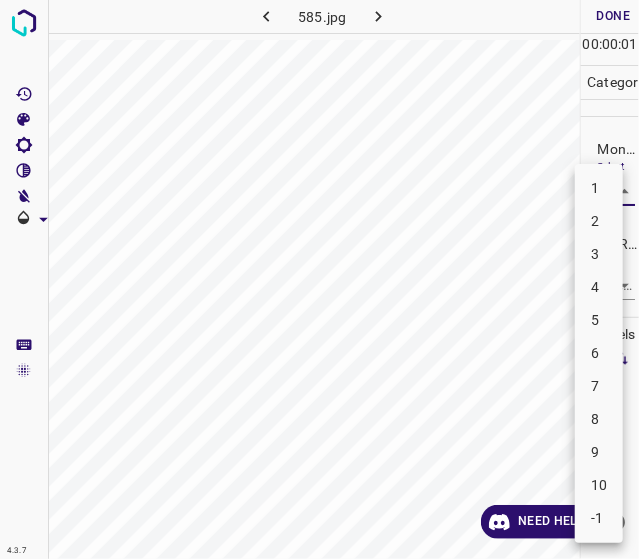 click on "3" at bounding box center [599, 254] 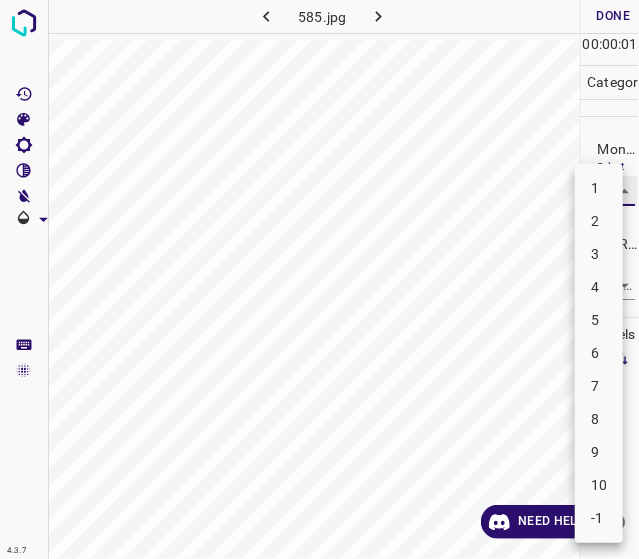 type on "3" 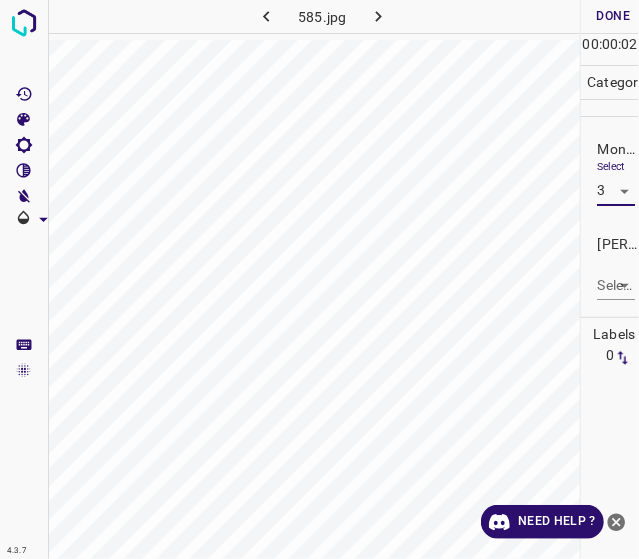 click on "4.3.7 585.jpg Done Skip 0 00   : 00   : 02   Categories Monk *  Select 3 3  [PERSON_NAME] *  Select ​ Labels   0 Categories 1 Monk 2  [PERSON_NAME] Tools Space Change between modes (Draw & Edit) I Auto labeling R Restore zoom M Zoom in N Zoom out Delete Delete selecte label Filters Z Restore filters X Saturation filter C Brightness filter V Contrast filter B Gray scale filter General O Download Need Help ? - Text - Hide - Delete" at bounding box center (319, 279) 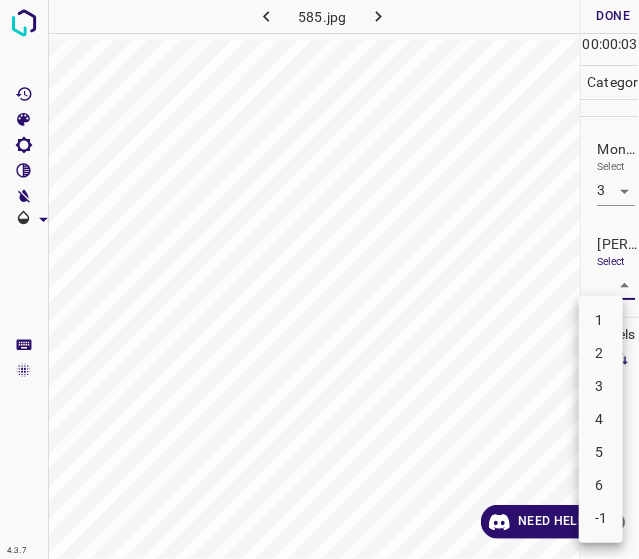click on "2" at bounding box center (601, 353) 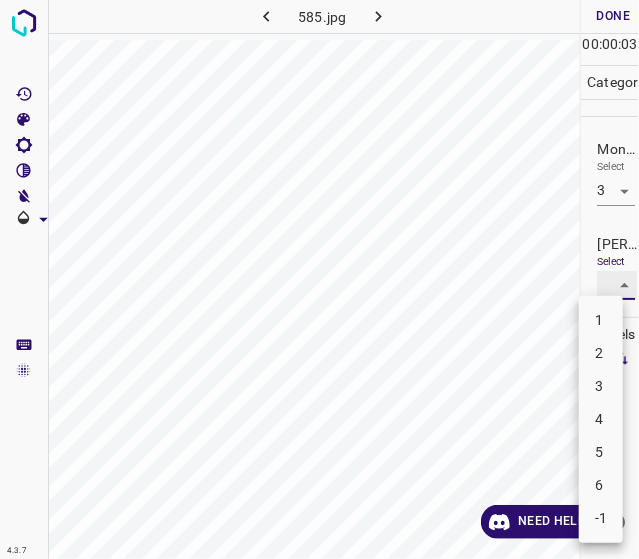 type on "2" 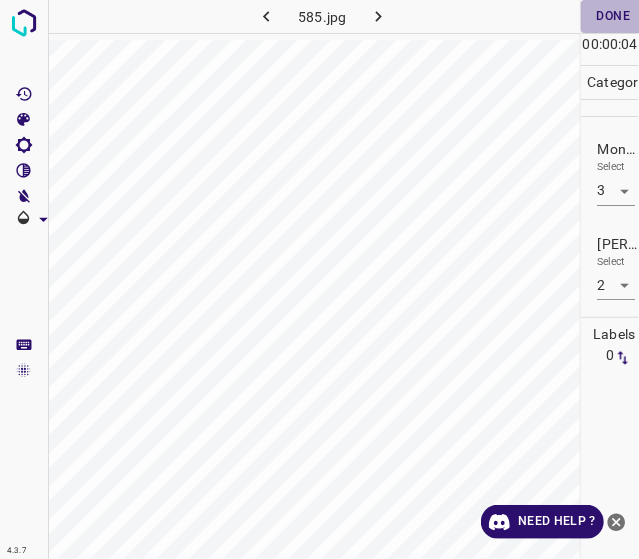 click on "Done" at bounding box center (613, 16) 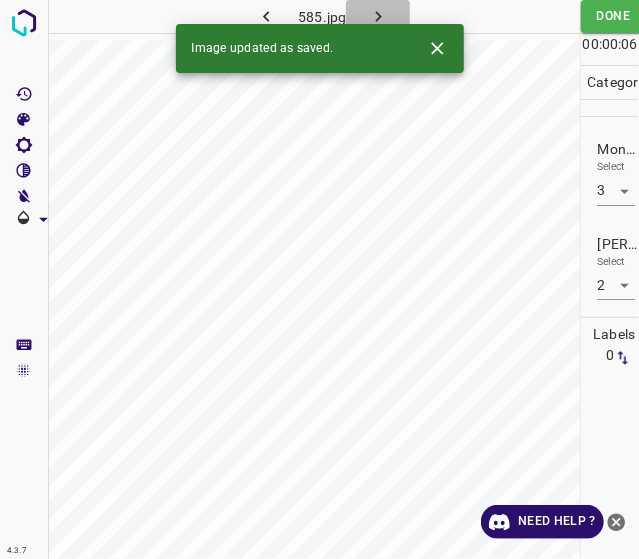 click 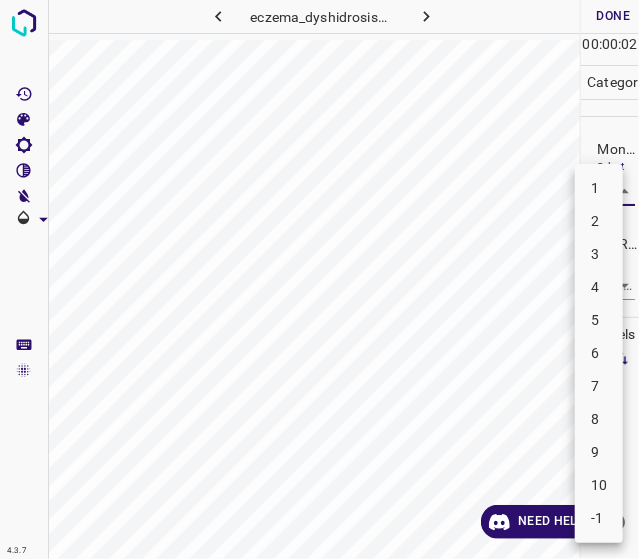 click on "4.3.7 eczema_dyshidrosis2.jpg Done Skip 0 00   : 00   : 02   Categories Monk *  Select ​  [PERSON_NAME] *  Select ​ Labels   0 Categories 1 Monk 2  [PERSON_NAME] Tools Space Change between modes (Draw & Edit) I Auto labeling R Restore zoom M Zoom in N Zoom out Delete Delete selecte label Filters Z Restore filters X Saturation filter C Brightness filter V Contrast filter B Gray scale filter General O Download Need Help ? - Text - Hide - Delete 1 2 3 4 5 6 7 8 9 10 -1" at bounding box center [319, 279] 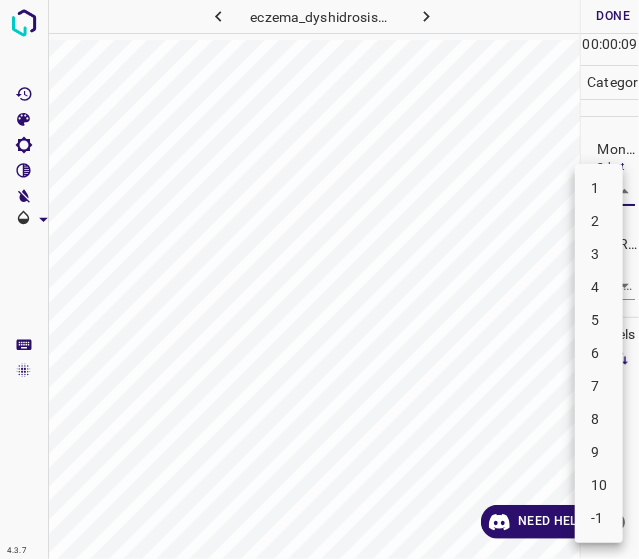 click on "3" at bounding box center (599, 254) 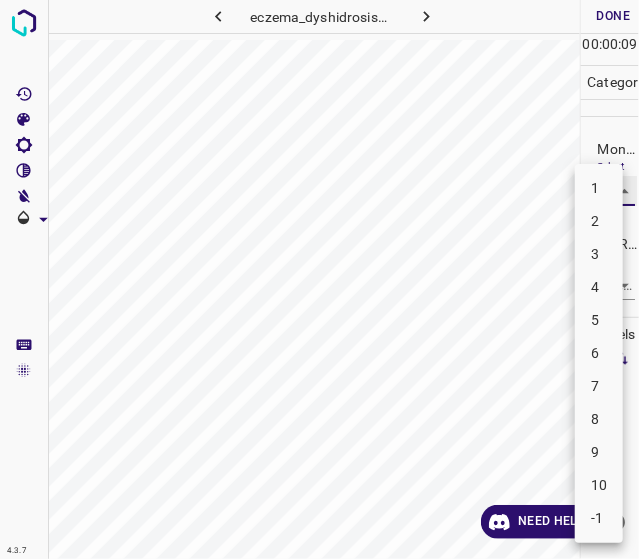 type on "3" 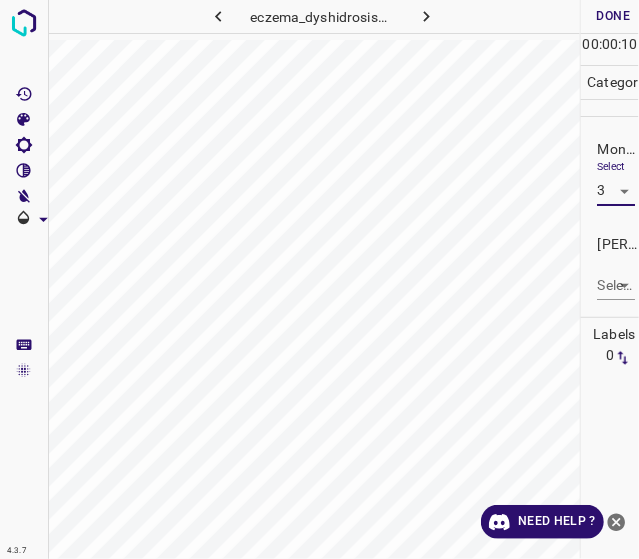 click on "4.3.7 eczema_dyshidrosis2.jpg Done Skip 0 00   : 00   : 10   Categories Monk *  Select 3 3  [PERSON_NAME] *  Select ​ Labels   0 Categories 1 Monk 2  [PERSON_NAME] Tools Space Change between modes (Draw & Edit) I Auto labeling R Restore zoom M Zoom in N Zoom out Delete Delete selecte label Filters Z Restore filters X Saturation filter C Brightness filter V Contrast filter B Gray scale filter General O Download Need Help ? - Text - Hide - Delete" at bounding box center [319, 279] 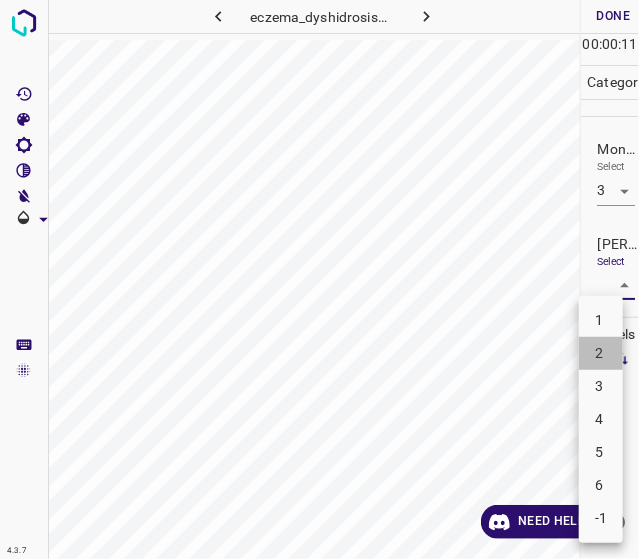 click on "2" at bounding box center (601, 353) 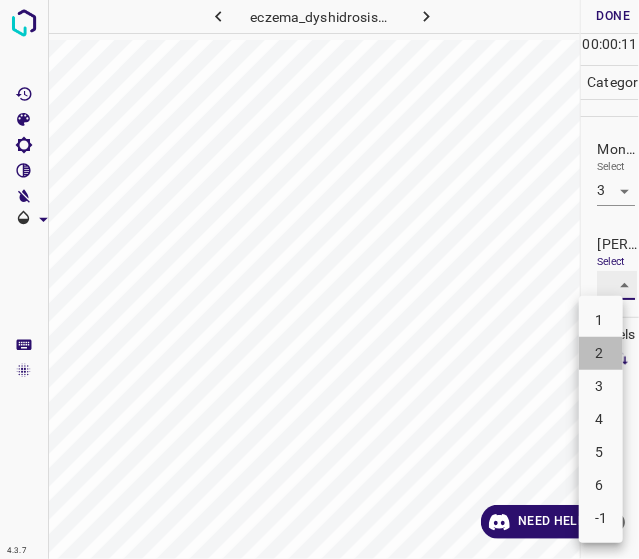 type on "2" 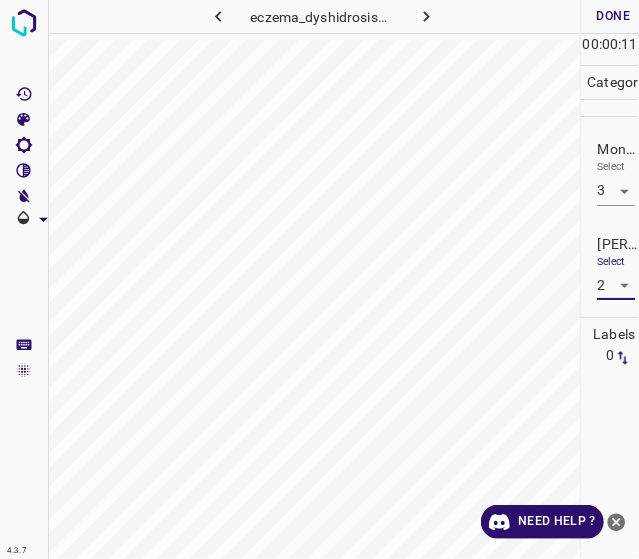 click on "Done" at bounding box center [613, 16] 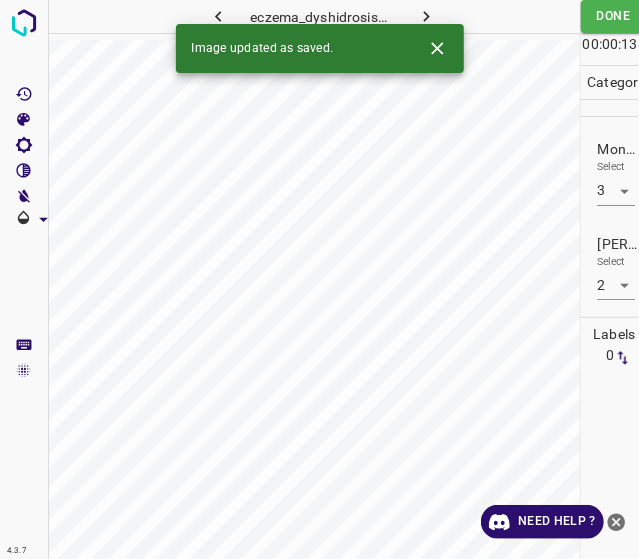 click at bounding box center [426, 16] 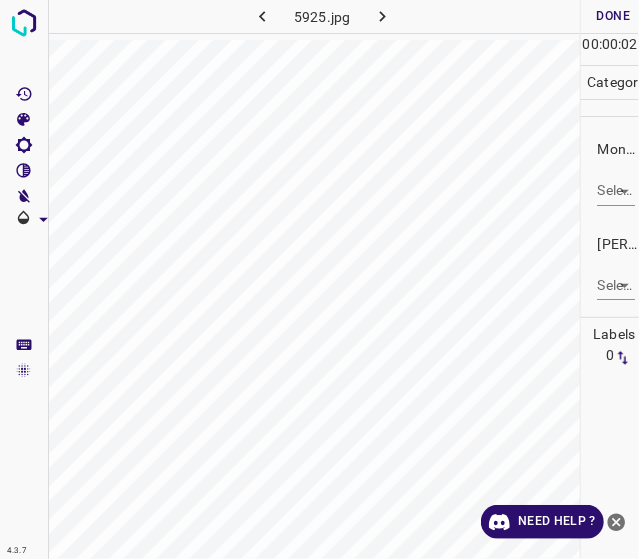 click on "4.3.7 5925.jpg Done Skip 0 00   : 00   : 02   Categories Monk *  Select ​  [PERSON_NAME] *  Select ​ Labels   0 Categories 1 Monk 2  [PERSON_NAME] Tools Space Change between modes (Draw & Edit) I Auto labeling R Restore zoom M Zoom in N Zoom out Delete Delete selecte label Filters Z Restore filters X Saturation filter C Brightness filter V Contrast filter B Gray scale filter General O Download Need Help ? - Text - Hide - Delete" at bounding box center [319, 279] 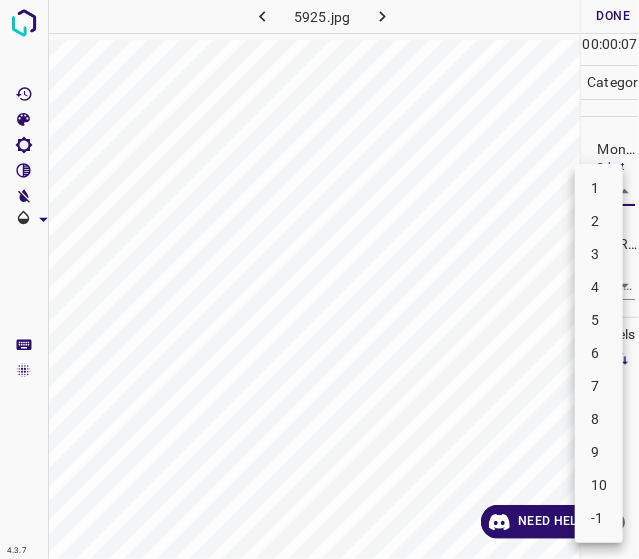 click on "7" at bounding box center [599, 386] 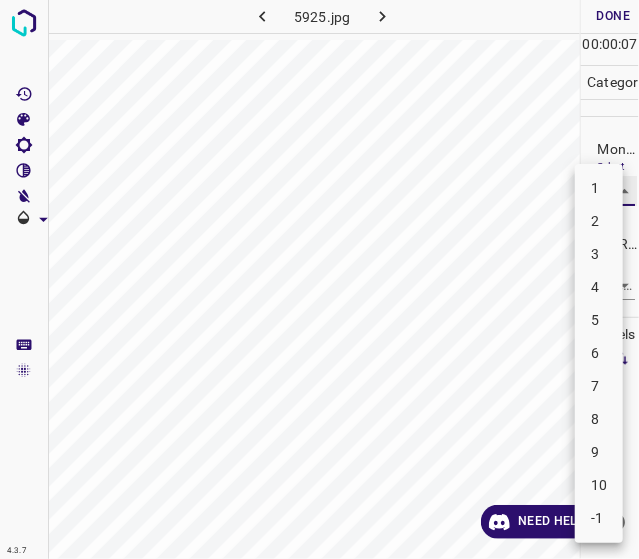 type on "7" 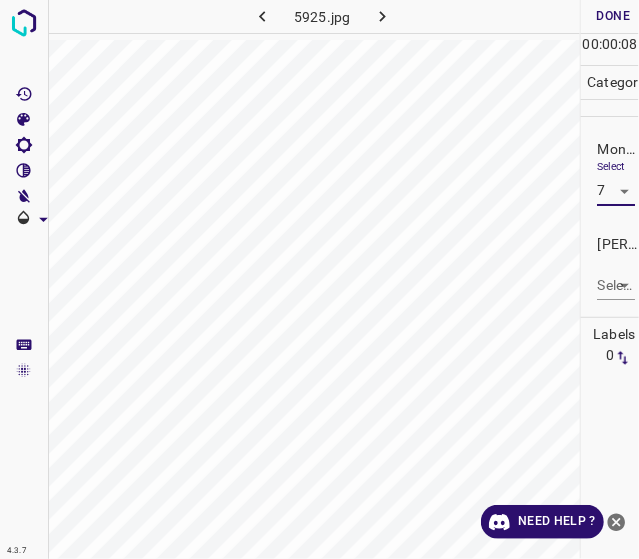 click on "4.3.7 5925.jpg Done Skip 0 00   : 00   : 08   Categories Monk *  Select 7 7  [PERSON_NAME] *  Select ​ Labels   0 Categories 1 Monk 2  [PERSON_NAME] Tools Space Change between modes (Draw & Edit) I Auto labeling R Restore zoom M Zoom in N Zoom out Delete Delete selecte label Filters Z Restore filters X Saturation filter C Brightness filter V Contrast filter B Gray scale filter General O Download Need Help ? - Text - Hide - Delete" at bounding box center [319, 279] 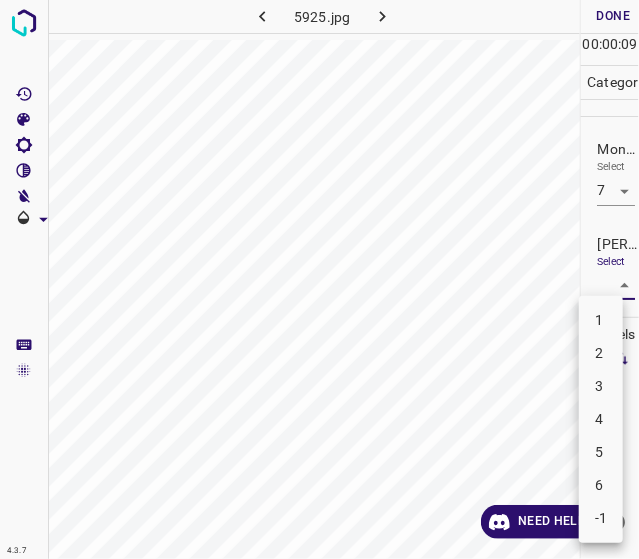 click on "4" at bounding box center [601, 419] 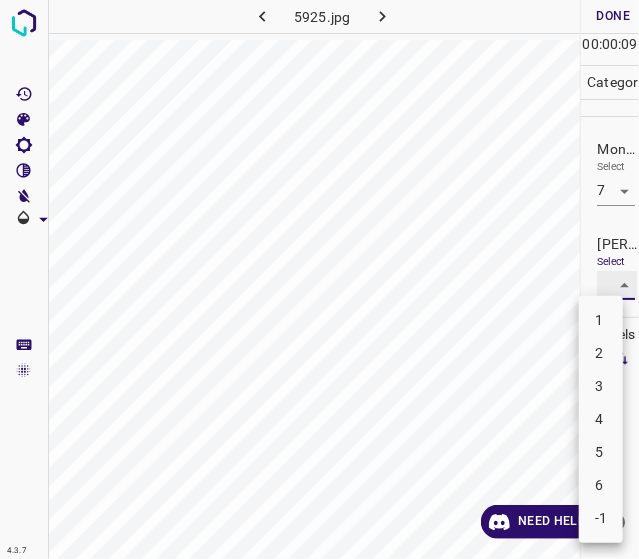 type on "4" 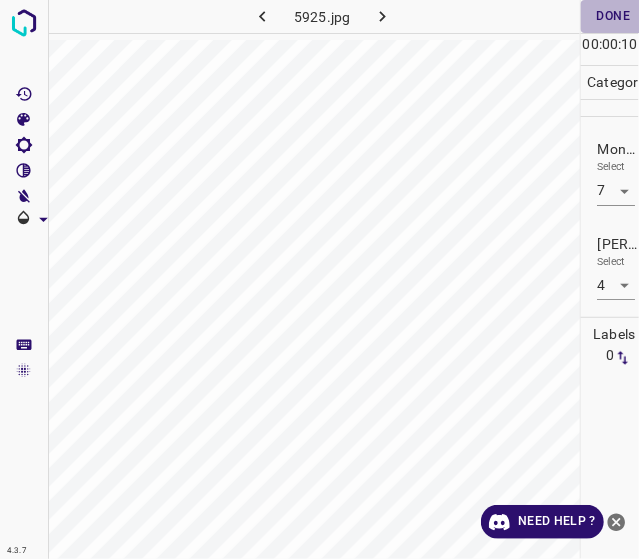 click on "Done" at bounding box center (613, 16) 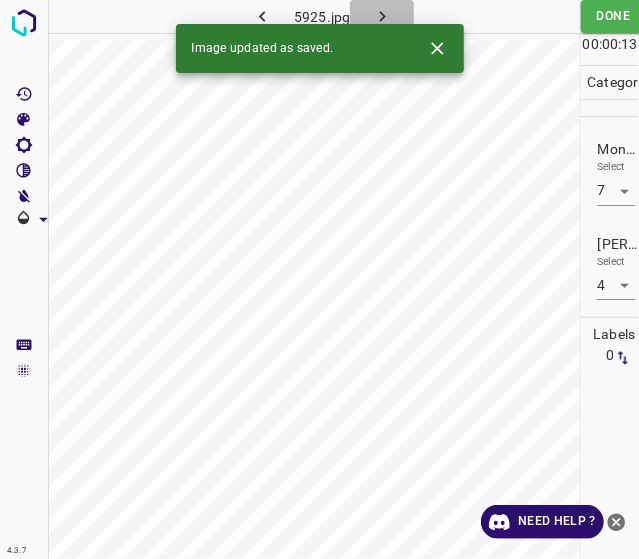 click 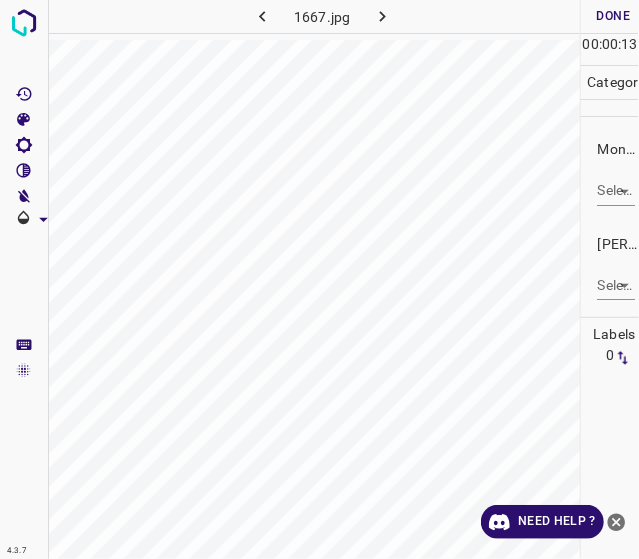 click on "4.3.7 1667.jpg Done Skip 0 00   : 00   : 13   Categories Monk *  Select ​  [PERSON_NAME] *  Select ​ Labels   0 Categories 1 Monk 2  [PERSON_NAME] Tools Space Change between modes (Draw & Edit) I Auto labeling R Restore zoom M Zoom in N Zoom out Delete Delete selecte label Filters Z Restore filters X Saturation filter C Brightness filter V Contrast filter B Gray scale filter General O Download Need Help ? - Text - Hide - Delete" at bounding box center [319, 279] 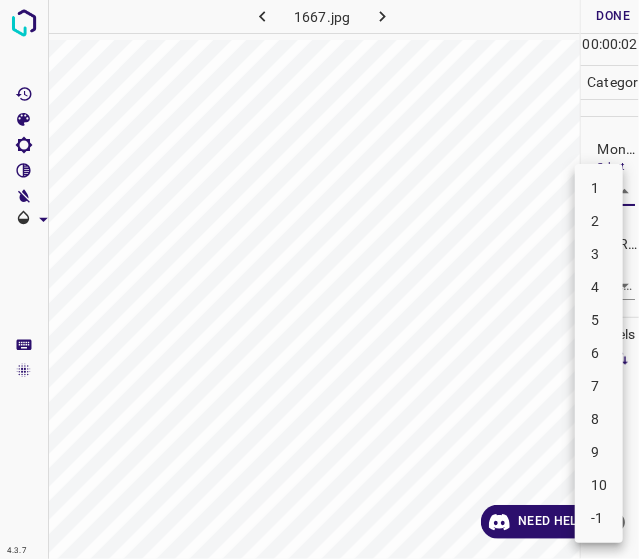 click on "6" at bounding box center (599, 353) 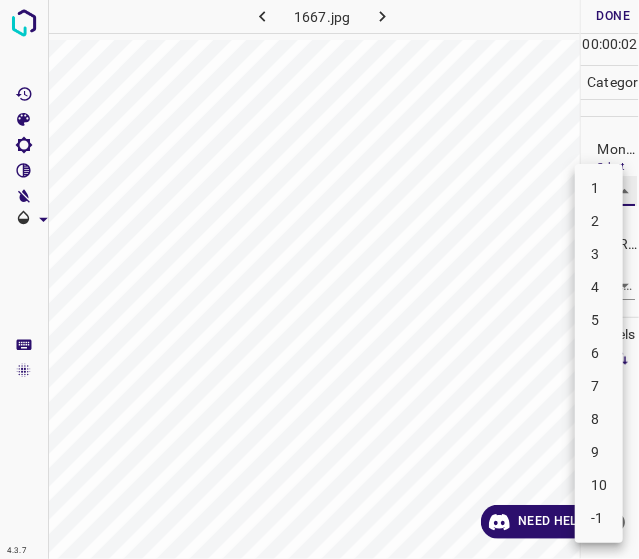 type on "6" 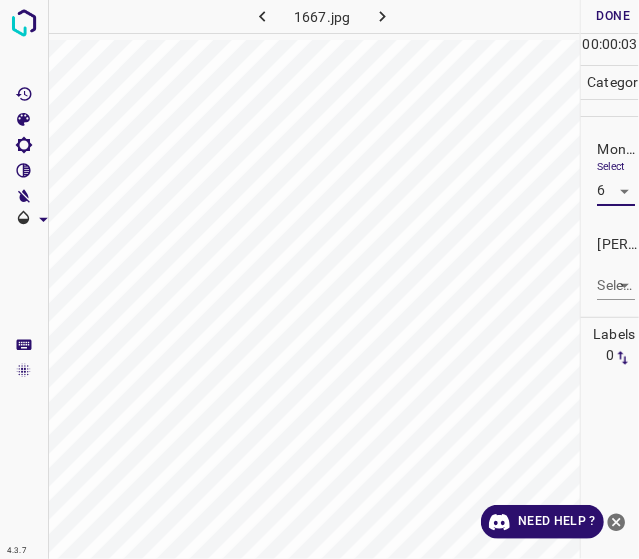 click on "4.3.7 1667.jpg Done Skip 0 00   : 00   : 03   Categories Monk *  Select 6 6  [PERSON_NAME] *  Select ​ Labels   0 Categories 1 Monk 2  [PERSON_NAME] Tools Space Change between modes (Draw & Edit) I Auto labeling R Restore zoom M Zoom in N Zoom out Delete Delete selecte label Filters Z Restore filters X Saturation filter C Brightness filter V Contrast filter B Gray scale filter General O Download Need Help ? - Text - Hide - Delete" at bounding box center (319, 279) 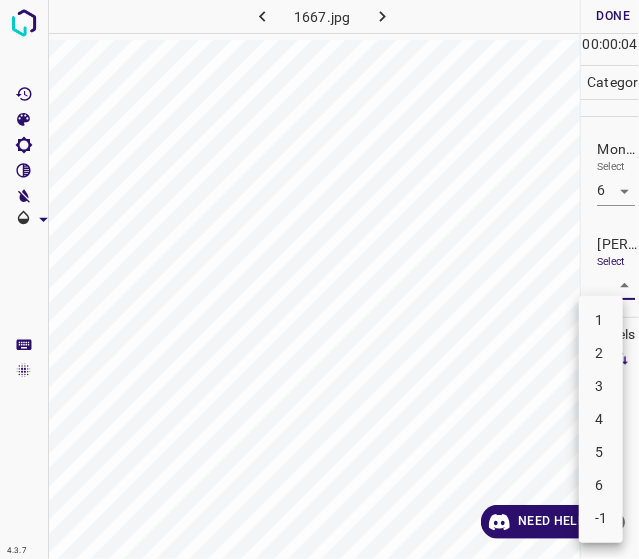 click on "4" at bounding box center [601, 419] 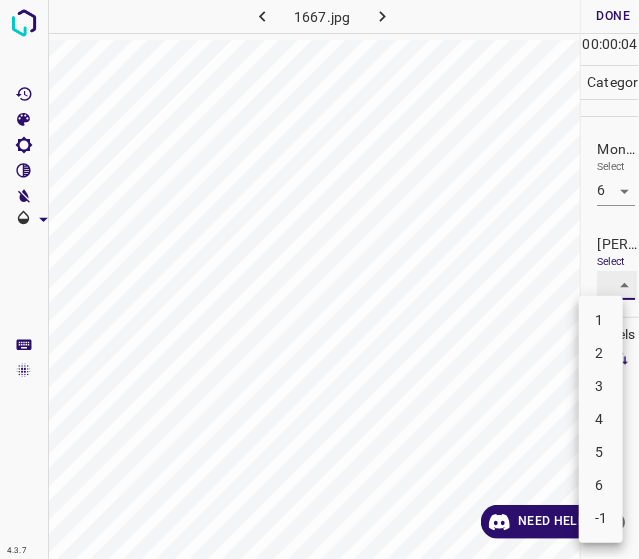 type on "4" 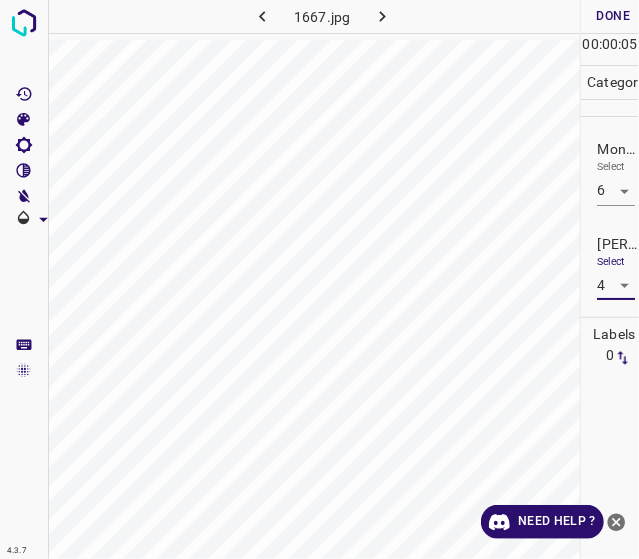 click on "Done" at bounding box center (613, 16) 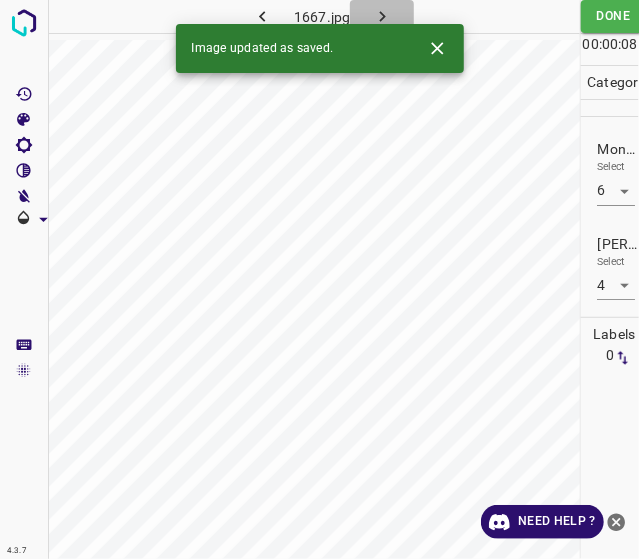 click 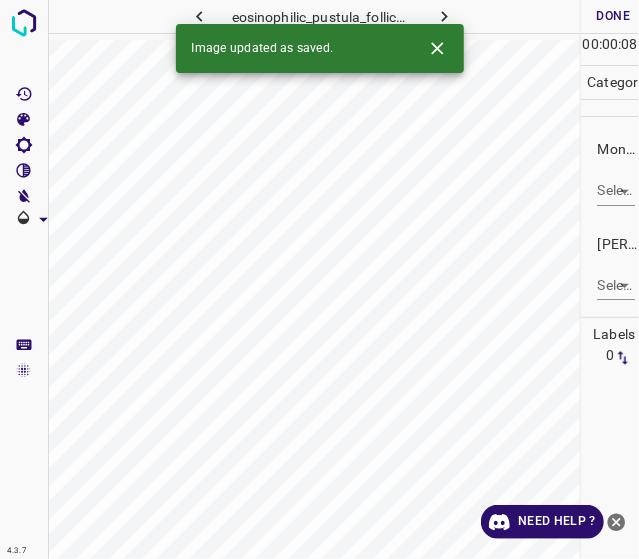 click on "4.3.7 eosinophilic_pustula_folliculitis32.jpg Done Skip 0 00   : 00   : 08   Categories Monk *  Select ​  [PERSON_NAME] *  Select ​ Labels   0 Categories 1 Monk 2  [PERSON_NAME] Tools Space Change between modes (Draw & Edit) I Auto labeling R Restore zoom M Zoom in N Zoom out Delete Delete selecte label Filters Z Restore filters X Saturation filter C Brightness filter V Contrast filter B Gray scale filter General O Download Image updated as saved. Need Help ? - Text - Hide - Delete" at bounding box center [319, 279] 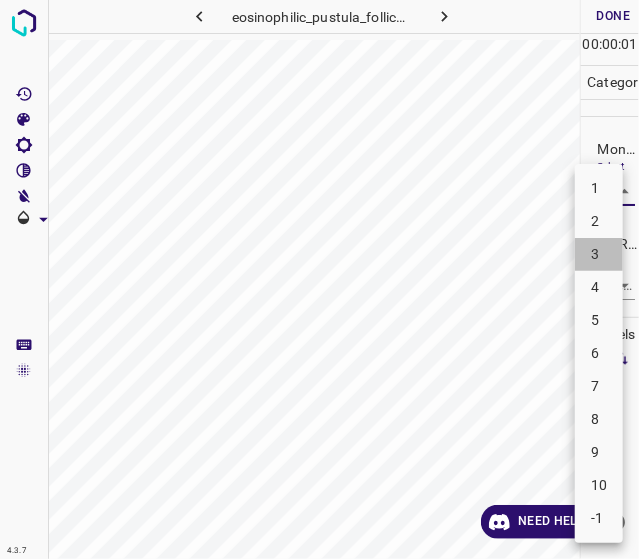 click on "3" at bounding box center [599, 254] 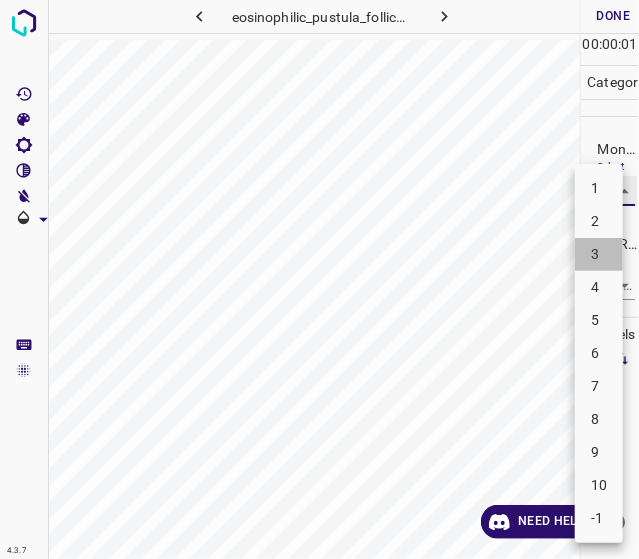 type on "3" 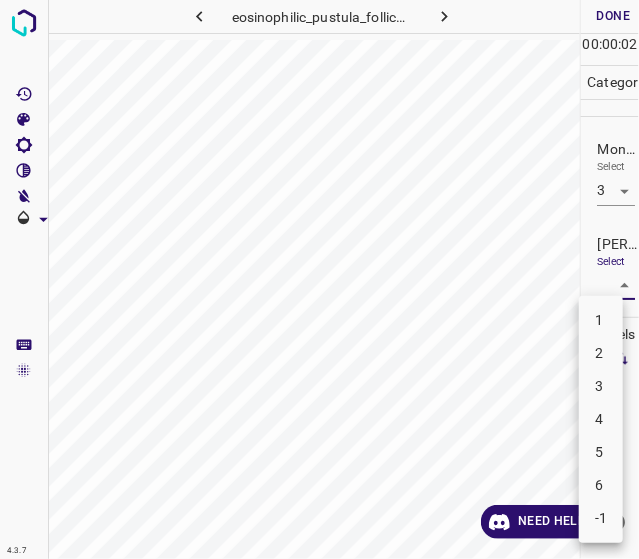 click on "4.3.7 eosinophilic_pustula_folliculitis32.jpg Done Skip 0 00   : 00   : 02   Categories Monk *  Select 3 3  [PERSON_NAME] *  Select ​ Labels   0 Categories 1 Monk 2  [PERSON_NAME] Tools Space Change between modes (Draw & Edit) I Auto labeling R Restore zoom M Zoom in N Zoom out Delete Delete selecte label Filters Z Restore filters X Saturation filter C Brightness filter V Contrast filter B Gray scale filter General O Download Need Help ? - Text - Hide - Delete 1 2 3 4 5 6 -1" at bounding box center [319, 279] 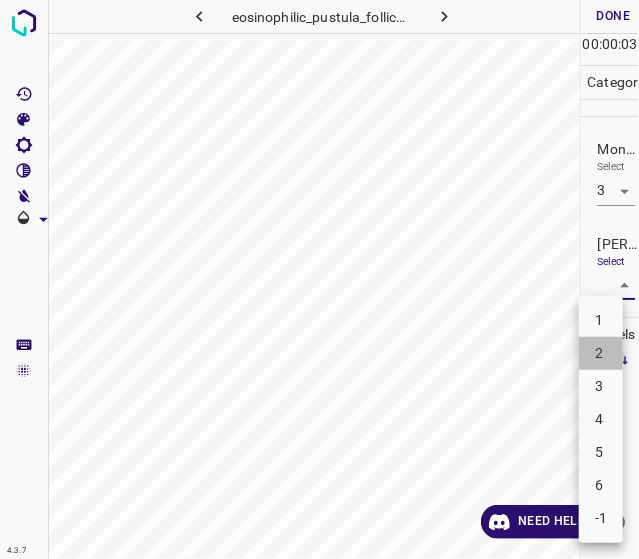 click on "2" at bounding box center [601, 353] 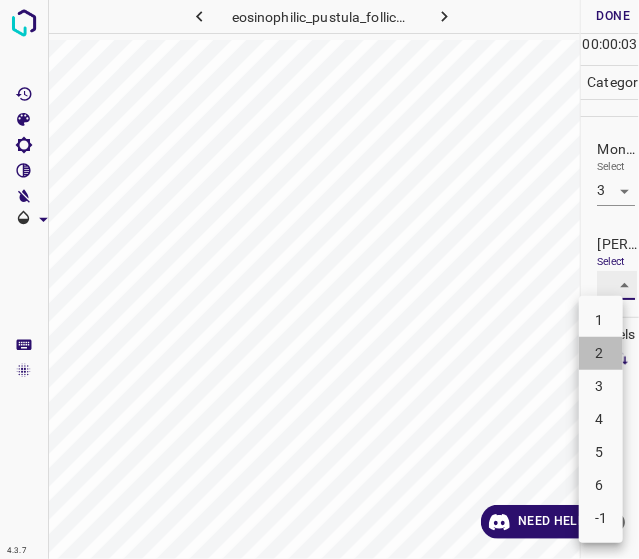 type on "2" 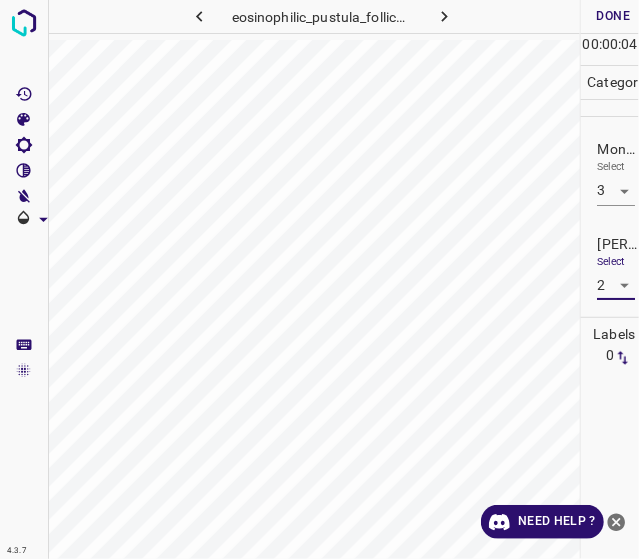click on "Done" at bounding box center (613, 16) 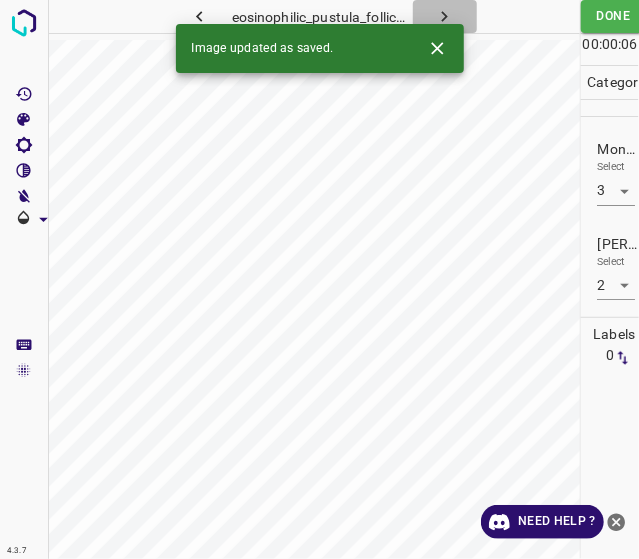 click 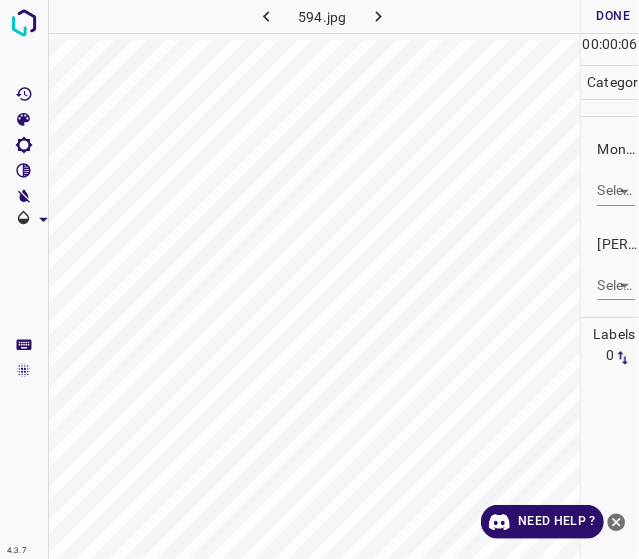 click on "4.3.7 594.jpg Done Skip 0 00   : 00   : 06   Categories Monk *  Select ​  [PERSON_NAME] *  Select ​ Labels   0 Categories 1 Monk 2  [PERSON_NAME] Tools Space Change between modes (Draw & Edit) I Auto labeling R Restore zoom M Zoom in N Zoom out Delete Delete selecte label Filters Z Restore filters X Saturation filter C Brightness filter V Contrast filter B Gray scale filter General O Download Need Help ? - Text - Hide - Delete" at bounding box center [319, 279] 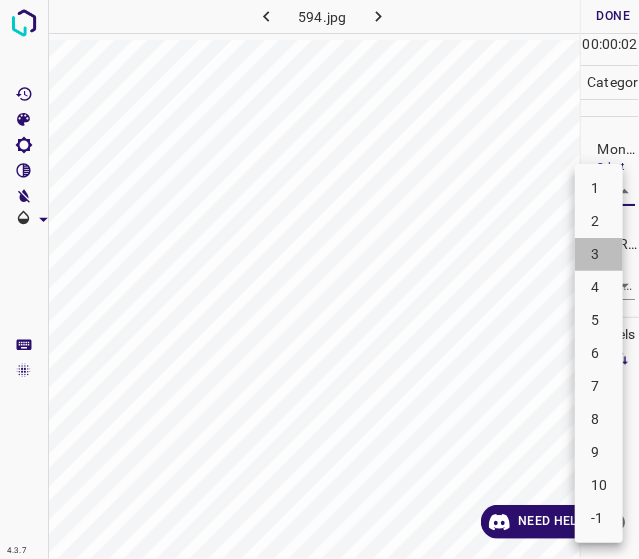 click on "3" at bounding box center (599, 254) 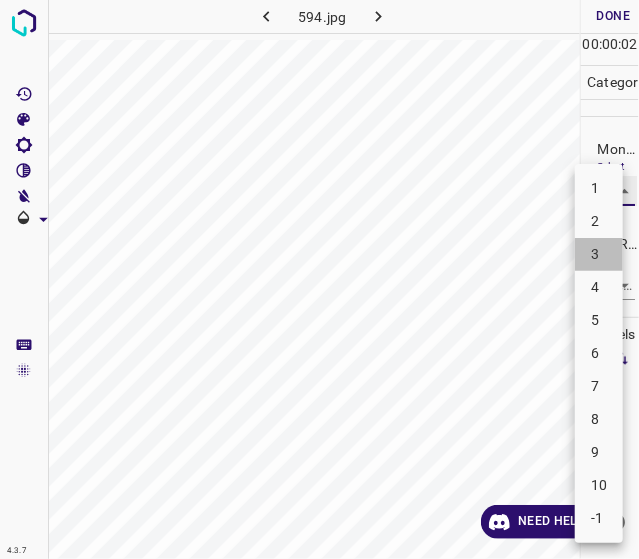 type on "3" 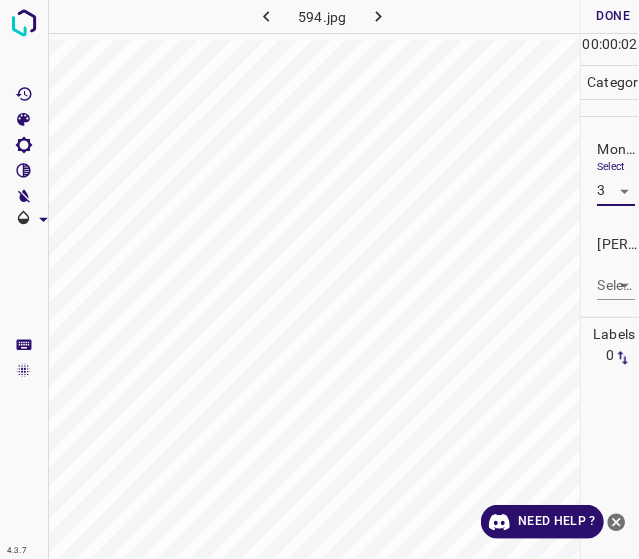click on "4.3.7 594.jpg Done Skip 0 00   : 00   : 02   Categories Monk *  Select 3 3  [PERSON_NAME] *  Select ​ Labels   0 Categories 1 Monk 2  [PERSON_NAME] Tools Space Change between modes (Draw & Edit) I Auto labeling R Restore zoom M Zoom in N Zoom out Delete Delete selecte label Filters Z Restore filters X Saturation filter C Brightness filter V Contrast filter B Gray scale filter General O Download Need Help ? - Text - Hide - Delete" at bounding box center (319, 279) 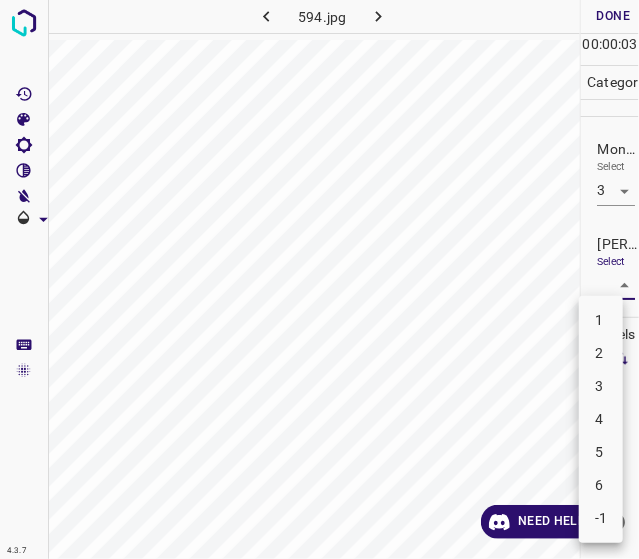 click on "2" at bounding box center (601, 353) 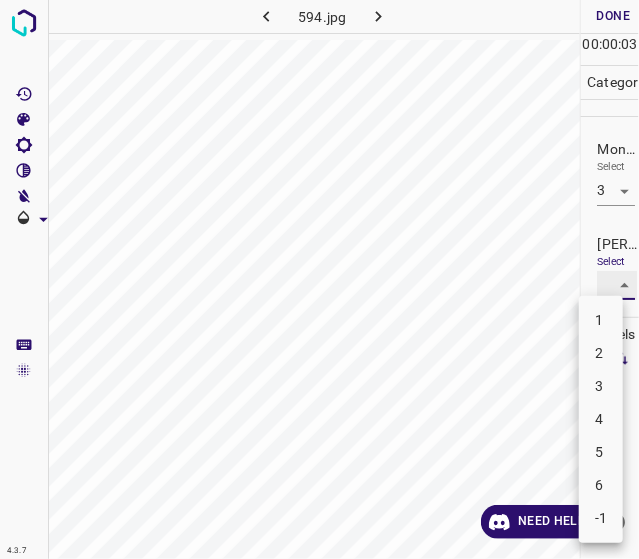 type on "2" 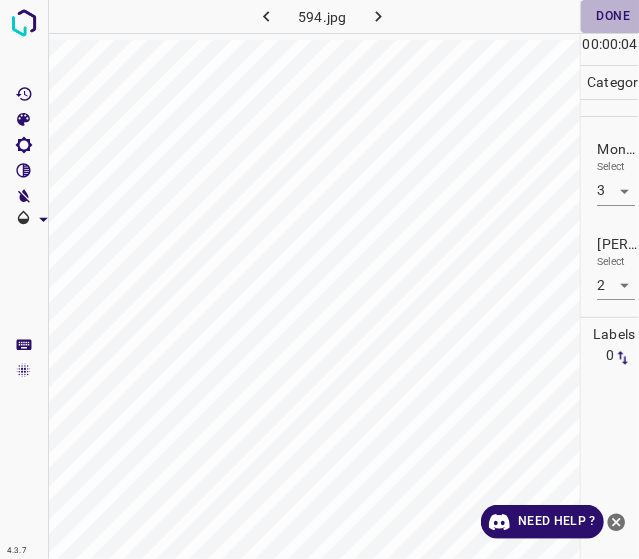 drag, startPoint x: 614, startPoint y: 25, endPoint x: 583, endPoint y: 37, distance: 33.24154 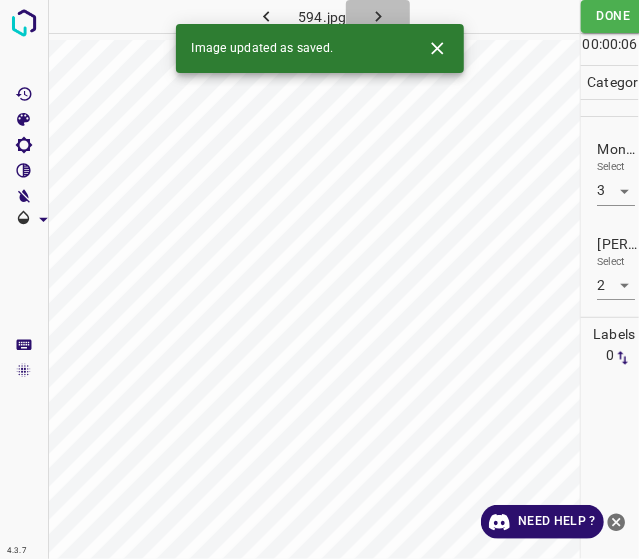click 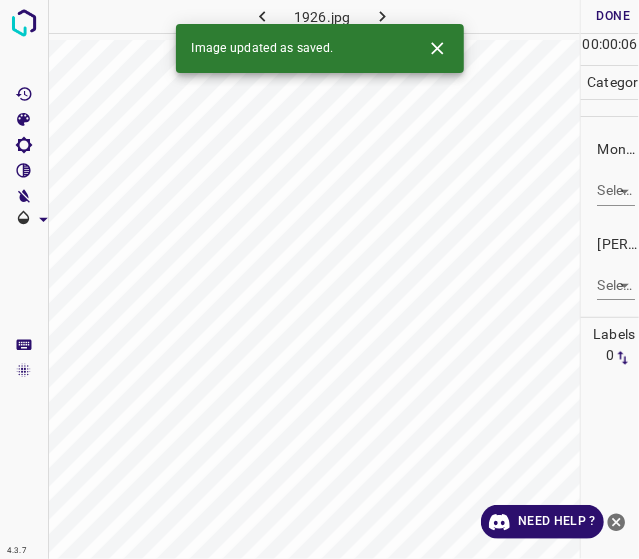 click on "4.3.7 1926.jpg Done Skip 0 00   : 00   : 06   Categories Monk *  Select ​  [PERSON_NAME] *  Select ​ Labels   0 Categories 1 Monk 2  [PERSON_NAME] Tools Space Change between modes (Draw & Edit) I Auto labeling R Restore zoom M Zoom in N Zoom out Delete Delete selecte label Filters Z Restore filters X Saturation filter C Brightness filter V Contrast filter B Gray scale filter General O Download Image updated as saved. Need Help ? - Text - Hide - Delete" at bounding box center [319, 279] 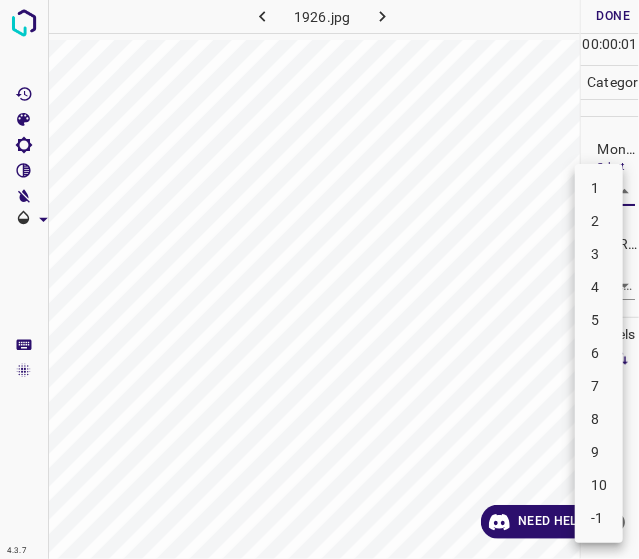 click on "1 2 3 4 5 6 7 8 9 10 -1" at bounding box center (599, 353) 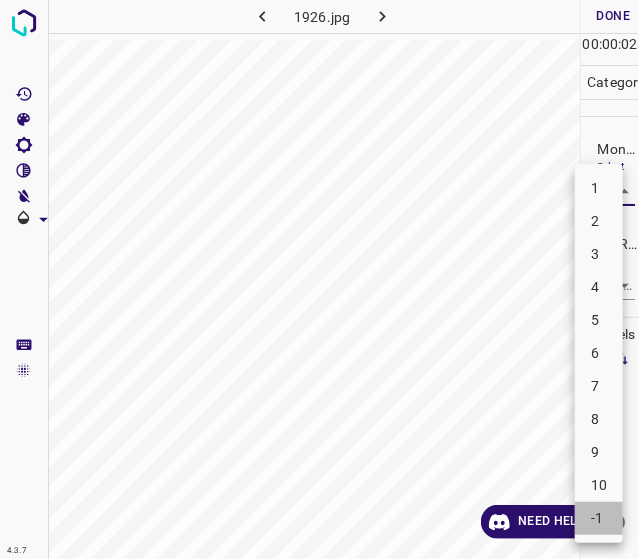 click on "-1" at bounding box center [599, 518] 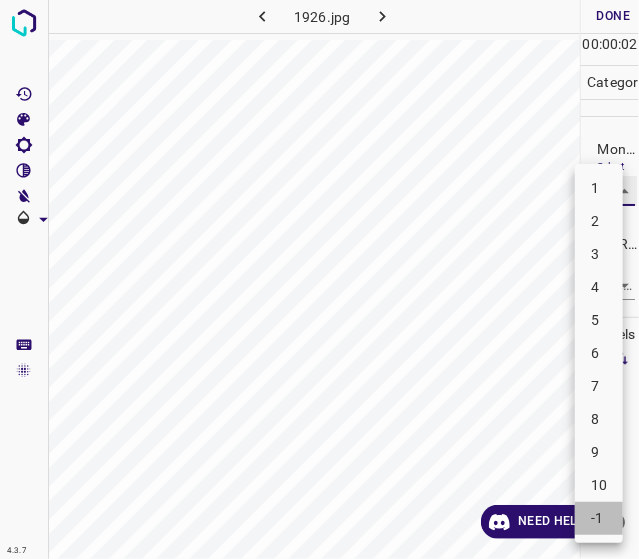 type on "-1" 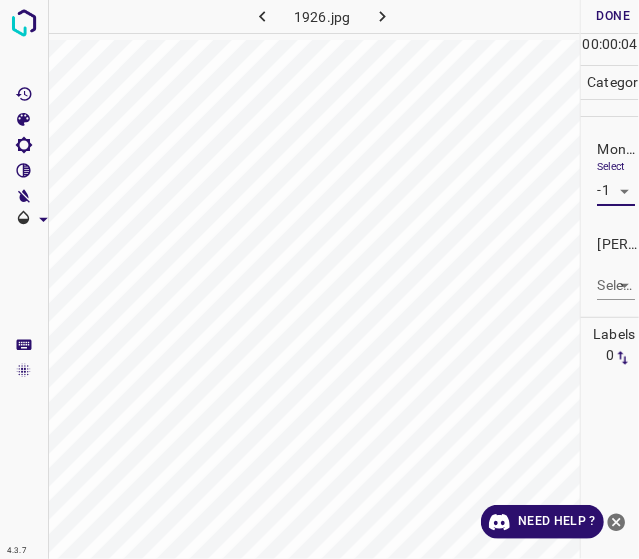 click on "4.3.7 1926.jpg Done Skip 0 00   : 00   : 04   Categories Monk *  Select -1 -1  [PERSON_NAME] *  Select ​ Labels   0 Categories 1 Monk 2  [PERSON_NAME] Tools Space Change between modes (Draw & Edit) I Auto labeling R Restore zoom M Zoom in N Zoom out Delete Delete selecte label Filters Z Restore filters X Saturation filter C Brightness filter V Contrast filter B Gray scale filter General O Download Need Help ? - Text - Hide - Delete" at bounding box center [319, 279] 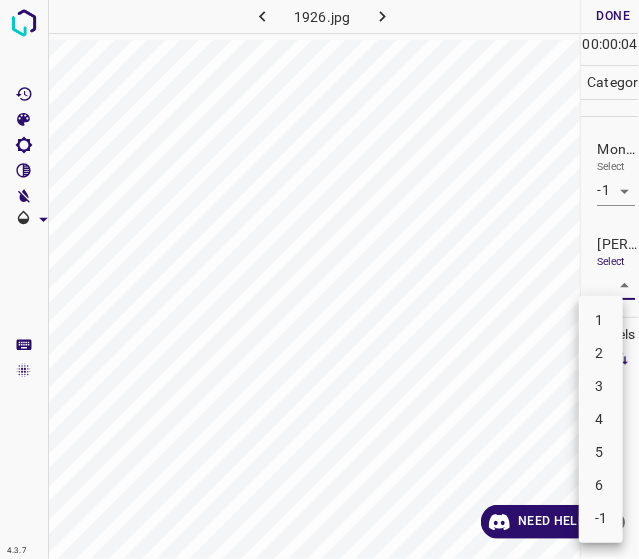 click on "-1" at bounding box center (601, 518) 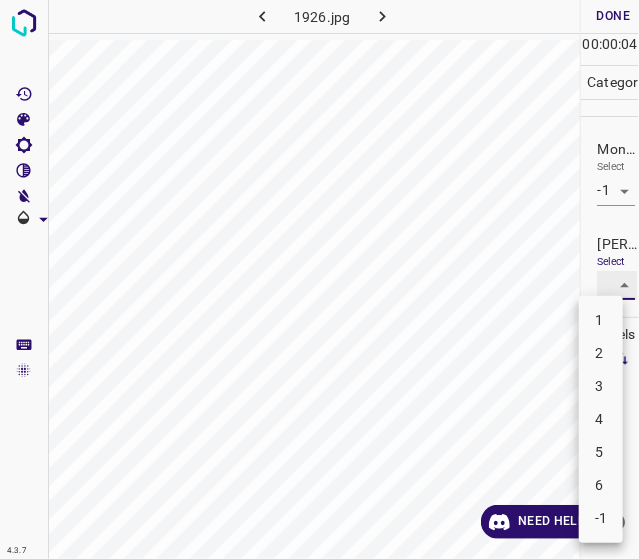 type on "-1" 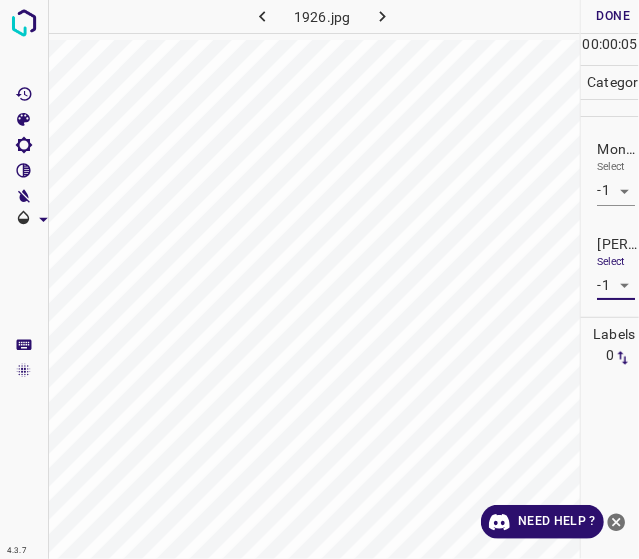 click on "Done" at bounding box center [613, 16] 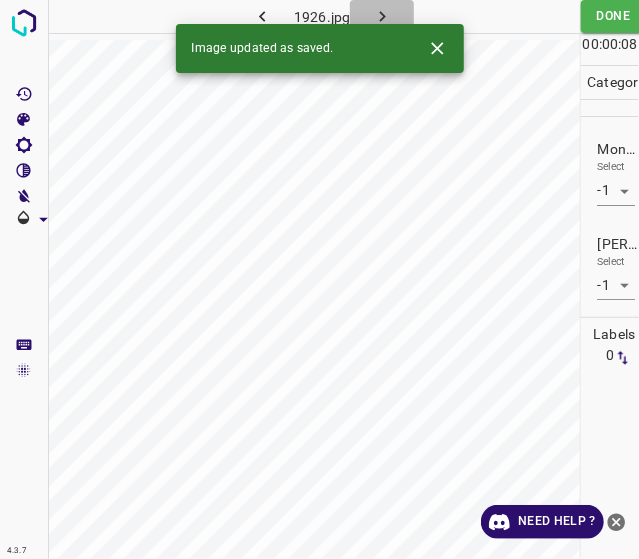 click 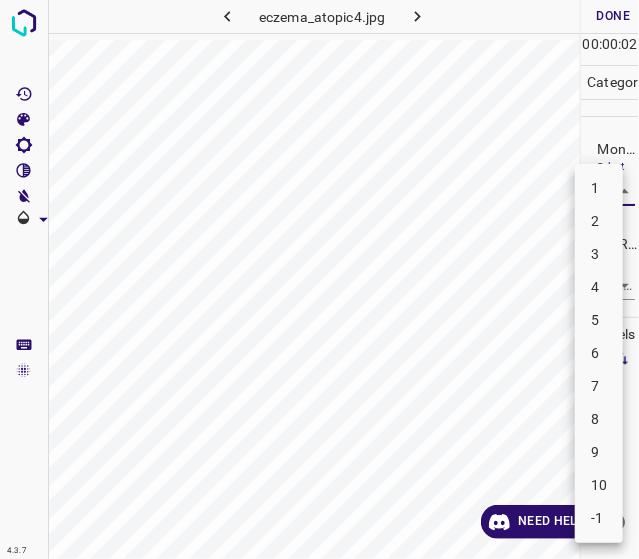 click on "4.3.7 eczema_atopic4.jpg Done Skip 0 00   : 00   : 02   Categories Monk *  Select ​  [PERSON_NAME] *  Select ​ Labels   0 Categories 1 Monk 2  [PERSON_NAME] Tools Space Change between modes (Draw & Edit) I Auto labeling R Restore zoom M Zoom in N Zoom out Delete Delete selecte label Filters Z Restore filters X Saturation filter C Brightness filter V Contrast filter B Gray scale filter General O Download Need Help ? - Text - Hide - Delete 1 2 3 4 5 6 7 8 9 10 -1" at bounding box center [319, 279] 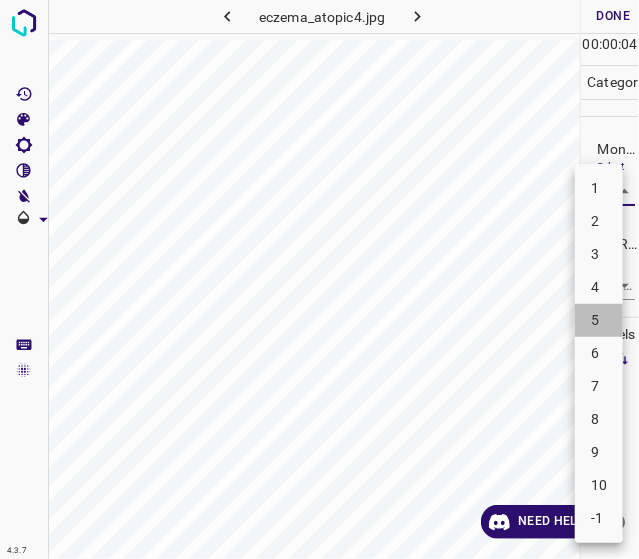 click on "5" at bounding box center (599, 320) 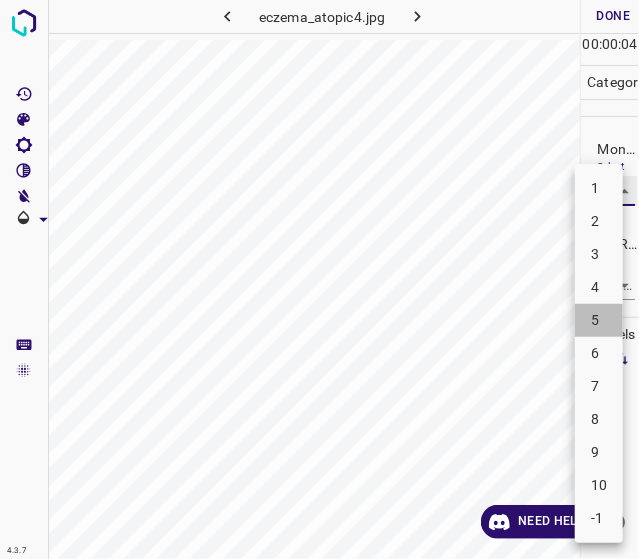 type on "5" 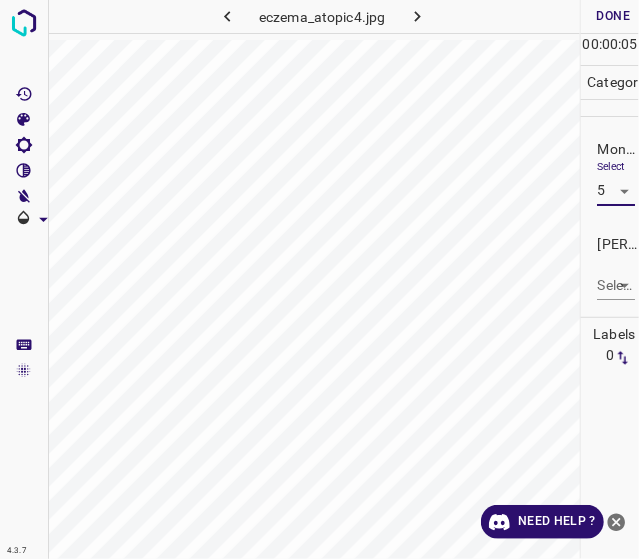 click on "4.3.7 eczema_atopic4.jpg Done Skip 0 00   : 00   : 05   Categories Monk *  Select 5 5  [PERSON_NAME] *  Select ​ Labels   0 Categories 1 Monk 2  [PERSON_NAME] Tools Space Change between modes (Draw & Edit) I Auto labeling R Restore zoom M Zoom in N Zoom out Delete Delete selecte label Filters Z Restore filters X Saturation filter C Brightness filter V Contrast filter B Gray scale filter General O Download Need Help ? - Text - Hide - Delete" at bounding box center (319, 279) 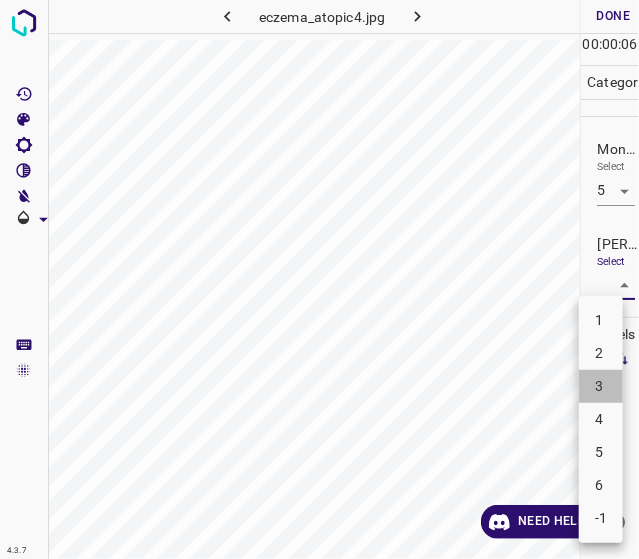 click on "3" at bounding box center (601, 386) 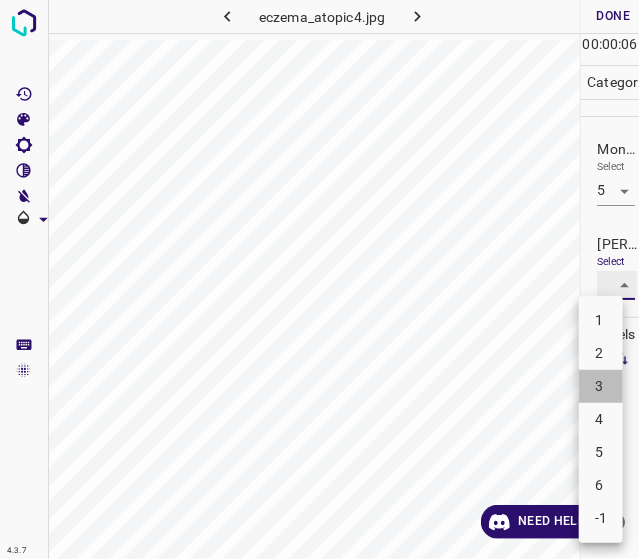 type on "3" 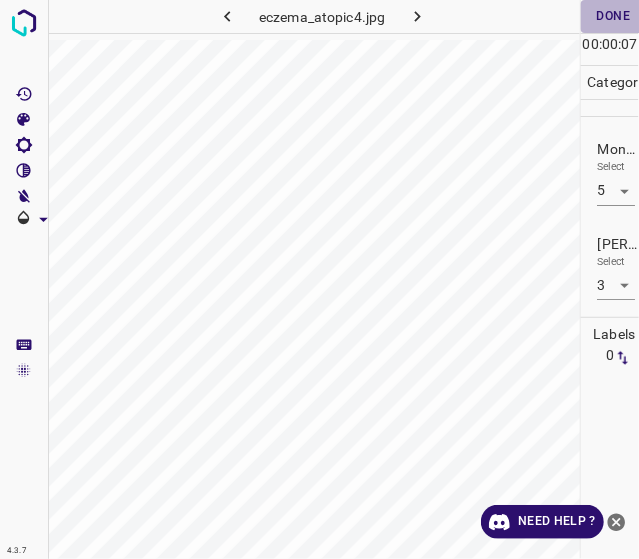 click on "Done" at bounding box center [613, 16] 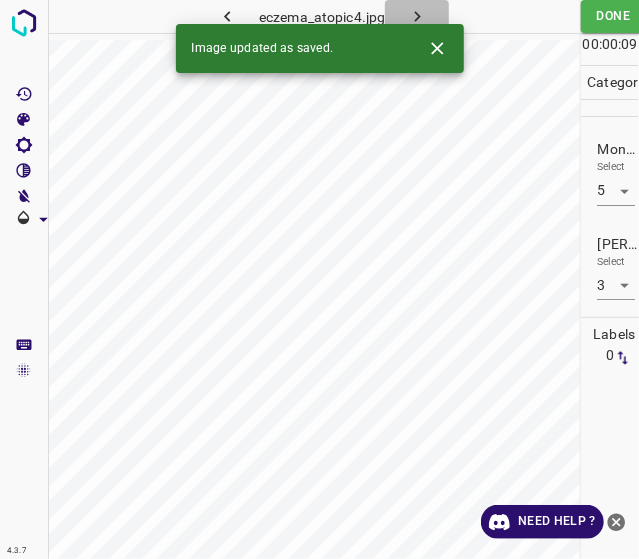 click at bounding box center [417, 16] 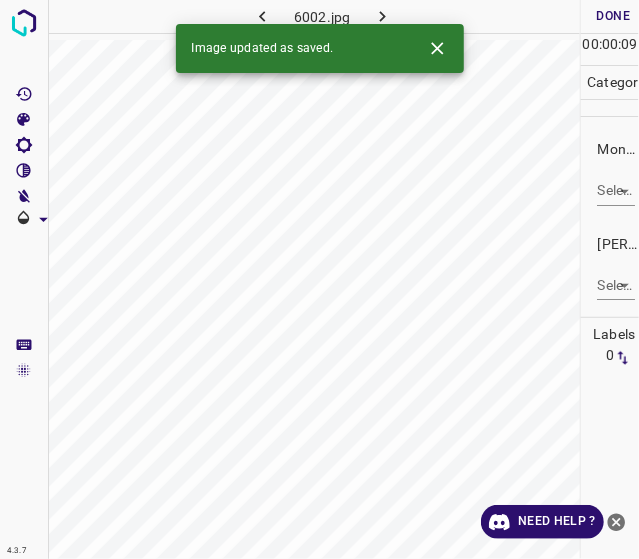 click on "4.3.7 6002.jpg Done Skip 0 00   : 00   : 09   Categories Monk *  Select ​  [PERSON_NAME] *  Select ​ Labels   0 Categories 1 Monk 2  [PERSON_NAME] Tools Space Change between modes (Draw & Edit) I Auto labeling R Restore zoom M Zoom in N Zoom out Delete Delete selecte label Filters Z Restore filters X Saturation filter C Brightness filter V Contrast filter B Gray scale filter General O Download Image updated as saved. Need Help ? - Text - Hide - Delete" at bounding box center [319, 279] 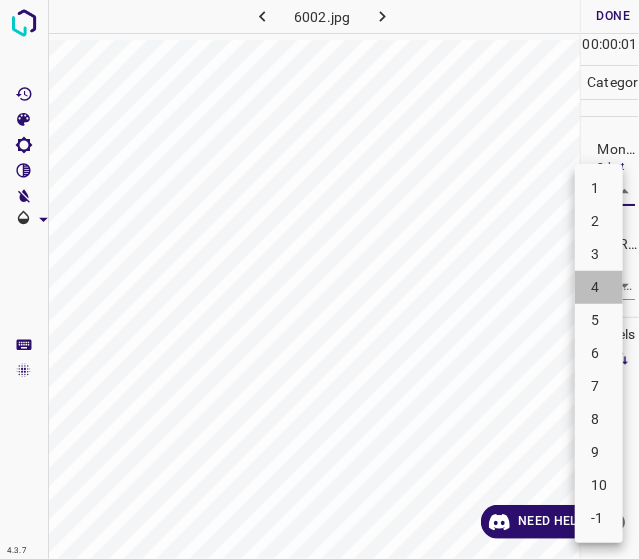 click on "4" at bounding box center (599, 287) 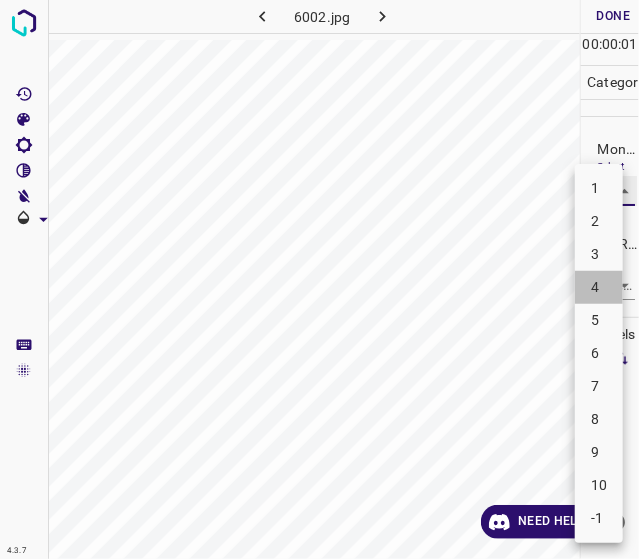 type on "4" 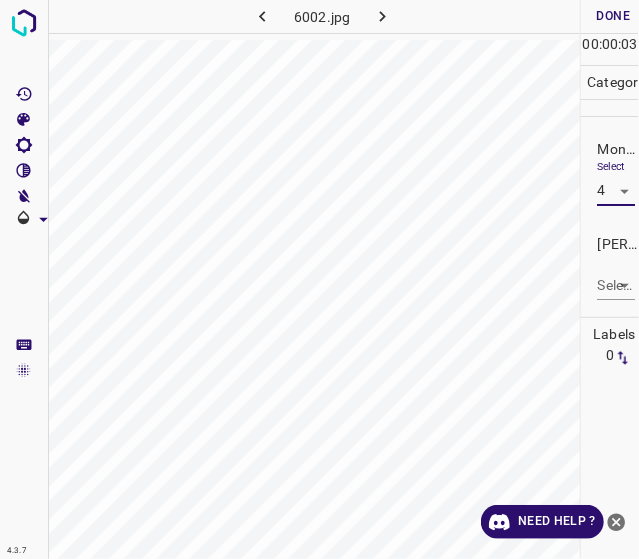 click on "4.3.7 6002.jpg Done Skip 0 00   : 00   : 03   Categories Monk *  Select 4 4  [PERSON_NAME] *  Select ​ Labels   0 Categories 1 Monk 2  [PERSON_NAME] Tools Space Change between modes (Draw & Edit) I Auto labeling R Restore zoom M Zoom in N Zoom out Delete Delete selecte label Filters Z Restore filters X Saturation filter C Brightness filter V Contrast filter B Gray scale filter General O Download Need Help ? - Text - Hide - Delete" at bounding box center [319, 279] 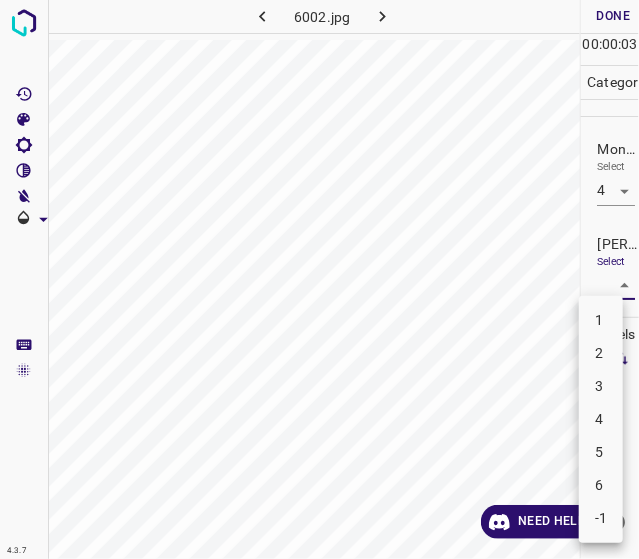 click on "3" at bounding box center [601, 386] 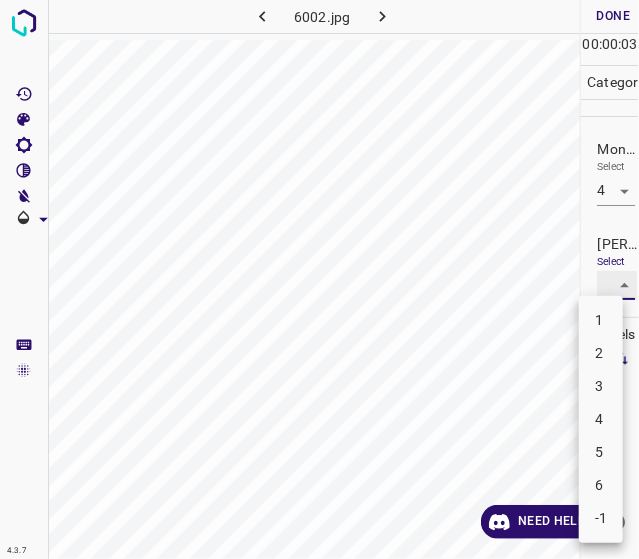 type on "3" 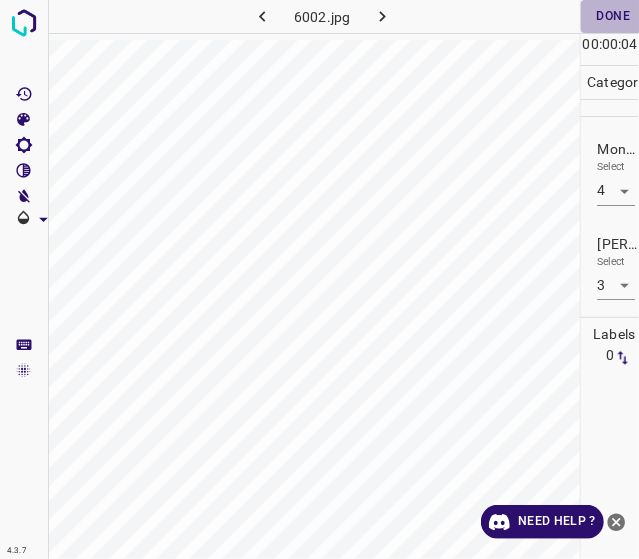 click on "Done" at bounding box center [613, 16] 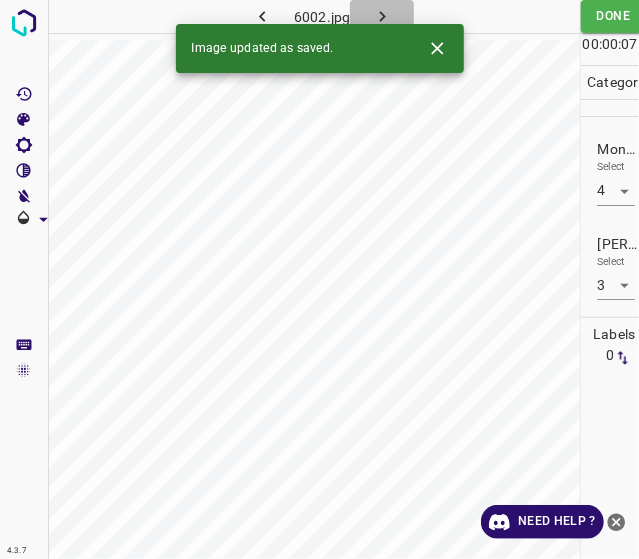 click 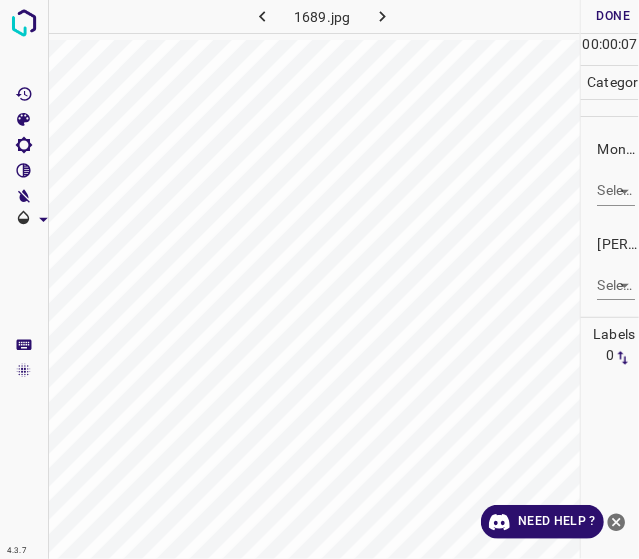 click on "4.3.7 1689.jpg Done Skip 0 00   : 00   : 07   Categories Monk *  Select ​  [PERSON_NAME] *  Select ​ Labels   0 Categories 1 Monk 2  [PERSON_NAME] Tools Space Change between modes (Draw & Edit) I Auto labeling R Restore zoom M Zoom in N Zoom out Delete Delete selecte label Filters Z Restore filters X Saturation filter C Brightness filter V Contrast filter B Gray scale filter General O Download Need Help ? - Text - Hide - Delete" at bounding box center [319, 279] 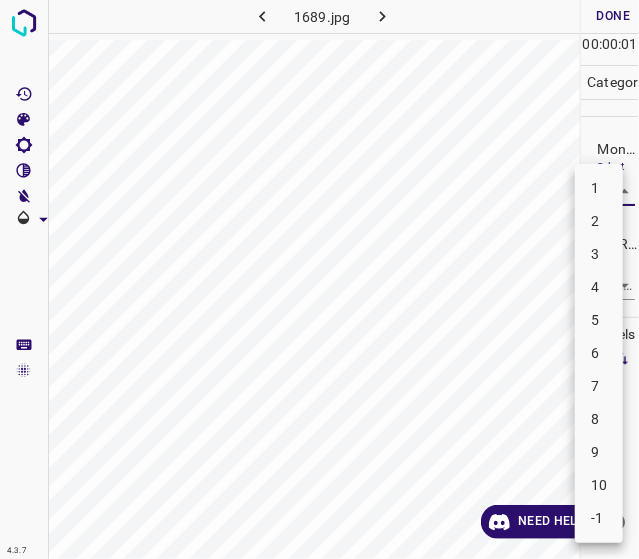 click on "2" at bounding box center (599, 221) 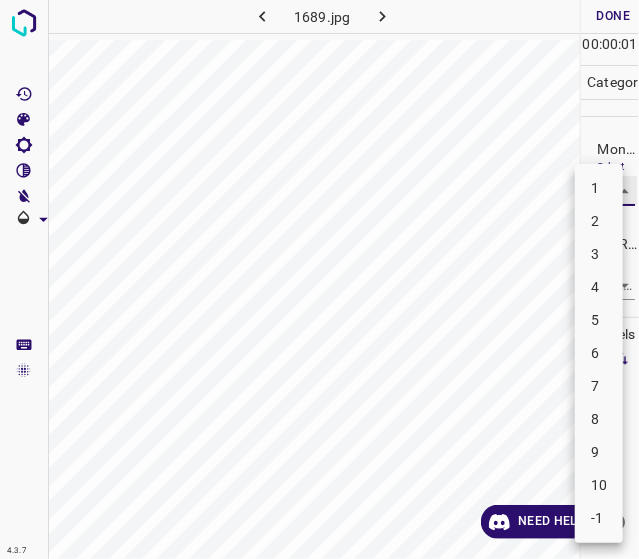 type on "2" 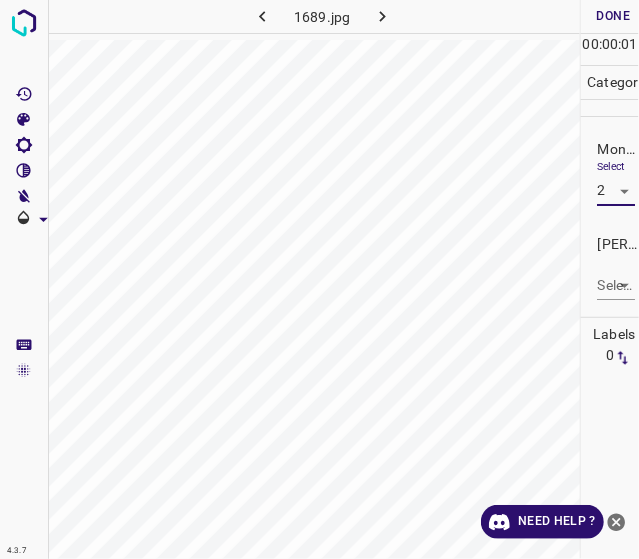 click on "[PERSON_NAME] *  Select ​" at bounding box center [610, 267] 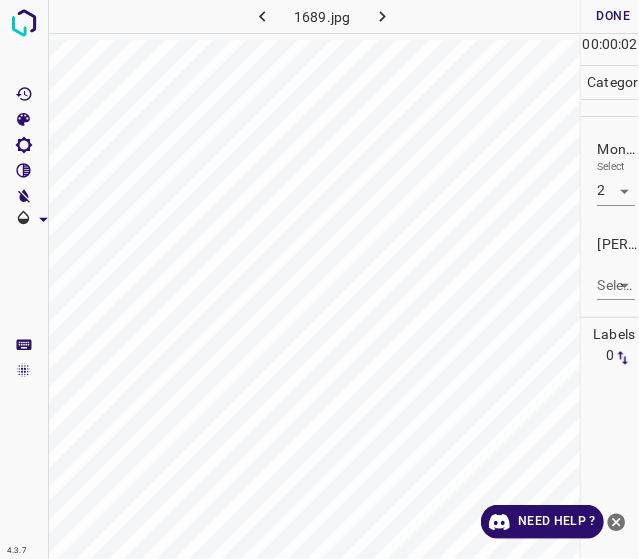 click on "4.3.7 1689.jpg Done Skip 0 00   : 00   : 02   Categories Monk *  Select 2 2  [PERSON_NAME] *  Select ​ Labels   0 Categories 1 Monk 2  [PERSON_NAME] Tools Space Change between modes (Draw & Edit) I Auto labeling R Restore zoom M Zoom in N Zoom out Delete Delete selecte label Filters Z Restore filters X Saturation filter C Brightness filter V Contrast filter B Gray scale filter General O Download Need Help ? - Text - Hide - Delete" at bounding box center (319, 279) 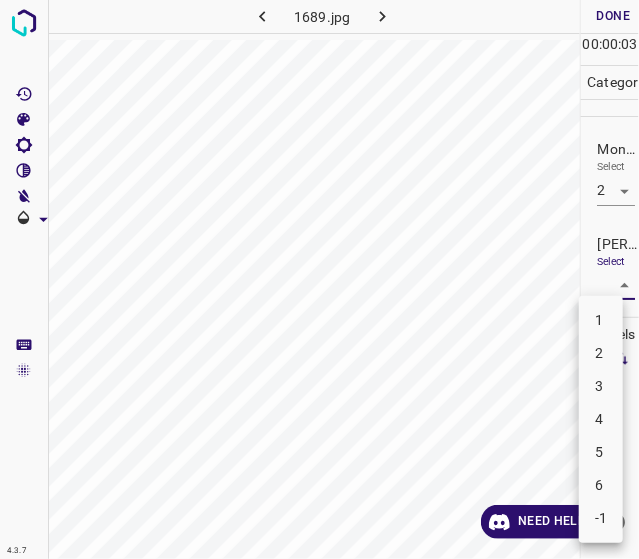 click on "1" at bounding box center (601, 320) 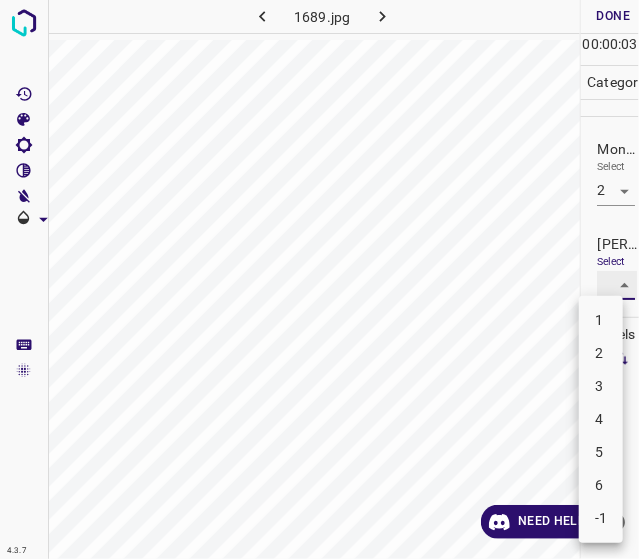 type on "1" 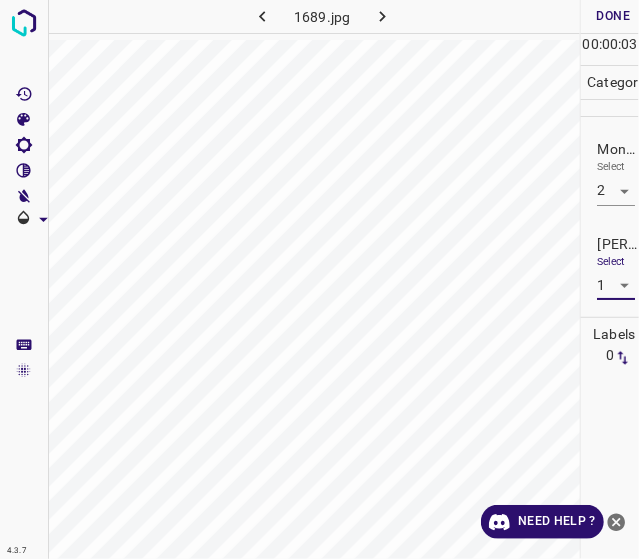 click on "Done" at bounding box center [613, 16] 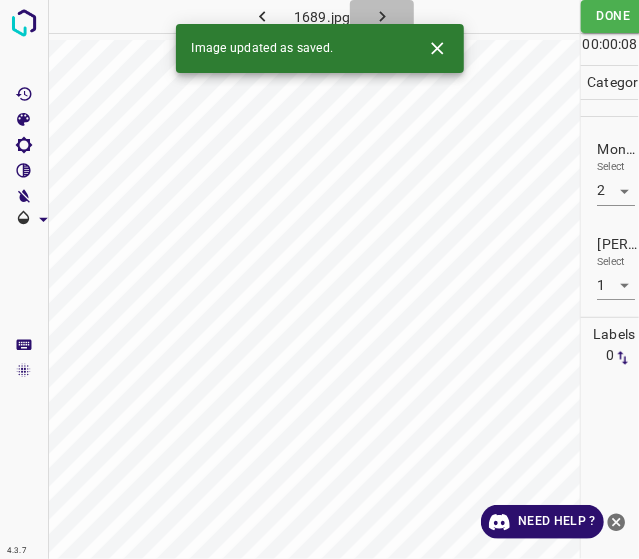 click 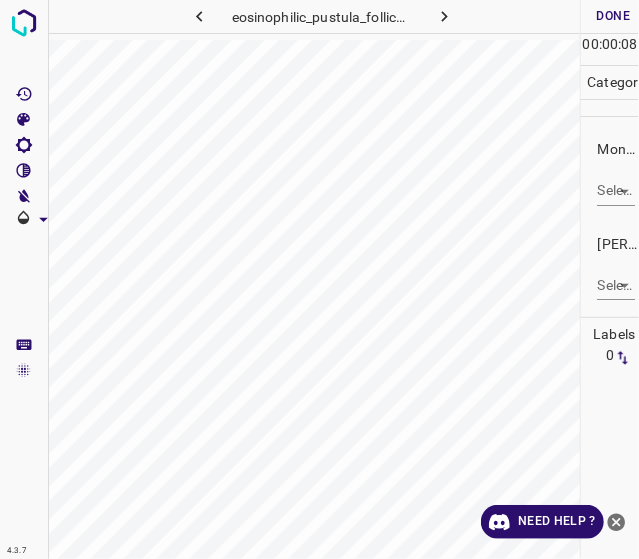 click on "4.3.7 eosinophilic_pustula_folliculitis17.jpg Done Skip 0 00   : 00   : 08   Categories Monk *  Select ​  [PERSON_NAME] *  Select ​ Labels   0 Categories 1 Monk 2  [PERSON_NAME] Tools Space Change between modes (Draw & Edit) I Auto labeling R Restore zoom M Zoom in N Zoom out Delete Delete selecte label Filters Z Restore filters X Saturation filter C Brightness filter V Contrast filter B Gray scale filter General O Download Need Help ? - Text - Hide - Delete" at bounding box center (319, 279) 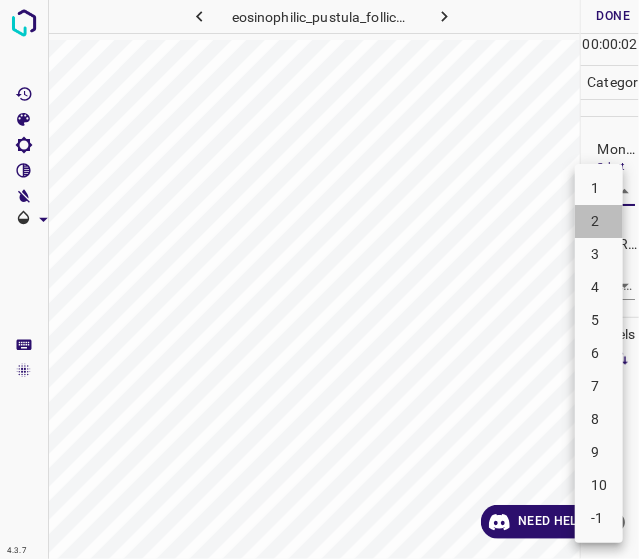 click on "2" at bounding box center (599, 221) 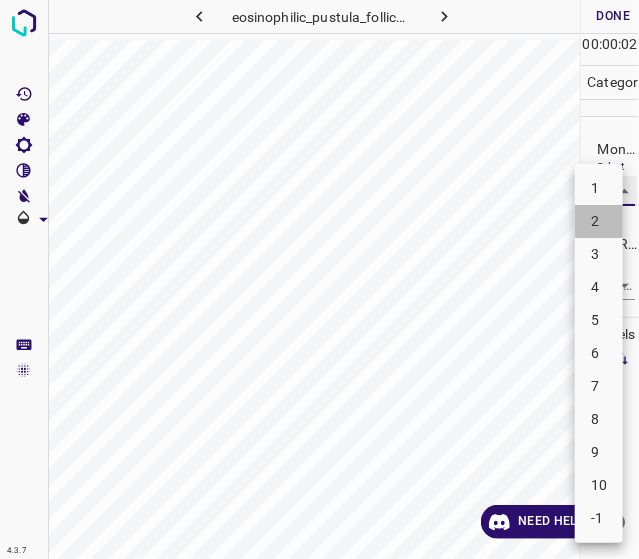 type on "2" 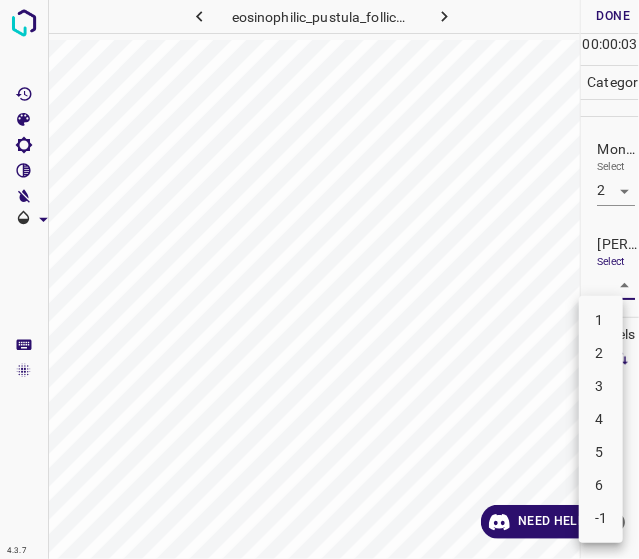 click on "4.3.7 eosinophilic_pustula_folliculitis17.jpg Done Skip 0 00   : 00   : 03   Categories Monk *  Select 2 2  [PERSON_NAME] *  Select ​ Labels   0 Categories 1 Monk 2  [PERSON_NAME] Tools Space Change between modes (Draw & Edit) I Auto labeling R Restore zoom M Zoom in N Zoom out Delete Delete selecte label Filters Z Restore filters X Saturation filter C Brightness filter V Contrast filter B Gray scale filter General O Download Need Help ? - Text - Hide - Delete 1 2 3 4 5 6 -1" at bounding box center (319, 279) 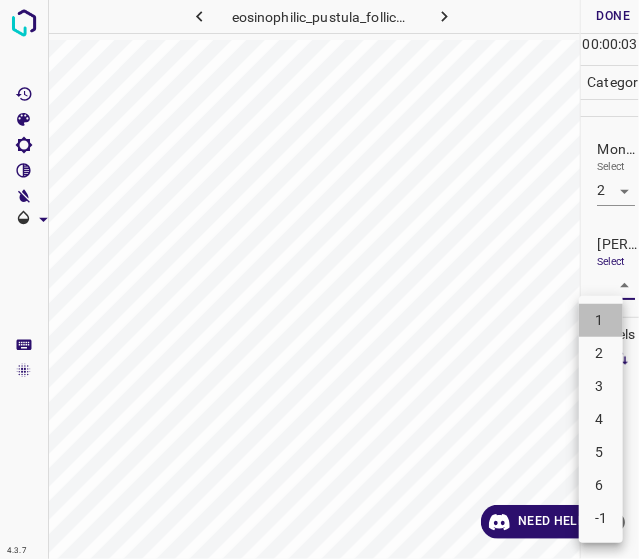 click on "1" at bounding box center (601, 320) 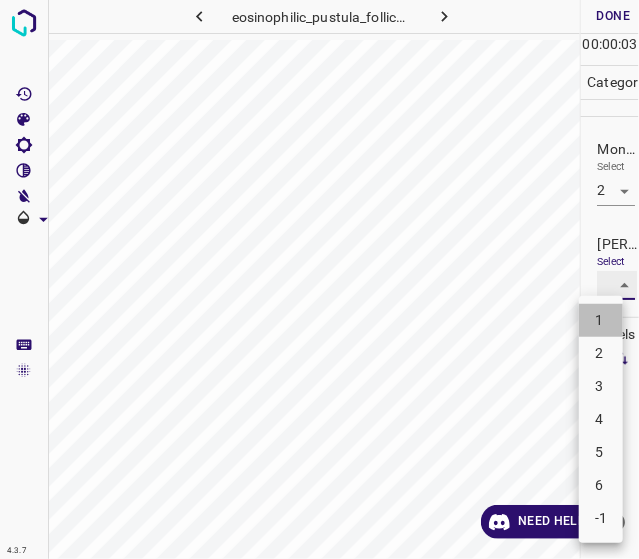 type on "1" 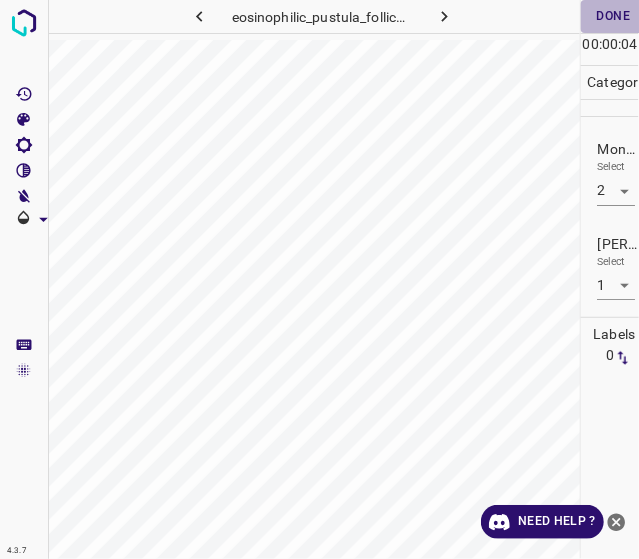 click on "Done" at bounding box center [613, 16] 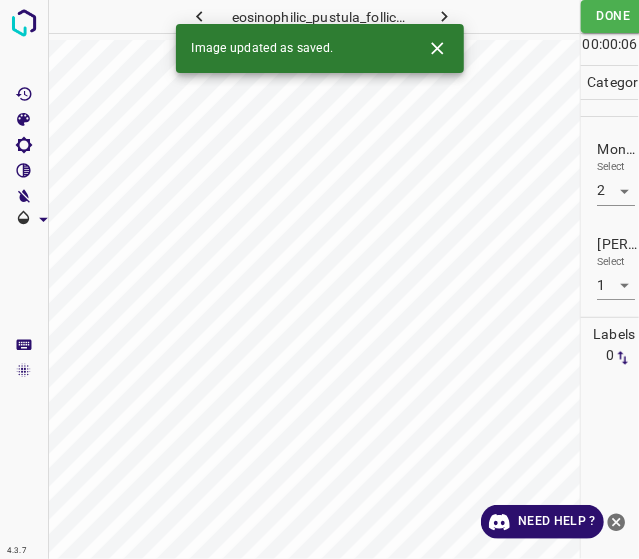click 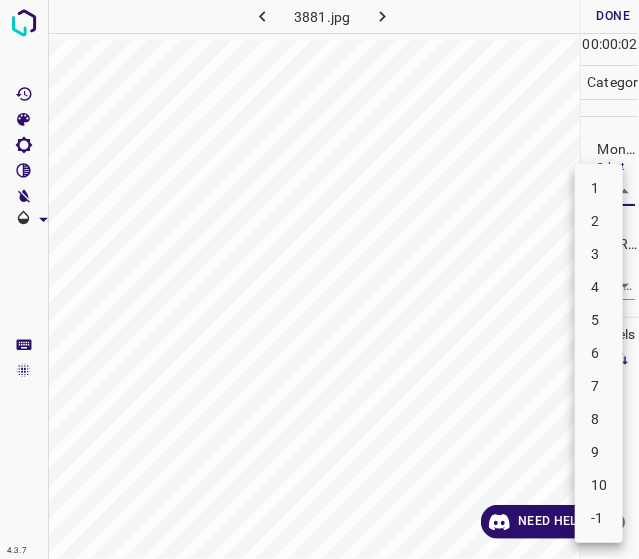 click on "4.3.7 3881.jpg Done Skip 0 00   : 00   : 02   Categories Monk *  Select ​  [PERSON_NAME] *  Select ​ Labels   0 Categories 1 Monk 2  [PERSON_NAME] Tools Space Change between modes (Draw & Edit) I Auto labeling R Restore zoom M Zoom in N Zoom out Delete Delete selecte label Filters Z Restore filters X Saturation filter C Brightness filter V Contrast filter B Gray scale filter General O Download Need Help ? - Text - Hide - Delete 1 2 3 4 5 6 7 8 9 10 -1" at bounding box center [319, 279] 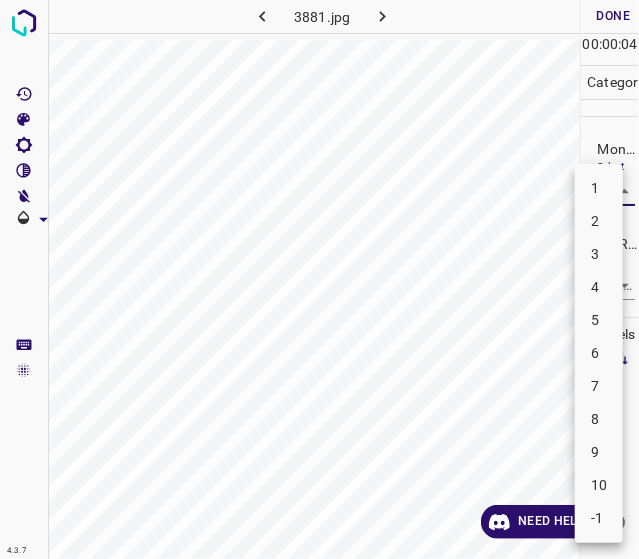 drag, startPoint x: 600, startPoint y: 299, endPoint x: 600, endPoint y: 322, distance: 23 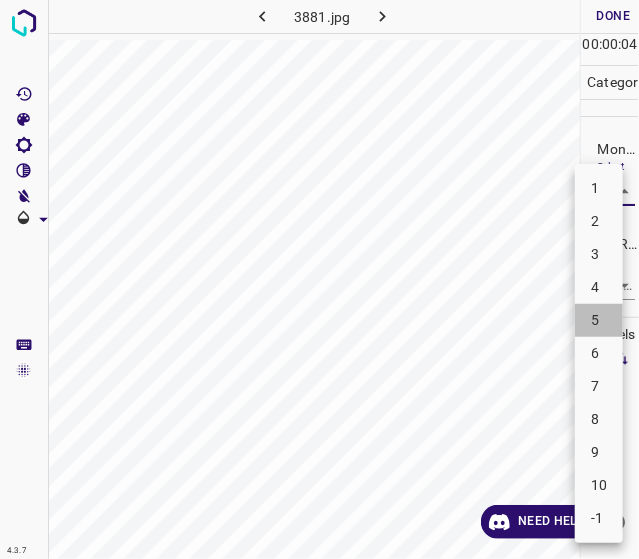 click on "5" at bounding box center (599, 320) 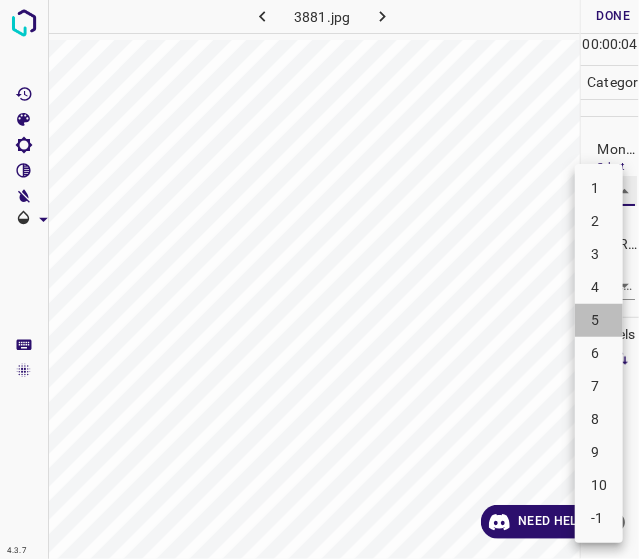 type on "5" 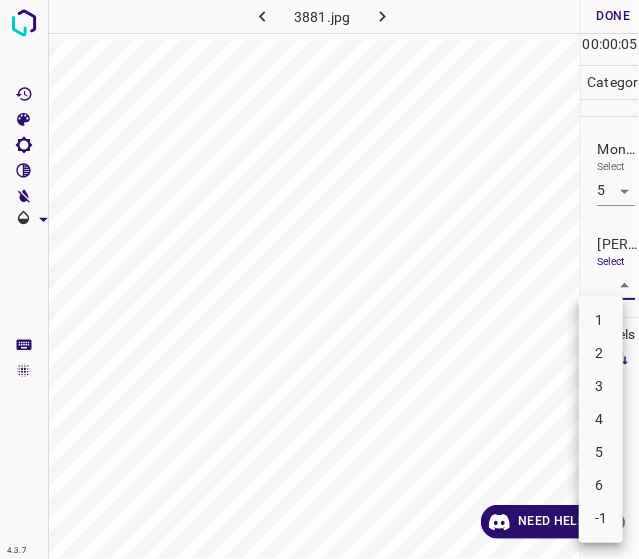 click on "4.3.7 3881.jpg Done Skip 0 00   : 00   : 05   Categories Monk *  Select 5 5  [PERSON_NAME] *  Select ​ Labels   0 Categories 1 Monk 2  [PERSON_NAME] Tools Space Change between modes (Draw & Edit) I Auto labeling R Restore zoom M Zoom in N Zoom out Delete Delete selecte label Filters Z Restore filters X Saturation filter C Brightness filter V Contrast filter B Gray scale filter General O Download Need Help ? - Text - Hide - Delete 1 2 3 4 5 6 -1" at bounding box center [319, 279] 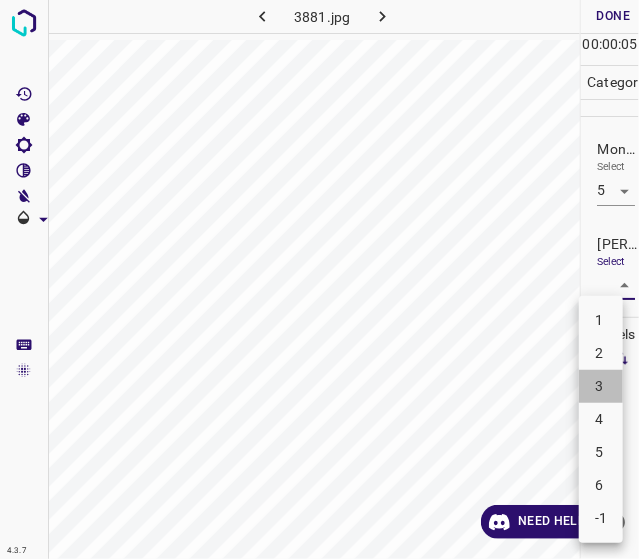 click on "3" at bounding box center (601, 386) 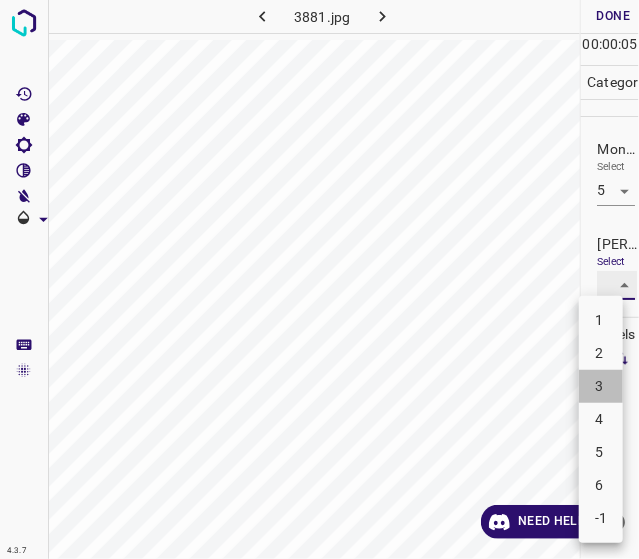 type on "3" 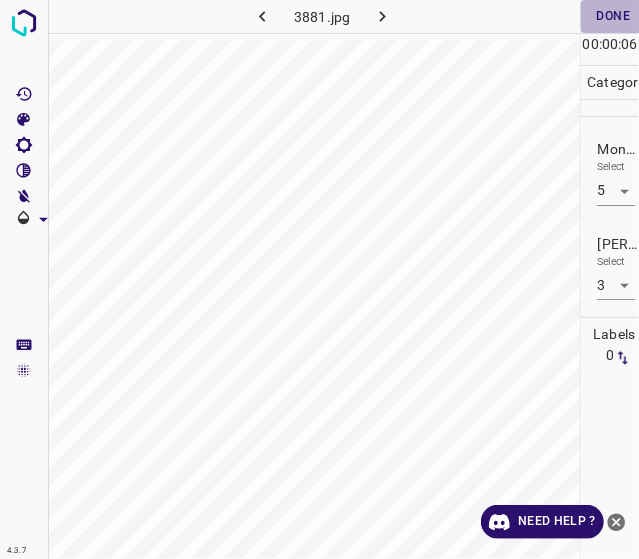 click on "Done" at bounding box center [613, 16] 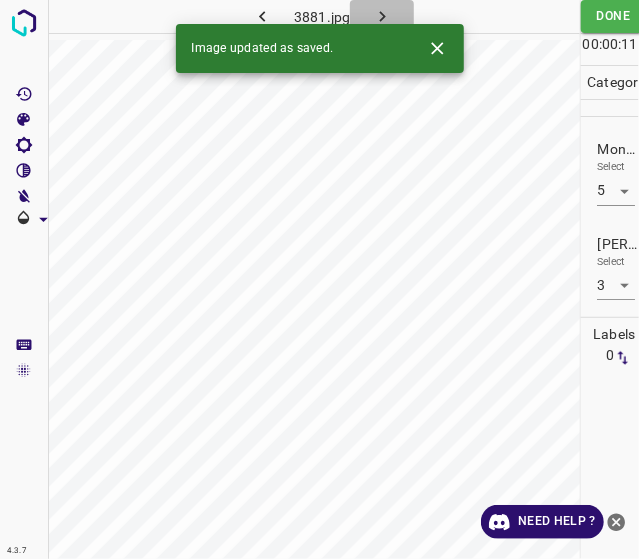 click 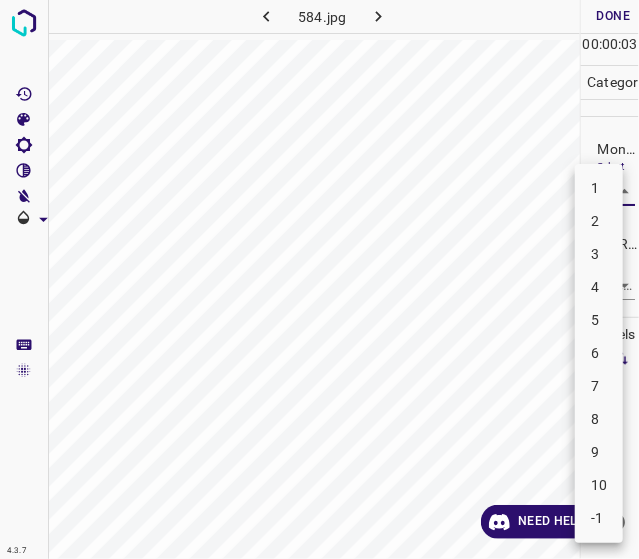 click on "4.3.7 584.jpg Done Skip 0 00   : 00   : 03   Categories Monk *  Select ​  [PERSON_NAME] *  Select ​ Labels   0 Categories 1 Monk 2  [PERSON_NAME] Tools Space Change between modes (Draw & Edit) I Auto labeling R Restore zoom M Zoom in N Zoom out Delete Delete selecte label Filters Z Restore filters X Saturation filter C Brightness filter V Contrast filter B Gray scale filter General O Download Need Help ? - Text - Hide - Delete 1 2 3 4 5 6 7 8 9 10 -1" at bounding box center [319, 279] 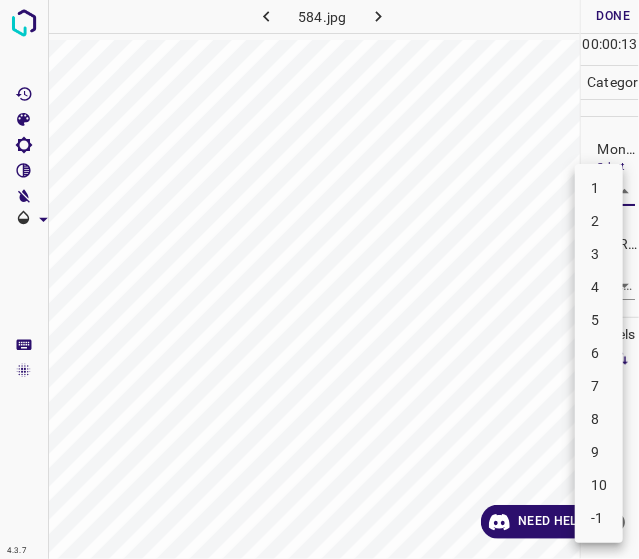 click on "6" at bounding box center (599, 353) 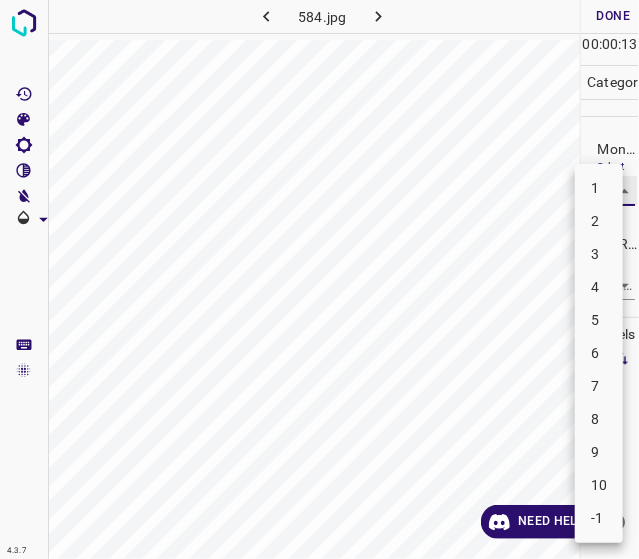 type on "6" 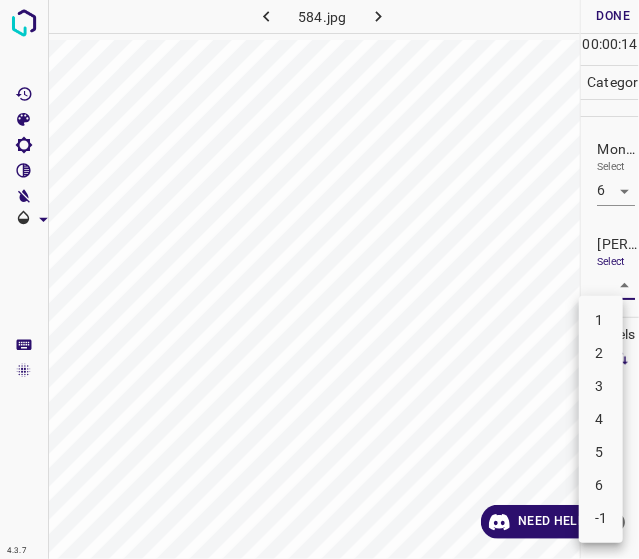 click on "4.3.7 584.jpg Done Skip 0 00   : 00   : 14   Categories Monk *  Select 6 6  [PERSON_NAME] *  Select ​ Labels   0 Categories 1 Monk 2  [PERSON_NAME] Tools Space Change between modes (Draw & Edit) I Auto labeling R Restore zoom M Zoom in N Zoom out Delete Delete selecte label Filters Z Restore filters X Saturation filter C Brightness filter V Contrast filter B Gray scale filter General O Download Need Help ? - Text - Hide - Delete 1 2 3 4 5 6 -1" at bounding box center (319, 279) 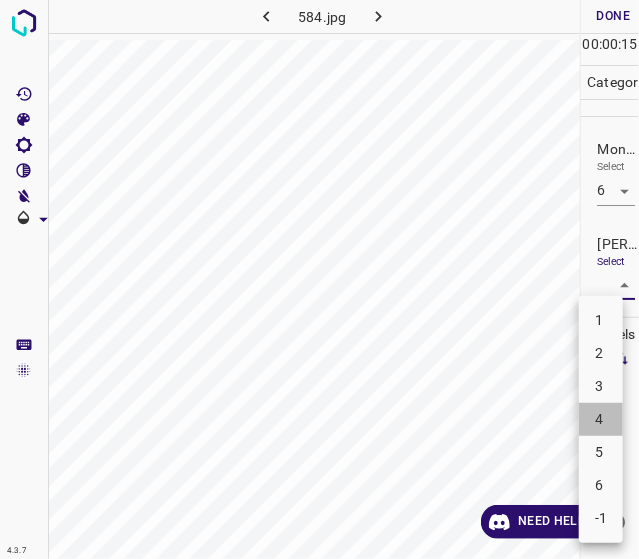 click on "4" at bounding box center [601, 419] 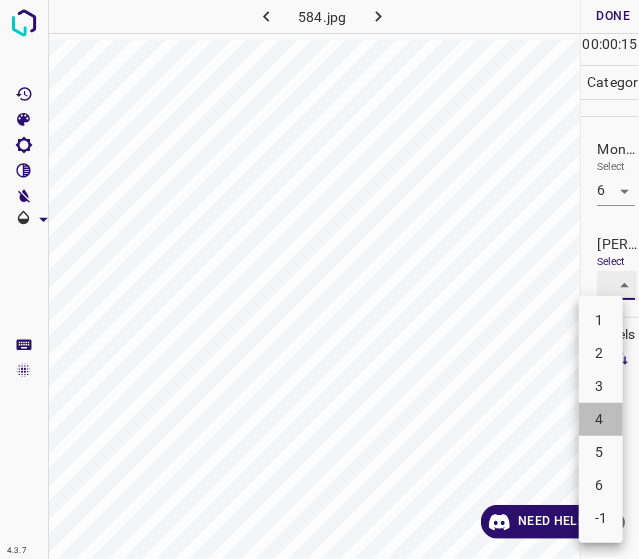 type on "4" 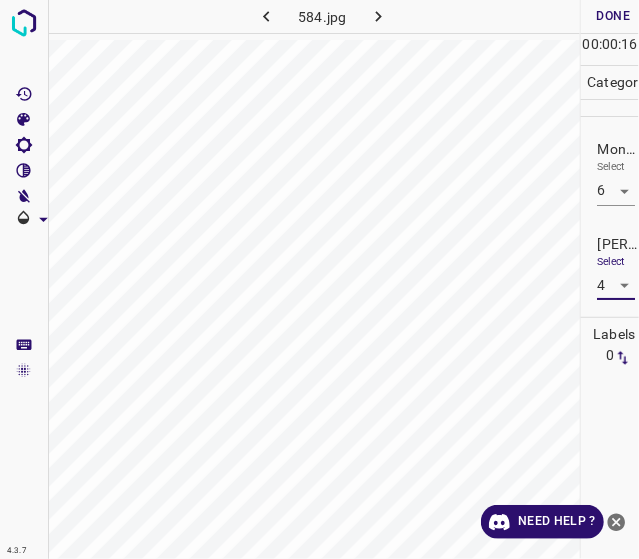 click on "Done" at bounding box center [613, 16] 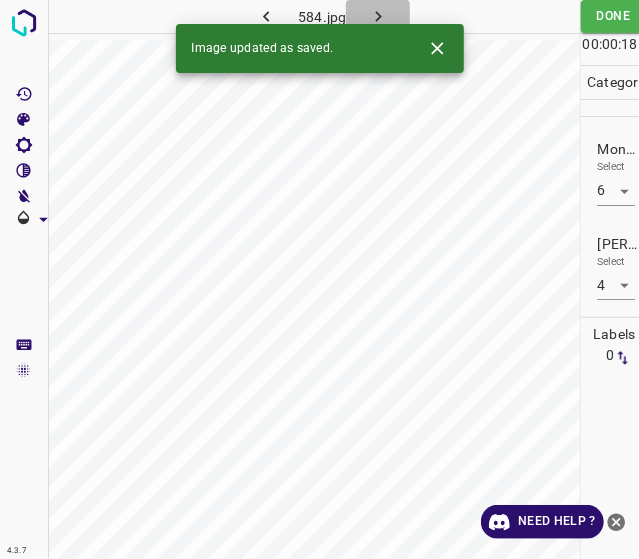 click 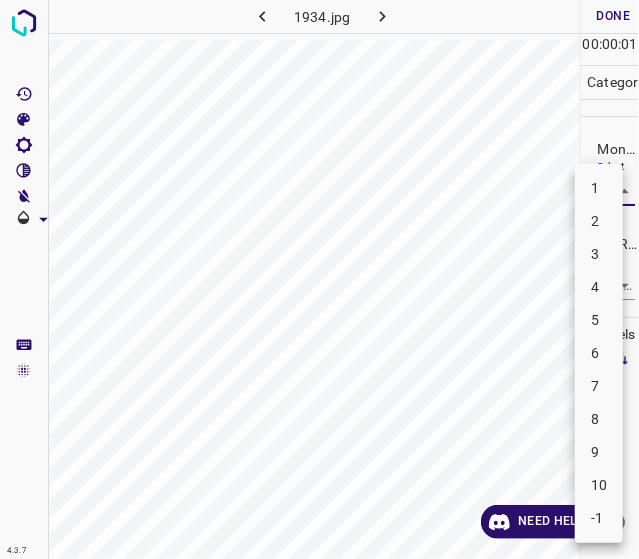 click on "4.3.7 1934.jpg Done Skip 0 00   : 00   : 01   Categories Monk *  Select ​  [PERSON_NAME] *  Select ​ Labels   0 Categories 1 Monk 2  [PERSON_NAME] Tools Space Change between modes (Draw & Edit) I Auto labeling R Restore zoom M Zoom in N Zoom out Delete Delete selecte label Filters Z Restore filters X Saturation filter C Brightness filter V Contrast filter B Gray scale filter General O Download Need Help ? - Text - Hide - Delete 1 2 3 4 5 6 7 8 9 10 -1" at bounding box center (319, 279) 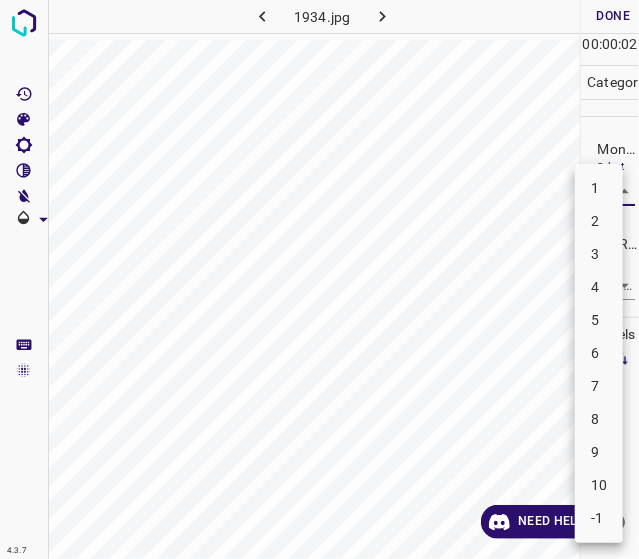 click on "6" at bounding box center [599, 353] 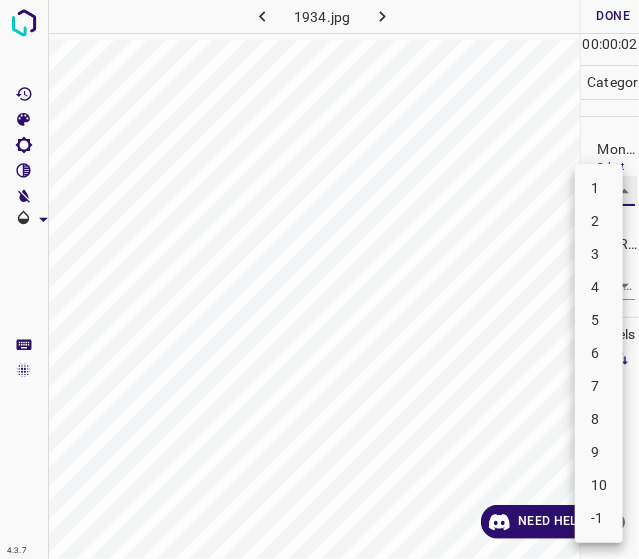 type on "6" 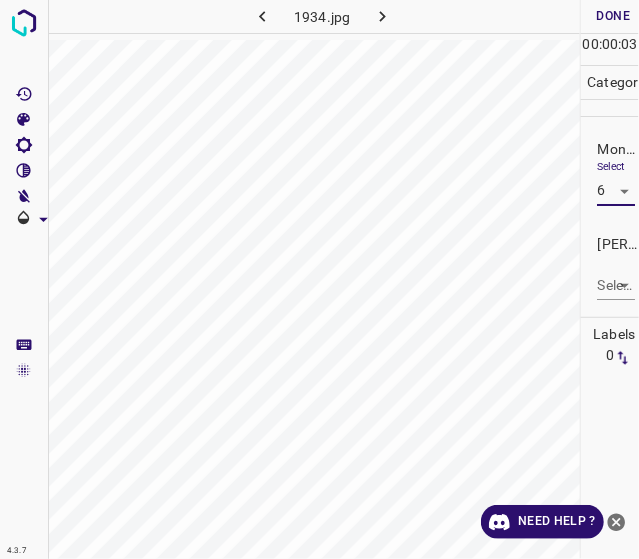 click on "4.3.7 1934.jpg Done Skip 0 00   : 00   : 03   Categories Monk *  Select 6 6  [PERSON_NAME] *  Select ​ Labels   0 Categories 1 Monk 2  [PERSON_NAME] Tools Space Change between modes (Draw & Edit) I Auto labeling R Restore zoom M Zoom in N Zoom out Delete Delete selecte label Filters Z Restore filters X Saturation filter C Brightness filter V Contrast filter B Gray scale filter General O Download Need Help ? - Text - Hide - Delete" at bounding box center [319, 279] 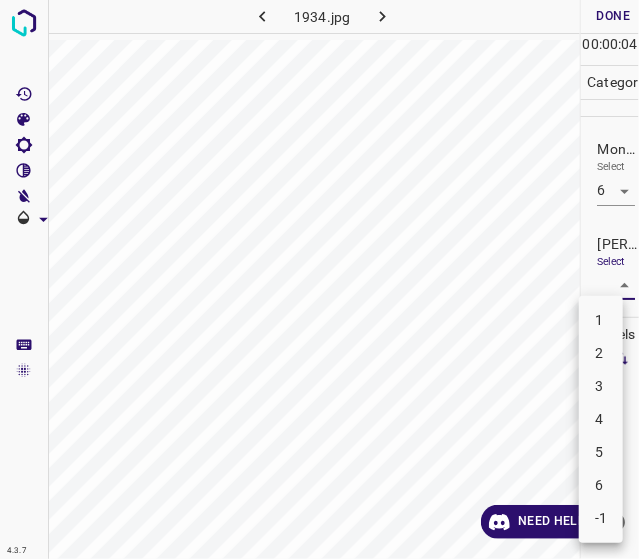 click on "4" at bounding box center [601, 419] 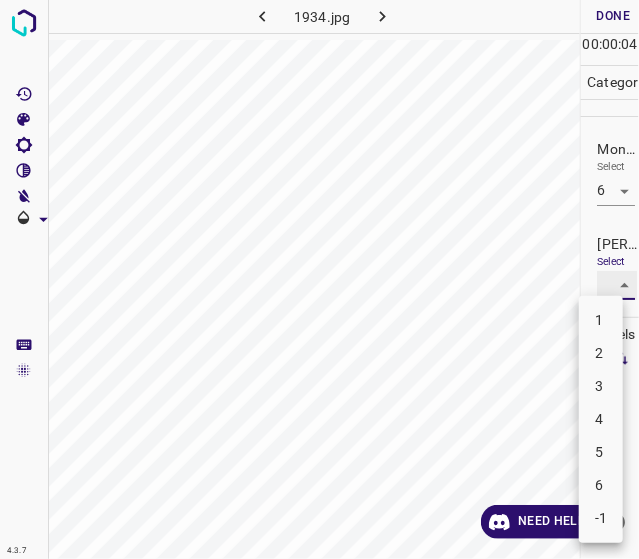 type on "4" 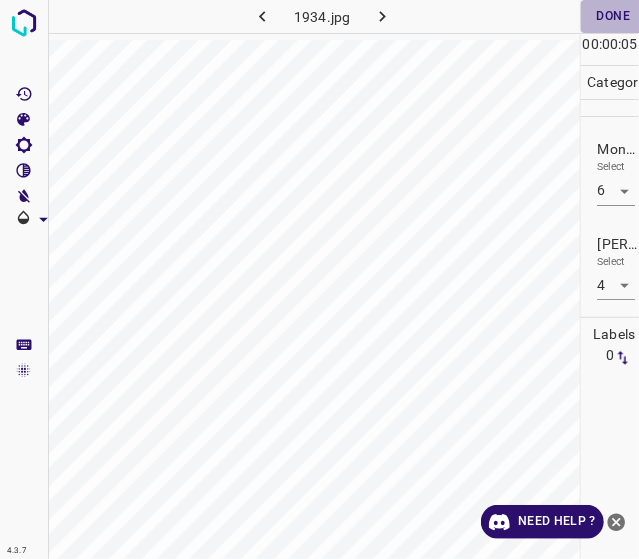 click on "Done" at bounding box center [613, 16] 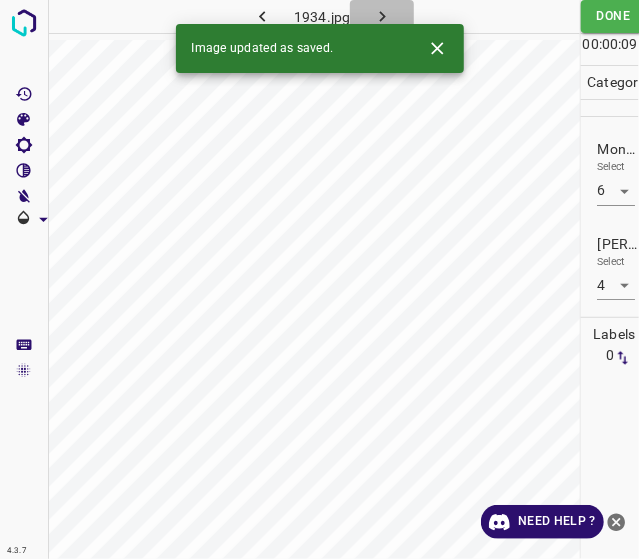click 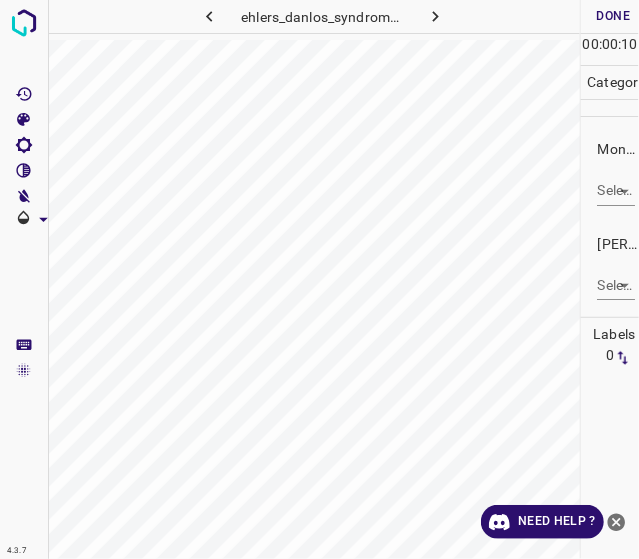 click on "4.3.7 ehlers_danlos_syndrome26.jpg Done Skip 0 00   : 00   : 10   Categories Monk *  Select ​  [PERSON_NAME] *  Select ​ Labels   0 Categories 1 Monk 2  [PERSON_NAME] Tools Space Change between modes (Draw & Edit) I Auto labeling R Restore zoom M Zoom in N Zoom out Delete Delete selecte label Filters Z Restore filters X Saturation filter C Brightness filter V Contrast filter B Gray scale filter General O Download Need Help ? - Text - Hide - Delete" at bounding box center [319, 279] 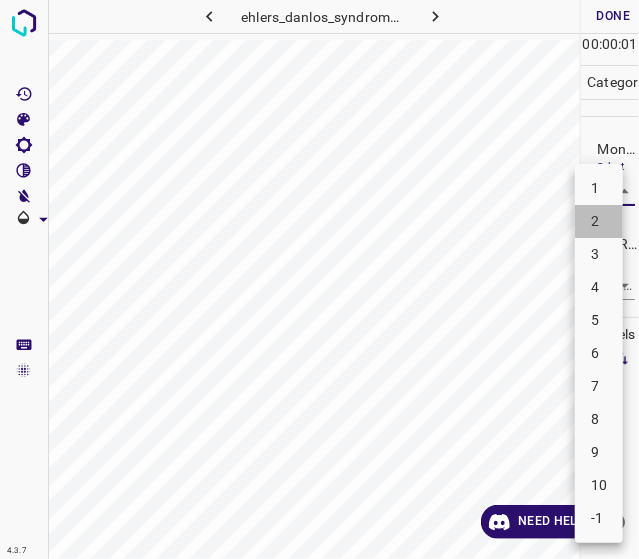 click on "2" at bounding box center (599, 221) 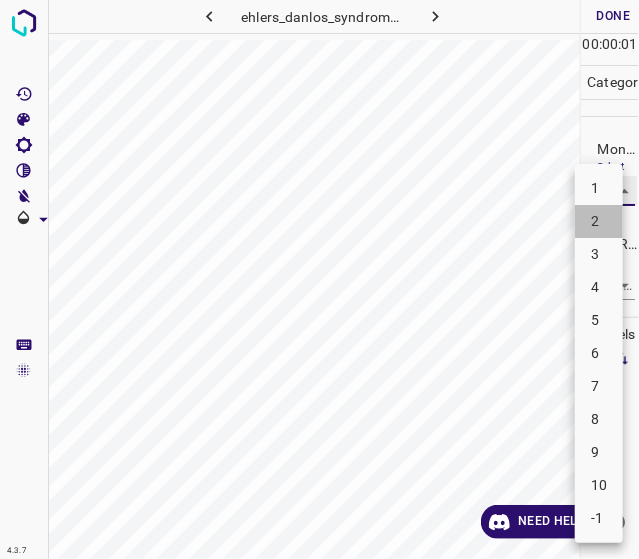 type on "2" 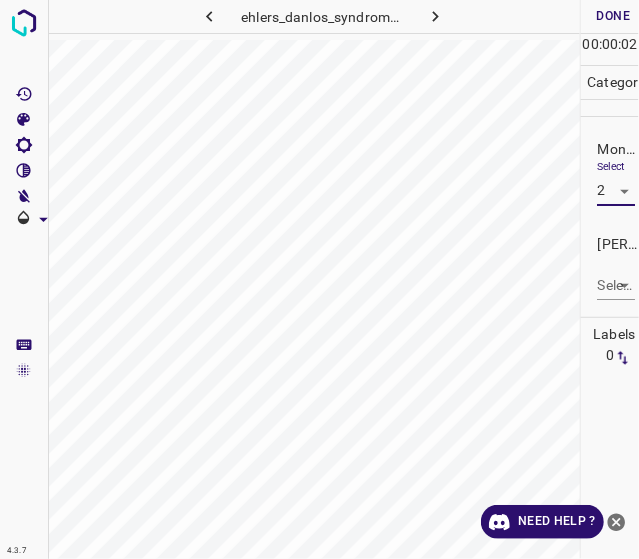 click on "4.3.7 ehlers_danlos_syndrome26.jpg Done Skip 0 00   : 00   : 02   Categories Monk *  Select 2 2  [PERSON_NAME] *  Select ​ Labels   0 Categories 1 Monk 2  [PERSON_NAME] Tools Space Change between modes (Draw & Edit) I Auto labeling R Restore zoom M Zoom in N Zoom out Delete Delete selecte label Filters Z Restore filters X Saturation filter C Brightness filter V Contrast filter B Gray scale filter General O Download Need Help ? - Text - Hide - Delete" at bounding box center (319, 279) 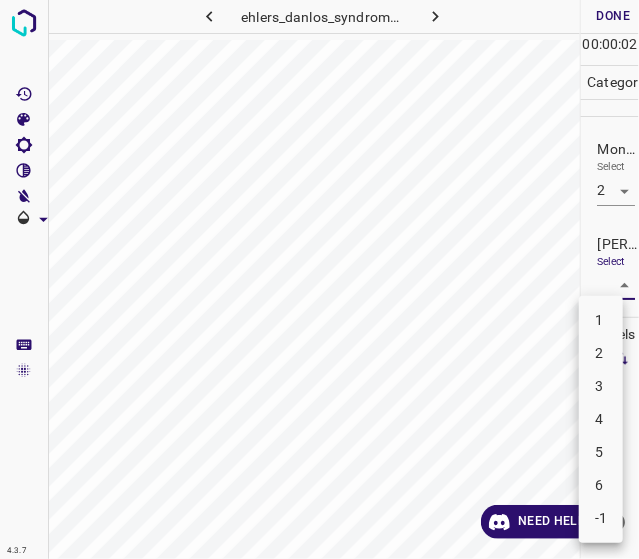 click on "1" at bounding box center (601, 320) 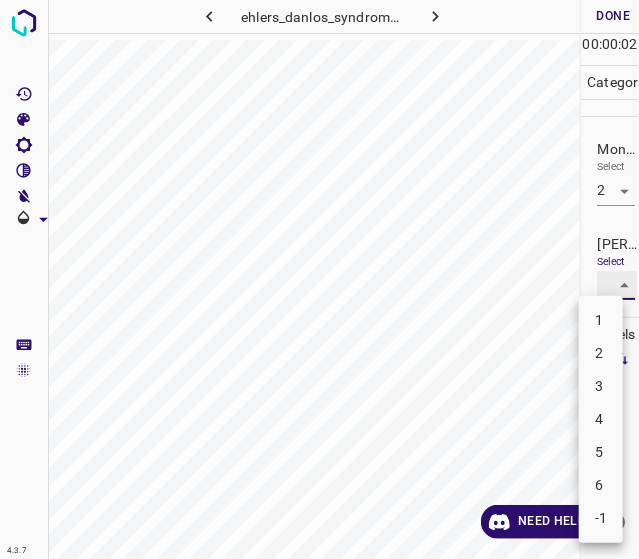 type on "1" 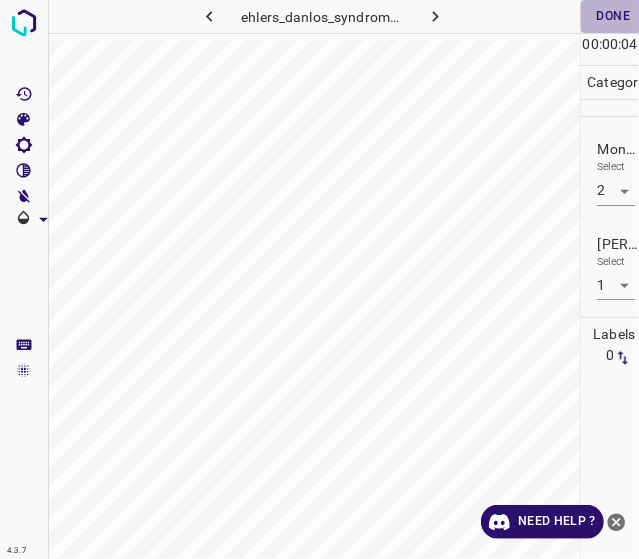 click on "Done" at bounding box center (613, 16) 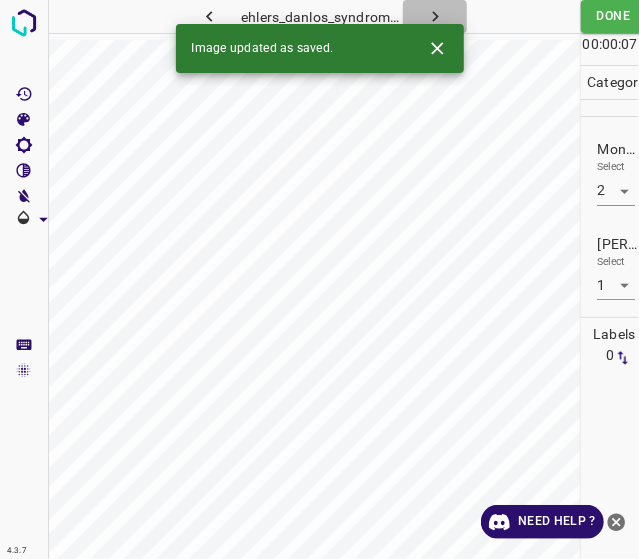 click 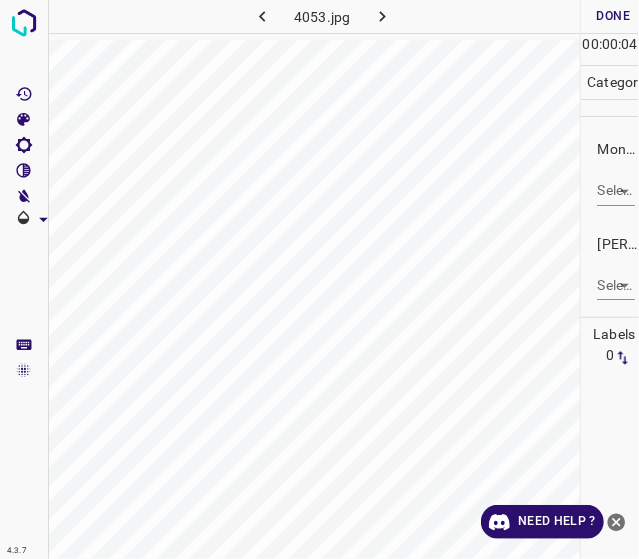 click on "4.3.7 4053.jpg Done Skip 0 00   : 00   : 04   Categories Monk *  Select ​  [PERSON_NAME] *  Select ​ Labels   0 Categories 1 Monk 2  [PERSON_NAME] Tools Space Change between modes (Draw & Edit) I Auto labeling R Restore zoom M Zoom in N Zoom out Delete Delete selecte label Filters Z Restore filters X Saturation filter C Brightness filter V Contrast filter B Gray scale filter General O Download Need Help ? - Text - Hide - Delete" at bounding box center (319, 279) 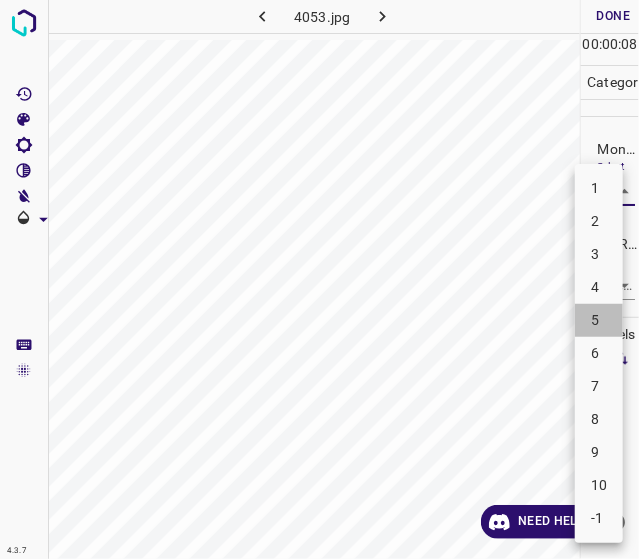 click on "5" at bounding box center (599, 320) 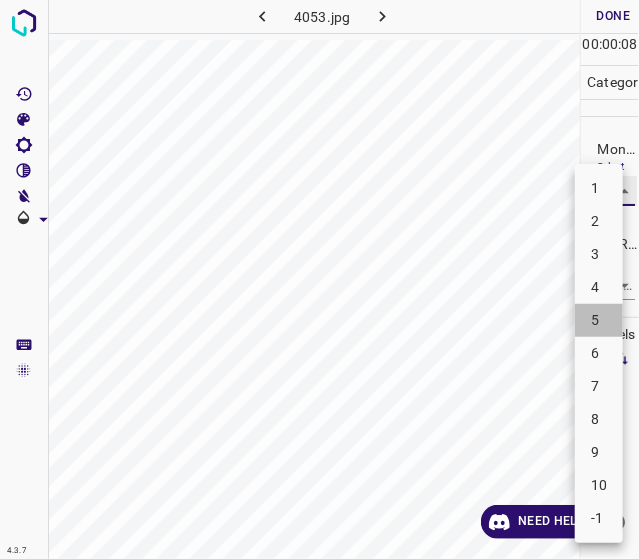 type on "5" 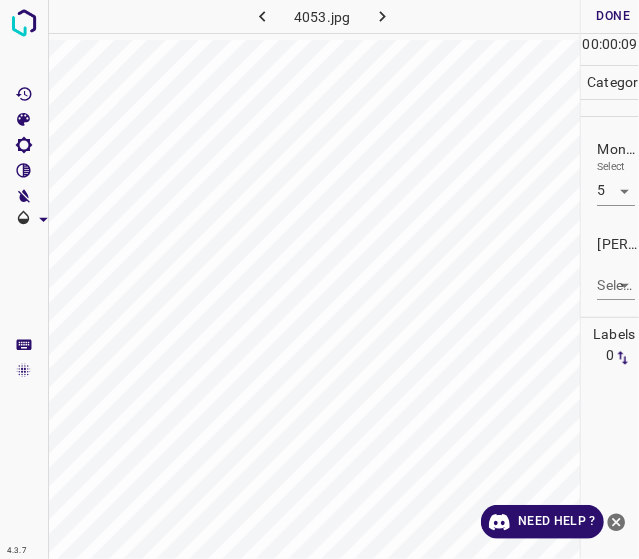 click on "[PERSON_NAME] *  Select ​" at bounding box center [610, 267] 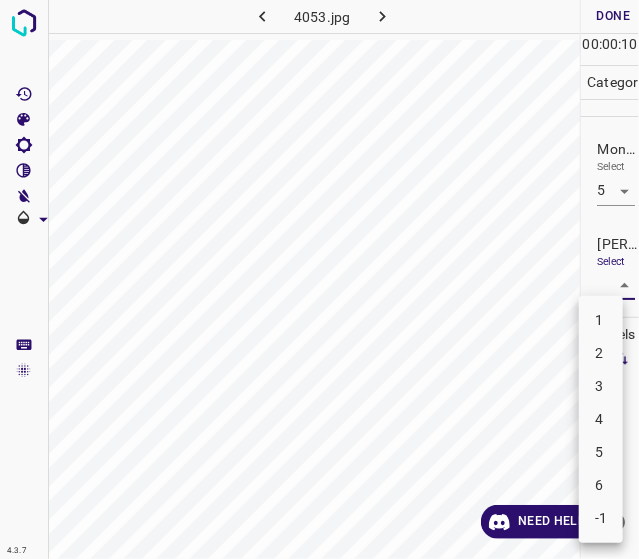 click on "3" at bounding box center [601, 386] 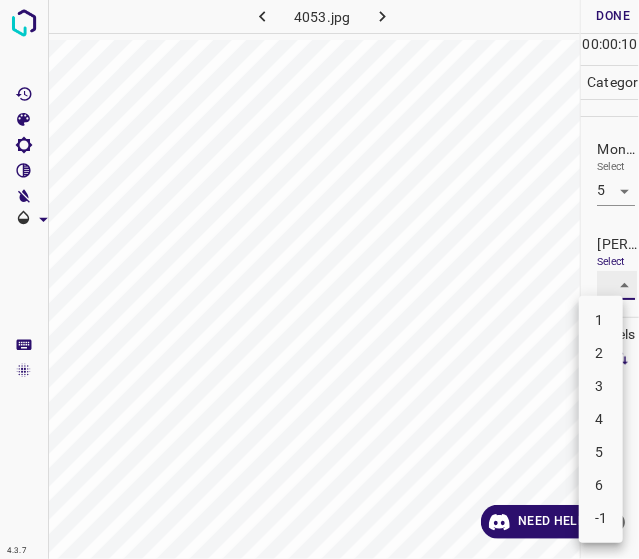 type on "3" 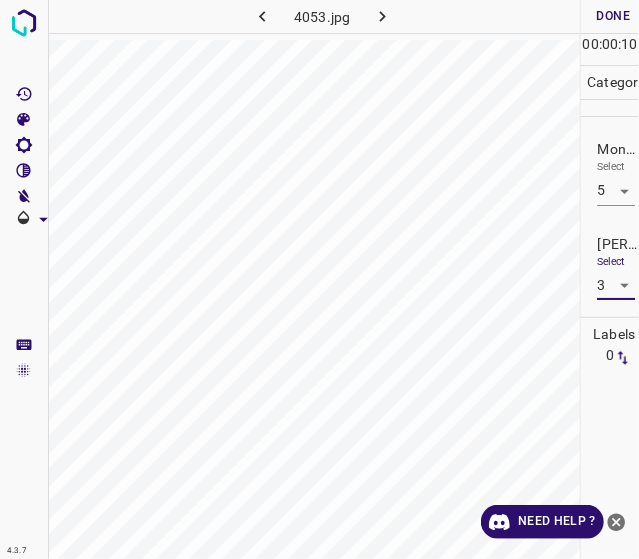 click on "Done" at bounding box center [613, 16] 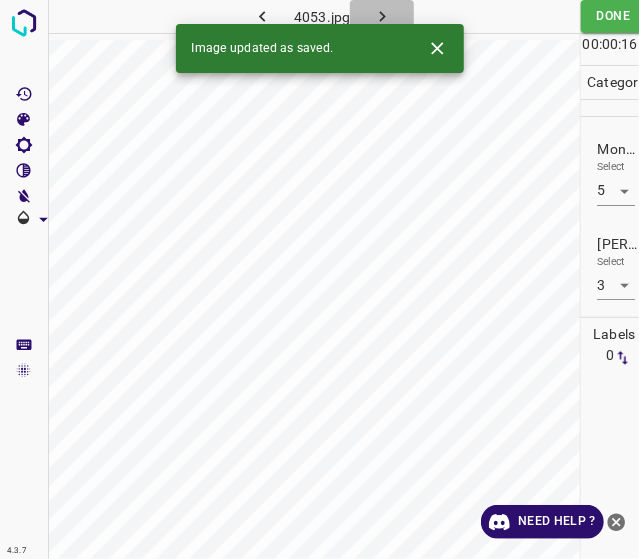 click 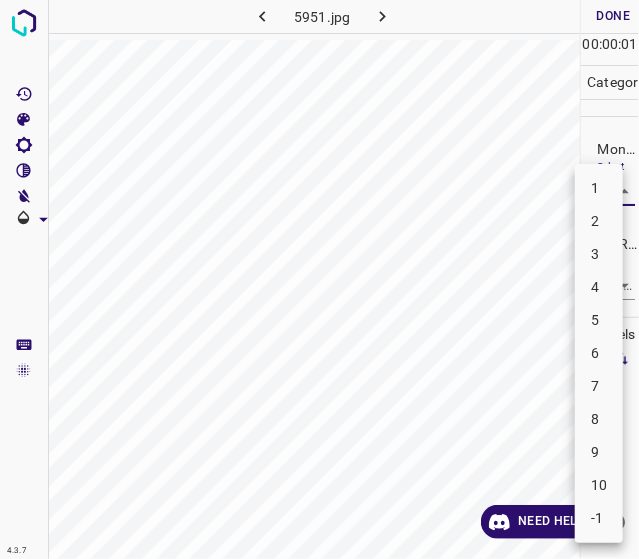 click on "4.3.7 5951.jpg Done Skip 0 00   : 00   : 01   Categories Monk *  Select ​  [PERSON_NAME] *  Select ​ Labels   0 Categories 1 Monk 2  [PERSON_NAME] Tools Space Change between modes (Draw & Edit) I Auto labeling R Restore zoom M Zoom in N Zoom out Delete Delete selecte label Filters Z Restore filters X Saturation filter C Brightness filter V Contrast filter B Gray scale filter General O Download Need Help ? - Text - Hide - Delete 1 2 3 4 5 6 7 8 9 10 -1" at bounding box center [319, 279] 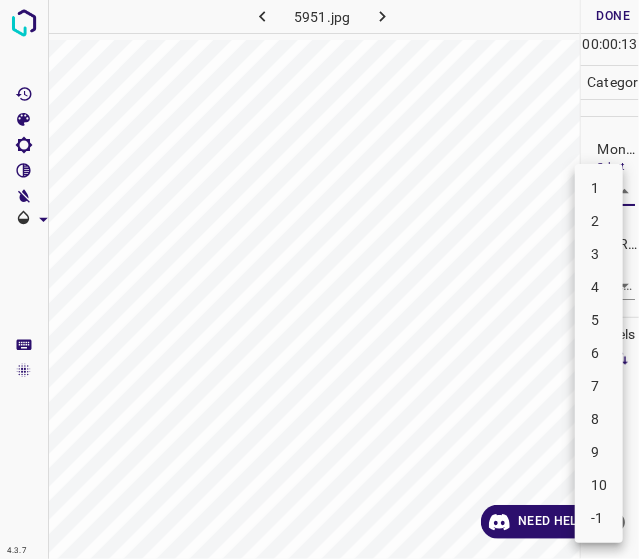 click on "5" at bounding box center (599, 320) 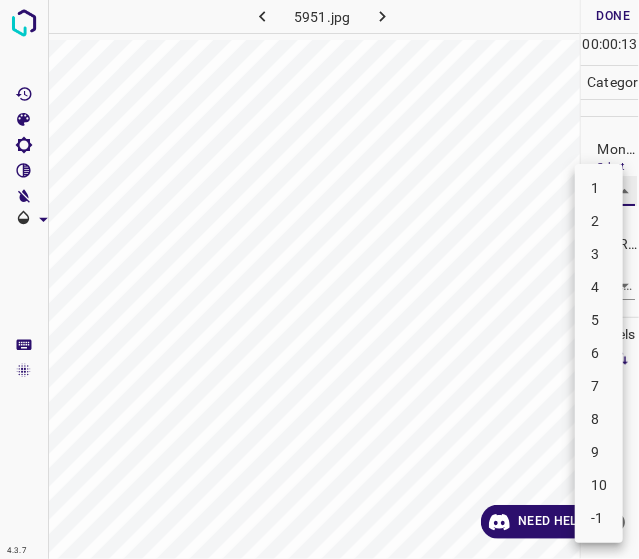 type on "5" 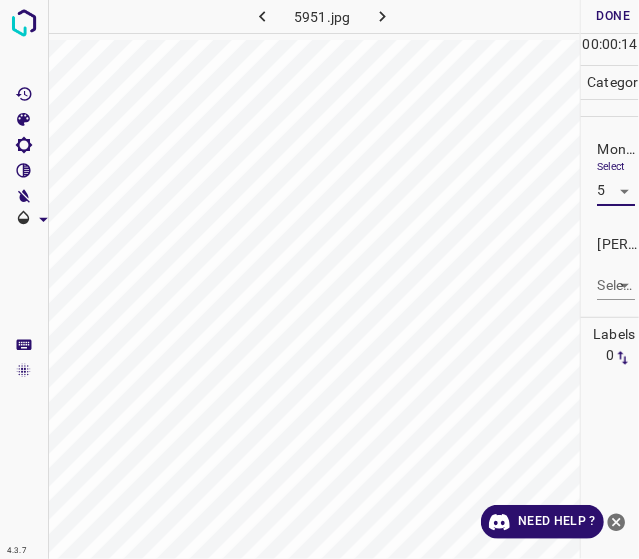click on "4.3.7 5951.jpg Done Skip 0 00   : 00   : 14   Categories Monk *  Select 5 5  [PERSON_NAME] *  Select ​ Labels   0 Categories 1 Monk 2  [PERSON_NAME] Tools Space Change between modes (Draw & Edit) I Auto labeling R Restore zoom M Zoom in N Zoom out Delete Delete selecte label Filters Z Restore filters X Saturation filter C Brightness filter V Contrast filter B Gray scale filter General O Download Need Help ? - Text - Hide - Delete" at bounding box center (319, 279) 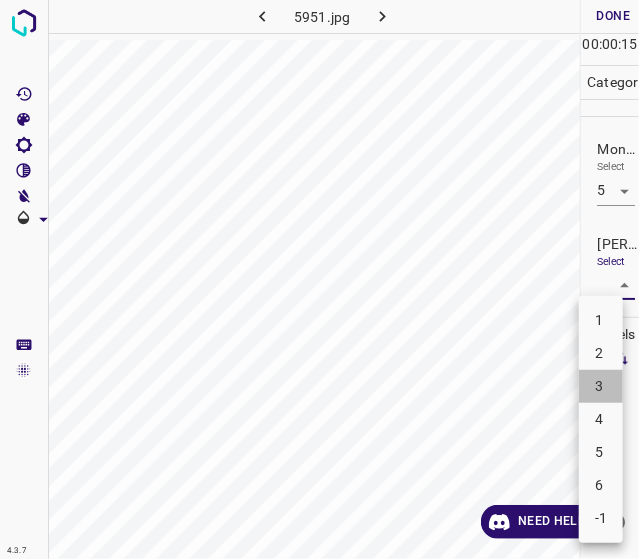 click on "3" at bounding box center (601, 386) 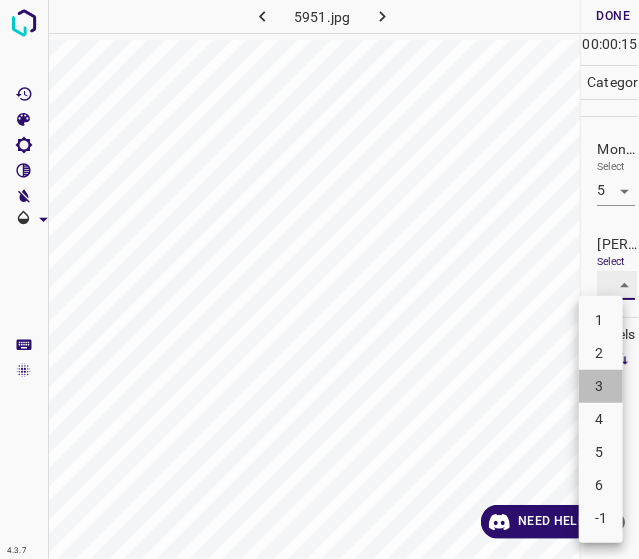 type on "3" 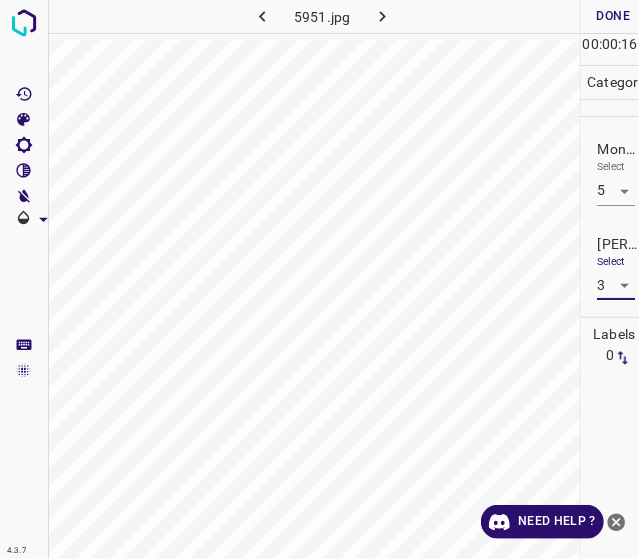 click on "Done" at bounding box center [613, 16] 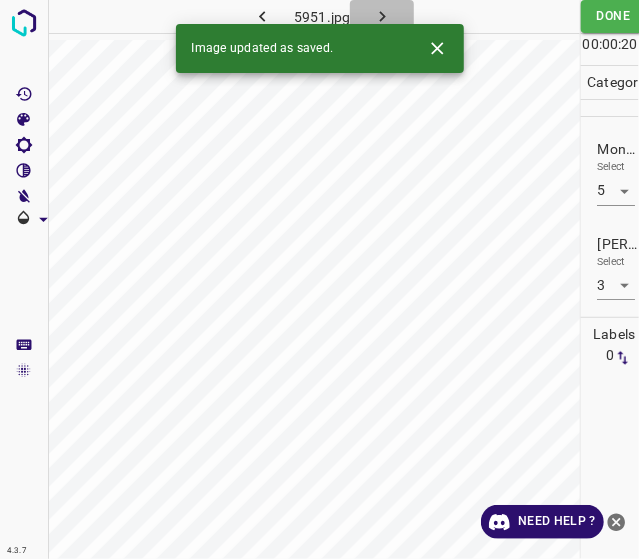click 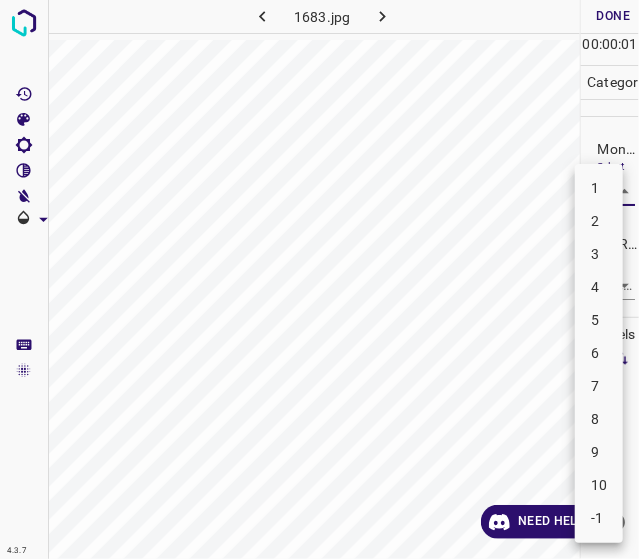 click on "4.3.7 1683.jpg Done Skip 0 00   : 00   : 01   Categories Monk *  Select ​  [PERSON_NAME] *  Select ​ Labels   0 Categories 1 Monk 2  [PERSON_NAME] Tools Space Change between modes (Draw & Edit) I Auto labeling R Restore zoom M Zoom in N Zoom out Delete Delete selecte label Filters Z Restore filters X Saturation filter C Brightness filter V Contrast filter B Gray scale filter General O Download Need Help ? - Text - Hide - Delete 1 2 3 4 5 6 7 8 9 10 -1" at bounding box center [319, 279] 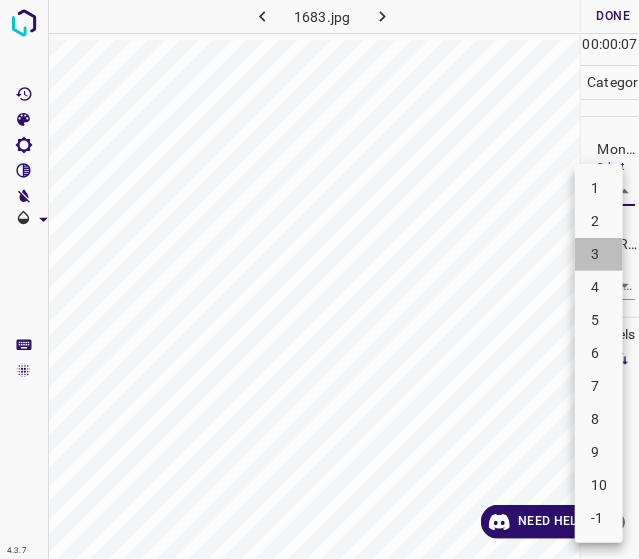 click on "3" at bounding box center (599, 254) 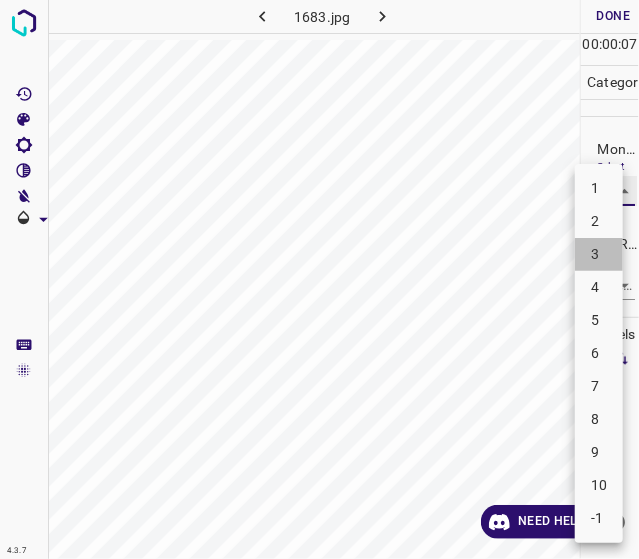 type on "3" 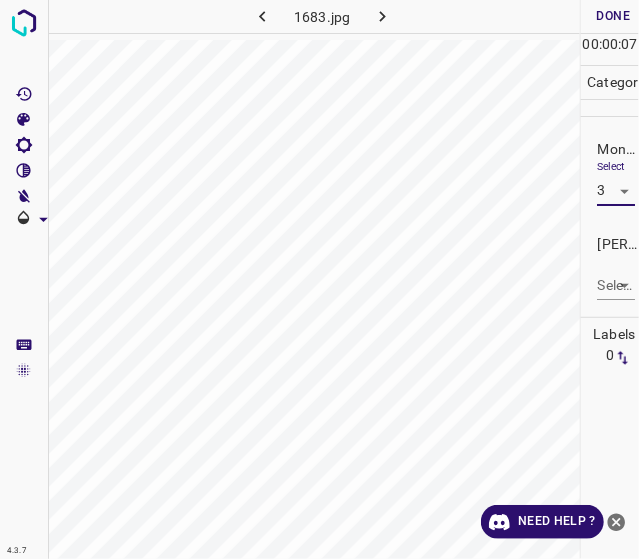 click on "[PERSON_NAME] *  Select ​" at bounding box center (610, 267) 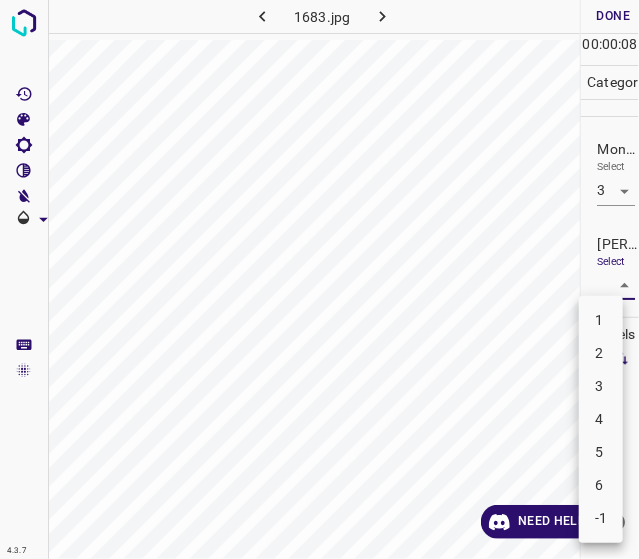 click on "4.3.7 1683.jpg Done Skip 0 00   : 00   : 08   Categories Monk *  Select 3 3  [PERSON_NAME] *  Select ​ Labels   0 Categories 1 Monk 2  [PERSON_NAME] Tools Space Change between modes (Draw & Edit) I Auto labeling R Restore zoom M Zoom in N Zoom out Delete Delete selecte label Filters Z Restore filters X Saturation filter C Brightness filter V Contrast filter B Gray scale filter General O Download Need Help ? - Text - Hide - Delete 1 2 3 4 5 6 -1" at bounding box center [319, 279] 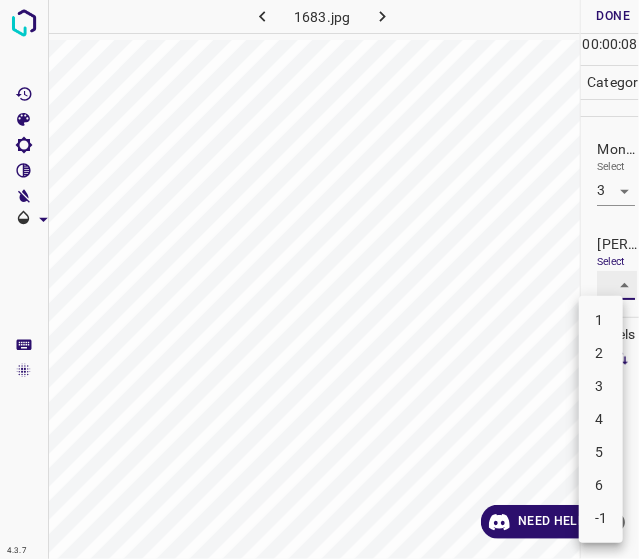 type on "2" 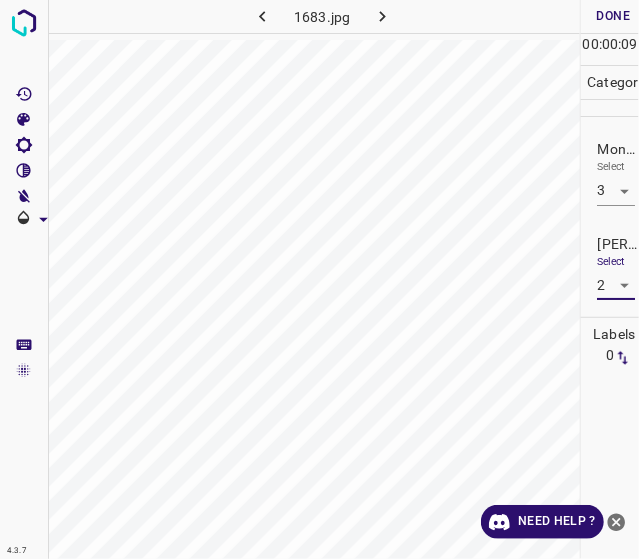 drag, startPoint x: 588, startPoint y: 17, endPoint x: 563, endPoint y: 27, distance: 26.925823 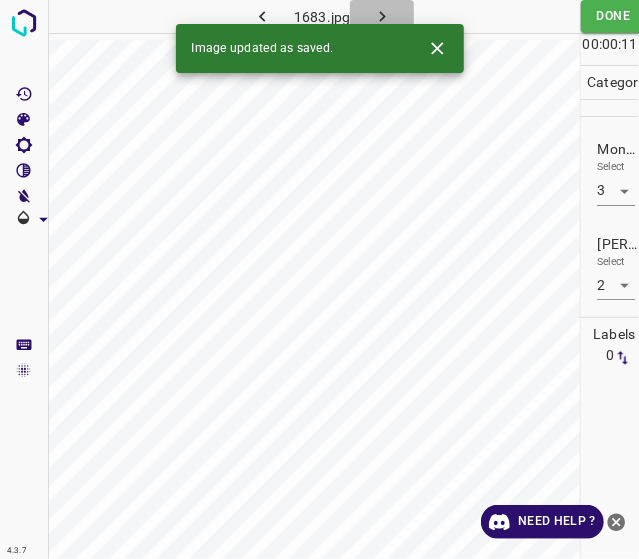 click 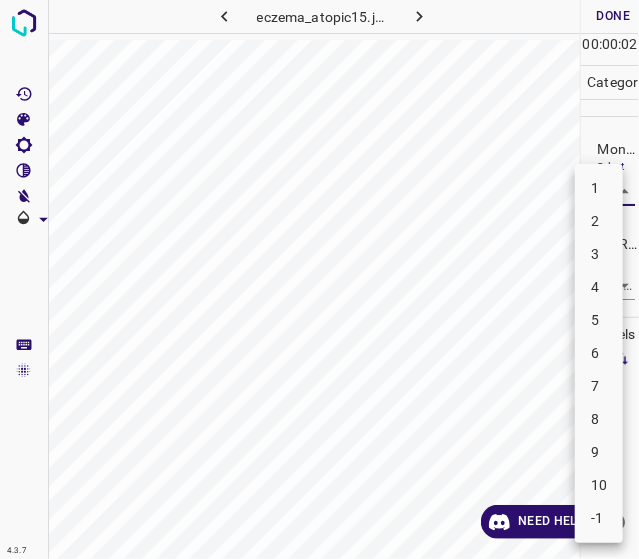 click on "4.3.7 eczema_atopic15.jpg Done Skip 0 00   : 00   : 02   Categories Monk *  Select ​  [PERSON_NAME] *  Select ​ Labels   0 Categories 1 Monk 2  [PERSON_NAME] Tools Space Change between modes (Draw & Edit) I Auto labeling R Restore zoom M Zoom in N Zoom out Delete Delete selecte label Filters Z Restore filters X Saturation filter C Brightness filter V Contrast filter B Gray scale filter General O Download Need Help ? - Text - Hide - Delete 1 2 3 4 5 6 7 8 9 10 -1" at bounding box center [319, 279] 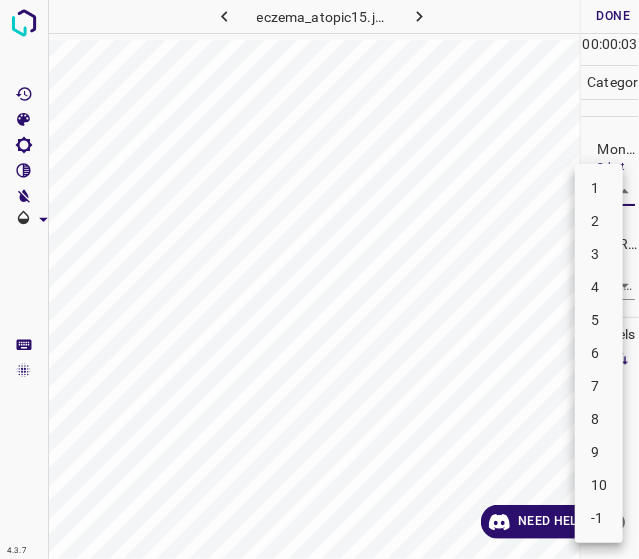 click on "3" at bounding box center (599, 254) 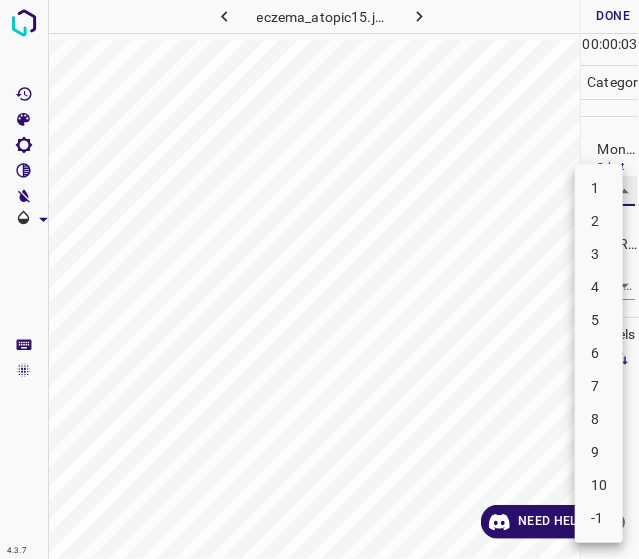 type on "3" 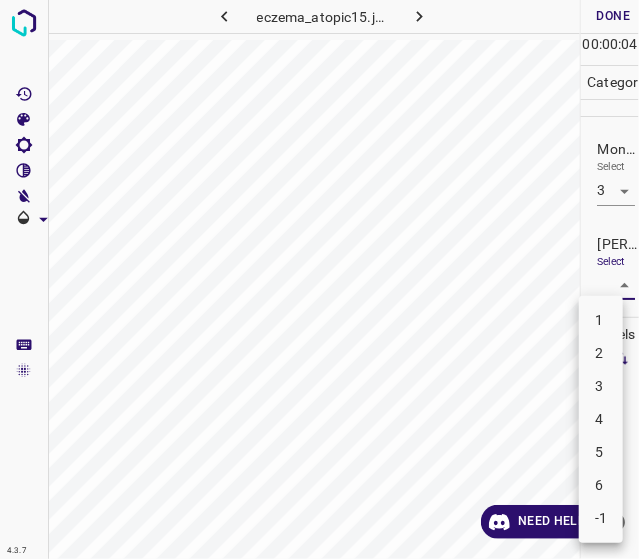 click on "4.3.7 eczema_atopic15.jpg Done Skip 0 00   : 00   : 04   Categories Monk *  Select 3 3  [PERSON_NAME] *  Select ​ Labels   0 Categories 1 Monk 2  [PERSON_NAME] Tools Space Change between modes (Draw & Edit) I Auto labeling R Restore zoom M Zoom in N Zoom out Delete Delete selecte label Filters Z Restore filters X Saturation filter C Brightness filter V Contrast filter B Gray scale filter General O Download Need Help ? - Text - Hide - Delete 1 2 3 4 5 6 -1" at bounding box center [319, 279] 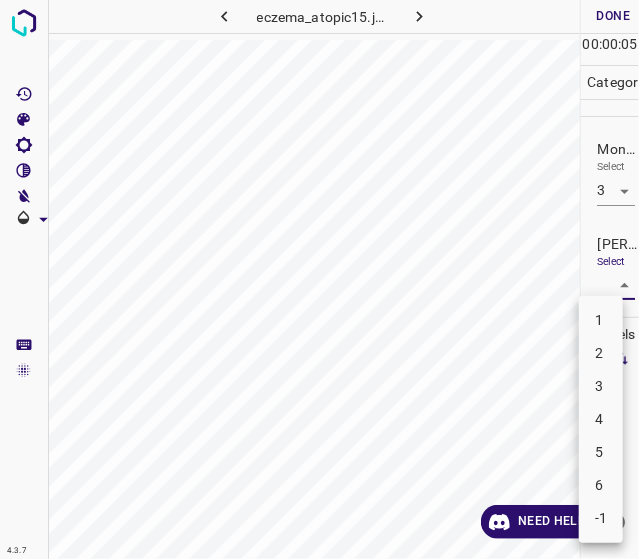 click on "2" at bounding box center (601, 353) 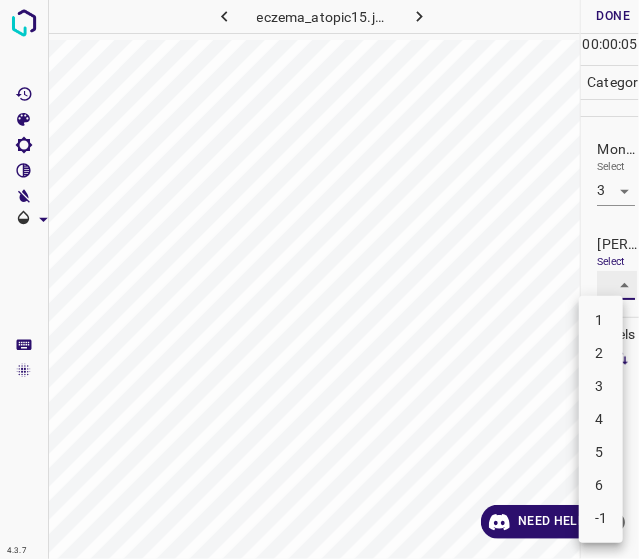 type on "2" 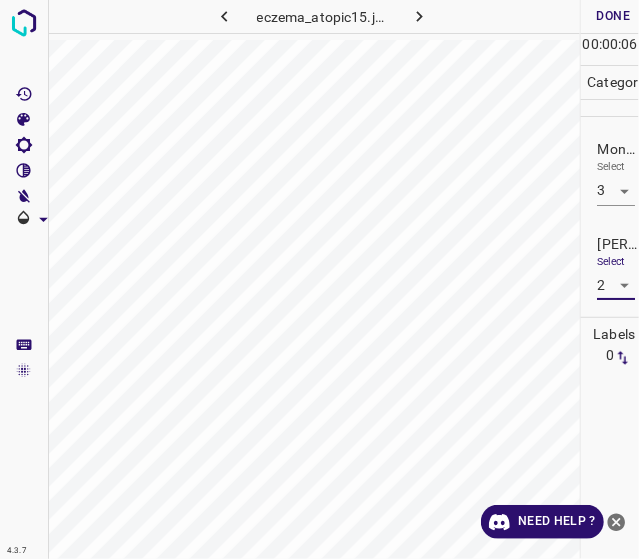 click on "Done" at bounding box center [613, 16] 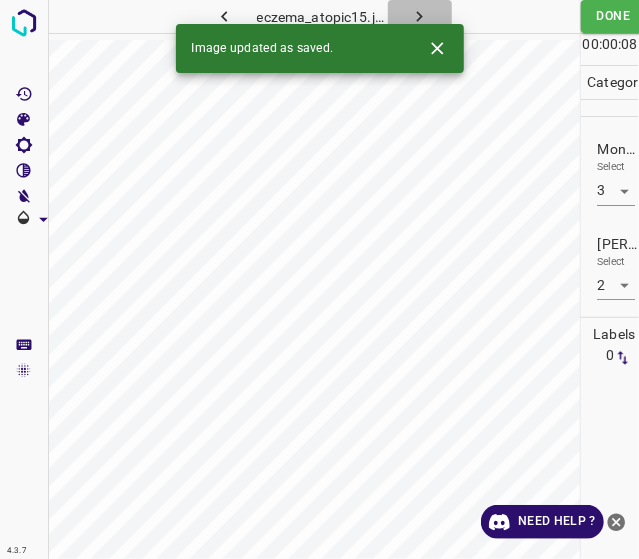 click 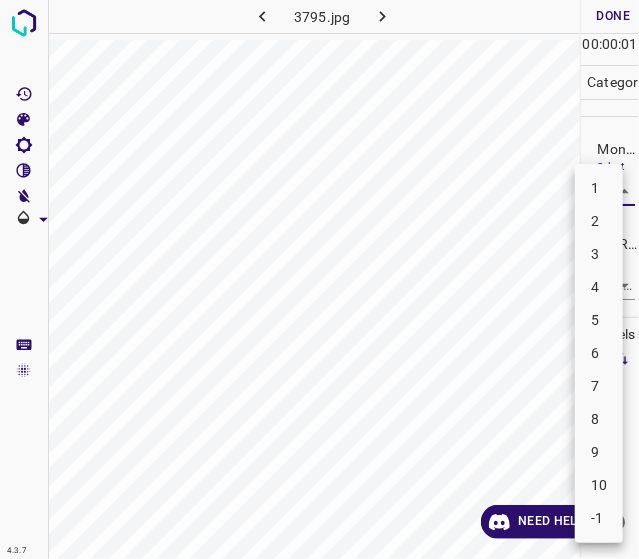 click on "4.3.7 3795.jpg Done Skip 0 00   : 00   : 01   Categories Monk *  Select ​  [PERSON_NAME] *  Select ​ Labels   0 Categories 1 Monk 2  [PERSON_NAME] Tools Space Change between modes (Draw & Edit) I Auto labeling R Restore zoom M Zoom in N Zoom out Delete Delete selecte label Filters Z Restore filters X Saturation filter C Brightness filter V Contrast filter B Gray scale filter General O Download Need Help ? - Text - Hide - Delete 1 2 3 4 5 6 7 8 9 10 -1" at bounding box center [319, 279] 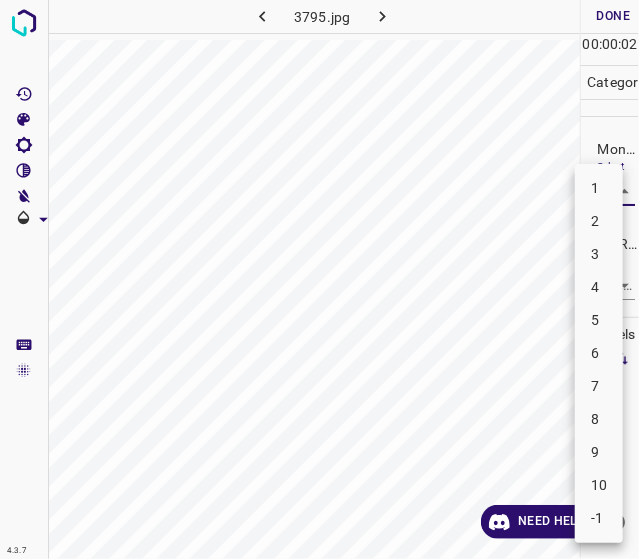 click on "5" at bounding box center [599, 320] 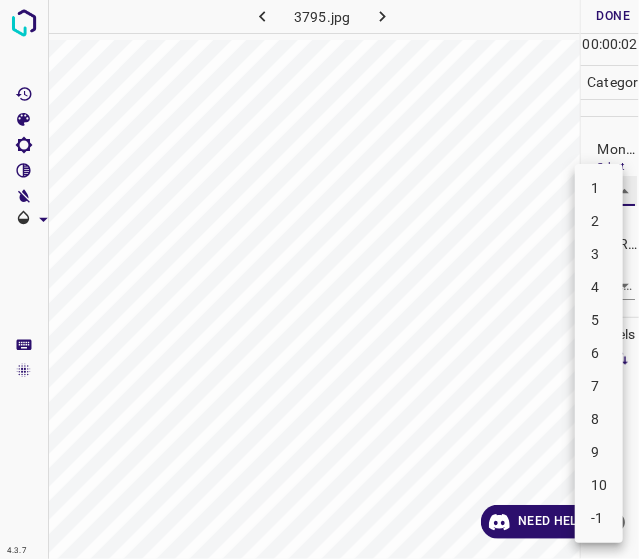 type on "5" 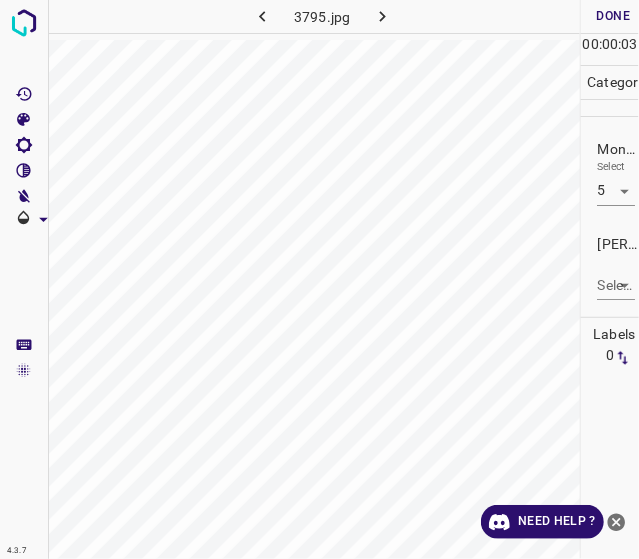 click on "Select ​" at bounding box center [615, 277] 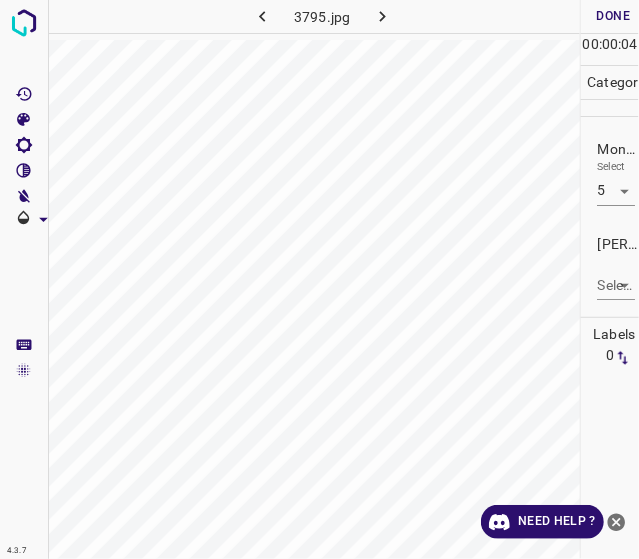 click on "4.3.7 3795.jpg Done Skip 0 00   : 00   : 04   Categories Monk *  Select 5 5  [PERSON_NAME] *  Select ​ Labels   0 Categories 1 Monk 2  [PERSON_NAME] Tools Space Change between modes (Draw & Edit) I Auto labeling R Restore zoom M Zoom in N Zoom out Delete Delete selecte label Filters Z Restore filters X Saturation filter C Brightness filter V Contrast filter B Gray scale filter General O Download Need Help ? - Text - Hide - Delete" at bounding box center [319, 279] 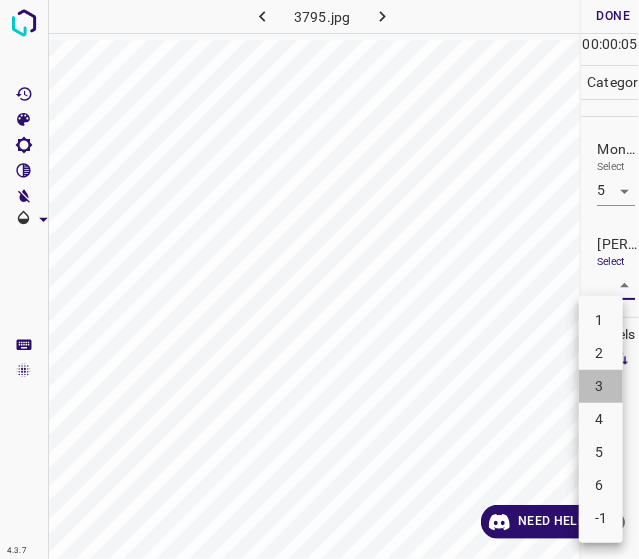 click on "3" at bounding box center (601, 386) 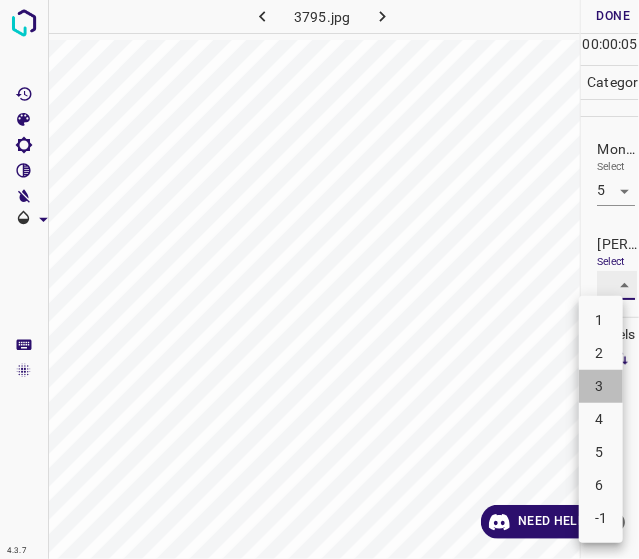 type on "3" 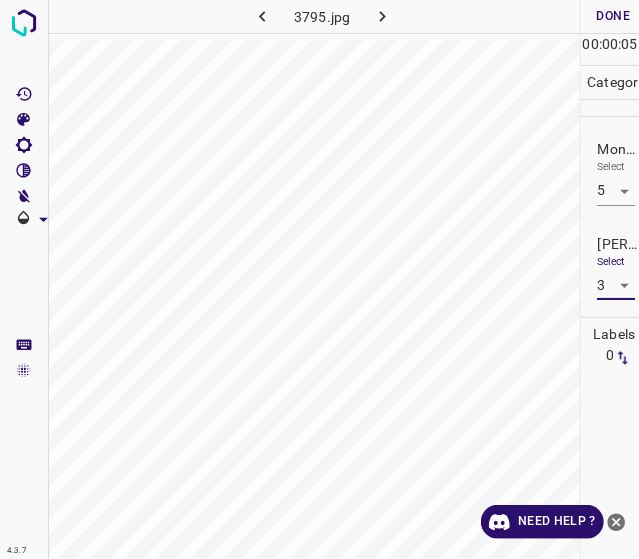 click on "Done" at bounding box center [613, 16] 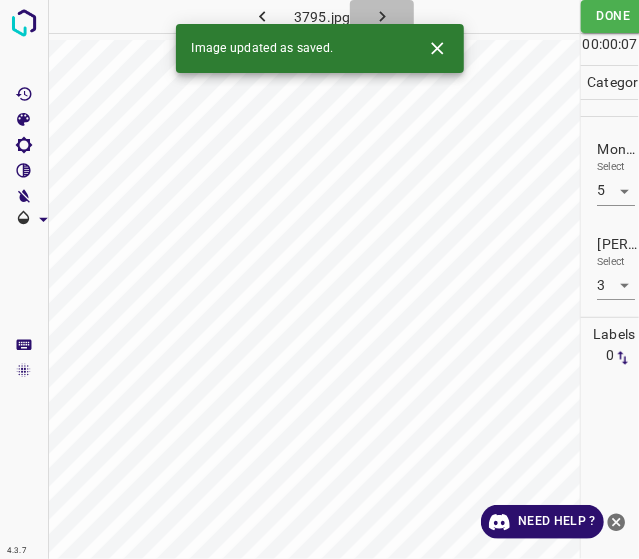 click 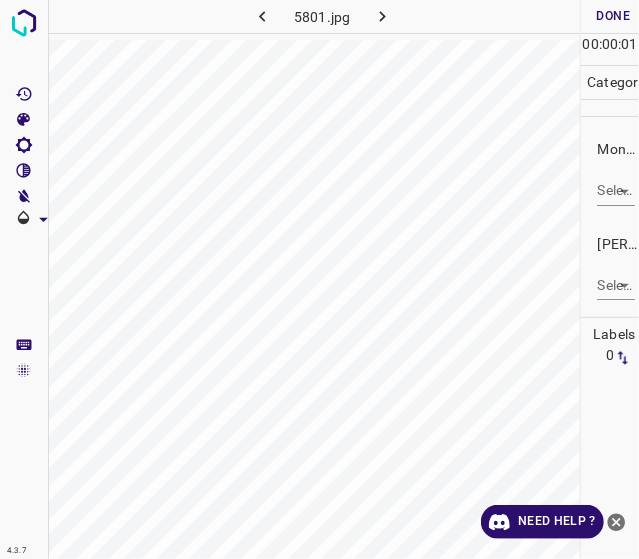 click on "4.3.7 5801.jpg Done Skip 0 00   : 00   : 01   Categories Monk *  Select ​  [PERSON_NAME] *  Select ​ Labels   0 Categories 1 Monk 2  [PERSON_NAME] Tools Space Change between modes (Draw & Edit) I Auto labeling R Restore zoom M Zoom in N Zoom out Delete Delete selecte label Filters Z Restore filters X Saturation filter C Brightness filter V Contrast filter B Gray scale filter General O Download Need Help ? - Text - Hide - Delete" at bounding box center [319, 279] 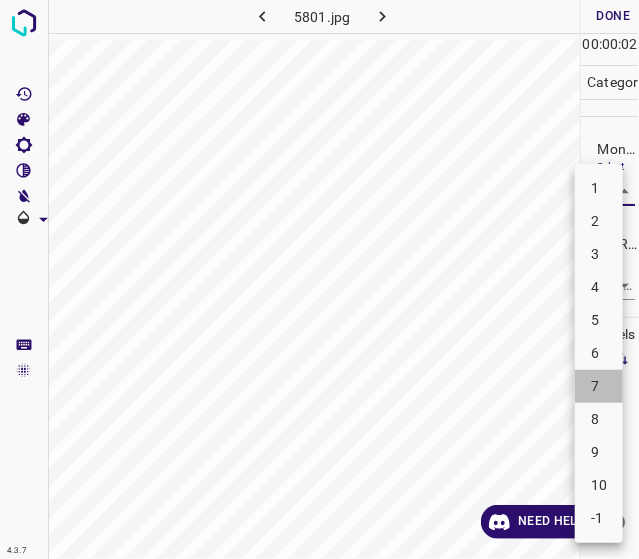 click on "7" at bounding box center (599, 386) 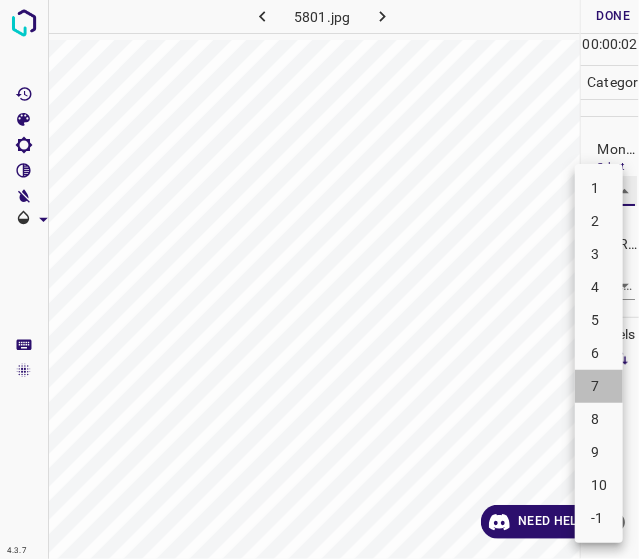 type on "7" 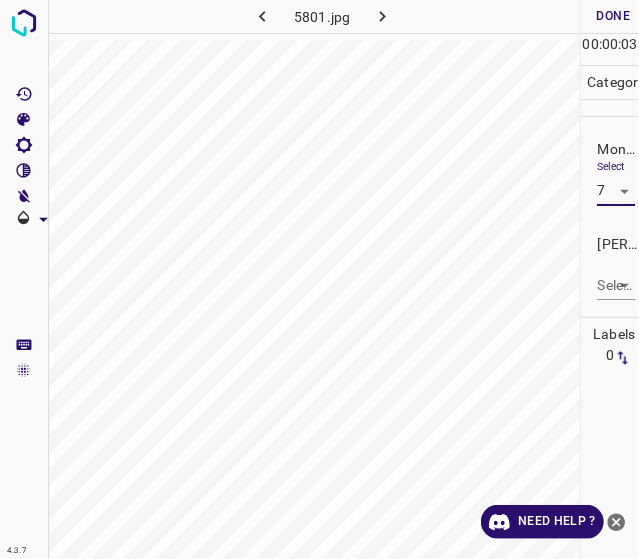 click on "4.3.7 5801.jpg Done Skip 0 00   : 00   : 03   Categories Monk *  Select 7 7  [PERSON_NAME] *  Select ​ Labels   0 Categories 1 Monk 2  [PERSON_NAME] Tools Space Change between modes (Draw & Edit) I Auto labeling R Restore zoom M Zoom in N Zoom out Delete Delete selecte label Filters Z Restore filters X Saturation filter C Brightness filter V Contrast filter B Gray scale filter General O Download Need Help ? - Text - Hide - Delete" at bounding box center [319, 279] 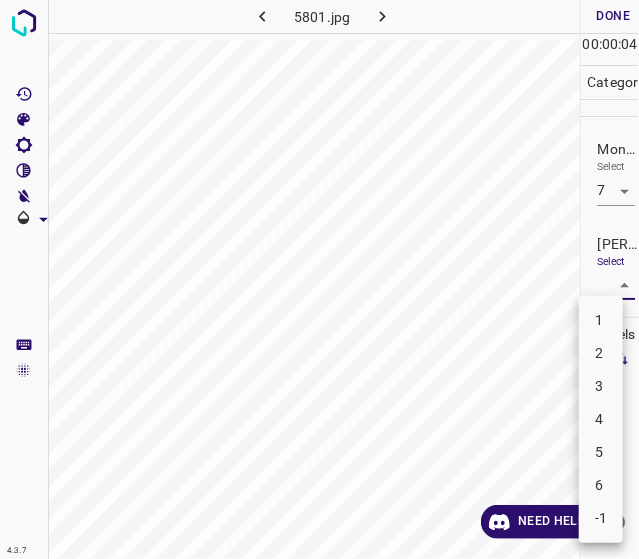 click on "5" at bounding box center (601, 452) 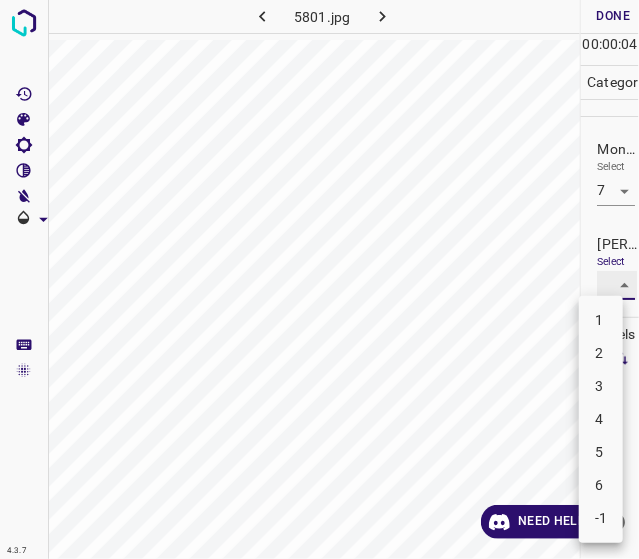type on "5" 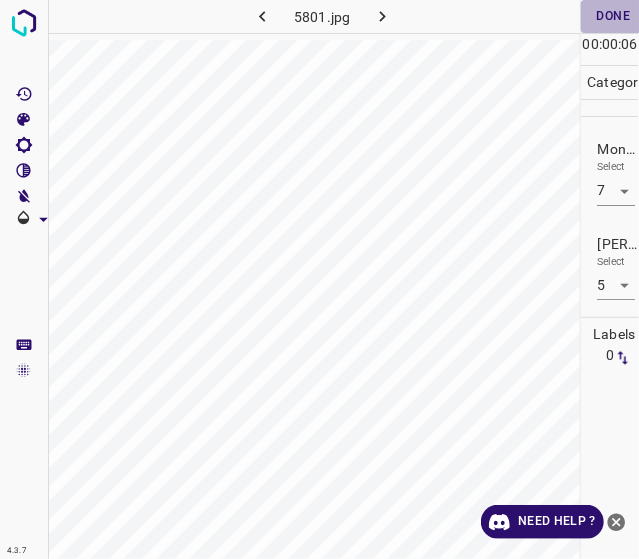 click on "Done" at bounding box center [613, 16] 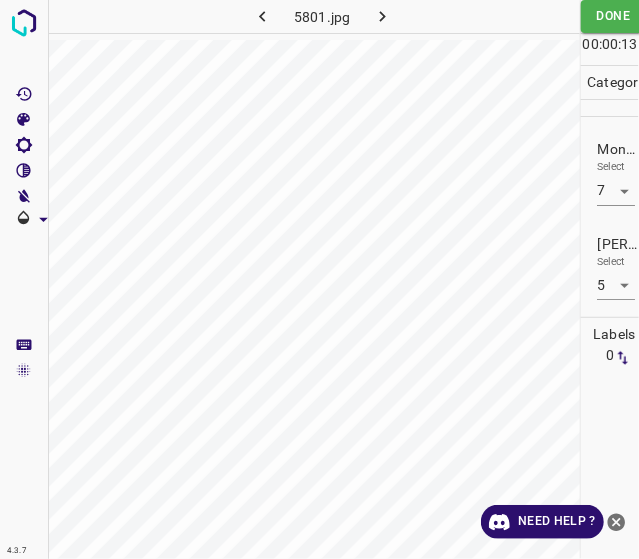 click at bounding box center [382, 16] 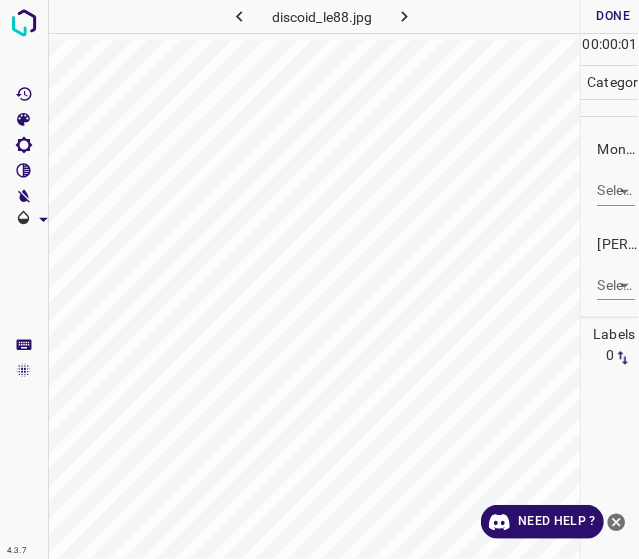 click on "4.3.7 discoid_le88.jpg Done Skip 0 00   : 00   : 01   Categories Monk *  Select ​  [PERSON_NAME] *  Select ​ Labels   0 Categories 1 Monk 2  [PERSON_NAME] Tools Space Change between modes (Draw & Edit) I Auto labeling R Restore zoom M Zoom in N Zoom out Delete Delete selecte label Filters Z Restore filters X Saturation filter C Brightness filter V Contrast filter B Gray scale filter General O Download Need Help ? - Text - Hide - Delete" at bounding box center (319, 279) 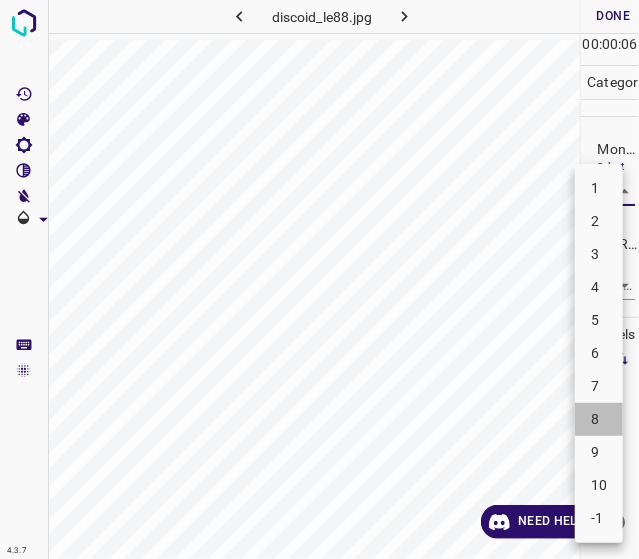 click on "8" at bounding box center (599, 419) 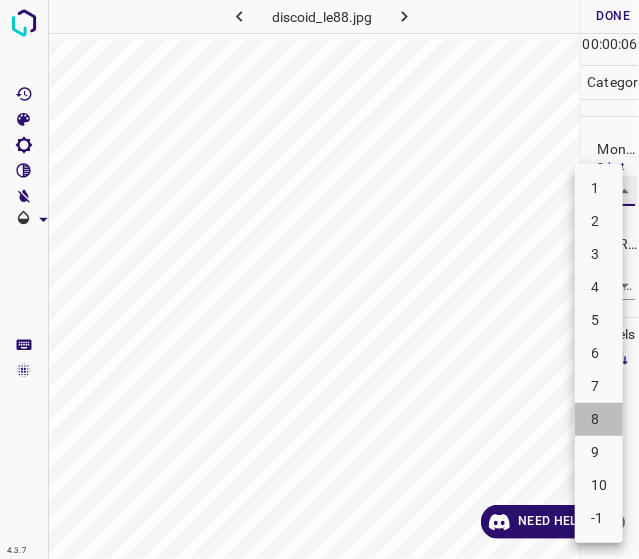 type on "8" 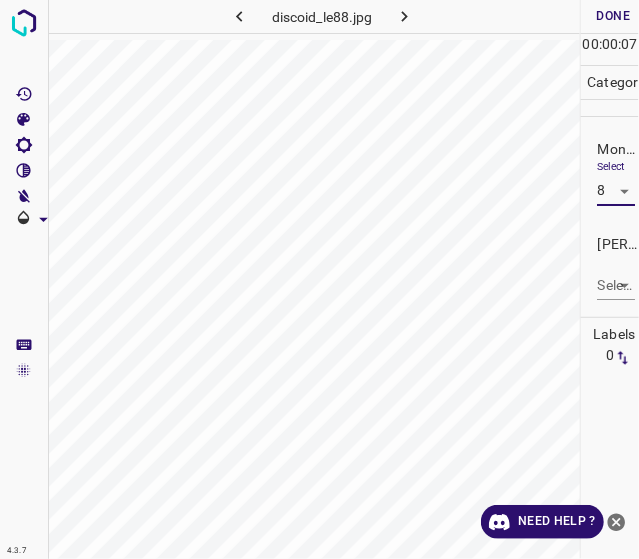 click on "4.3.7 discoid_le88.jpg Done Skip 0 00   : 00   : 07   Categories Monk *  Select 8 8  [PERSON_NAME] *  Select ​ Labels   0 Categories 1 Monk 2  [PERSON_NAME] Tools Space Change between modes (Draw & Edit) I Auto labeling R Restore zoom M Zoom in N Zoom out Delete Delete selecte label Filters Z Restore filters X Saturation filter C Brightness filter V Contrast filter B Gray scale filter General O Download Need Help ? - Text - Hide - Delete" at bounding box center (319, 279) 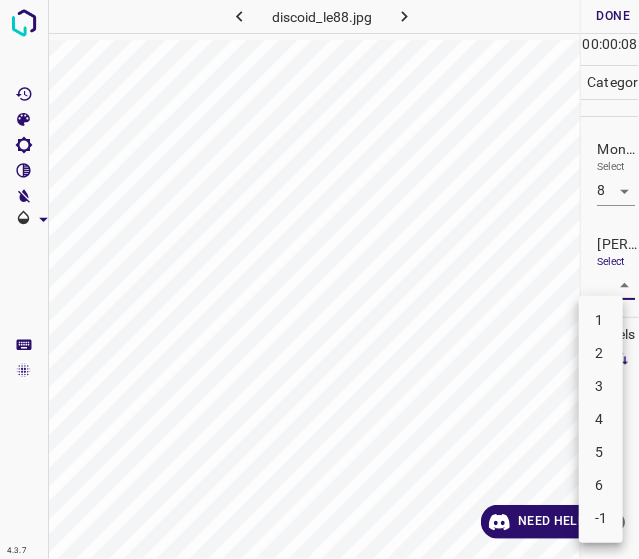 click on "5" at bounding box center (601, 452) 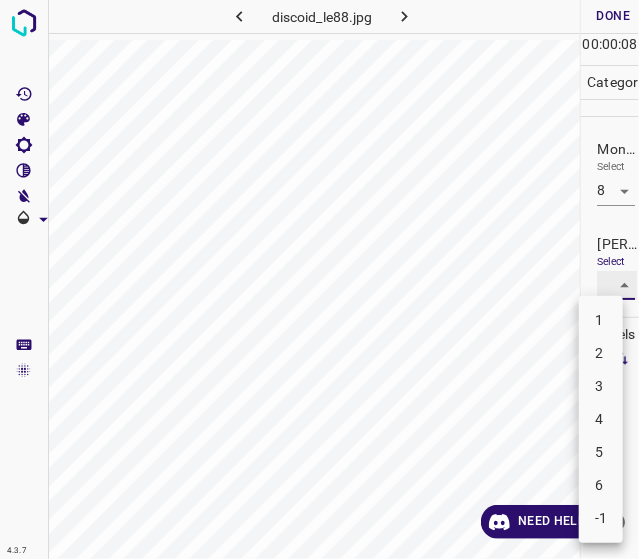 type on "5" 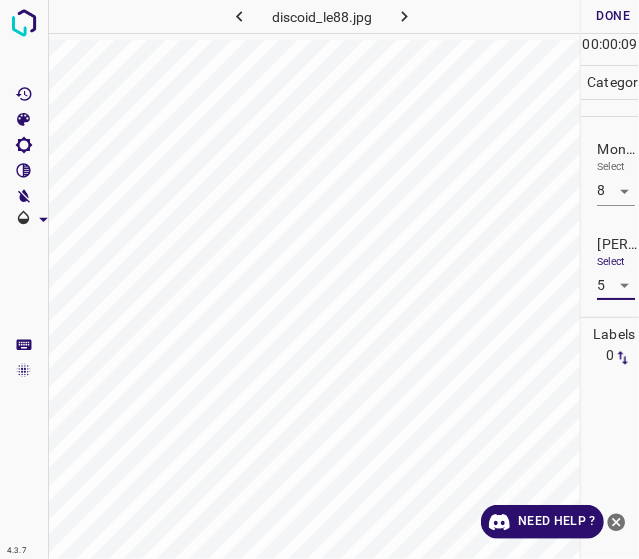 click on "Done" at bounding box center (613, 16) 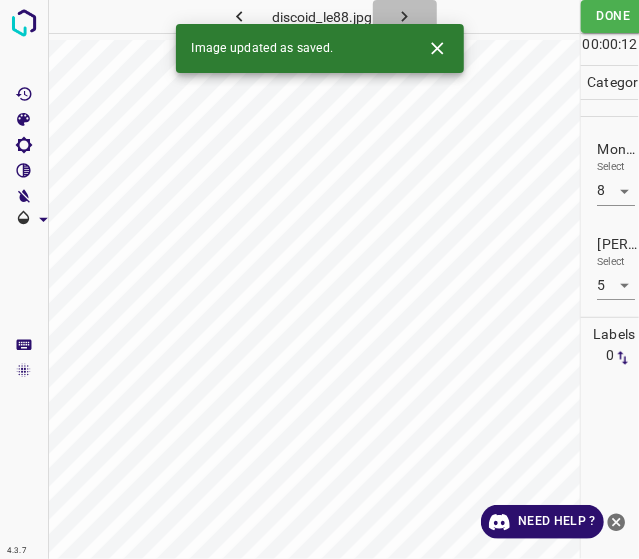 click at bounding box center [405, 16] 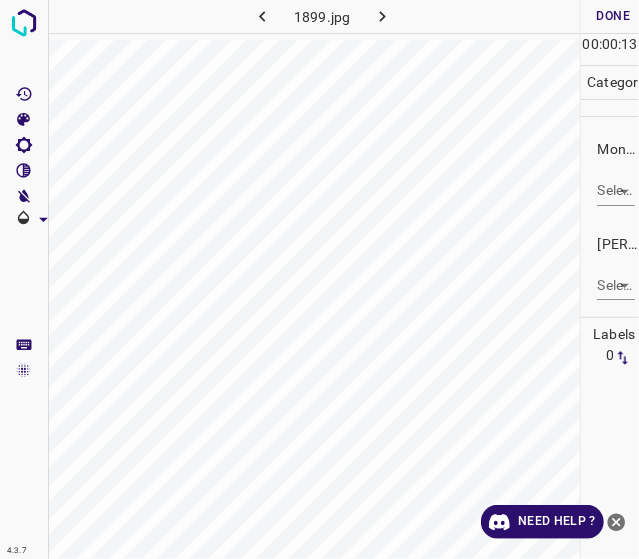 click on "4.3.7 1899.jpg Done Skip 0 00   : 00   : 13   Categories Monk *  Select ​  [PERSON_NAME] *  Select ​ Labels   0 Categories 1 Monk 2  [PERSON_NAME] Tools Space Change between modes (Draw & Edit) I Auto labeling R Restore zoom M Zoom in N Zoom out Delete Delete selecte label Filters Z Restore filters X Saturation filter C Brightness filter V Contrast filter B Gray scale filter General O Download Need Help ? - Text - Hide - Delete" at bounding box center [319, 279] 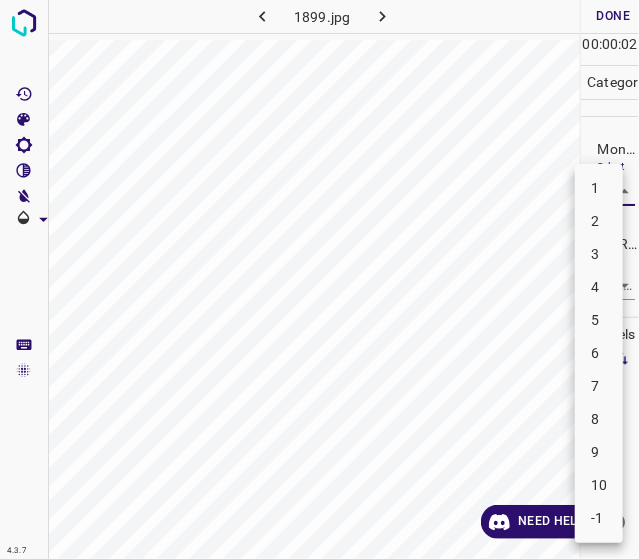 click on "4" at bounding box center [599, 287] 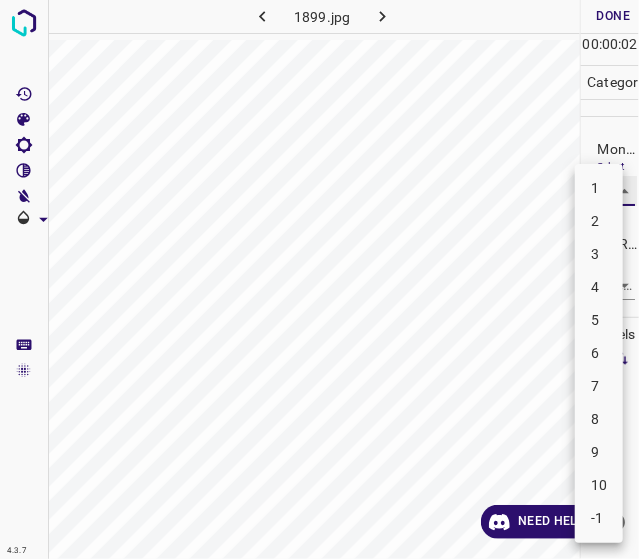 type on "4" 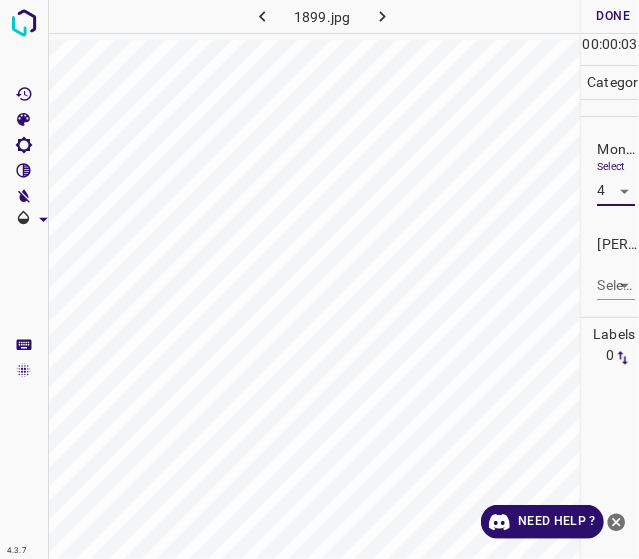 click on "4.3.7 1899.jpg Done Skip 0 00   : 00   : 03   Categories Monk *  Select 4 4  [PERSON_NAME] *  Select ​ Labels   0 Categories 1 Monk 2  [PERSON_NAME] Tools Space Change between modes (Draw & Edit) I Auto labeling R Restore zoom M Zoom in N Zoom out Delete Delete selecte label Filters Z Restore filters X Saturation filter C Brightness filter V Contrast filter B Gray scale filter General O Download Need Help ? - Text - Hide - Delete" at bounding box center [319, 279] 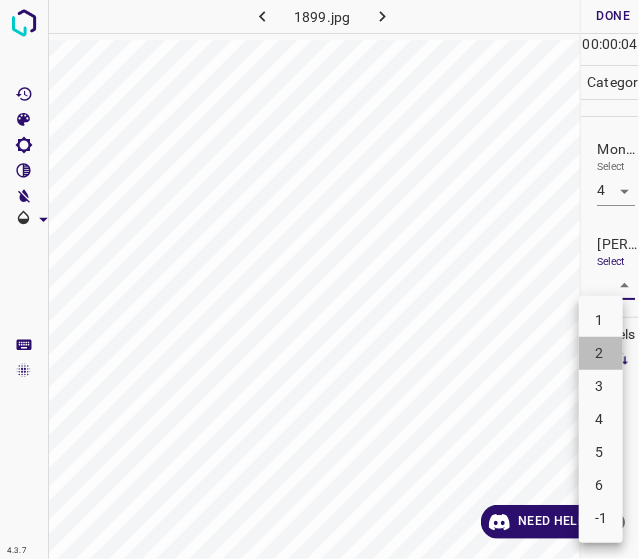 click on "2" at bounding box center (601, 353) 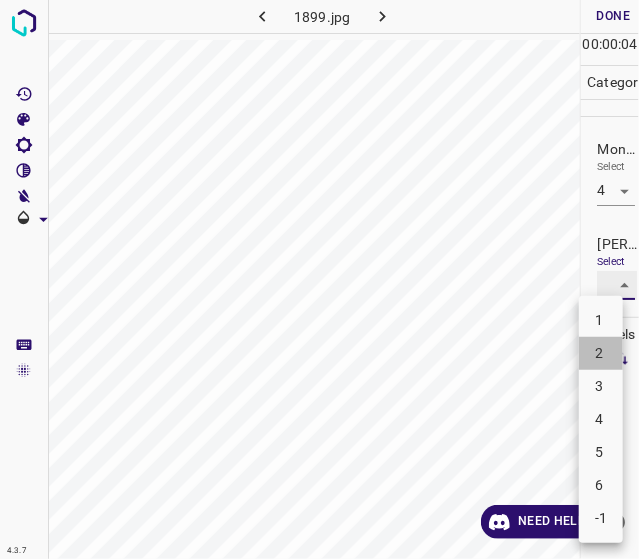 type on "2" 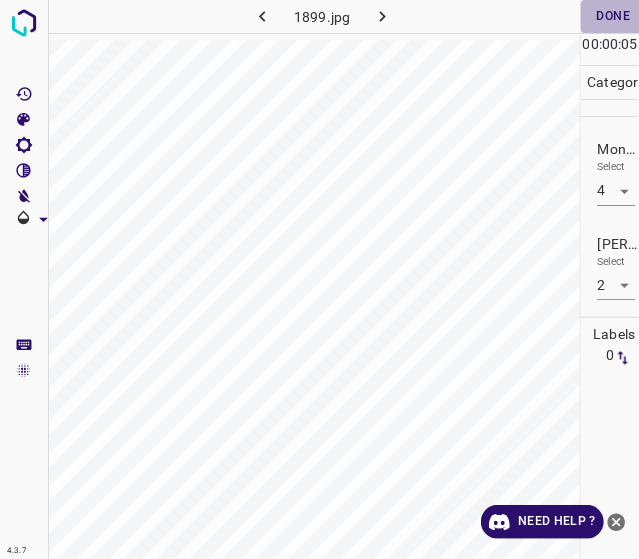 click on "Done" at bounding box center [613, 16] 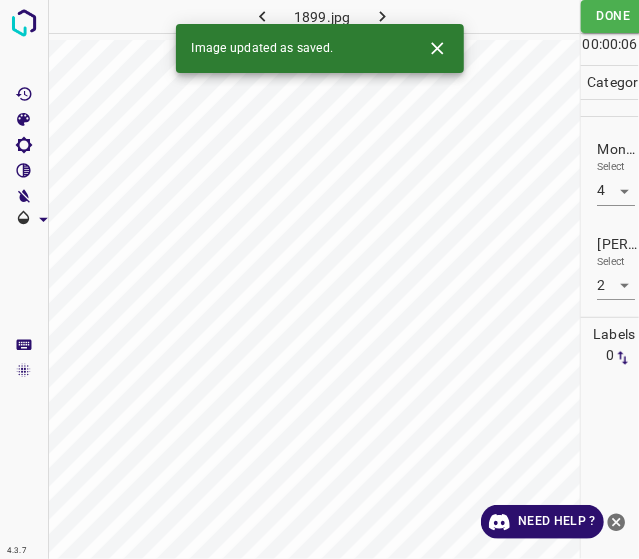 click 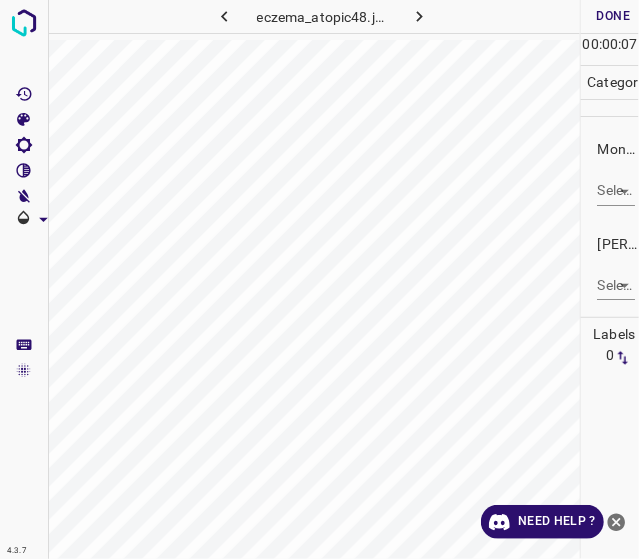 click on "4.3.7 eczema_atopic48.jpg Done Skip 0 00   : 00   : 07   Categories Monk *  Select ​  [PERSON_NAME] *  Select ​ Labels   0 Categories 1 Monk 2  [PERSON_NAME] Tools Space Change between modes (Draw & Edit) I Auto labeling R Restore zoom M Zoom in N Zoom out Delete Delete selecte label Filters Z Restore filters X Saturation filter C Brightness filter V Contrast filter B Gray scale filter General O Download Need Help ? - Text - Hide - Delete" at bounding box center (319, 279) 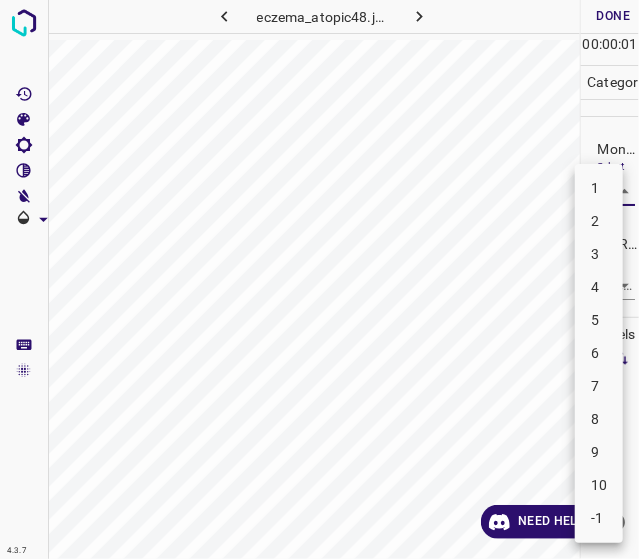 click on "2" at bounding box center (599, 221) 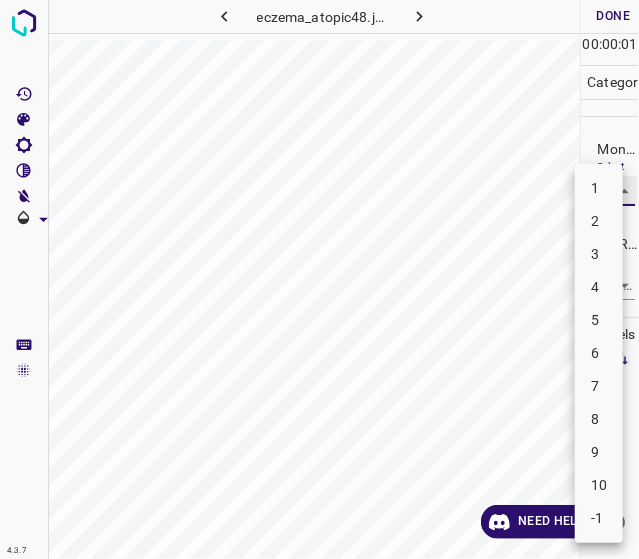 type on "2" 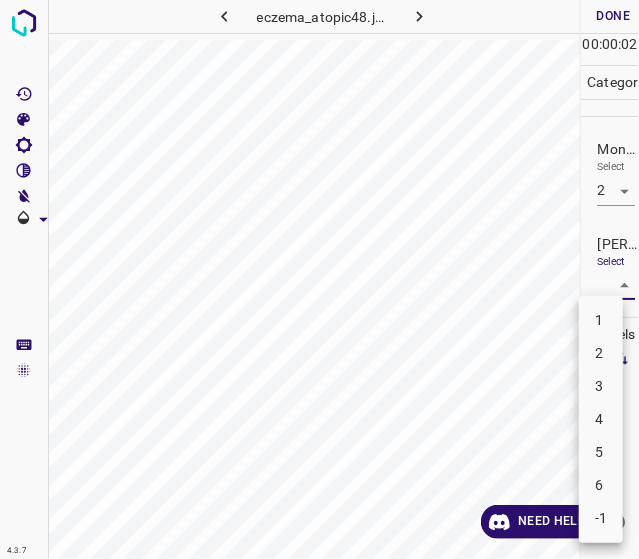 click on "4.3.7 eczema_atopic48.jpg Done Skip 0 00   : 00   : 02   Categories Monk *  Select 2 2  [PERSON_NAME] *  Select ​ Labels   0 Categories 1 Monk 2  [PERSON_NAME] Tools Space Change between modes (Draw & Edit) I Auto labeling R Restore zoom M Zoom in N Zoom out Delete Delete selecte label Filters Z Restore filters X Saturation filter C Brightness filter V Contrast filter B Gray scale filter General O Download Need Help ? - Text - Hide - Delete 1 2 3 4 5 6 -1" at bounding box center (319, 279) 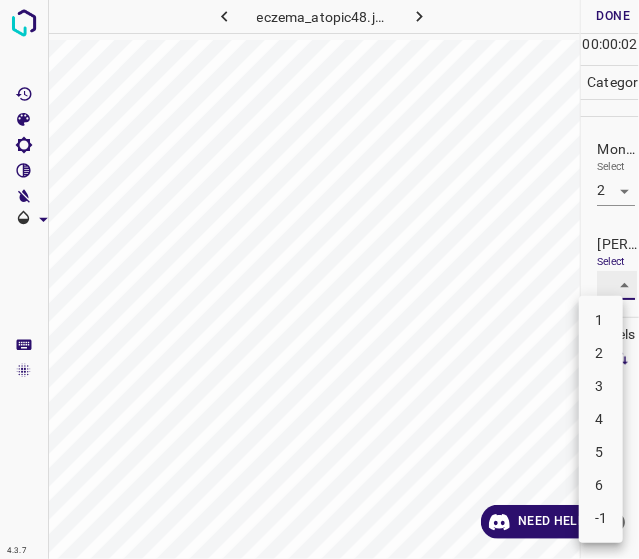 type on "1" 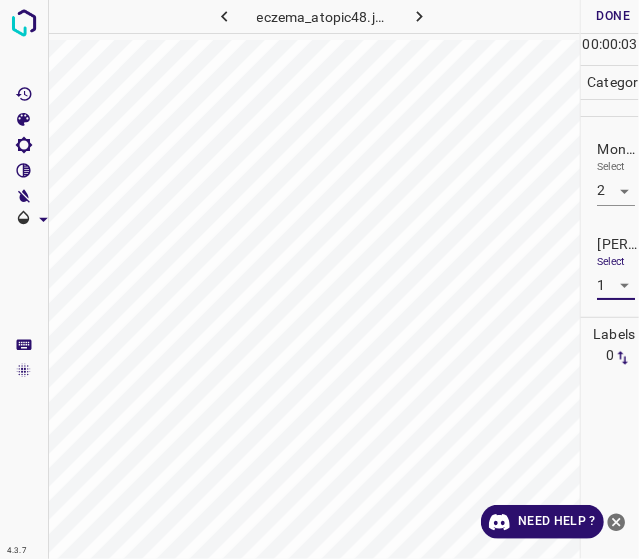 click on "Done" at bounding box center [613, 16] 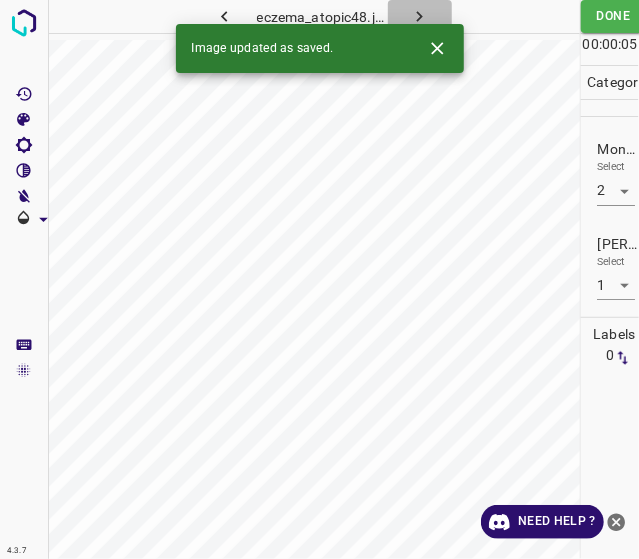 click 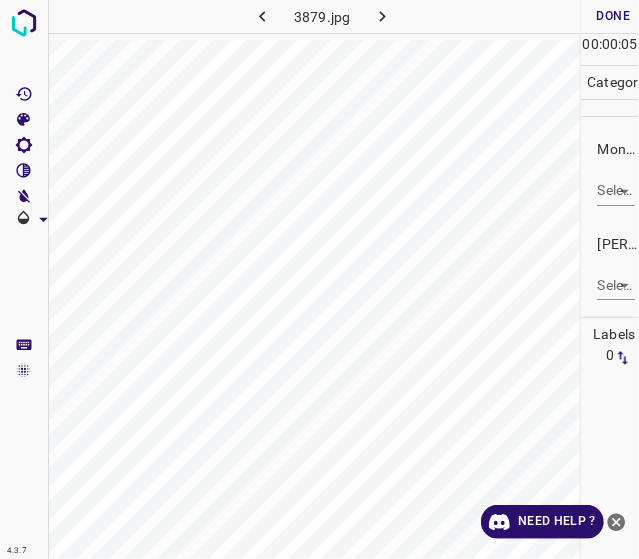 click on "4.3.7 3879.jpg Done Skip 0 00   : 00   : 05   Categories Monk *  Select ​  [PERSON_NAME] *  Select ​ Labels   0 Categories 1 Monk 2  [PERSON_NAME] Tools Space Change between modes (Draw & Edit) I Auto labeling R Restore zoom M Zoom in N Zoom out Delete Delete selecte label Filters Z Restore filters X Saturation filter C Brightness filter V Contrast filter B Gray scale filter General O Download Need Help ? - Text - Hide - Delete" at bounding box center (319, 279) 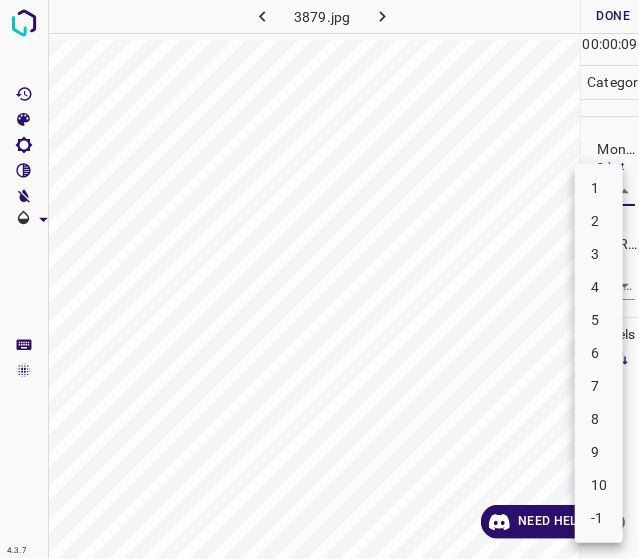click on "3" at bounding box center (599, 254) 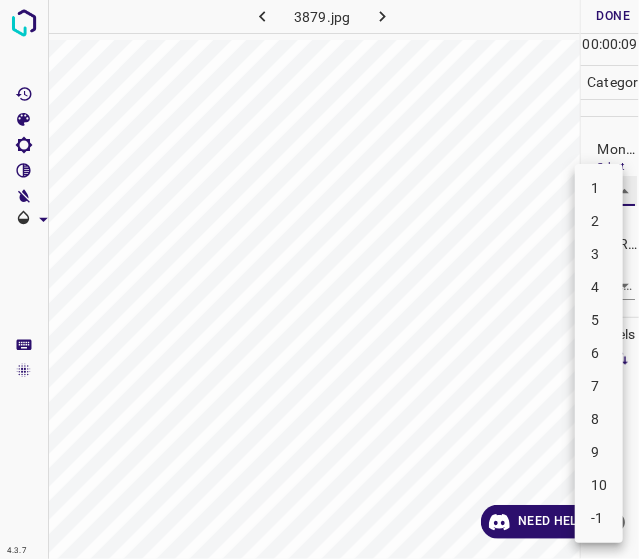 type on "3" 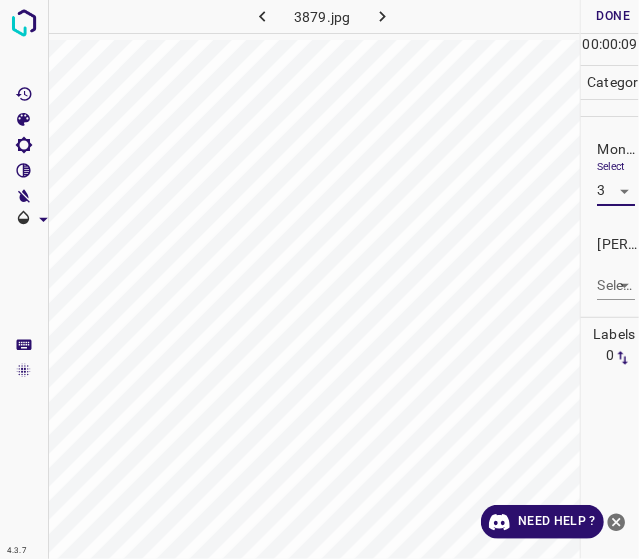 click on "4.3.7 3879.jpg Done Skip 0 00   : 00   : 09   Categories Monk *  Select 3 3  [PERSON_NAME] *  Select ​ Labels   0 Categories 1 Monk 2  [PERSON_NAME] Tools Space Change between modes (Draw & Edit) I Auto labeling R Restore zoom M Zoom in N Zoom out Delete Delete selecte label Filters Z Restore filters X Saturation filter C Brightness filter V Contrast filter B Gray scale filter General O Download Need Help ? - Text - Hide - Delete" at bounding box center (319, 279) 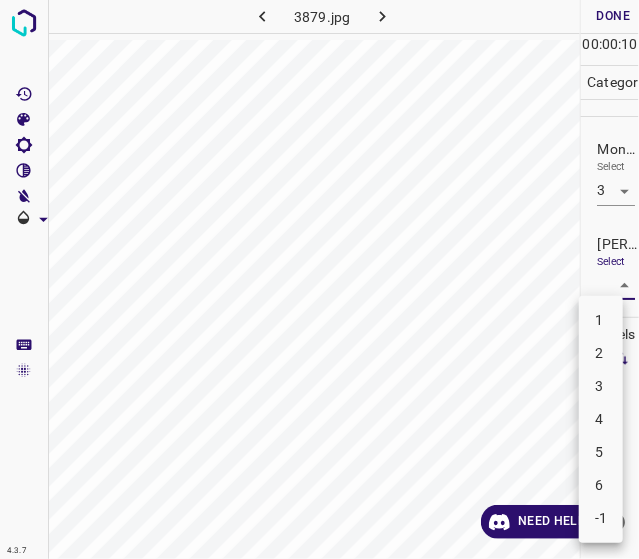 click on "2" at bounding box center [601, 353] 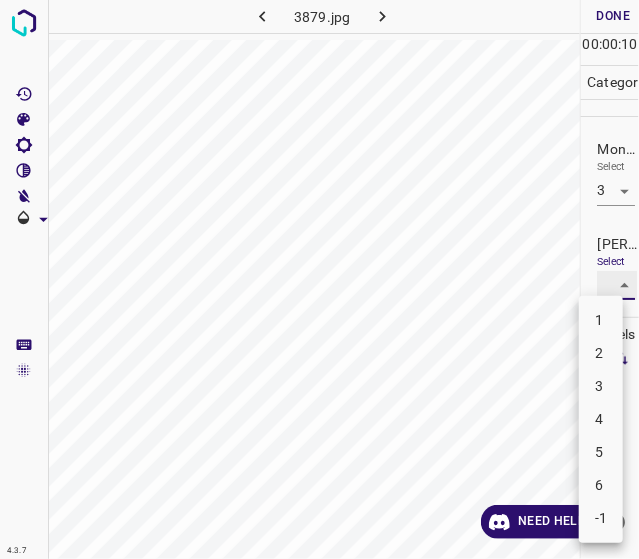 type on "2" 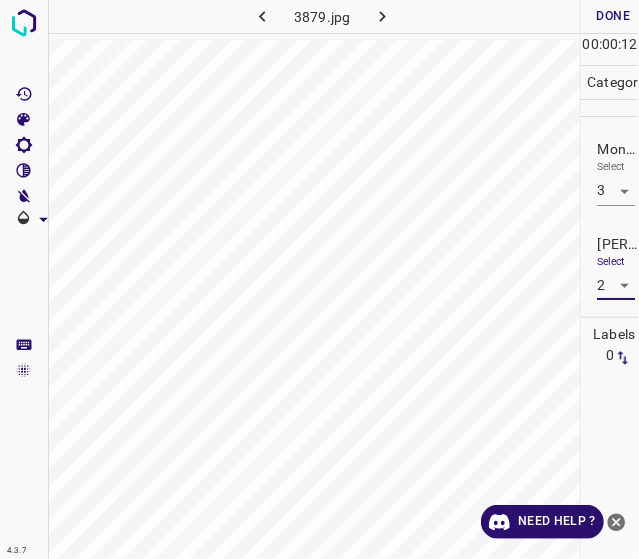 click on "Done" at bounding box center (613, 16) 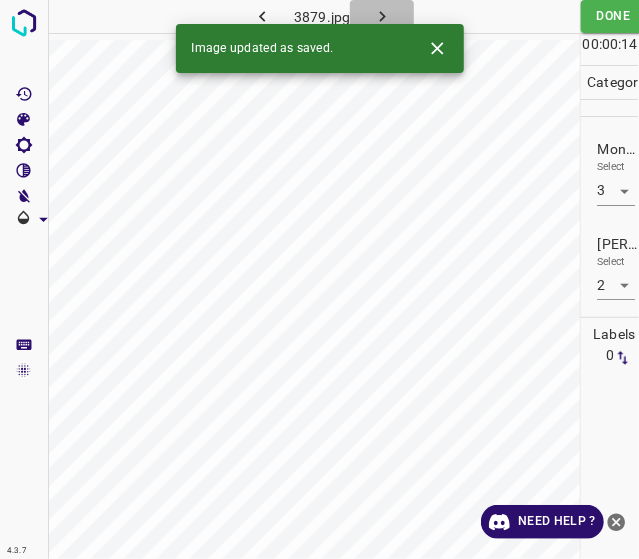 click at bounding box center [382, 16] 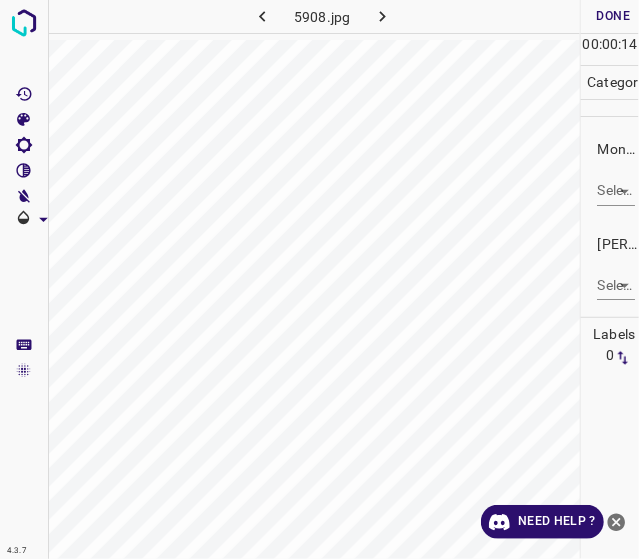 click on "4.3.7 5908.jpg Done Skip 0 00   : 00   : 14   Categories Monk *  Select ​  [PERSON_NAME] *  Select ​ Labels   0 Categories 1 Monk 2  [PERSON_NAME] Tools Space Change between modes (Draw & Edit) I Auto labeling R Restore zoom M Zoom in N Zoom out Delete Delete selecte label Filters Z Restore filters X Saturation filter C Brightness filter V Contrast filter B Gray scale filter General O Download Need Help ? - Text - Hide - Delete" at bounding box center [319, 279] 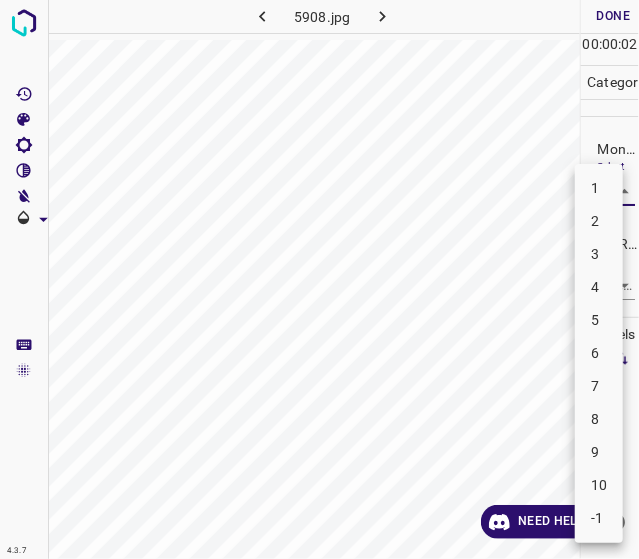 click on "4" at bounding box center [599, 287] 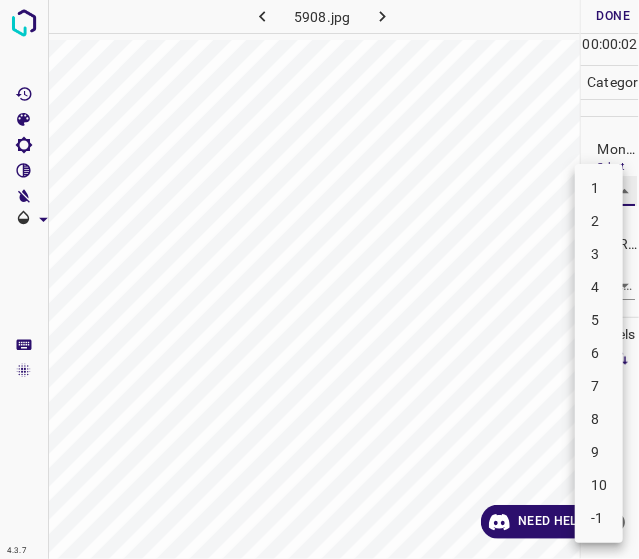 type on "4" 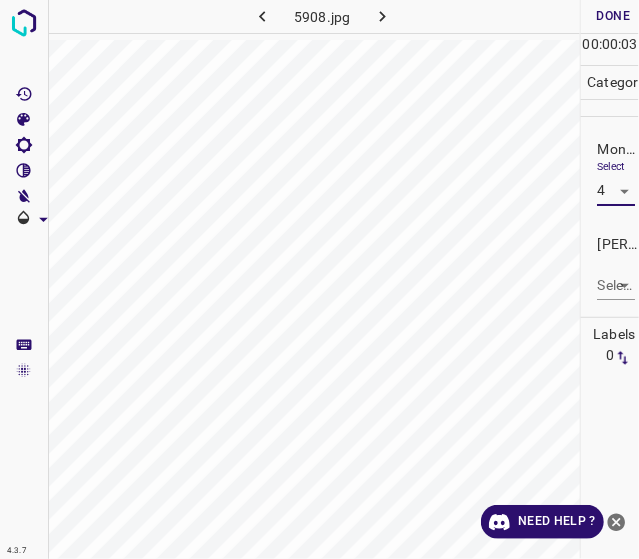 click on "4.3.7 5908.jpg Done Skip 0 00   : 00   : 03   Categories Monk *  Select 4 4  [PERSON_NAME] *  Select ​ Labels   0 Categories 1 Monk 2  [PERSON_NAME] Tools Space Change between modes (Draw & Edit) I Auto labeling R Restore zoom M Zoom in N Zoom out Delete Delete selecte label Filters Z Restore filters X Saturation filter C Brightness filter V Contrast filter B Gray scale filter General O Download Need Help ? - Text - Hide - Delete" at bounding box center (319, 279) 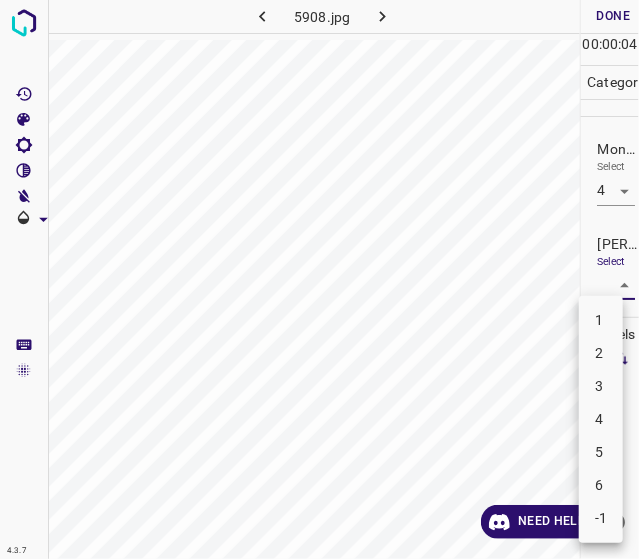click on "2" at bounding box center [601, 353] 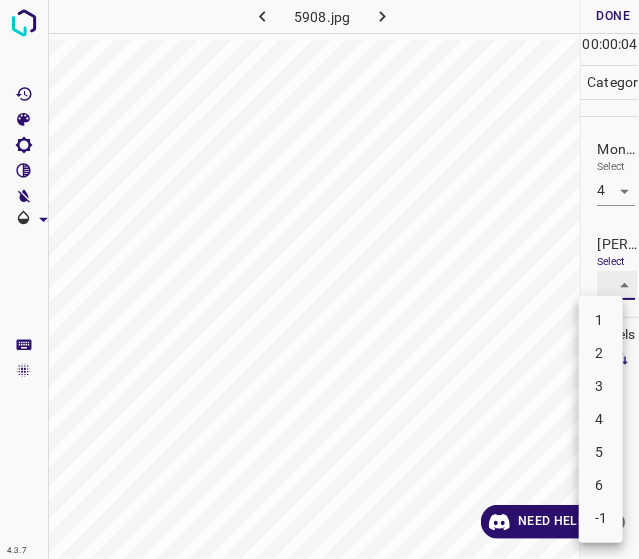 type on "2" 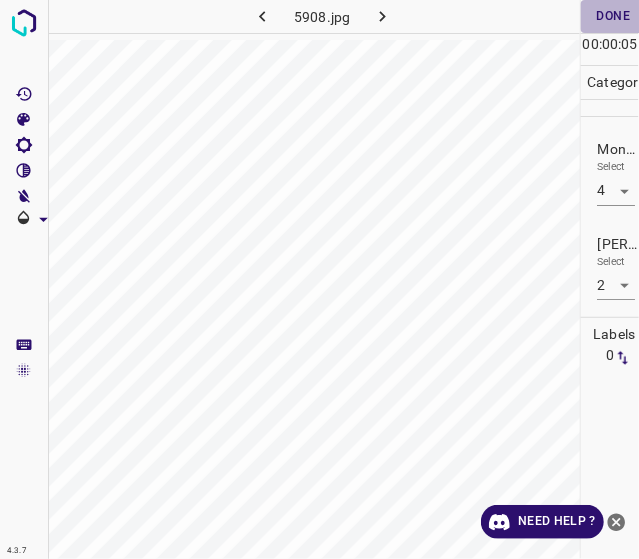 click on "Done" at bounding box center [613, 16] 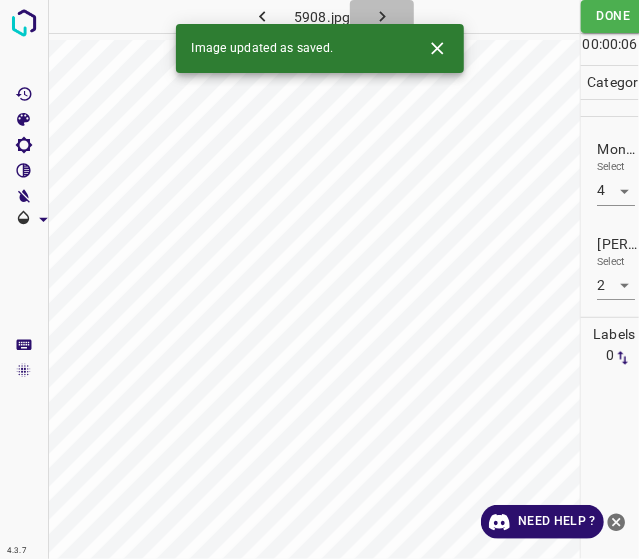 click 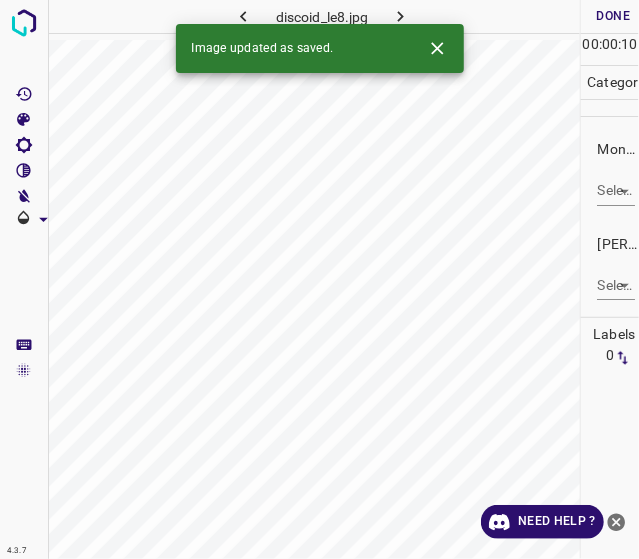 click on "4.3.7 discoid_le8.jpg Done Skip 0 00   : 00   : 10   Categories Monk *  Select ​  [PERSON_NAME] *  Select ​ Labels   0 Categories 1 Monk 2  [PERSON_NAME] Tools Space Change between modes (Draw & Edit) I Auto labeling R Restore zoom M Zoom in N Zoom out Delete Delete selecte label Filters Z Restore filters X Saturation filter C Brightness filter V Contrast filter B Gray scale filter General O Download Image updated as saved. Need Help ? - Text - Hide - Delete" at bounding box center (319, 279) 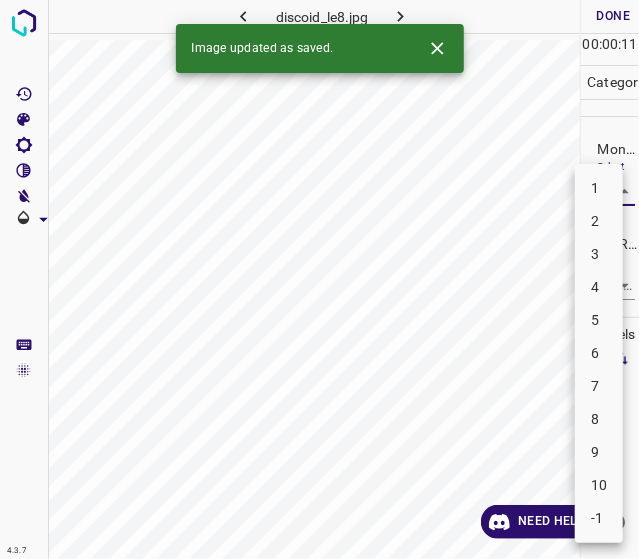 click on "2" at bounding box center [599, 221] 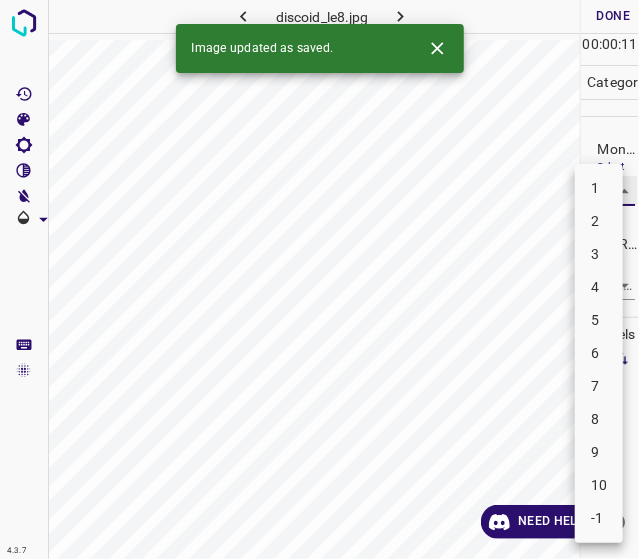 type on "2" 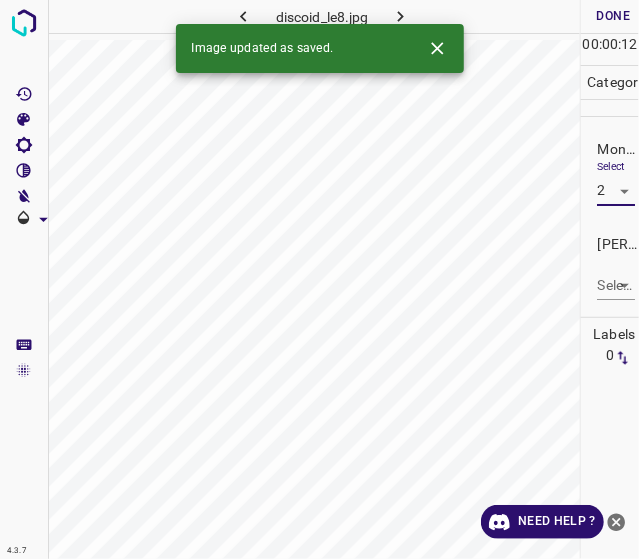 click on "4.3.7 discoid_le8.jpg Done Skip 0 00   : 00   : 12   Categories Monk *  Select 2 2  [PERSON_NAME] *  Select ​ Labels   0 Categories 1 Monk 2  [PERSON_NAME] Tools Space Change between modes (Draw & Edit) I Auto labeling R Restore zoom M Zoom in N Zoom out Delete Delete selecte label Filters Z Restore filters X Saturation filter C Brightness filter V Contrast filter B Gray scale filter General O Download Image updated as saved. Need Help ? - Text - Hide - Delete" at bounding box center (319, 279) 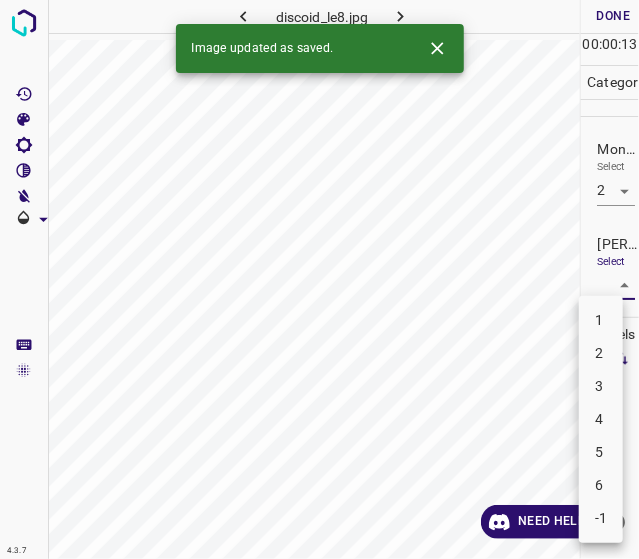 click on "1" at bounding box center [601, 320] 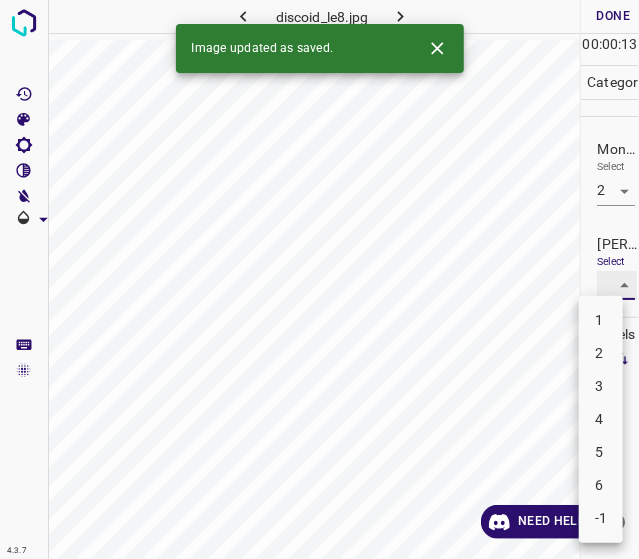 type on "1" 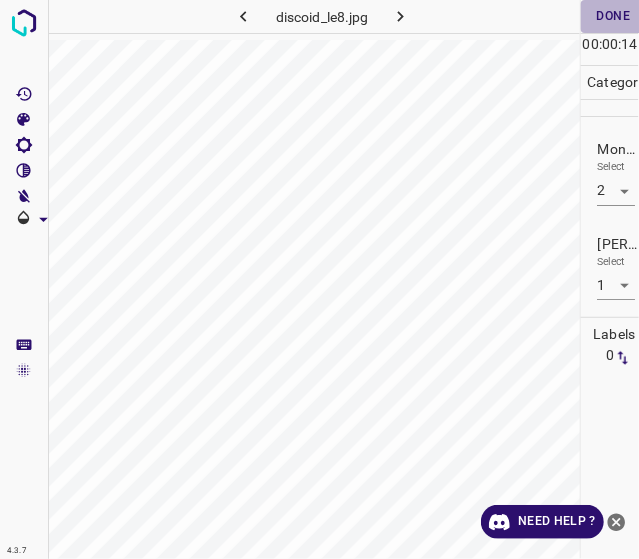 click on "Done" at bounding box center (613, 16) 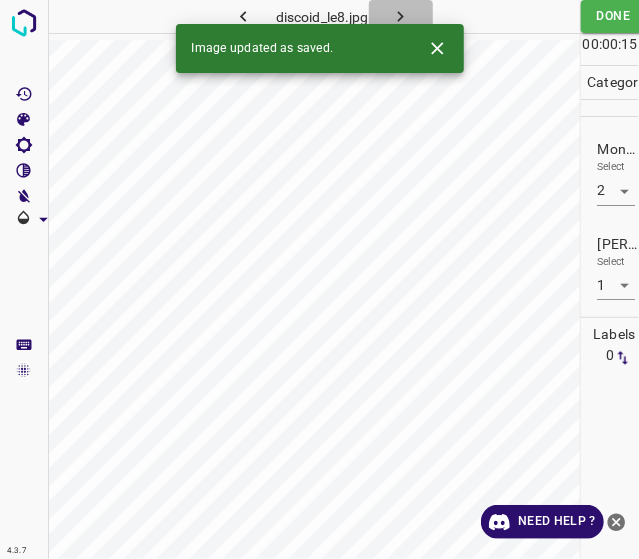 click 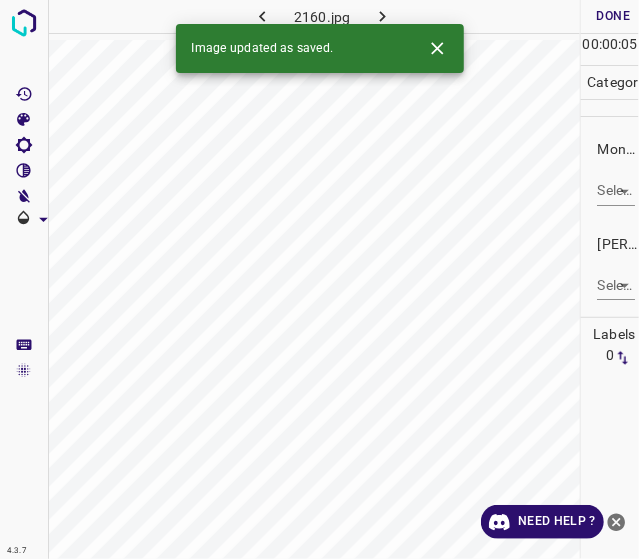 click on "4.3.7 2160.jpg Done Skip 0 00   : 00   : 05   Categories Monk *  Select ​  [PERSON_NAME] *  Select ​ Labels   0 Categories 1 Monk 2  [PERSON_NAME] Tools Space Change between modes (Draw & Edit) I Auto labeling R Restore zoom M Zoom in N Zoom out Delete Delete selecte label Filters Z Restore filters X Saturation filter C Brightness filter V Contrast filter B Gray scale filter General O Download Image updated as saved. Need Help ? - Text - Hide - Delete" at bounding box center [319, 279] 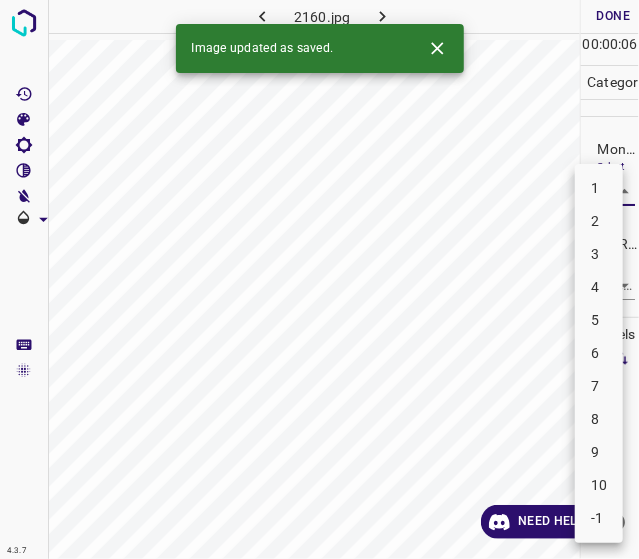 click on "-1" at bounding box center (599, 518) 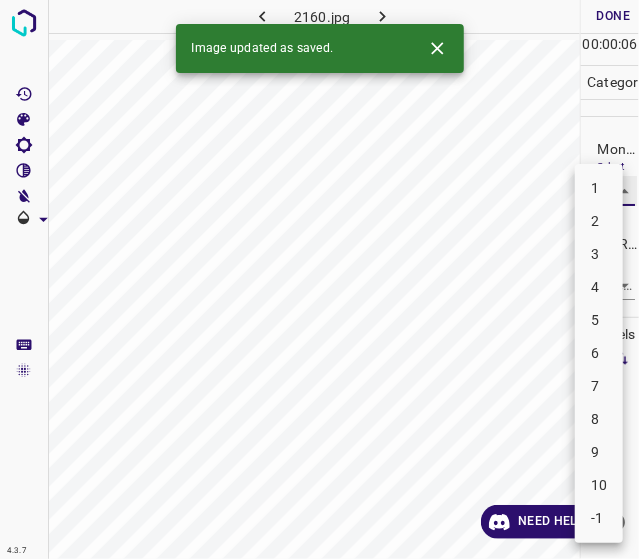 type on "-1" 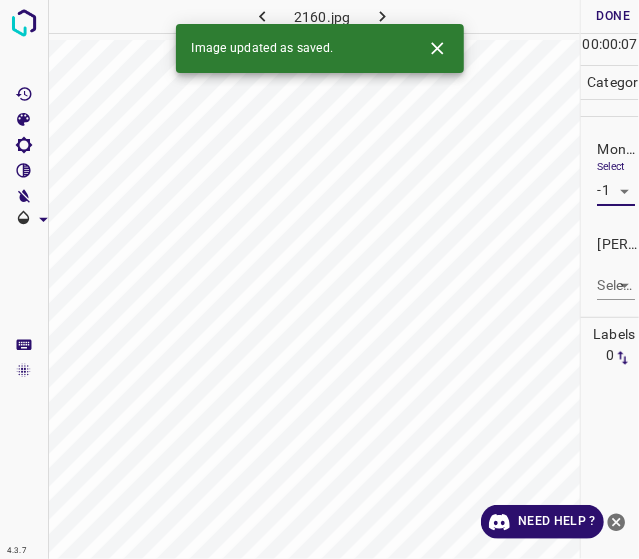 click on "4.3.7 2160.jpg Done Skip 0 00   : 00   : 07   Categories Monk *  Select -1 -1  [PERSON_NAME] *  Select ​ Labels   0 Categories 1 Monk 2  [PERSON_NAME] Tools Space Change between modes (Draw & Edit) I Auto labeling R Restore zoom M Zoom in N Zoom out Delete Delete selecte label Filters Z Restore filters X Saturation filter C Brightness filter V Contrast filter B Gray scale filter General O Download Image updated as saved. Need Help ? - Text - Hide - Delete" at bounding box center (319, 279) 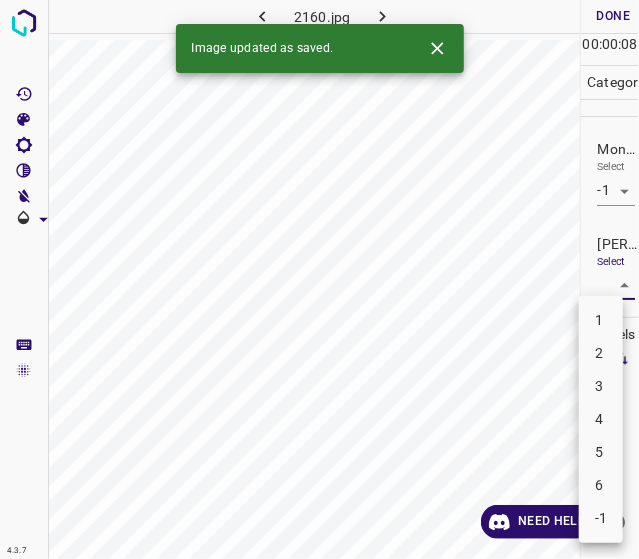 click on "-1" at bounding box center (601, 518) 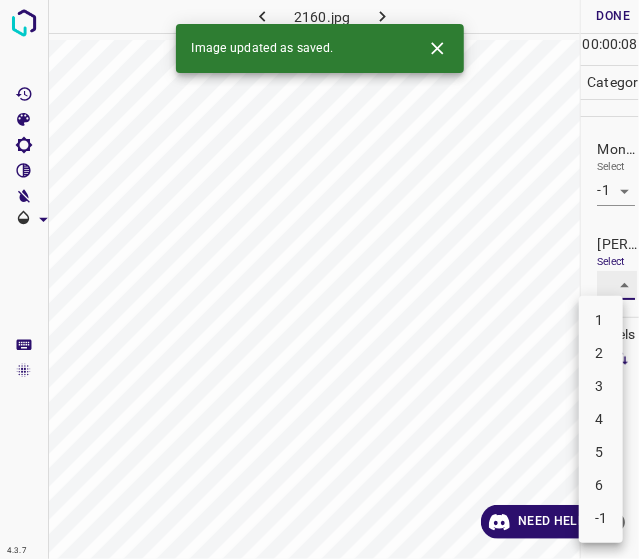 type on "-1" 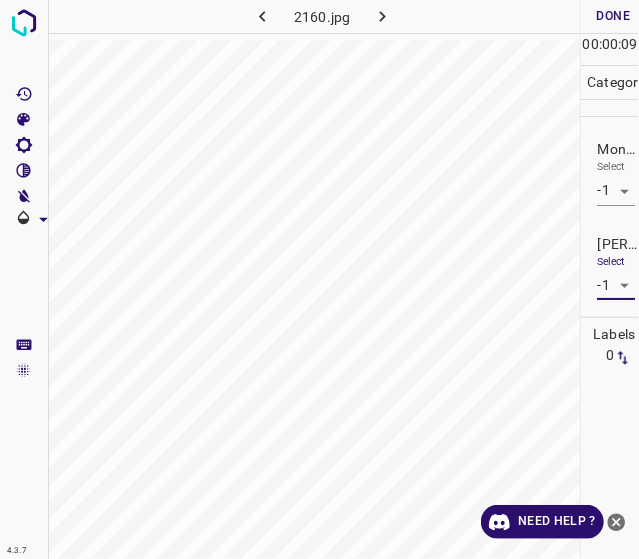 click on "Done" at bounding box center (613, 16) 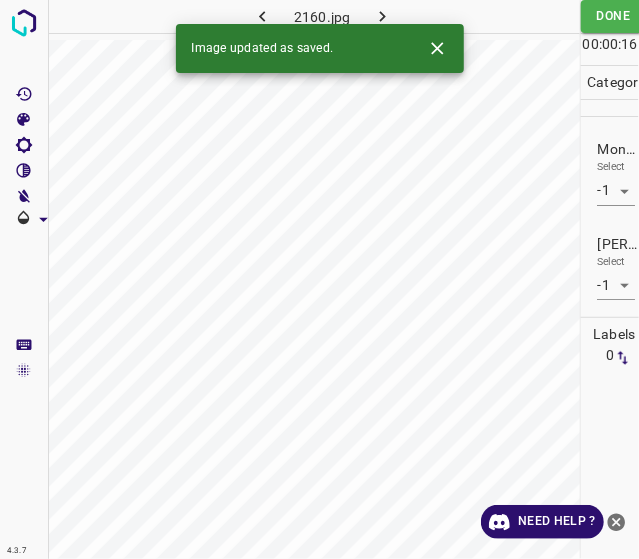 click 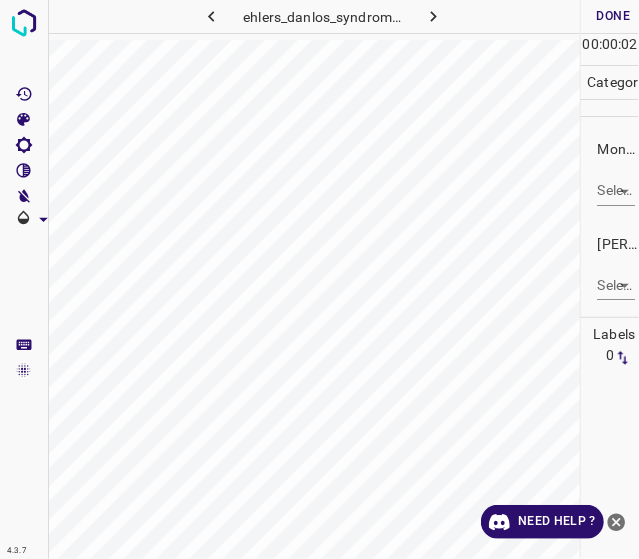 click on "4.3.7 ehlers_danlos_syndrome7.jpg Done Skip 0 00   : 00   : 02   Categories Monk *  Select ​  [PERSON_NAME] *  Select ​ Labels   0 Categories 1 Monk 2  [PERSON_NAME] Tools Space Change between modes (Draw & Edit) I Auto labeling R Restore zoom M Zoom in N Zoom out Delete Delete selecte label Filters Z Restore filters X Saturation filter C Brightness filter V Contrast filter B Gray scale filter General O Download Need Help ? - Text - Hide - Delete" at bounding box center [319, 279] 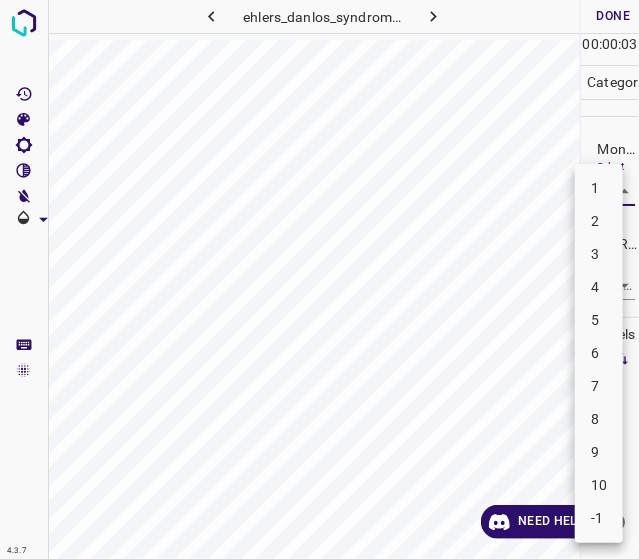 click on "5" at bounding box center (599, 320) 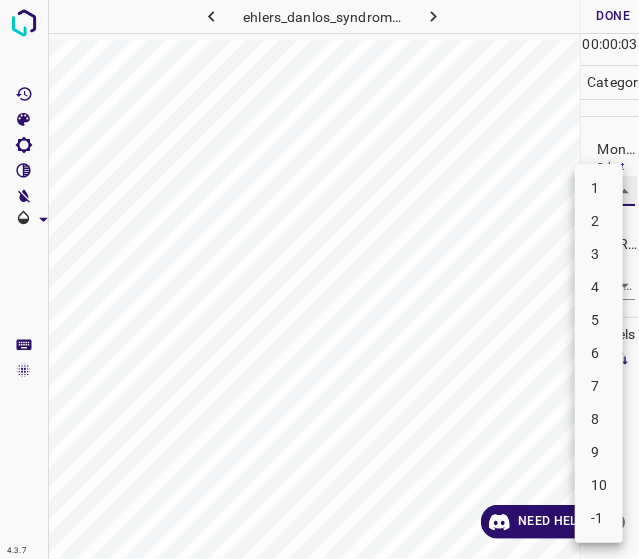 type on "5" 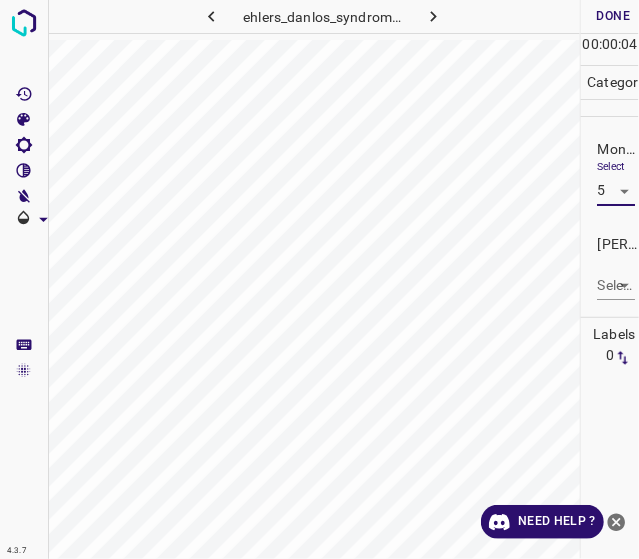 click on "[PERSON_NAME] *  Select ​" at bounding box center [610, 267] 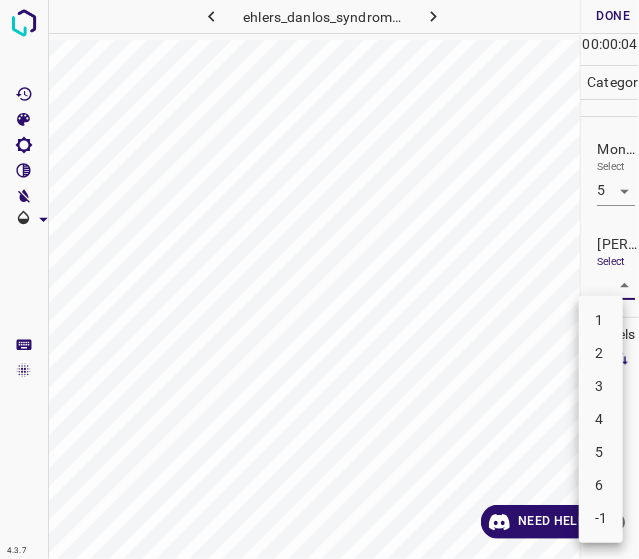 click on "4.3.7 ehlers_danlos_syndrome7.jpg Done Skip 0 00   : 00   : 04   Categories Monk *  Select 5 5  [PERSON_NAME] *  Select ​ Labels   0 Categories 1 Monk 2  [PERSON_NAME] Tools Space Change between modes (Draw & Edit) I Auto labeling R Restore zoom M Zoom in N Zoom out Delete Delete selecte label Filters Z Restore filters X Saturation filter C Brightness filter V Contrast filter B Gray scale filter General O Download Need Help ? - Text - Hide - Delete 1 2 3 4 5 6 -1" at bounding box center [319, 279] 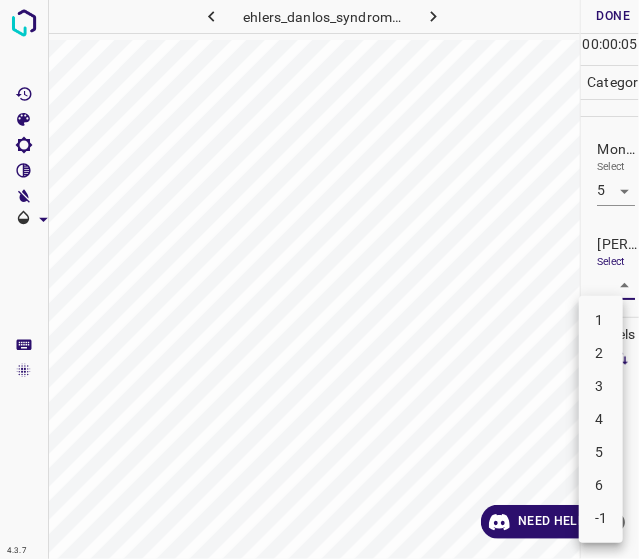 click on "3" at bounding box center (601, 386) 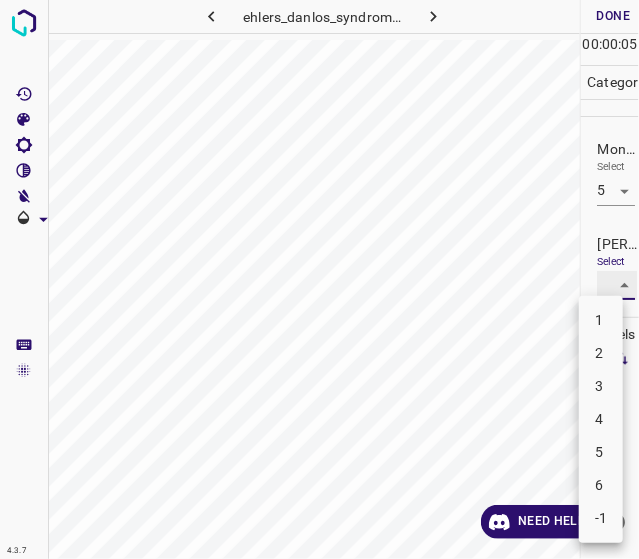 type on "3" 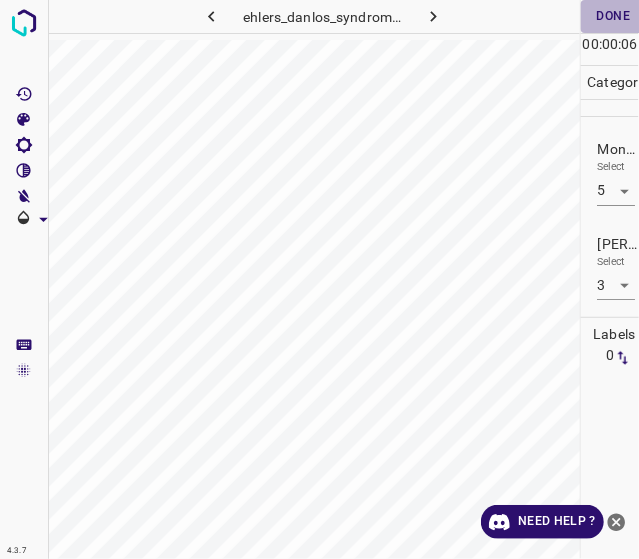 click on "Done" at bounding box center (613, 16) 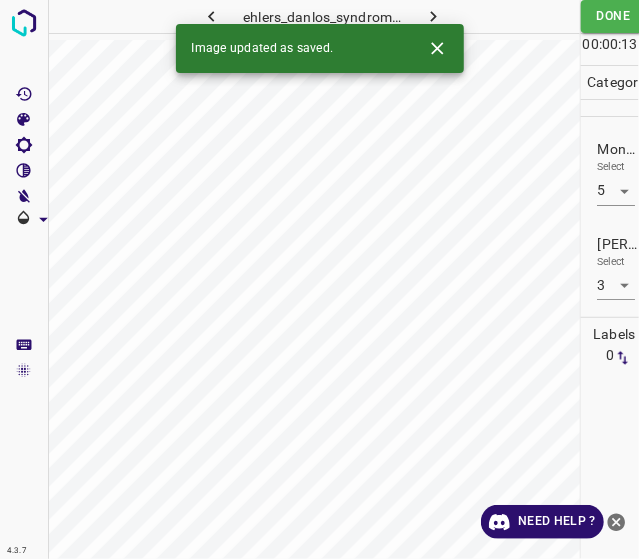 click 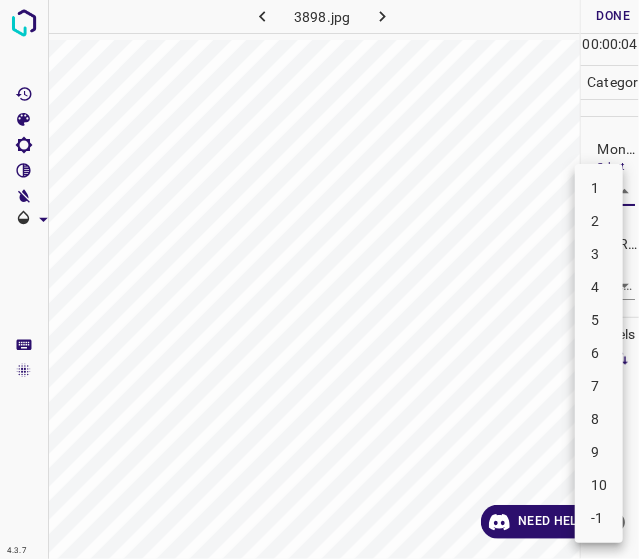 click on "4.3.7 3898.jpg Done Skip 0 00   : 00   : 04   Categories Monk *  Select ​  [PERSON_NAME] *  Select ​ Labels   0 Categories 1 Monk 2  [PERSON_NAME] Tools Space Change between modes (Draw & Edit) I Auto labeling R Restore zoom M Zoom in N Zoom out Delete Delete selecte label Filters Z Restore filters X Saturation filter C Brightness filter V Contrast filter B Gray scale filter General O Download Need Help ? - Text - Hide - Delete 1 2 3 4 5 6 7 8 9 10 -1" at bounding box center [319, 279] 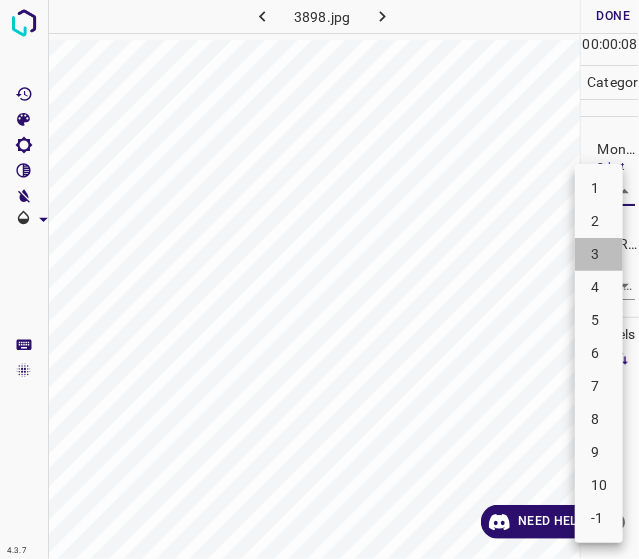 click on "3" at bounding box center (599, 254) 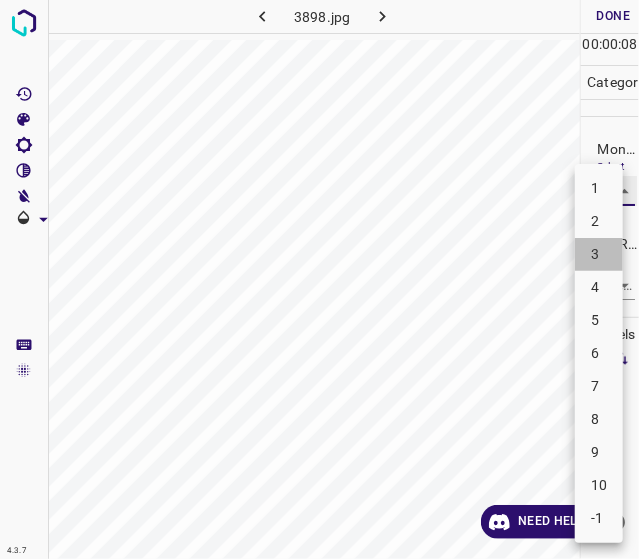 type on "3" 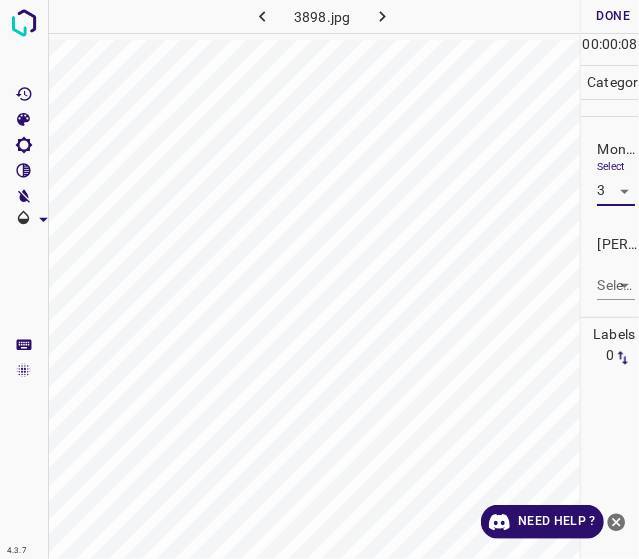 click on "[PERSON_NAME] *  Select ​" at bounding box center (610, 267) 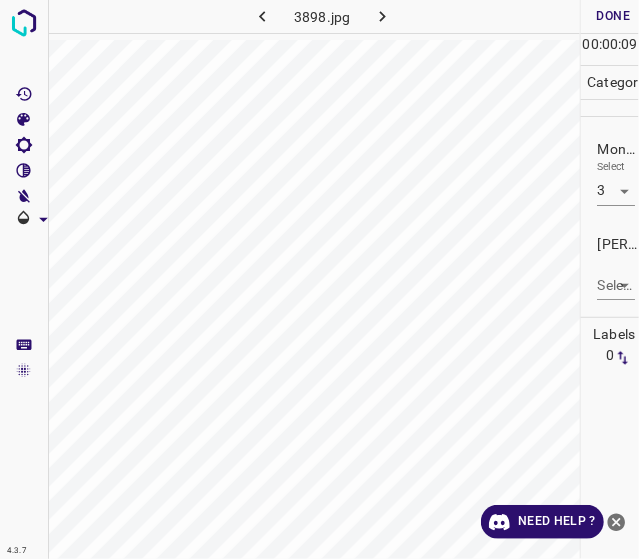 click on "4.3.7 3898.jpg Done Skip 0 00   : 00   : 09   Categories Monk *  Select 3 3  [PERSON_NAME] *  Select ​ Labels   0 Categories 1 Monk 2  [PERSON_NAME] Tools Space Change between modes (Draw & Edit) I Auto labeling R Restore zoom M Zoom in N Zoom out Delete Delete selecte label Filters Z Restore filters X Saturation filter C Brightness filter V Contrast filter B Gray scale filter General O Download Need Help ? - Text - Hide - Delete" at bounding box center (319, 279) 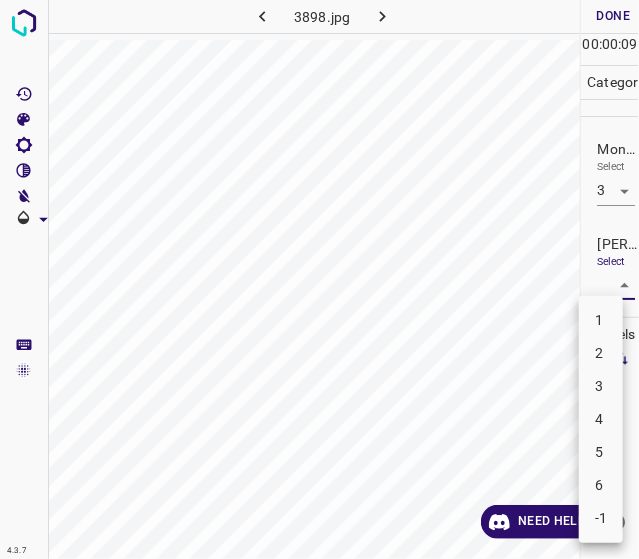 click on "2" at bounding box center (601, 353) 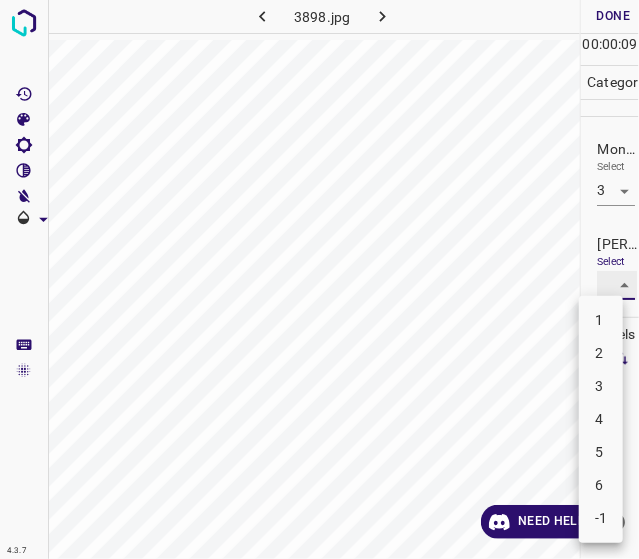 type on "2" 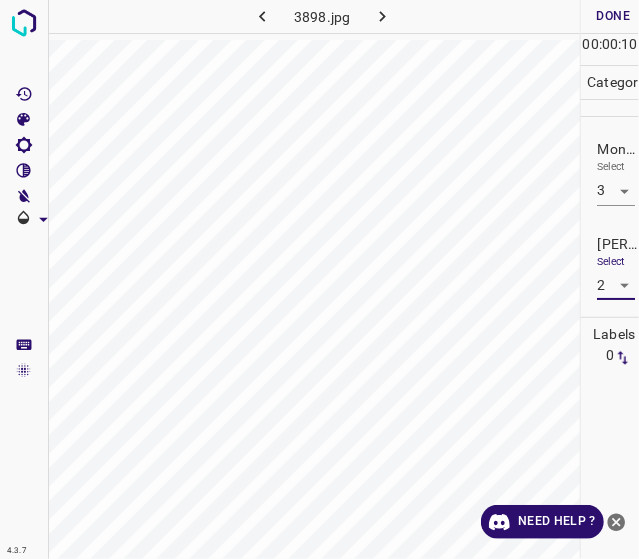 click on "Done" at bounding box center [613, 16] 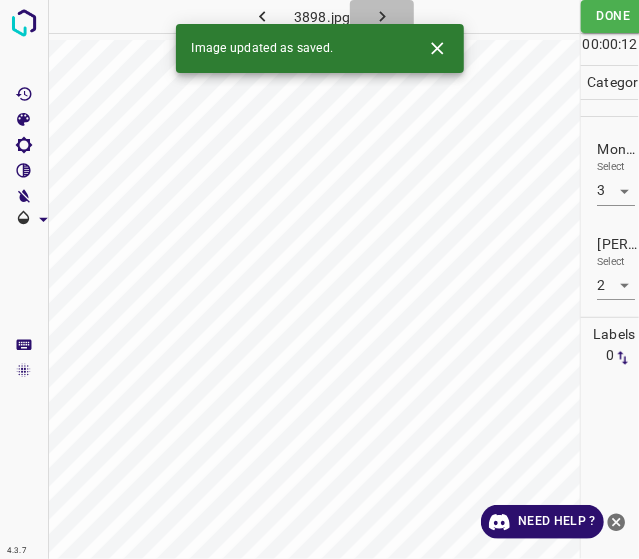 click 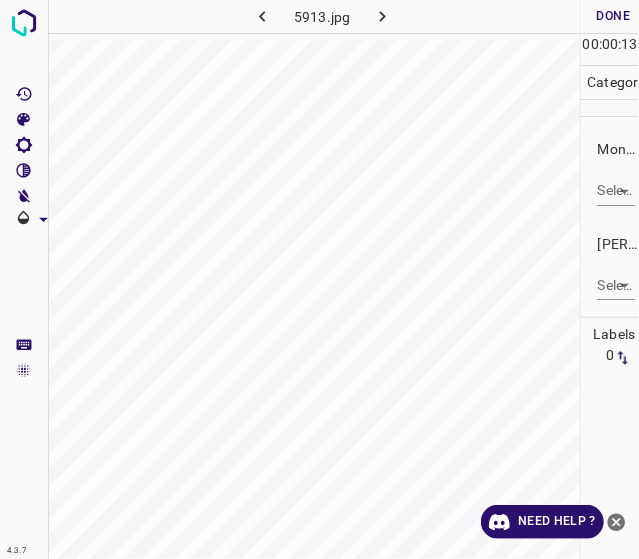 click on "4.3.7 5913.jpg Done Skip 0 00   : 00   : 13   Categories Monk *  Select ​  [PERSON_NAME] *  Select ​ Labels   0 Categories 1 Monk 2  [PERSON_NAME] Tools Space Change between modes (Draw & Edit) I Auto labeling R Restore zoom M Zoom in N Zoom out Delete Delete selecte label Filters Z Restore filters X Saturation filter C Brightness filter V Contrast filter B Gray scale filter General O Download Need Help ? - Text - Hide - Delete" at bounding box center (319, 279) 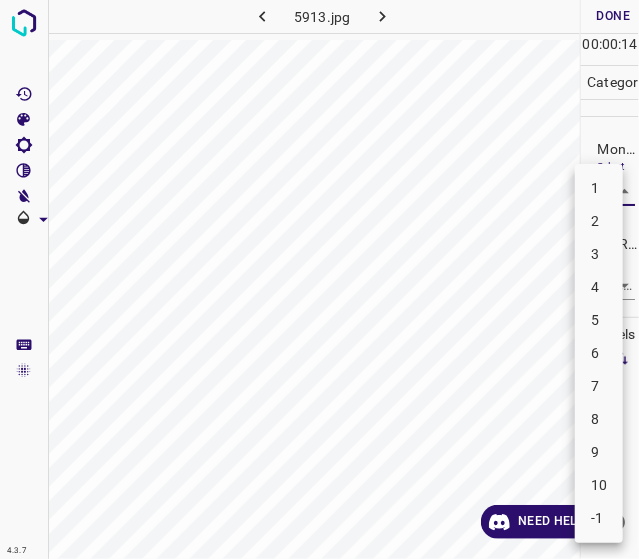 click on "4" at bounding box center [599, 287] 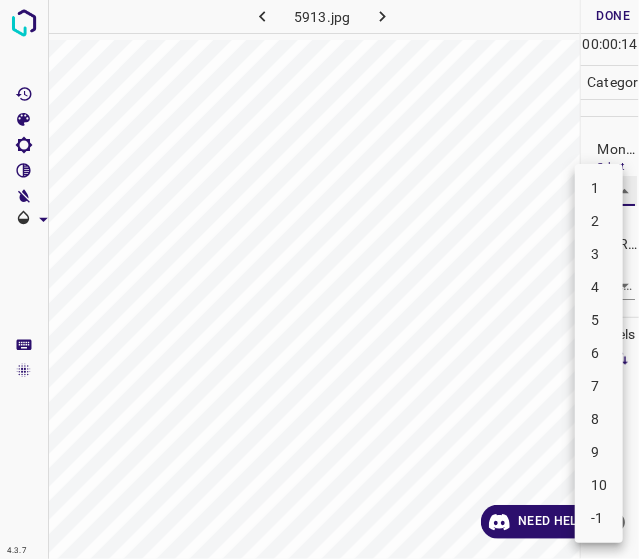 type on "4" 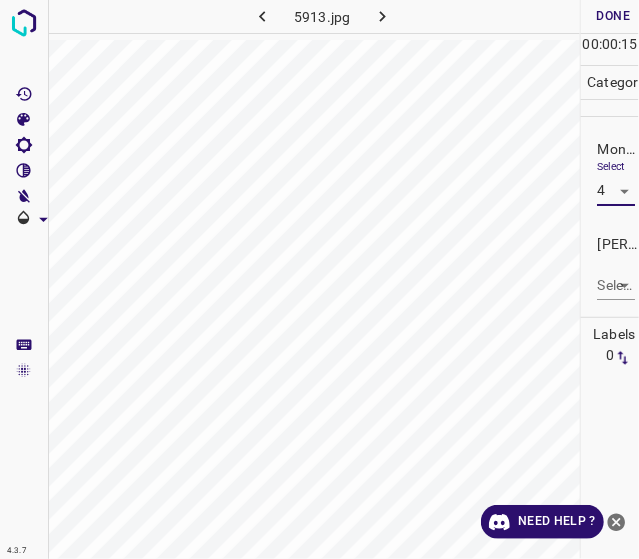 click on "4.3.7 5913.jpg Done Skip 0 00   : 00   : 15   Categories Monk *  Select 4 4  [PERSON_NAME] *  Select ​ Labels   0 Categories 1 Monk 2  [PERSON_NAME] Tools Space Change between modes (Draw & Edit) I Auto labeling R Restore zoom M Zoom in N Zoom out Delete Delete selecte label Filters Z Restore filters X Saturation filter C Brightness filter V Contrast filter B Gray scale filter General O Download Need Help ? - Text - Hide - Delete" at bounding box center [319, 279] 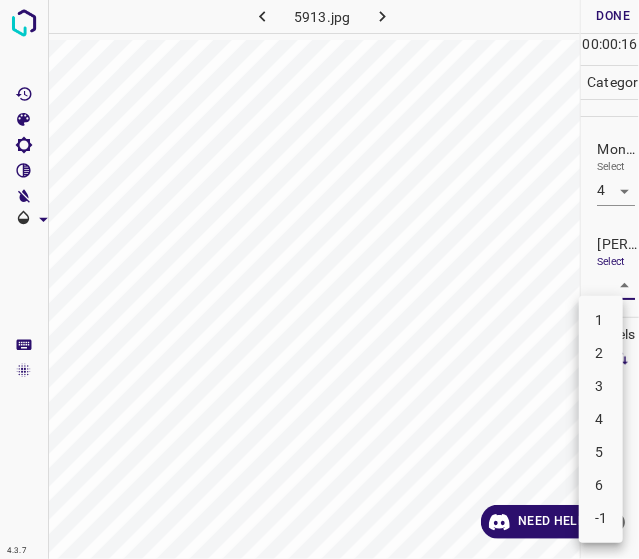 click on "2" at bounding box center [601, 353] 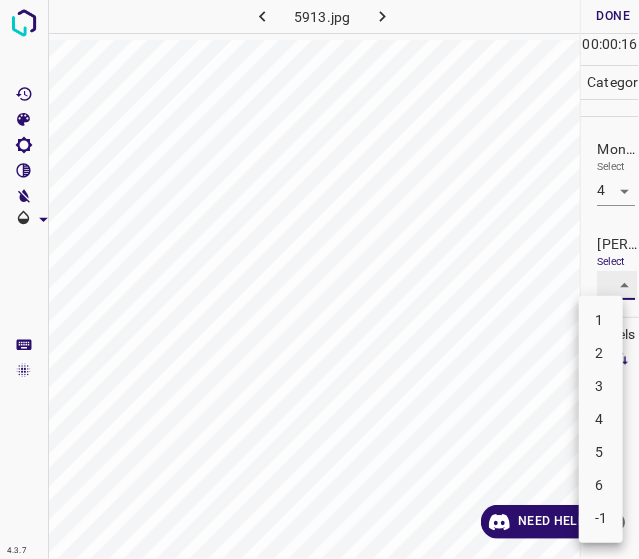 type on "2" 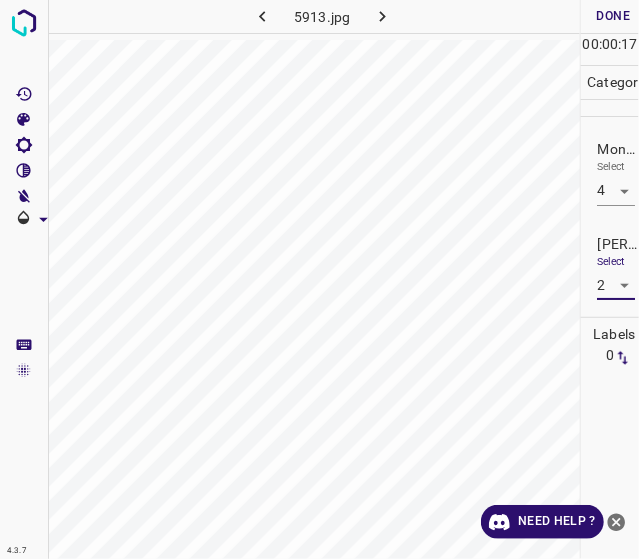 click on "Done" at bounding box center [613, 16] 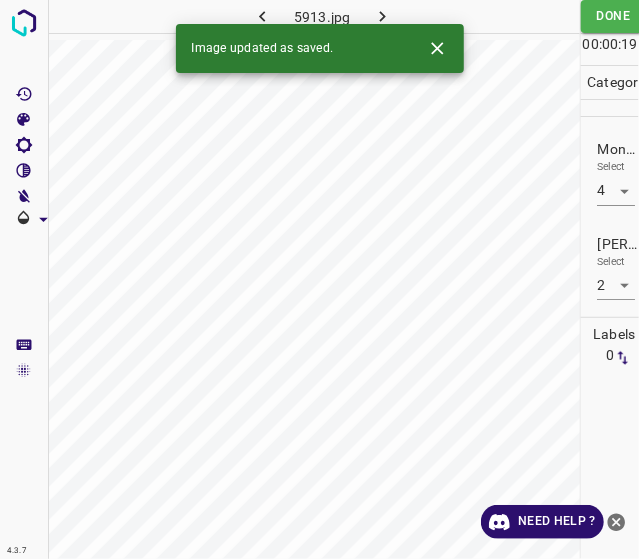 click 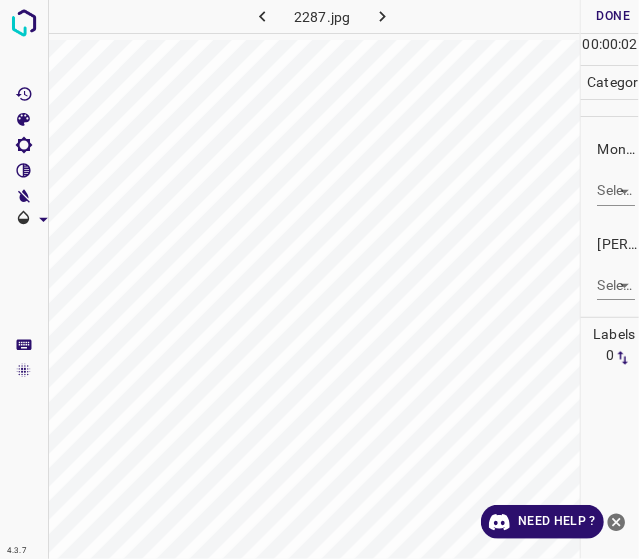 click on "4.3.7 2287.jpg Done Skip 0 00   : 00   : 02   Categories Monk *  Select ​  [PERSON_NAME] *  Select ​ Labels   0 Categories 1 Monk 2  [PERSON_NAME] Tools Space Change between modes (Draw & Edit) I Auto labeling R Restore zoom M Zoom in N Zoom out Delete Delete selecte label Filters Z Restore filters X Saturation filter C Brightness filter V Contrast filter B Gray scale filter General O Download Need Help ? - Text - Hide - Delete" at bounding box center [319, 279] 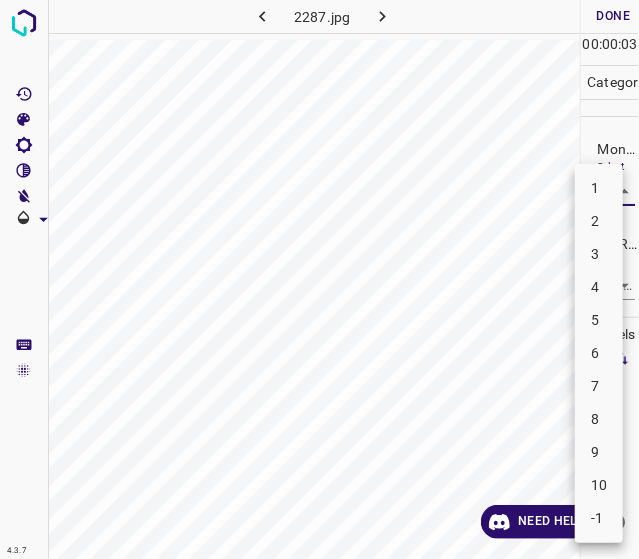 click on "5" at bounding box center (599, 320) 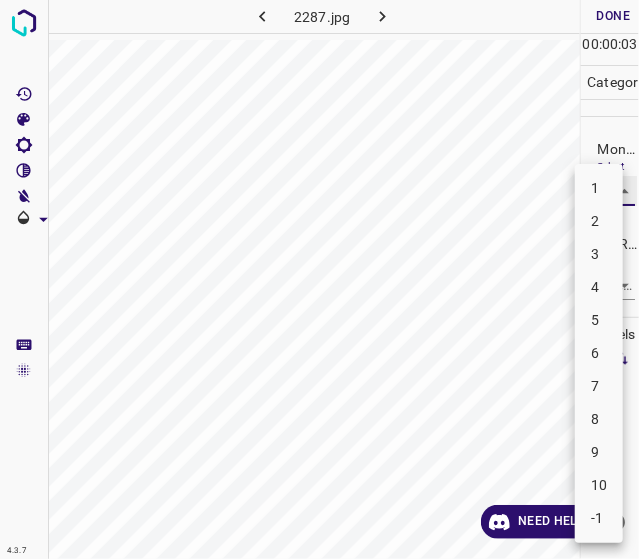type on "5" 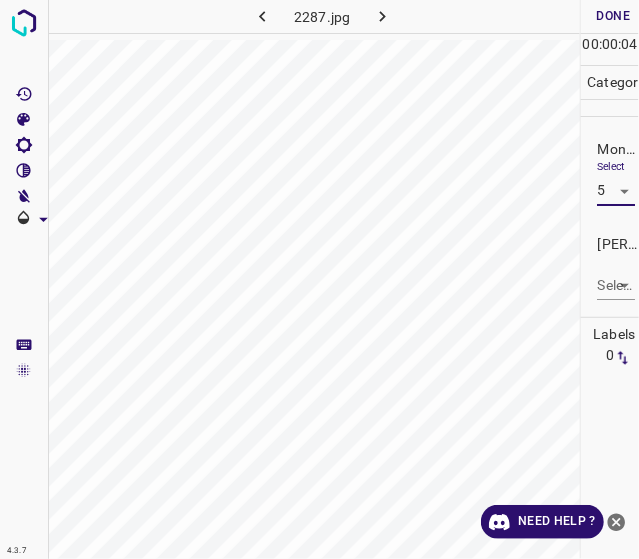 click on "4.3.7 2287.jpg Done Skip 0 00   : 00   : 04   Categories Monk *  Select 5 5  [PERSON_NAME] *  Select ​ Labels   0 Categories 1 Monk 2  [PERSON_NAME] Tools Space Change between modes (Draw & Edit) I Auto labeling R Restore zoom M Zoom in N Zoom out Delete Delete selecte label Filters Z Restore filters X Saturation filter C Brightness filter V Contrast filter B Gray scale filter General O Download Need Help ? - Text - Hide - Delete" at bounding box center (319, 279) 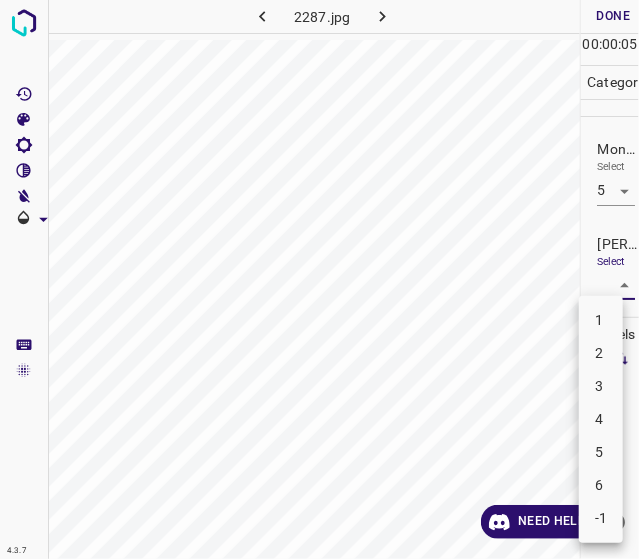 click on "3" at bounding box center (601, 386) 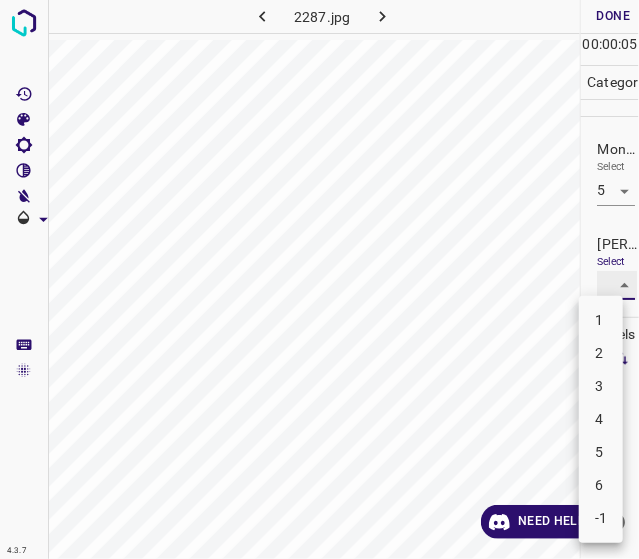type on "3" 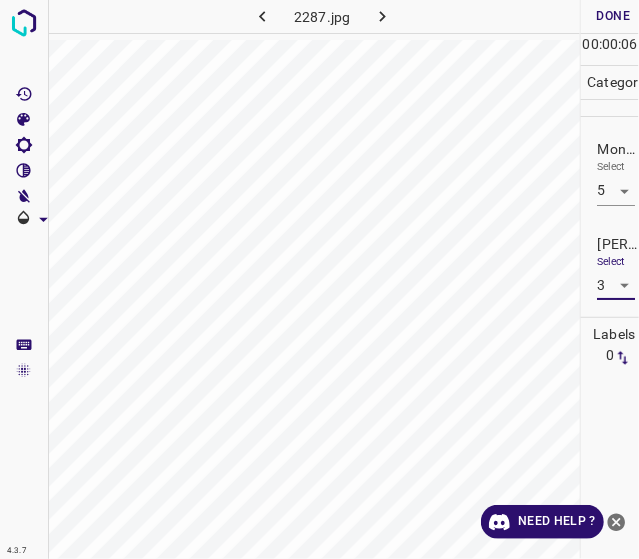 click on "Done" at bounding box center [613, 16] 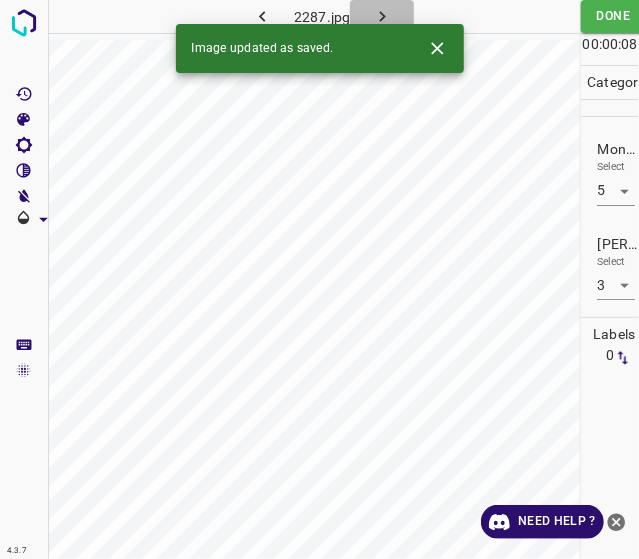 click 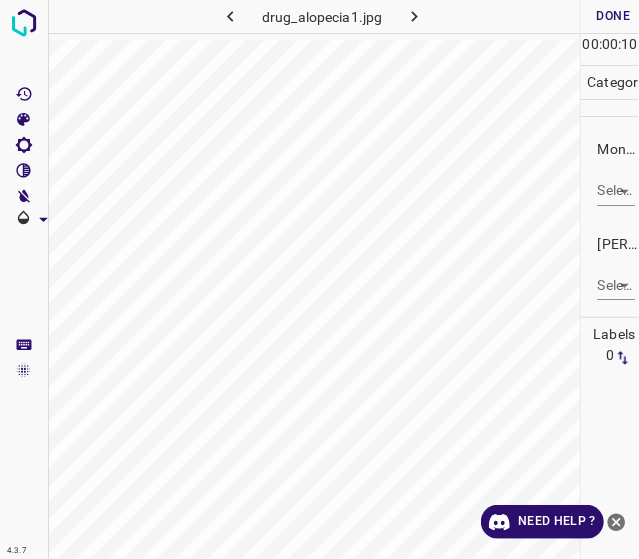 click on "Monk *  Select ​" at bounding box center [610, 172] 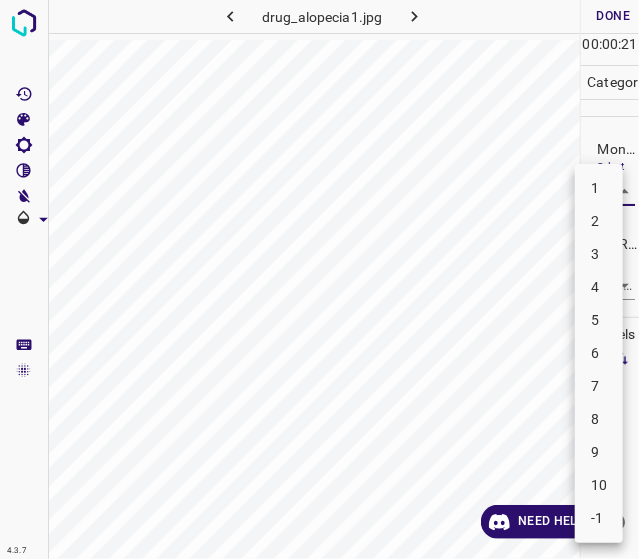 click on "3" at bounding box center (599, 254) 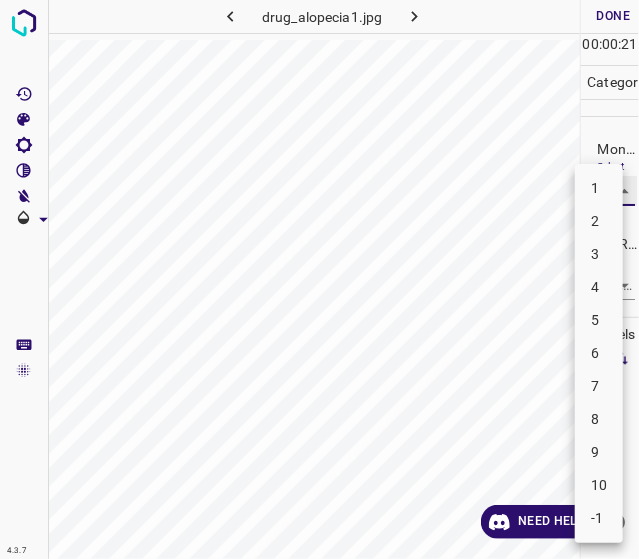 type on "3" 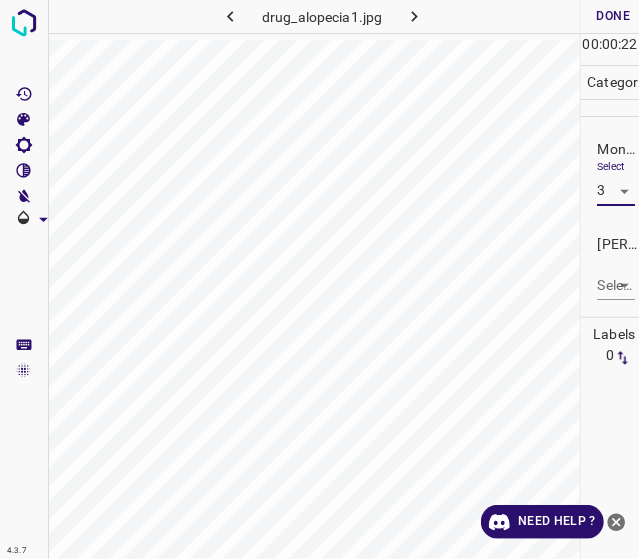 click on "4.3.7 drug_alopecia1.jpg Done Skip 0 00   : 00   : 22   Categories Monk *  Select 3 3  [PERSON_NAME] *  Select ​ Labels   0 Categories 1 Monk 2  [PERSON_NAME] Tools Space Change between modes (Draw & Edit) I Auto labeling R Restore zoom M Zoom in N Zoom out Delete Delete selecte label Filters Z Restore filters X Saturation filter C Brightness filter V Contrast filter B Gray scale filter General O Download Need Help ? - Text - Hide - Delete" at bounding box center (319, 279) 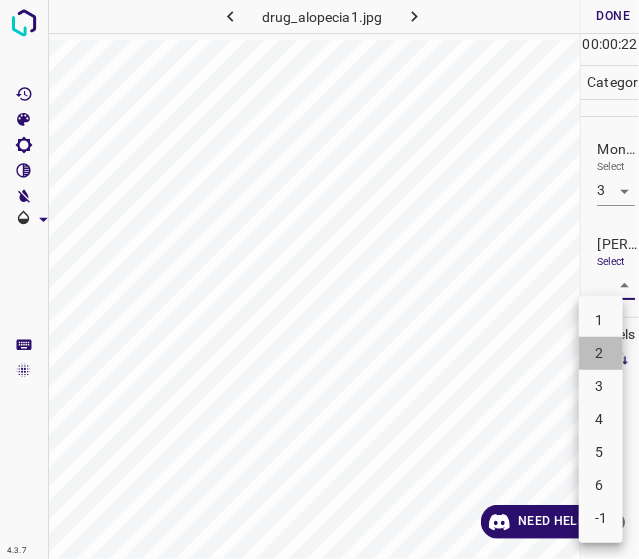 click on "2" at bounding box center (601, 353) 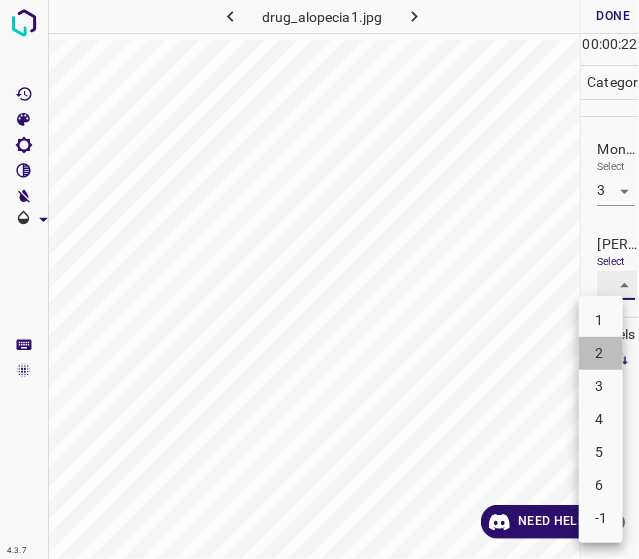 type on "2" 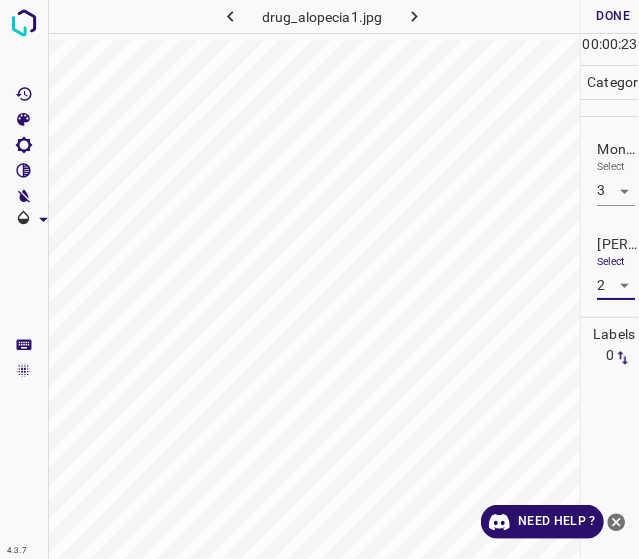 click on "Done" at bounding box center [613, 16] 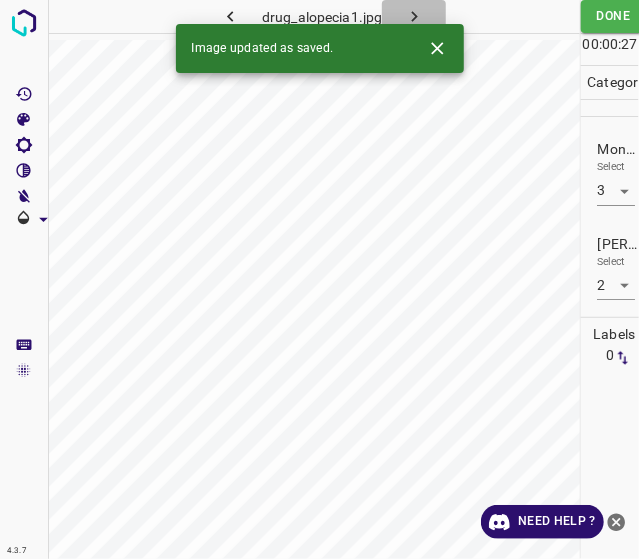 click 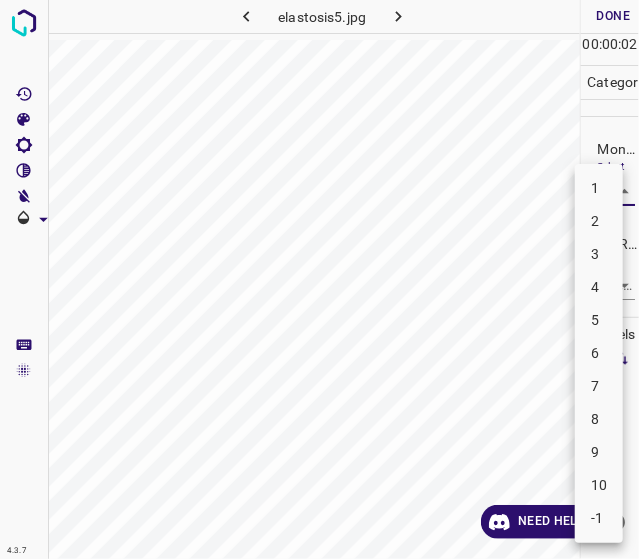 click on "4.3.7 elastosis5.jpg Done Skip 0 00   : 00   : 02   Categories Monk *  Select ​  [PERSON_NAME] *  Select ​ Labels   0 Categories 1 Monk 2  [PERSON_NAME] Tools Space Change between modes (Draw & Edit) I Auto labeling R Restore zoom M Zoom in N Zoom out Delete Delete selecte label Filters Z Restore filters X Saturation filter C Brightness filter V Contrast filter B Gray scale filter General O Download Need Help ? - Text - Hide - Delete 1 2 3 4 5 6 7 8 9 10 -1" at bounding box center [319, 279] 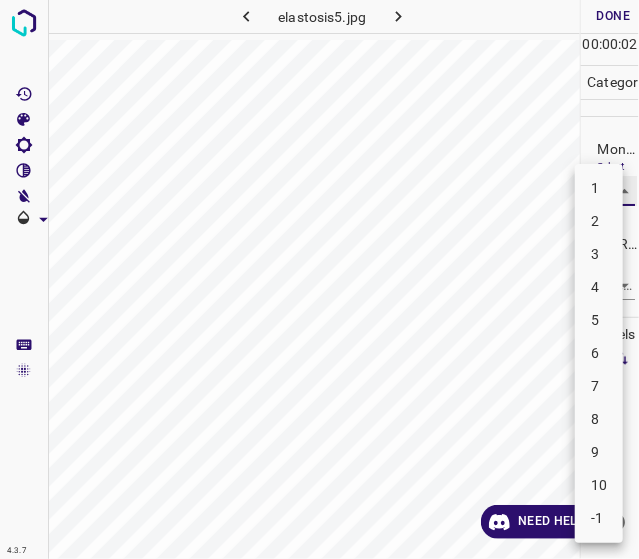 type on "2" 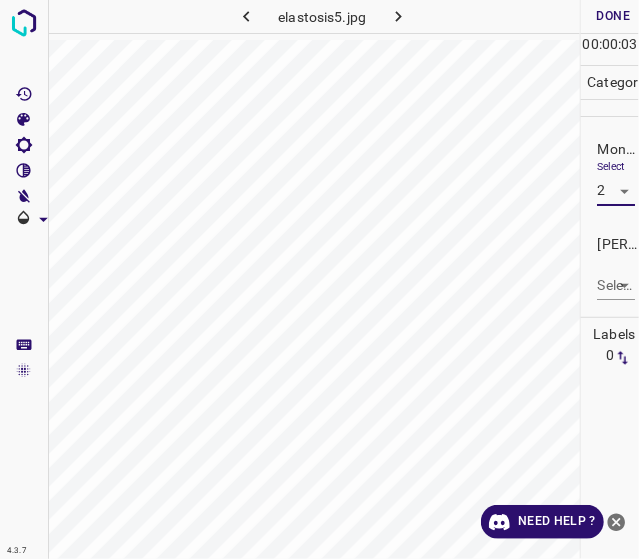 click on "4.3.7 elastosis5.jpg Done Skip 0 00   : 00   : 03   Categories Monk *  Select 2 2  [PERSON_NAME] *  Select ​ Labels   0 Categories 1 Monk 2  [PERSON_NAME] Tools Space Change between modes (Draw & Edit) I Auto labeling R Restore zoom M Zoom in N Zoom out Delete Delete selecte label Filters Z Restore filters X Saturation filter C Brightness filter V Contrast filter B Gray scale filter General O Download Need Help ? - Text - Hide - Delete" at bounding box center [319, 279] 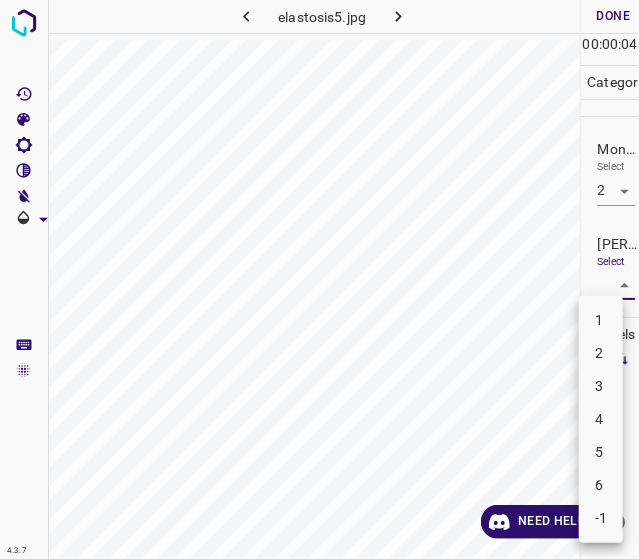 click on "1" at bounding box center [601, 320] 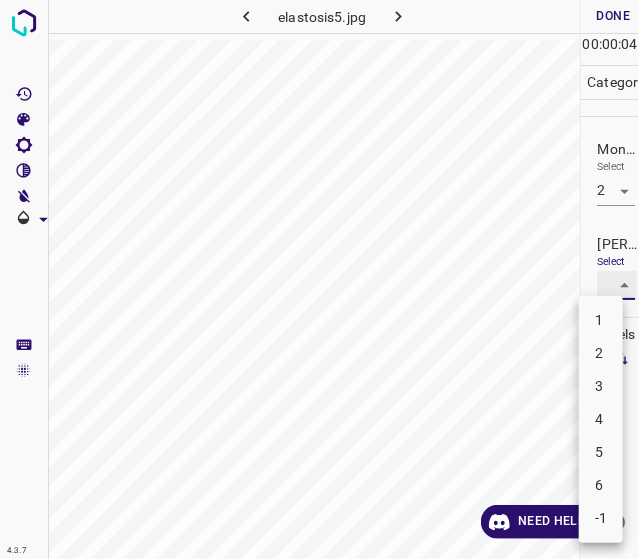 type on "1" 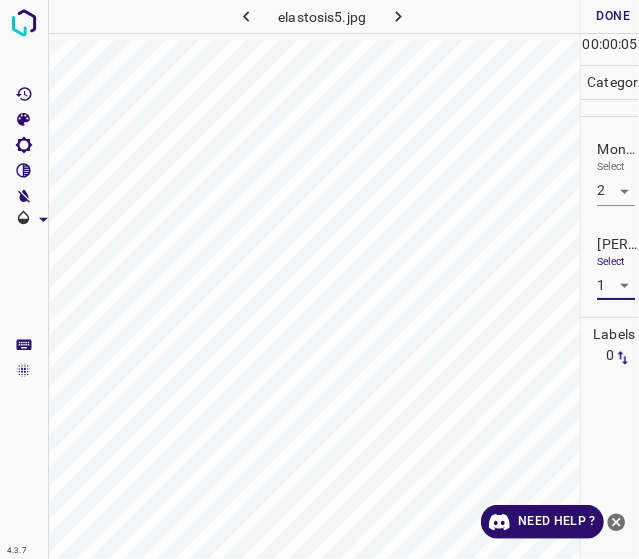 click on "Done" at bounding box center (613, 16) 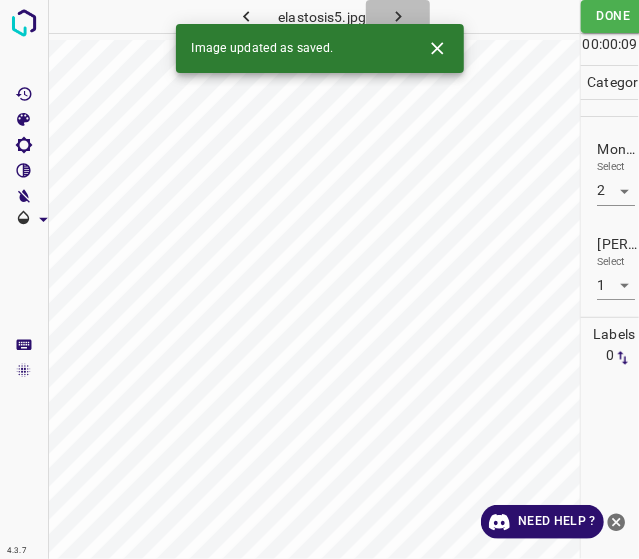 click 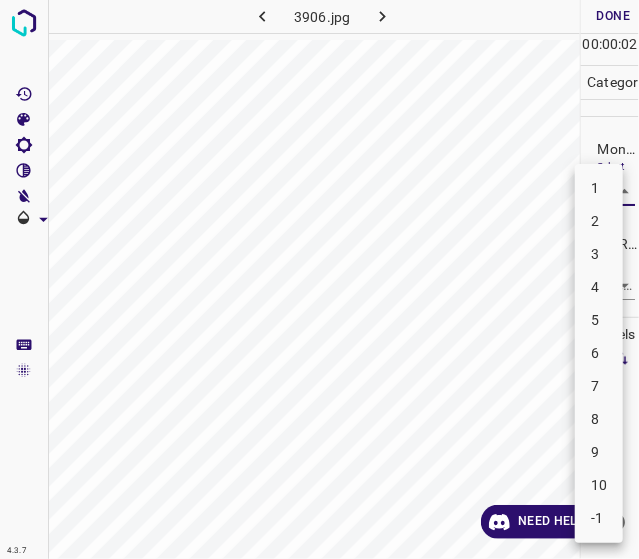 click on "4.3.7 3906.jpg Done Skip 0 00   : 00   : 02   Categories Monk *  Select ​  [PERSON_NAME] *  Select ​ Labels   0 Categories 1 Monk 2  [PERSON_NAME] Tools Space Change between modes (Draw & Edit) I Auto labeling R Restore zoom M Zoom in N Zoom out Delete Delete selecte label Filters Z Restore filters X Saturation filter C Brightness filter V Contrast filter B Gray scale filter General O Download Need Help ? - Text - Hide - Delete 1 2 3 4 5 6 7 8 9 10 -1" at bounding box center [319, 279] 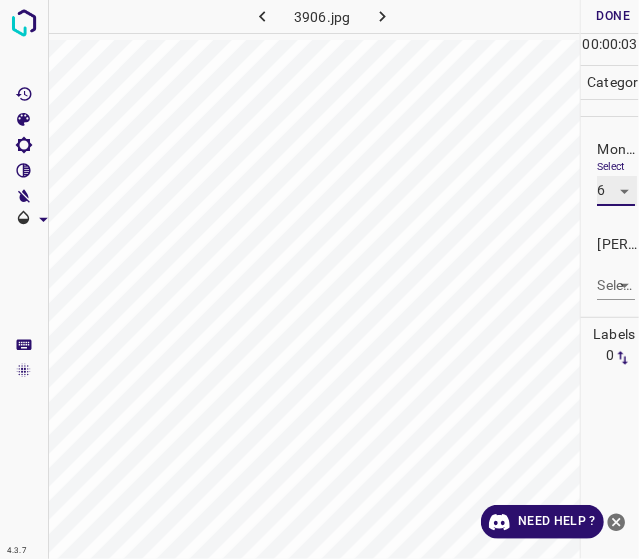 type on "6" 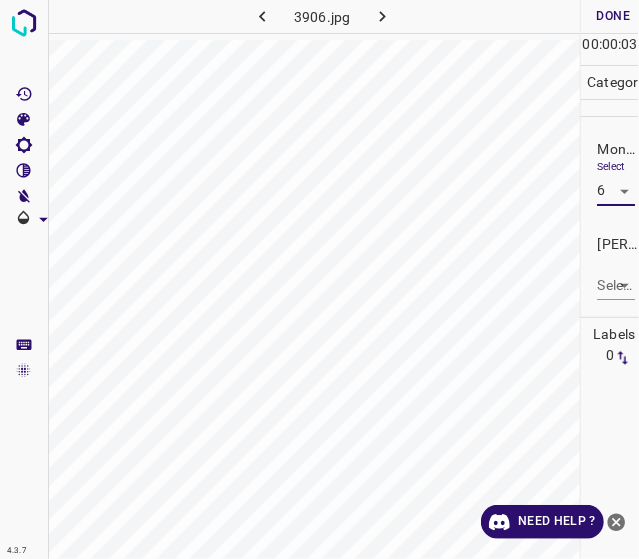 click on "4.3.7 3906.jpg Done Skip 0 00   : 00   : 03   Categories Monk *  Select 6 6  [PERSON_NAME] *  Select ​ Labels   0 Categories 1 Monk 2  [PERSON_NAME] Tools Space Change between modes (Draw & Edit) I Auto labeling R Restore zoom M Zoom in N Zoom out Delete Delete selecte label Filters Z Restore filters X Saturation filter C Brightness filter V Contrast filter B Gray scale filter General O Download Need Help ? - Text - Hide - Delete" at bounding box center [319, 279] 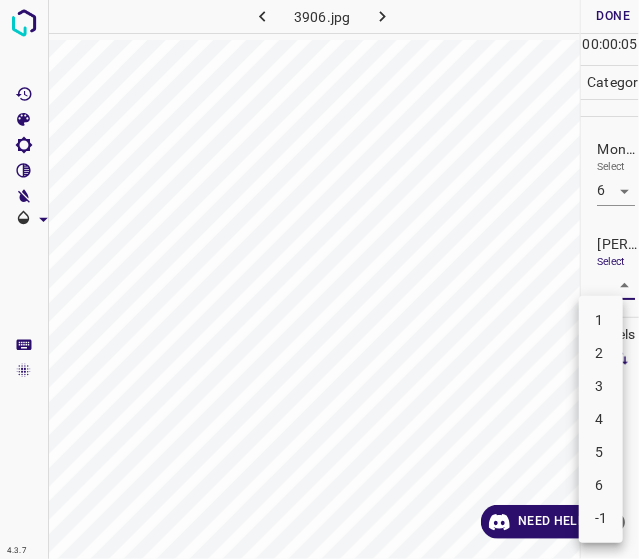 click on "4" at bounding box center (601, 419) 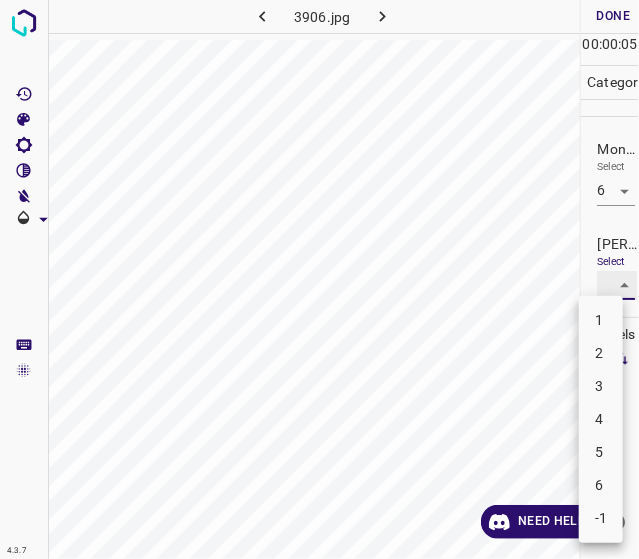 type on "4" 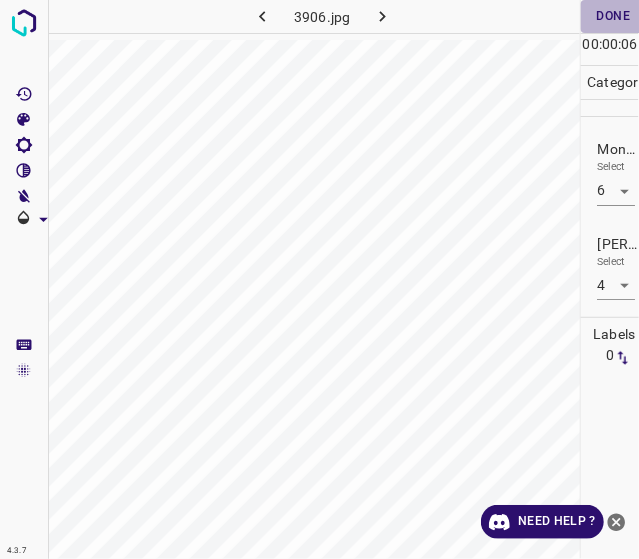 click on "Done" at bounding box center (613, 16) 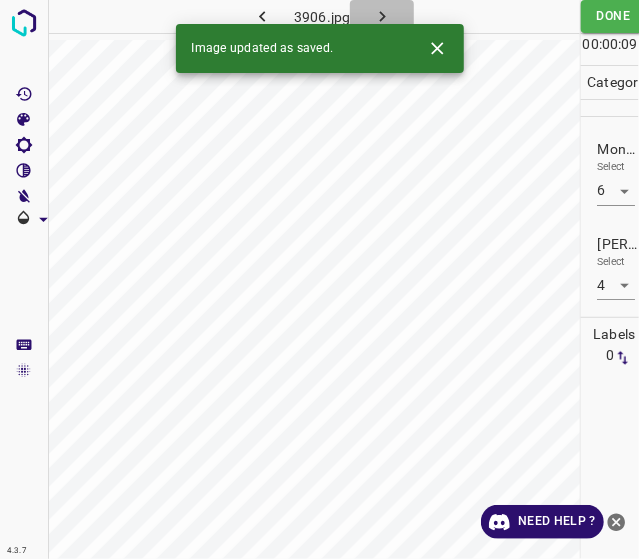 click 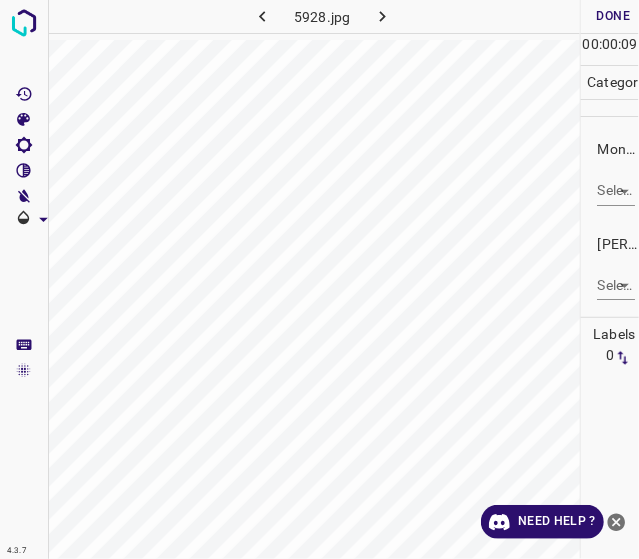 click on "4.3.7 5928.jpg Done Skip 0 00   : 00   : 09   Categories Monk *  Select ​  [PERSON_NAME] *  Select ​ Labels   0 Categories 1 Monk 2  [PERSON_NAME] Tools Space Change between modes (Draw & Edit) I Auto labeling R Restore zoom M Zoom in N Zoom out Delete Delete selecte label Filters Z Restore filters X Saturation filter C Brightness filter V Contrast filter B Gray scale filter General O Download Need Help ? - Text - Hide - Delete" at bounding box center [319, 279] 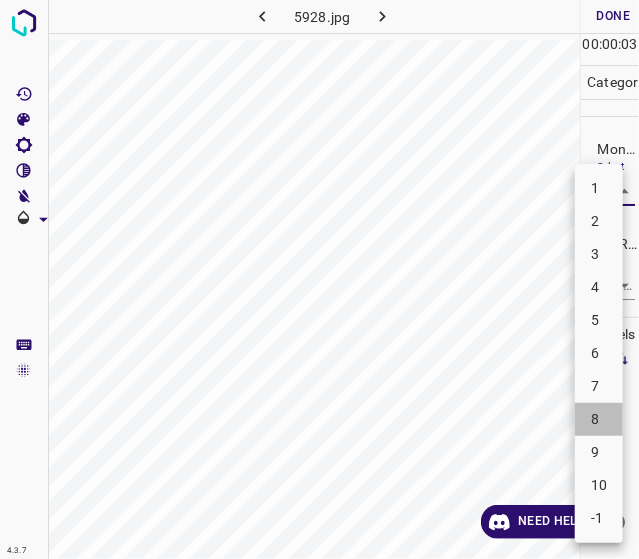 click on "8" at bounding box center (599, 419) 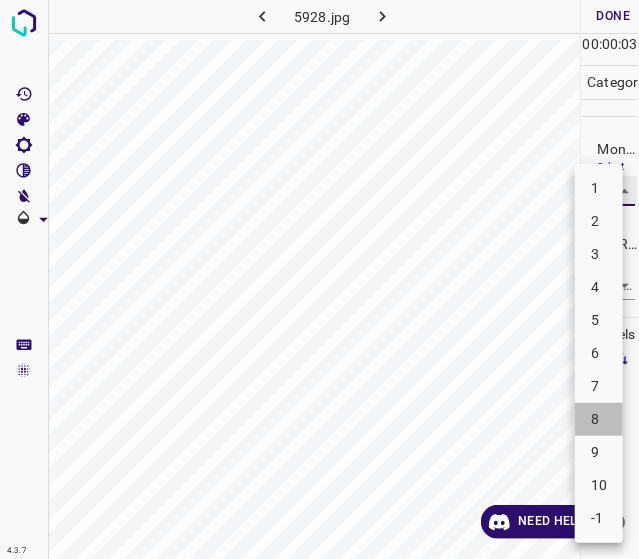 type on "8" 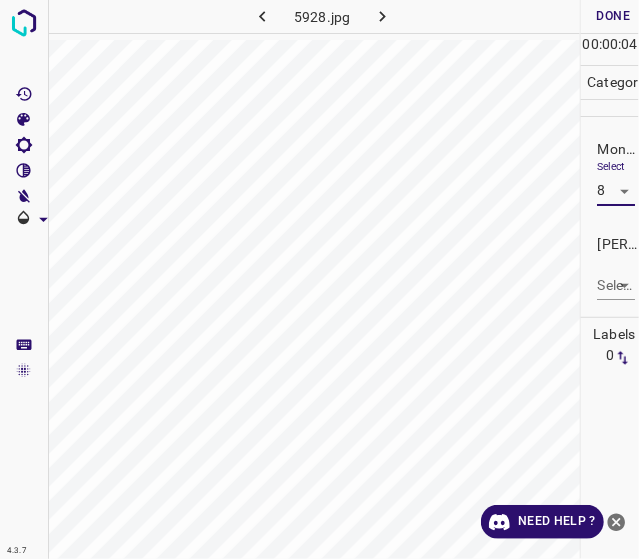 click on "4.3.7 5928.jpg Done Skip 0 00   : 00   : 04   Categories Monk *  Select 8 8  [PERSON_NAME] *  Select ​ Labels   0 Categories 1 Monk 2  [PERSON_NAME] Tools Space Change between modes (Draw & Edit) I Auto labeling R Restore zoom M Zoom in N Zoom out Delete Delete selecte label Filters Z Restore filters X Saturation filter C Brightness filter V Contrast filter B Gray scale filter General O Download Need Help ? - Text - Hide - Delete" at bounding box center (319, 279) 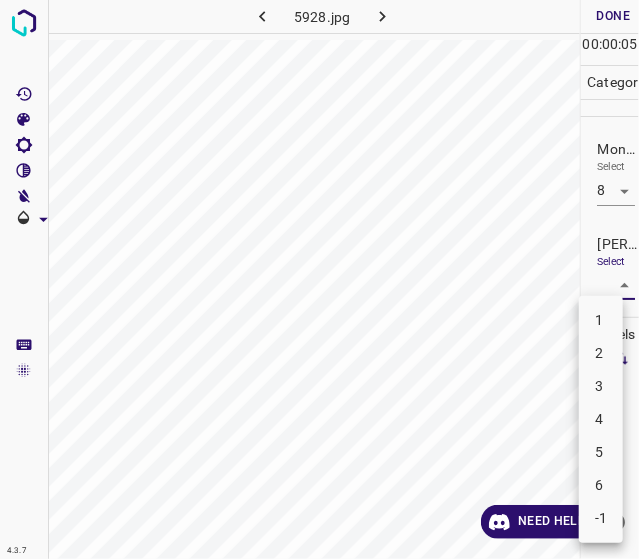 click on "5" at bounding box center (601, 452) 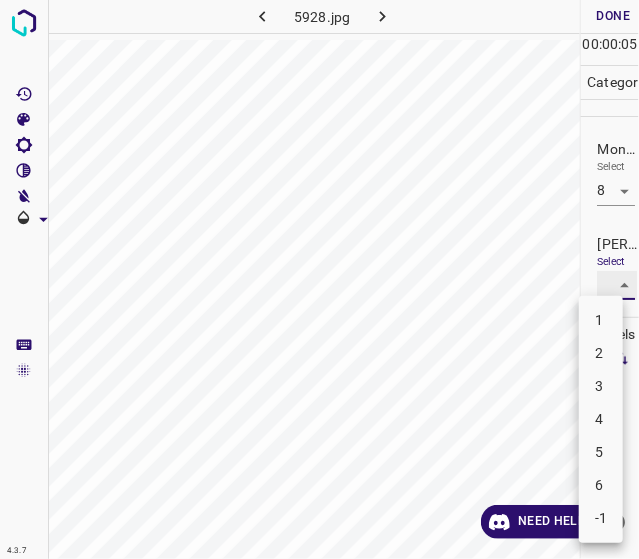 type on "5" 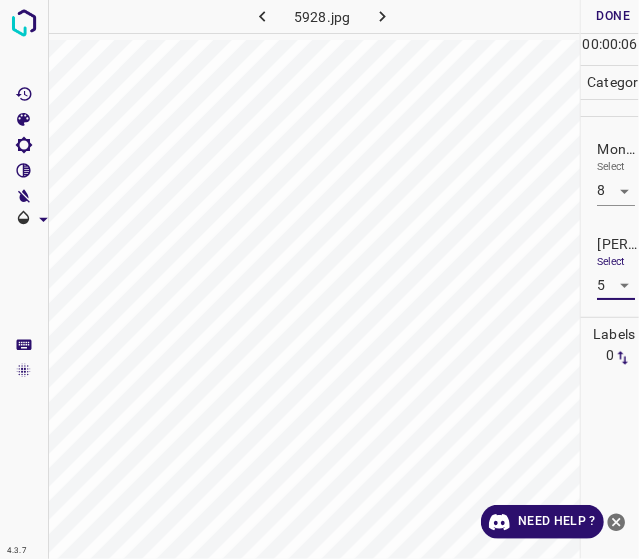 click on "Done" at bounding box center [613, 16] 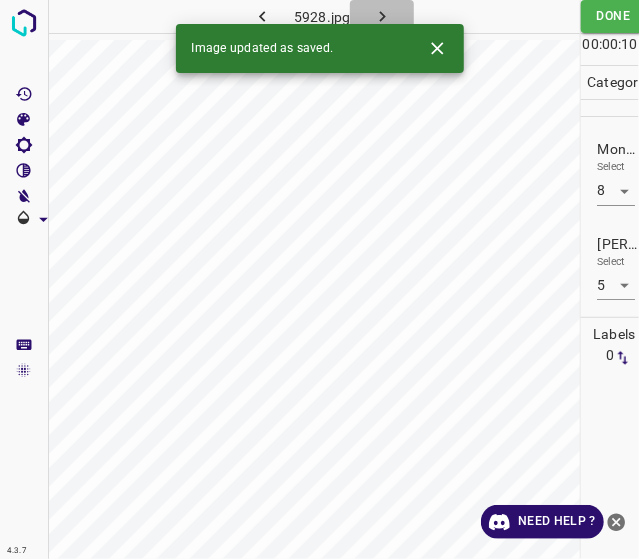 click 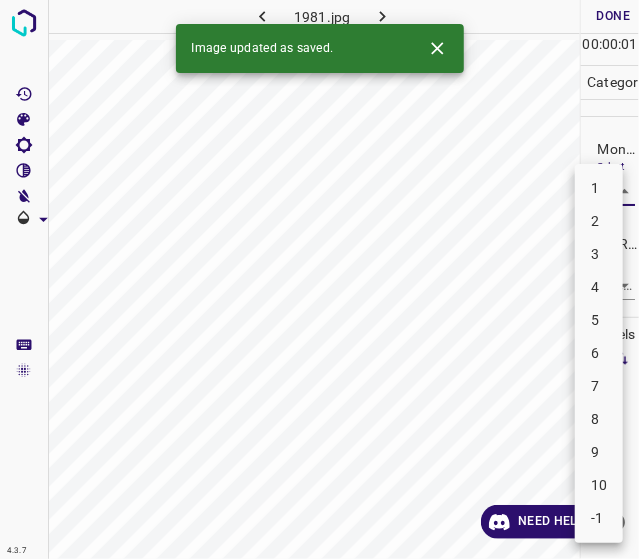 click on "4.3.7 1981.jpg Done Skip 0 00   : 00   : 01   Categories Monk *  Select ​  [PERSON_NAME] *  Select ​ Labels   0 Categories 1 Monk 2  [PERSON_NAME] Tools Space Change between modes (Draw & Edit) I Auto labeling R Restore zoom M Zoom in N Zoom out Delete Delete selecte label Filters Z Restore filters X Saturation filter C Brightness filter V Contrast filter B Gray scale filter General O Download Image updated as saved. Need Help ? - Text - Hide - Delete 1 2 3 4 5 6 7 8 9 10 -1" at bounding box center (319, 279) 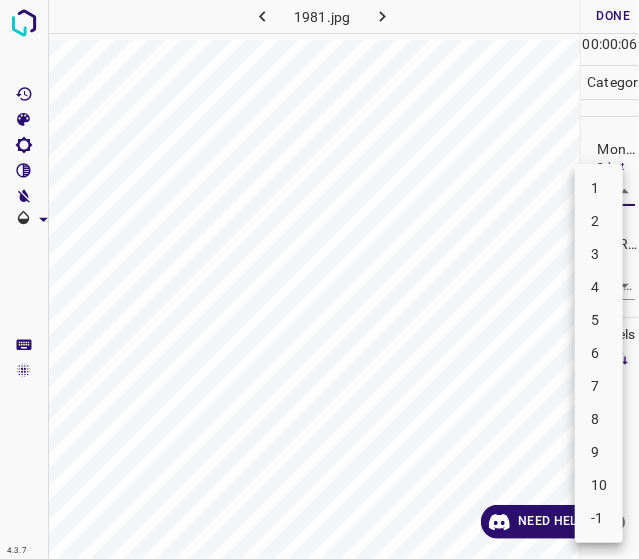 click on "7" at bounding box center (599, 386) 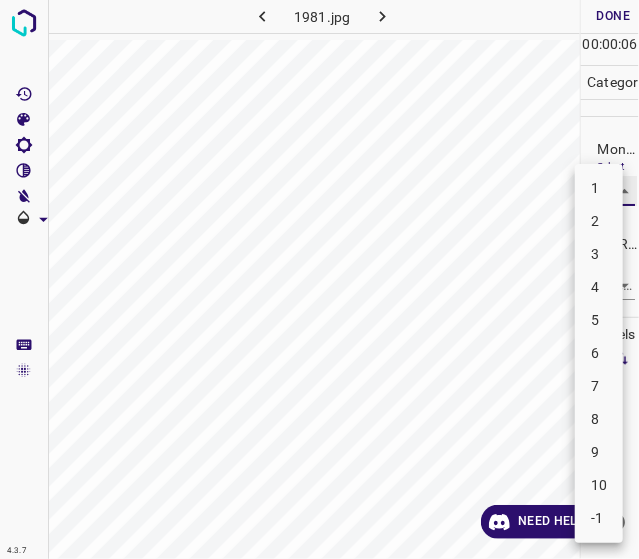 type on "7" 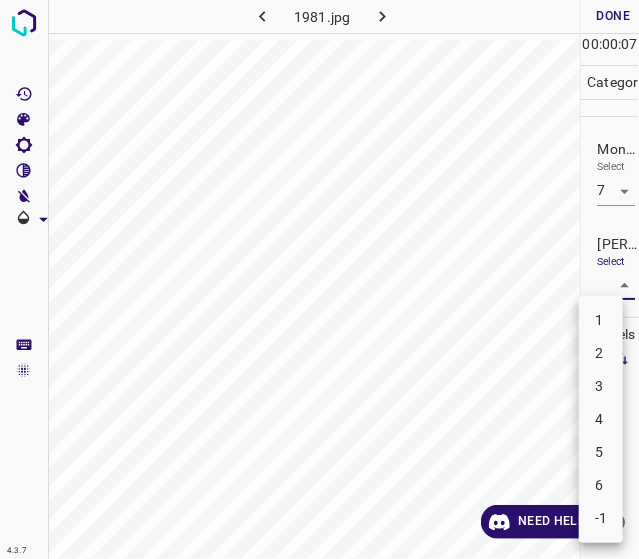 click on "4.3.7 1981.jpg Done Skip 0 00   : 00   : 07   Categories Monk *  Select 7 7  [PERSON_NAME] *  Select ​ Labels   0 Categories 1 Monk 2  [PERSON_NAME] Tools Space Change between modes (Draw & Edit) I Auto labeling R Restore zoom M Zoom in N Zoom out Delete Delete selecte label Filters Z Restore filters X Saturation filter C Brightness filter V Contrast filter B Gray scale filter General O Download Need Help ? - Text - Hide - Delete 1 2 3 4 5 6 -1" at bounding box center (319, 279) 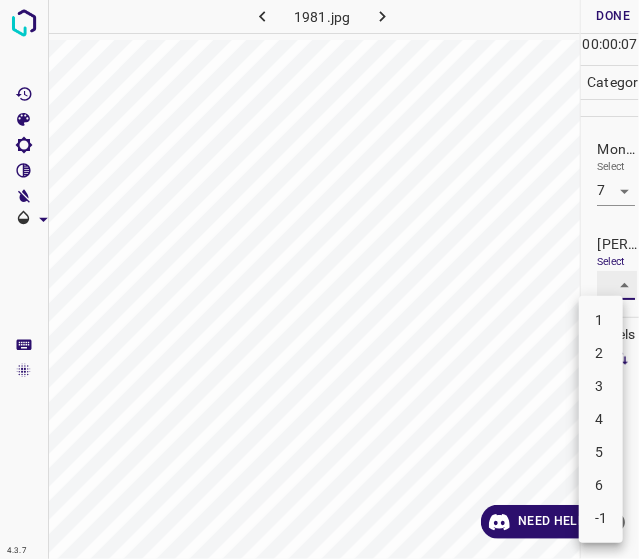 type on "5" 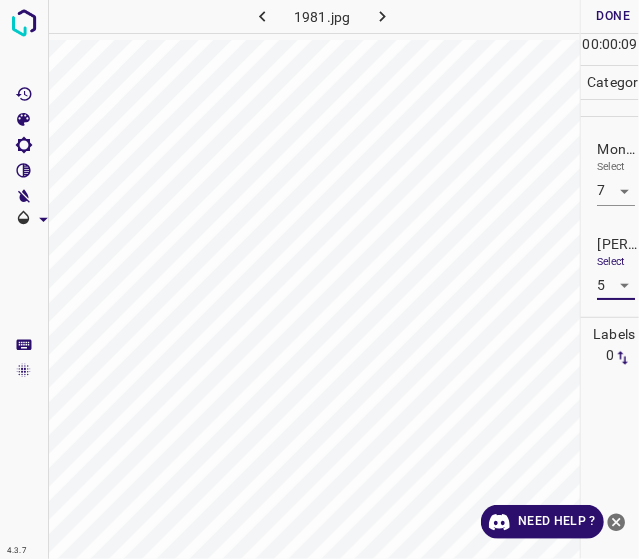 click on "Done" at bounding box center (613, 16) 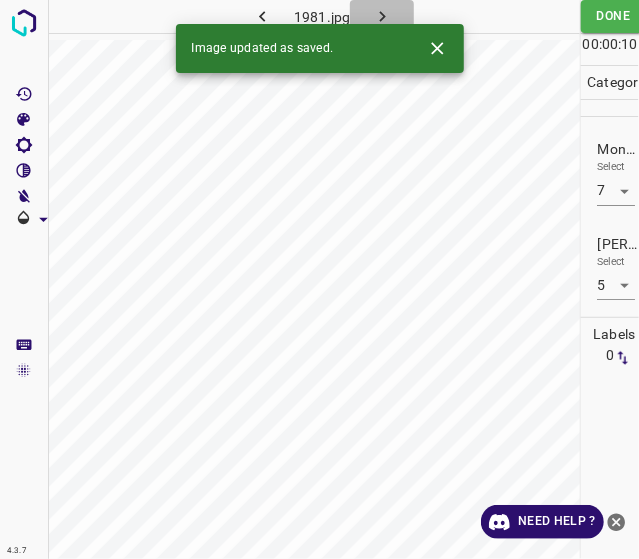 click at bounding box center (382, 16) 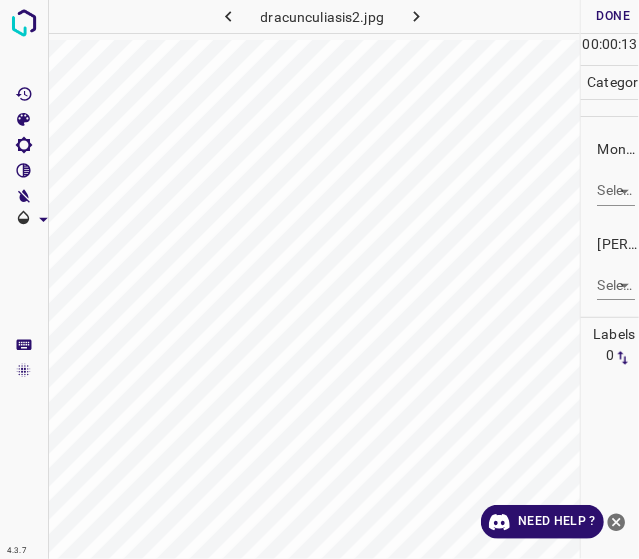 click on "Select ​" at bounding box center [615, 182] 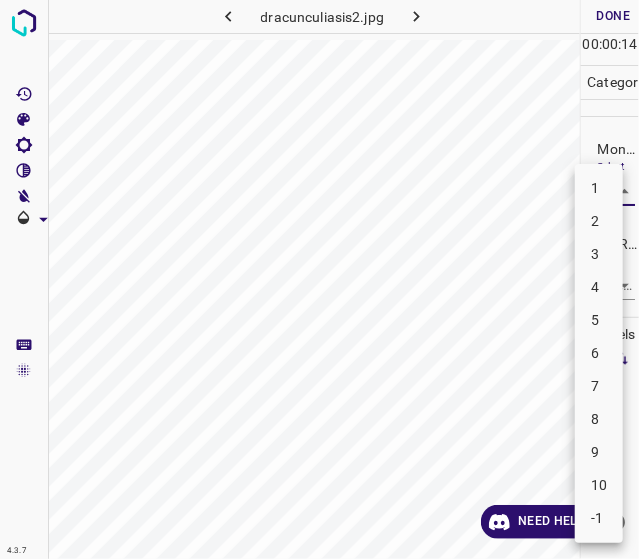 click on "4.3.7 dracunculiasis2.jpg Done Skip 0 00   : 00   : 14   Categories Monk *  Select ​  [PERSON_NAME] *  Select ​ Labels   0 Categories 1 Monk 2  [PERSON_NAME] Tools Space Change between modes (Draw & Edit) I Auto labeling R Restore zoom M Zoom in N Zoom out Delete Delete selecte label Filters Z Restore filters X Saturation filter C Brightness filter V Contrast filter B Gray scale filter General O Download Need Help ? - Text - Hide - Delete 1 2 3 4 5 6 7 8 9 10 -1" at bounding box center [319, 279] 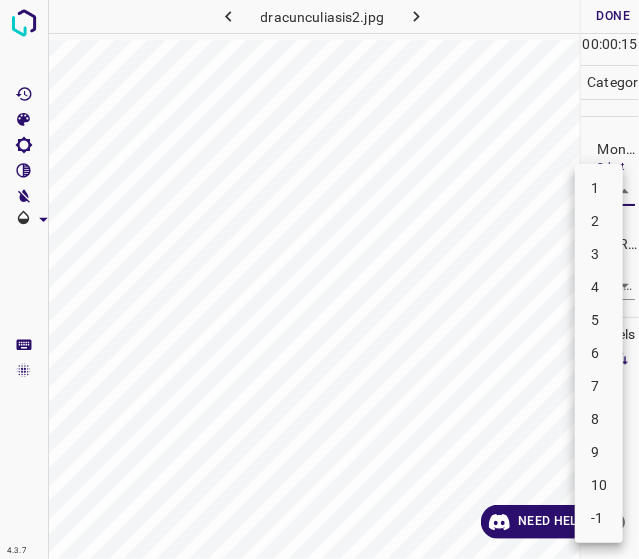 click on "-1" at bounding box center [599, 518] 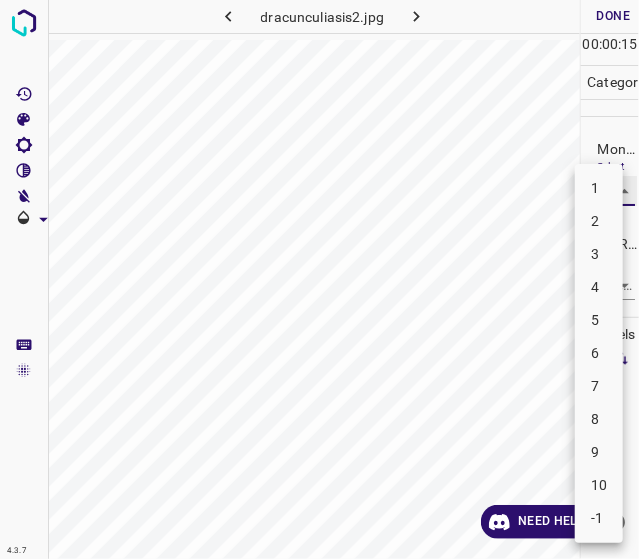 type on "-1" 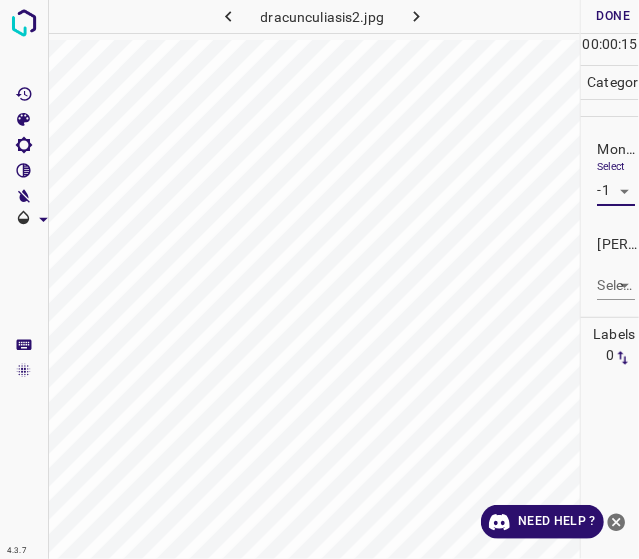 click on "4.3.7 dracunculiasis2.jpg Done Skip 0 00   : 00   : 15   Categories Monk *  Select -1 -1  [PERSON_NAME] *  Select ​ Labels   0 Categories 1 Monk 2  [PERSON_NAME] Tools Space Change between modes (Draw & Edit) I Auto labeling R Restore zoom M Zoom in N Zoom out Delete Delete selecte label Filters Z Restore filters X Saturation filter C Brightness filter V Contrast filter B Gray scale filter General O Download Need Help ? - Text - Hide - Delete" at bounding box center [319, 279] 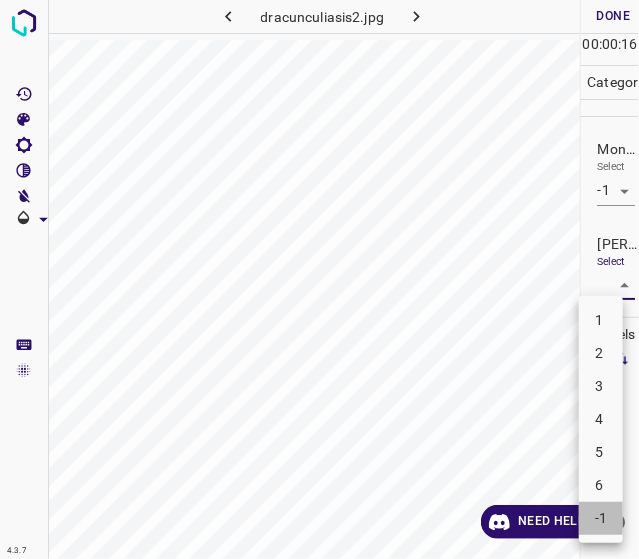 click on "-1" at bounding box center (601, 518) 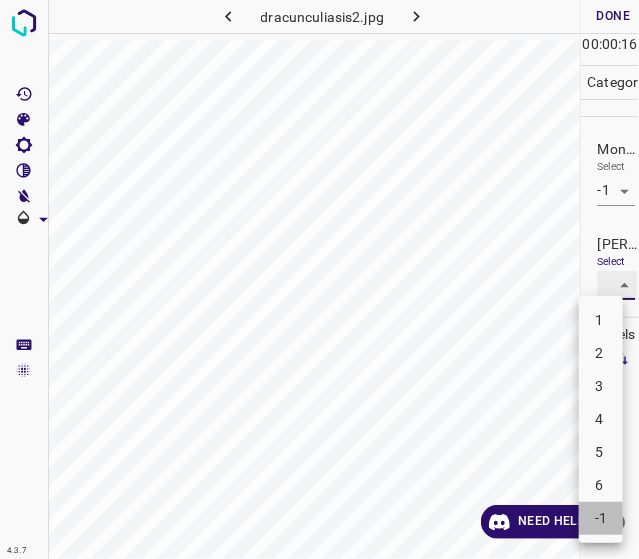type on "-1" 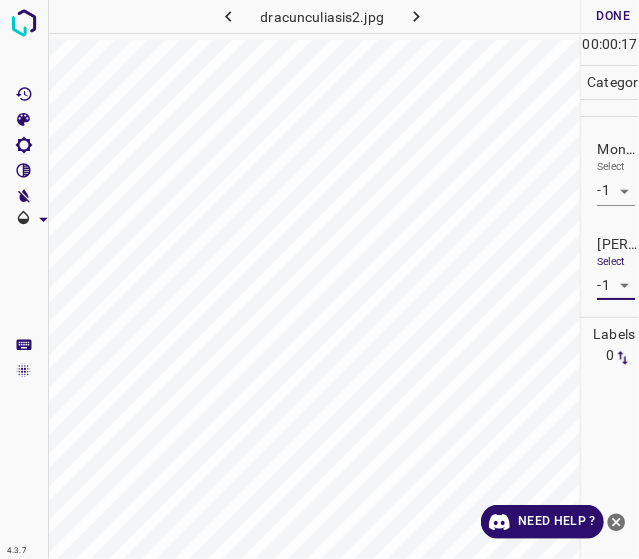 click on "Done" at bounding box center (613, 16) 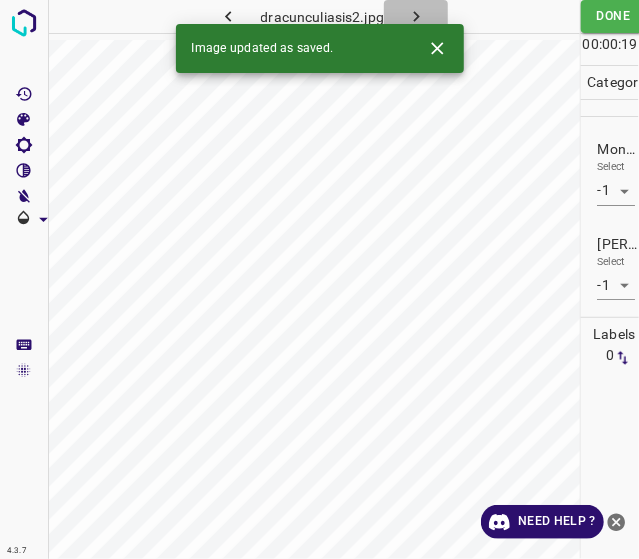 click 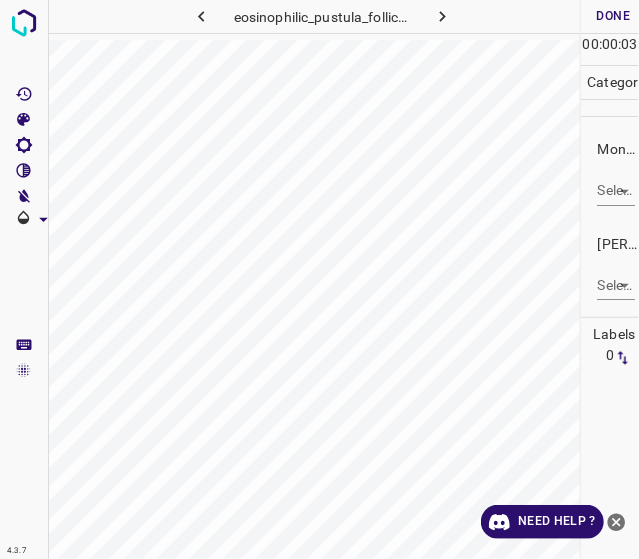 click on "Monk *  Select ​" at bounding box center (610, 172) 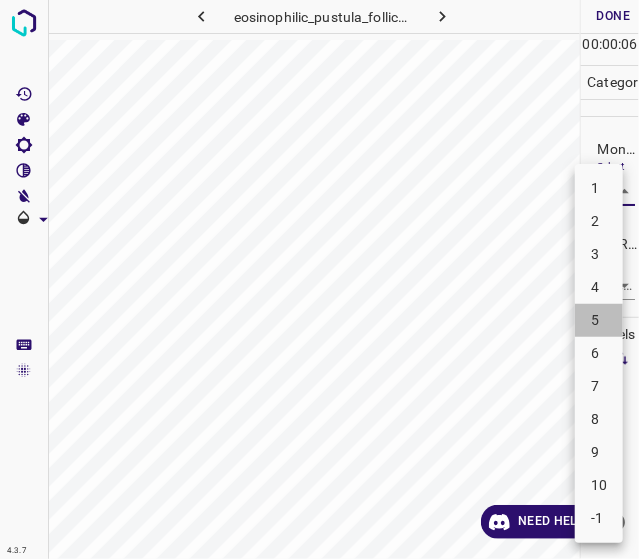 click on "5" at bounding box center [599, 320] 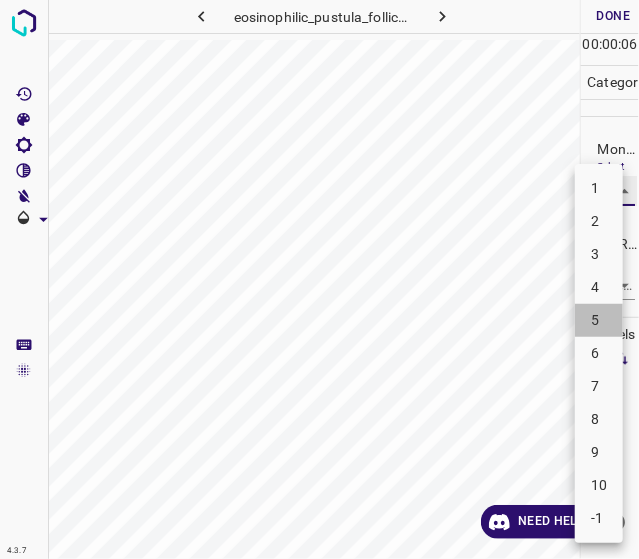 type on "5" 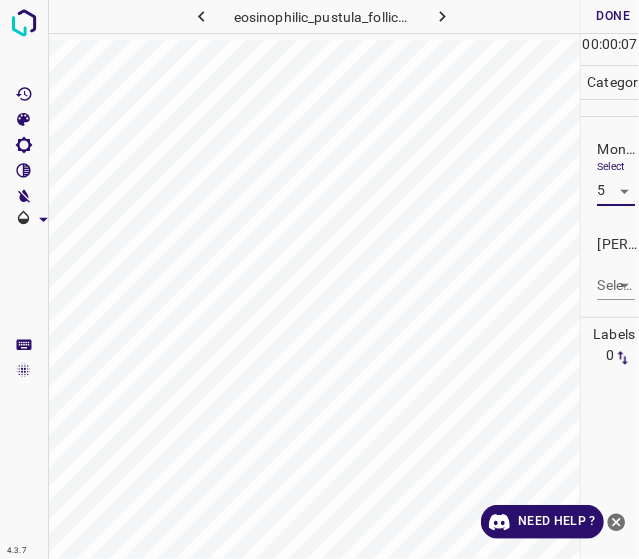 click on "4.3.7 eosinophilic_pustula_folliculitis3.jpg Done Skip 0 00   : 00   : 07   Categories Monk *  Select 5 5  [PERSON_NAME] *  Select ​ Labels   0 Categories 1 Monk 2  [PERSON_NAME] Tools Space Change between modes (Draw & Edit) I Auto labeling R Restore zoom M Zoom in N Zoom out Delete Delete selecte label Filters Z Restore filters X Saturation filter C Brightness filter V Contrast filter B Gray scale filter General O Download Need Help ? - Text - Hide - Delete" at bounding box center (319, 279) 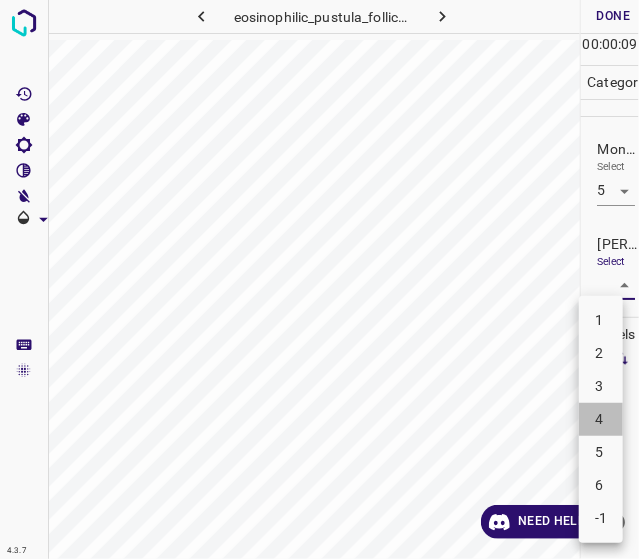 click on "4" at bounding box center [601, 419] 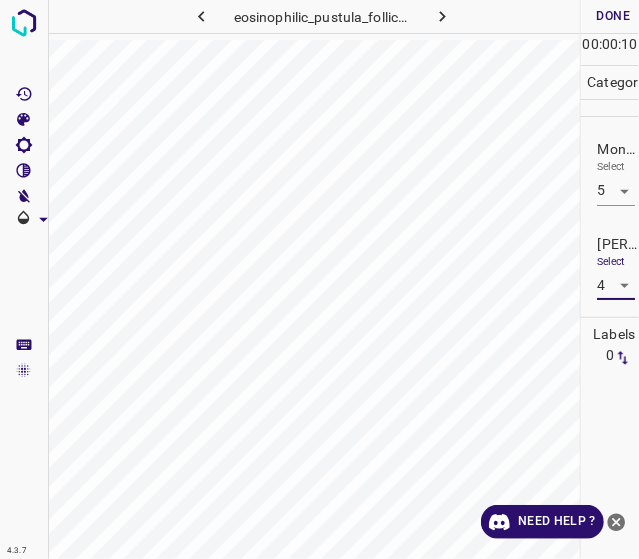 click on "4.3.7 eosinophilic_pustula_folliculitis3.jpg Done Skip 0 00   : 00   : 10   Categories Monk *  Select 5 5  [PERSON_NAME] *  Select 4 4 Labels   0 Categories 1 Monk 2  [PERSON_NAME] Tools Space Change between modes (Draw & Edit) I Auto labeling R Restore zoom M Zoom in N Zoom out Delete Delete selecte label Filters Z Restore filters X Saturation filter C Brightness filter V Contrast filter B Gray scale filter General O Download Need Help ? - Text - Hide - Delete" at bounding box center (319, 279) 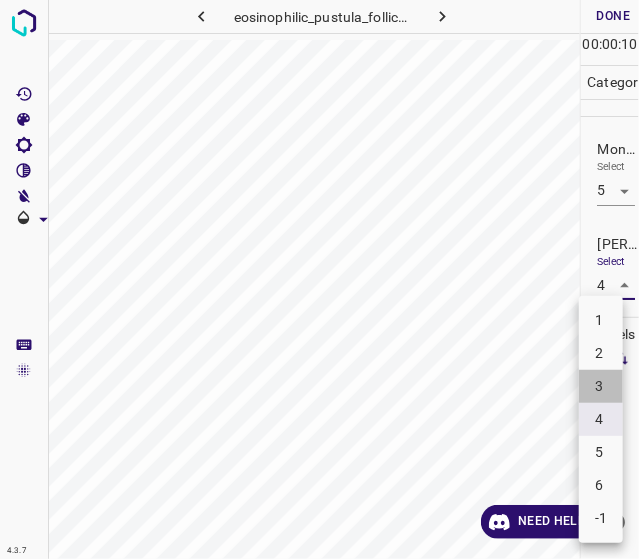 click on "3" at bounding box center [601, 386] 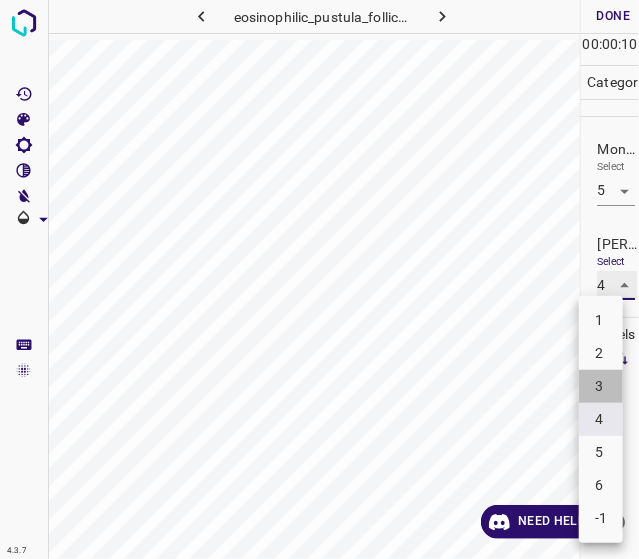 type on "3" 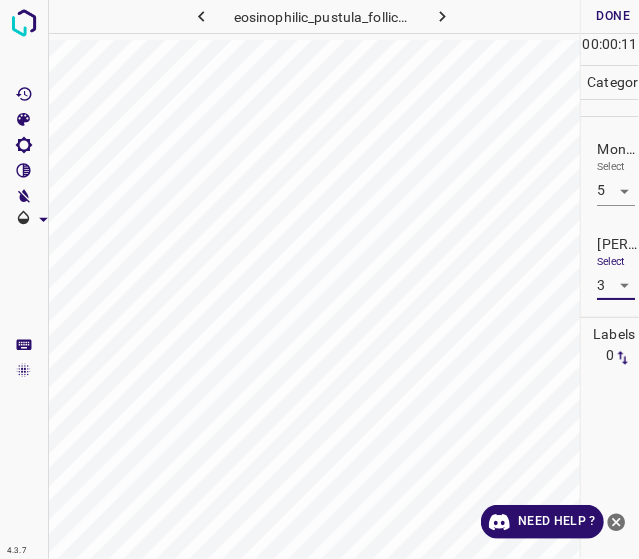click on "Done" at bounding box center [613, 16] 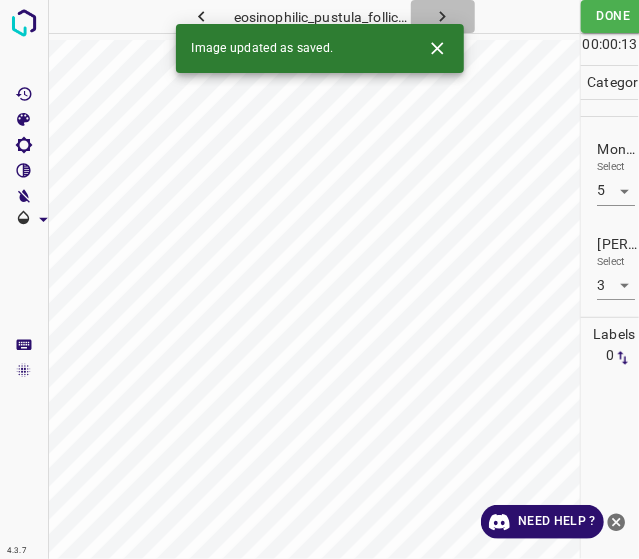 click 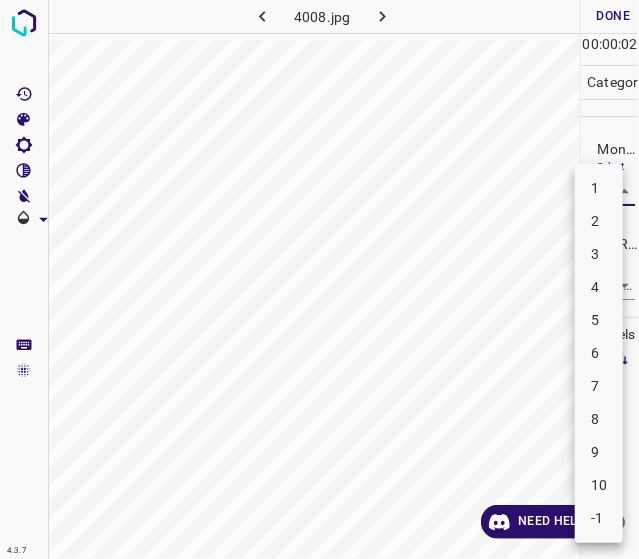 click on "4.3.7 4008.jpg Done Skip 0 00   : 00   : 02   Categories Monk *  Select ​  [PERSON_NAME] *  Select ​ Labels   0 Categories 1 Monk 2  [PERSON_NAME] Tools Space Change between modes (Draw & Edit) I Auto labeling R Restore zoom M Zoom in N Zoom out Delete Delete selecte label Filters Z Restore filters X Saturation filter C Brightness filter V Contrast filter B Gray scale filter General O Download Need Help ? - Text - Hide - Delete 1 2 3 4 5 6 7 8 9 10 -1" at bounding box center [319, 279] 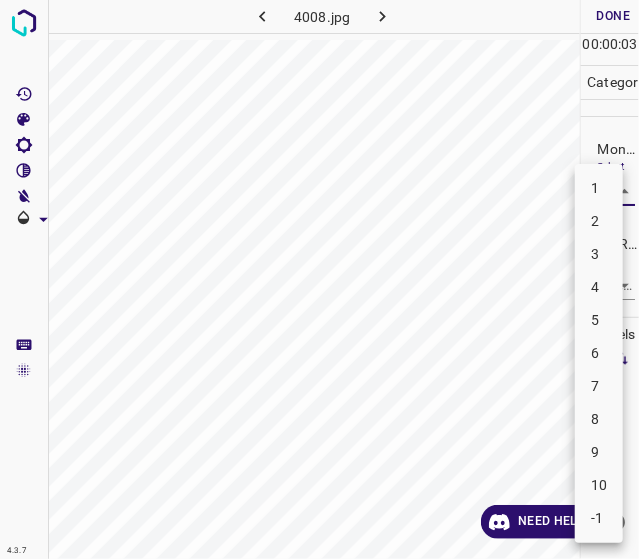 click on "-1" at bounding box center [599, 518] 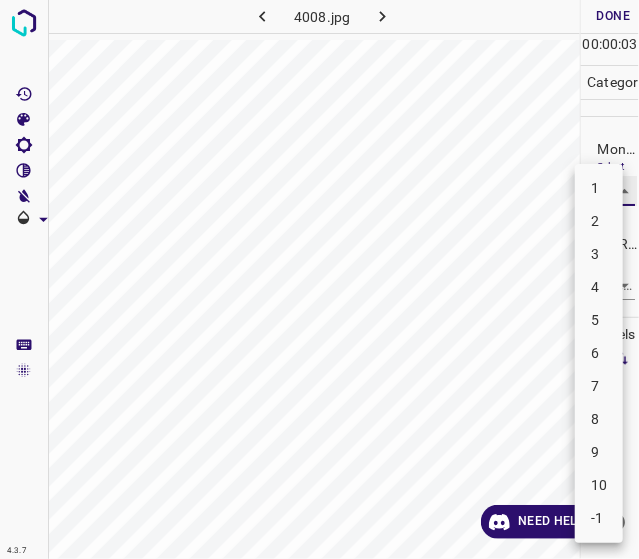 type on "-1" 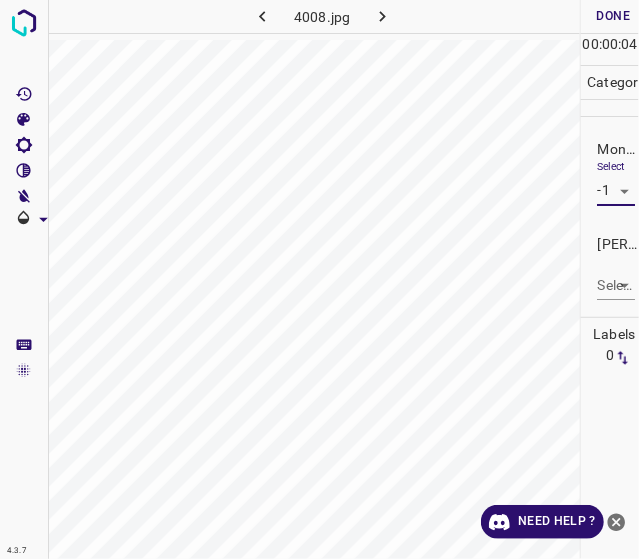 click on "4.3.7 4008.jpg Done Skip 0 00   : 00   : 04   Categories Monk *  Select -1 -1  [PERSON_NAME] *  Select ​ Labels   0 Categories 1 Monk 2  [PERSON_NAME] Tools Space Change between modes (Draw & Edit) I Auto labeling R Restore zoom M Zoom in N Zoom out Delete Delete selecte label Filters Z Restore filters X Saturation filter C Brightness filter V Contrast filter B Gray scale filter General O Download Need Help ? - Text - Hide - Delete" at bounding box center [319, 279] 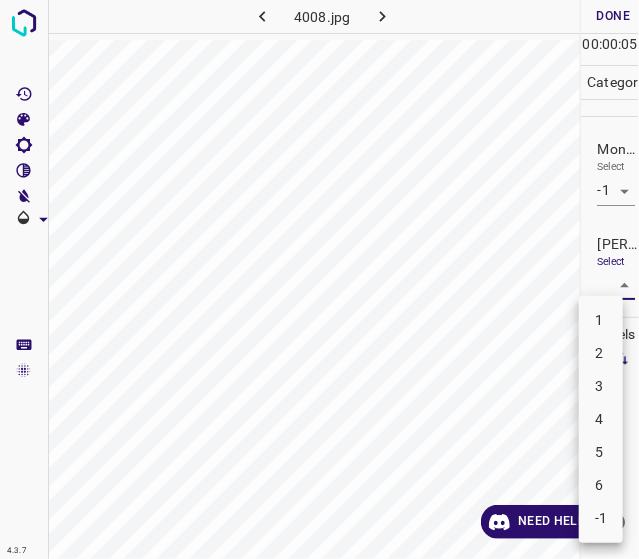 click on "-1" at bounding box center (601, 518) 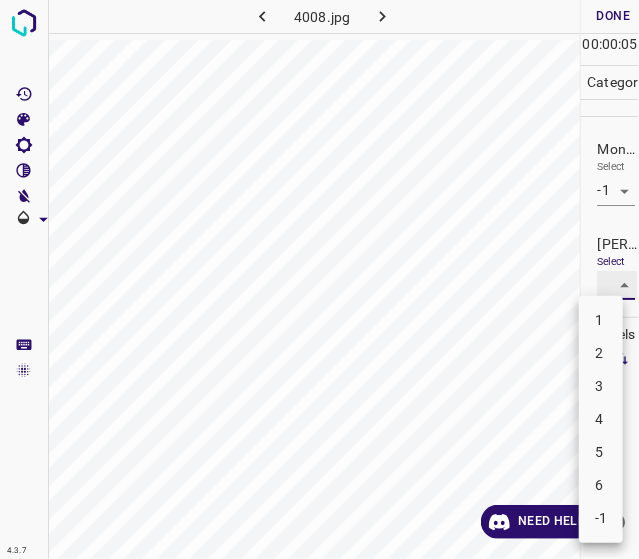 type on "-1" 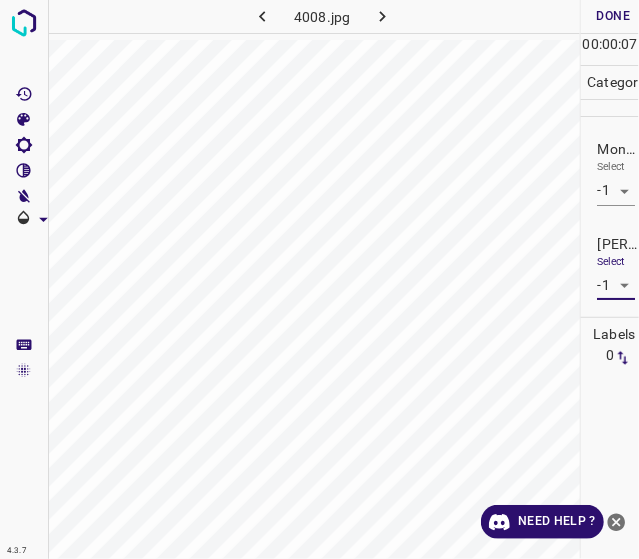 click on "Done" at bounding box center [613, 16] 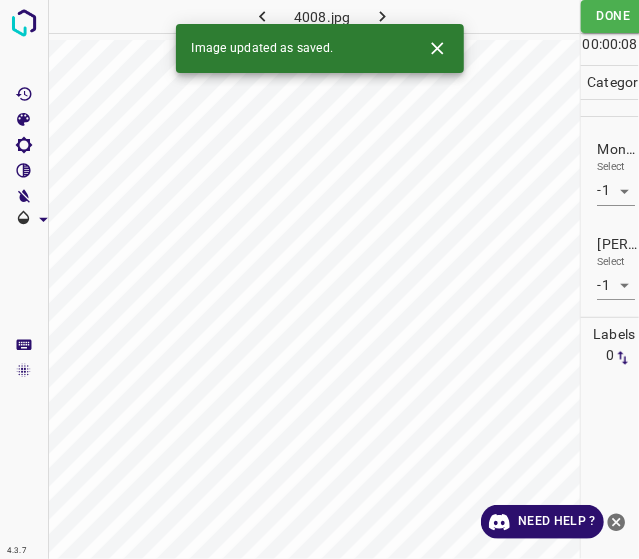 click 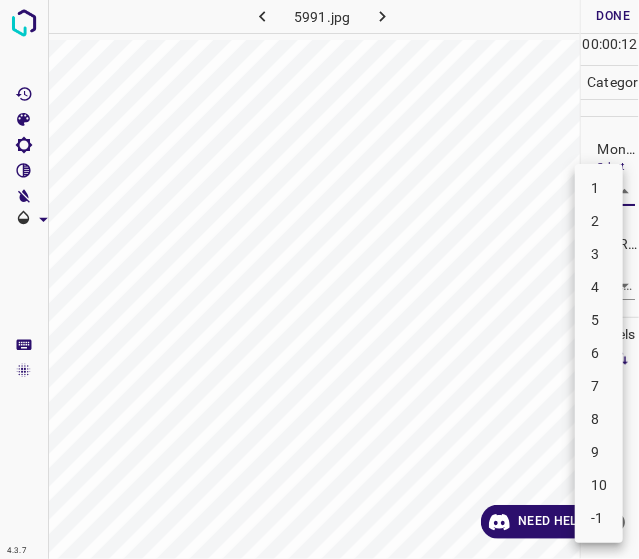 click on "4.3.7 5991.jpg Done Skip 0 00   : 00   : 12   Categories Monk *  Select ​  [PERSON_NAME] *  Select ​ Labels   0 Categories 1 Monk 2  [PERSON_NAME] Tools Space Change between modes (Draw & Edit) I Auto labeling R Restore zoom M Zoom in N Zoom out Delete Delete selecte label Filters Z Restore filters X Saturation filter C Brightness filter V Contrast filter B Gray scale filter General O Download Need Help ? - Text - Hide - Delete 1 2 3 4 5 6 7 8 9 10 -1" at bounding box center (319, 279) 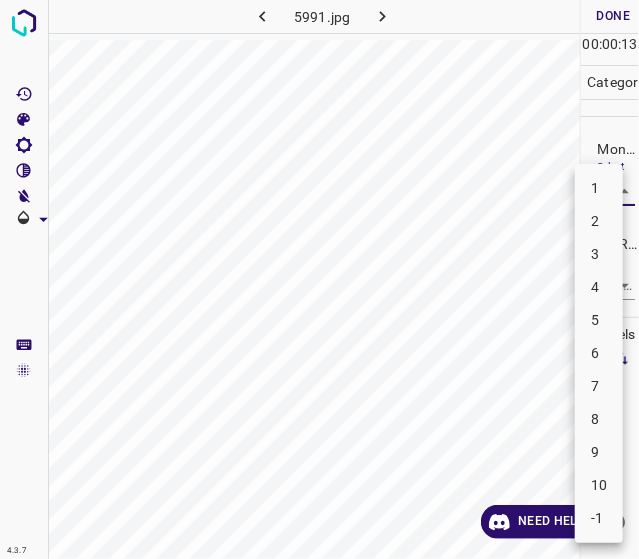 click on "4" at bounding box center [599, 287] 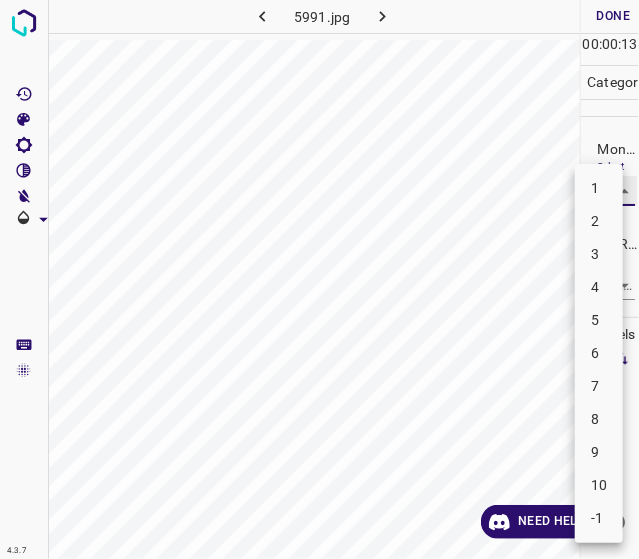 type on "4" 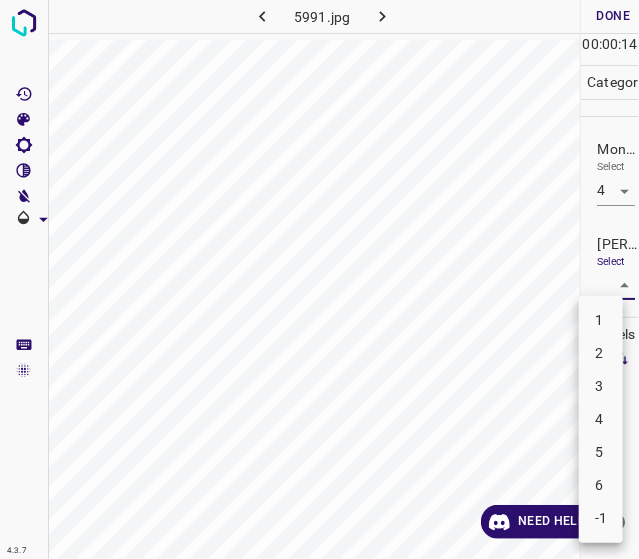 click on "4.3.7 5991.jpg Done Skip 0 00   : 00   : 14   Categories Monk *  Select 4 4  [PERSON_NAME] *  Select ​ Labels   0 Categories 1 Monk 2  [PERSON_NAME] Tools Space Change between modes (Draw & Edit) I Auto labeling R Restore zoom M Zoom in N Zoom out Delete Delete selecte label Filters Z Restore filters X Saturation filter C Brightness filter V Contrast filter B Gray scale filter General O Download Need Help ? - Text - Hide - Delete 1 2 3 4 5 6 -1" at bounding box center (319, 279) 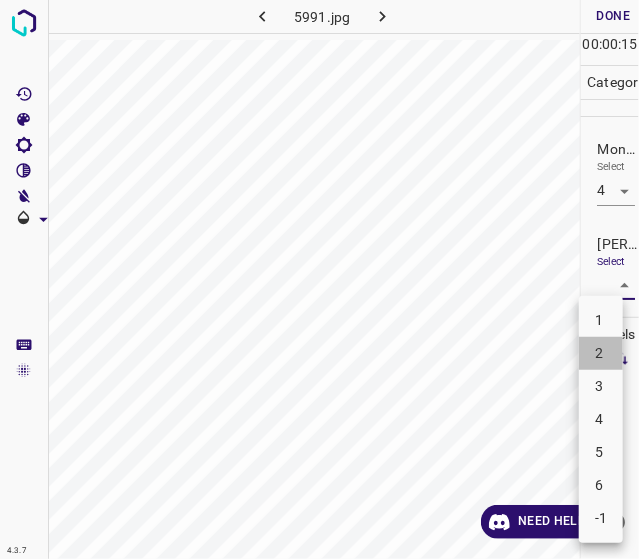 click on "2" at bounding box center [601, 353] 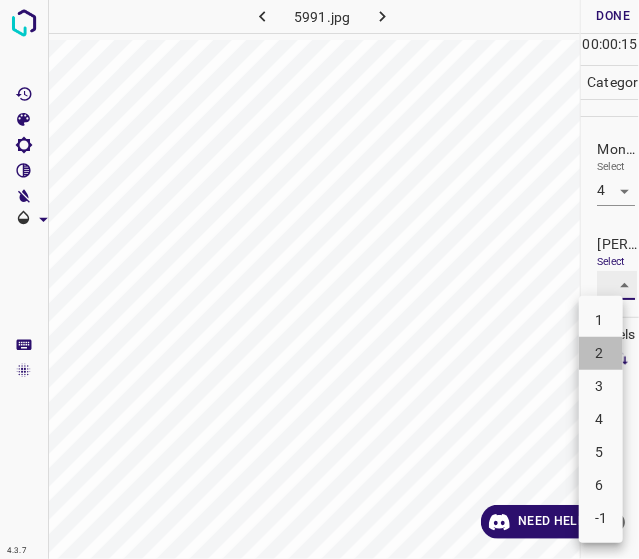 type on "2" 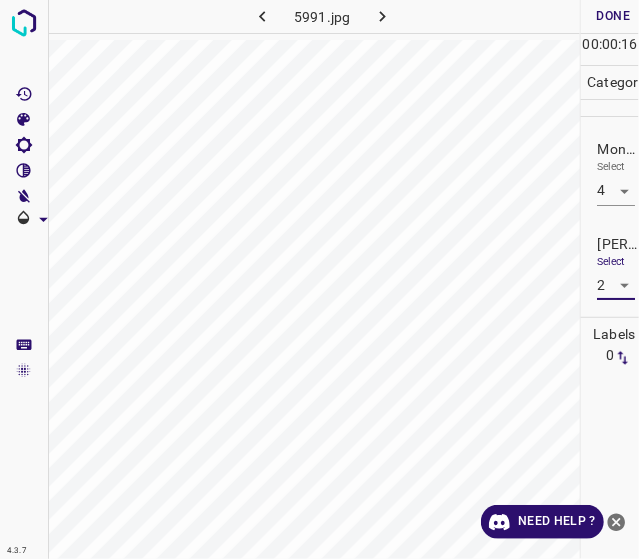 click on "Done" at bounding box center [613, 16] 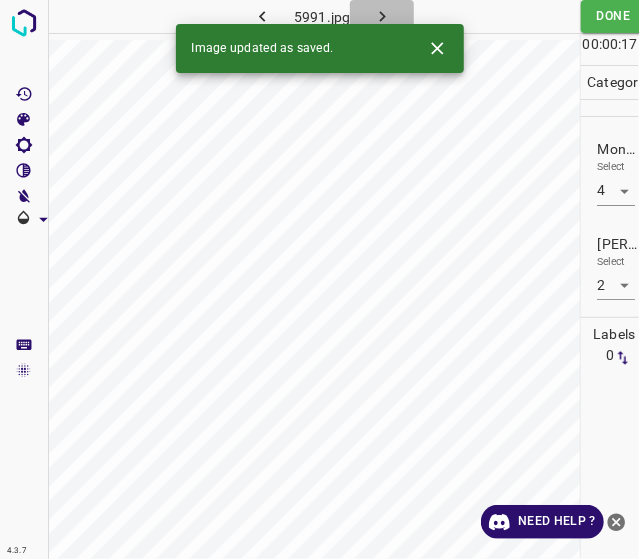 click 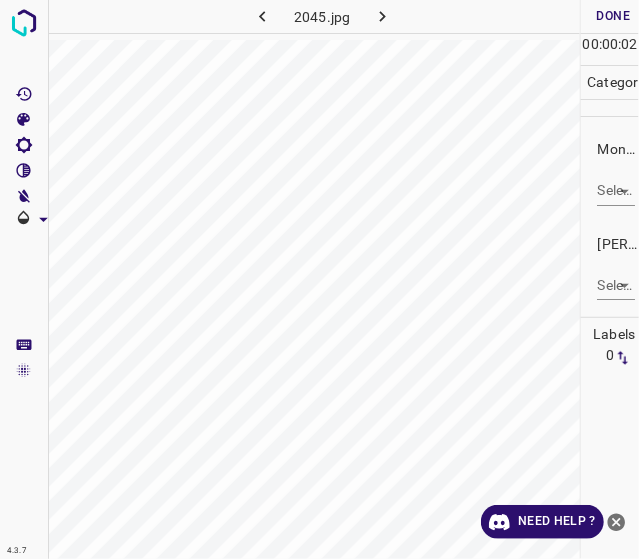 click on "4.3.7 2045.jpg Done Skip 0 00   : 00   : 02   Categories Monk *  Select ​  [PERSON_NAME] *  Select ​ Labels   0 Categories 1 Monk 2  [PERSON_NAME] Tools Space Change between modes (Draw & Edit) I Auto labeling R Restore zoom M Zoom in N Zoom out Delete Delete selecte label Filters Z Restore filters X Saturation filter C Brightness filter V Contrast filter B Gray scale filter General O Download Need Help ? - Text - Hide - Delete" at bounding box center (319, 279) 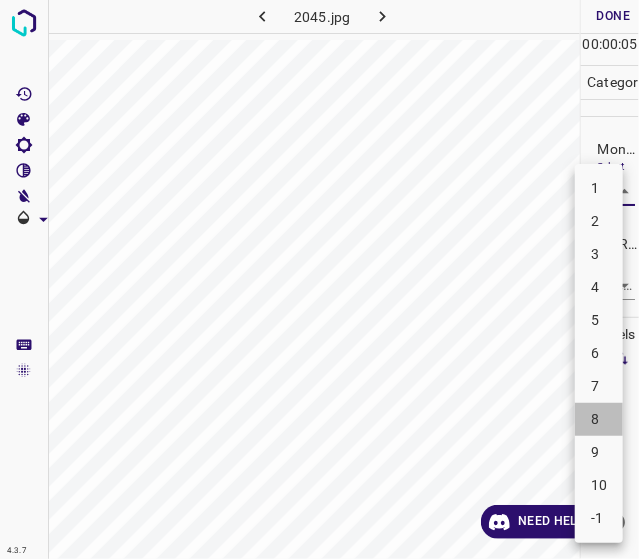 click on "8" at bounding box center (599, 419) 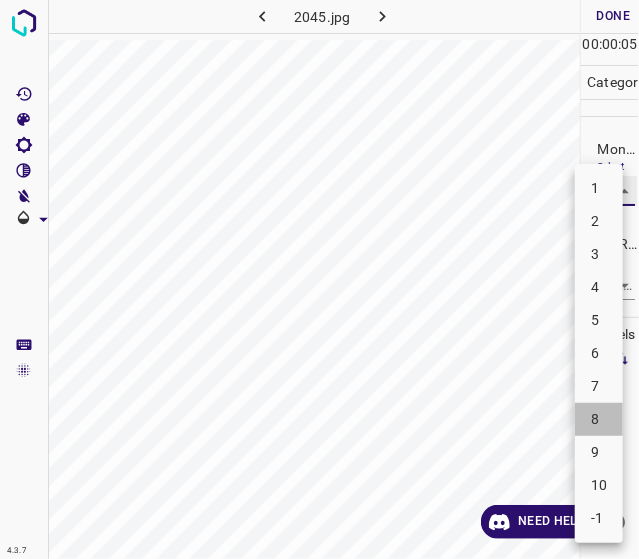 type on "8" 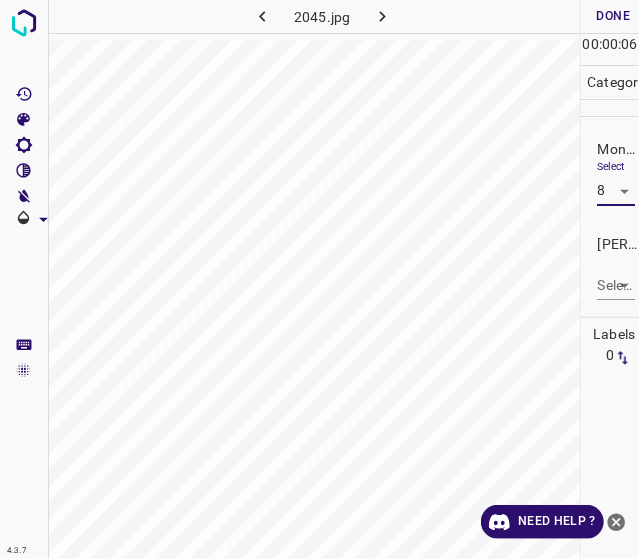 click on "4.3.7 2045.jpg Done Skip 0 00   : 00   : 06   Categories Monk *  Select 8 8  [PERSON_NAME] *  Select ​ Labels   0 Categories 1 Monk 2  [PERSON_NAME] Tools Space Change between modes (Draw & Edit) I Auto labeling R Restore zoom M Zoom in N Zoom out Delete Delete selecte label Filters Z Restore filters X Saturation filter C Brightness filter V Contrast filter B Gray scale filter General O Download Need Help ? - Text - Hide - Delete" at bounding box center (319, 279) 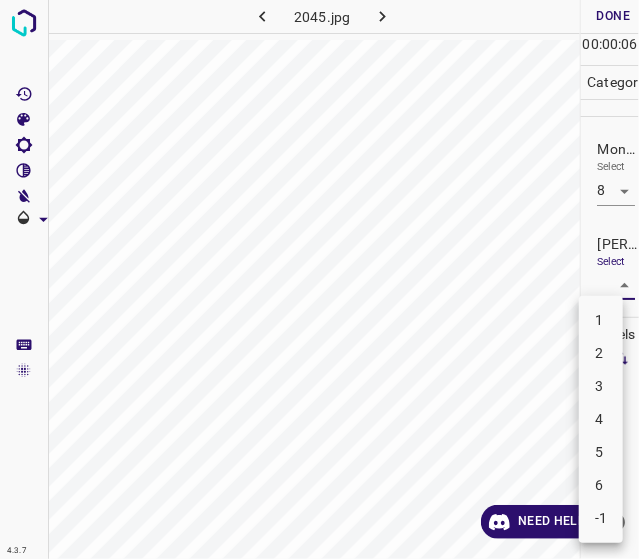 click on "5" at bounding box center (601, 452) 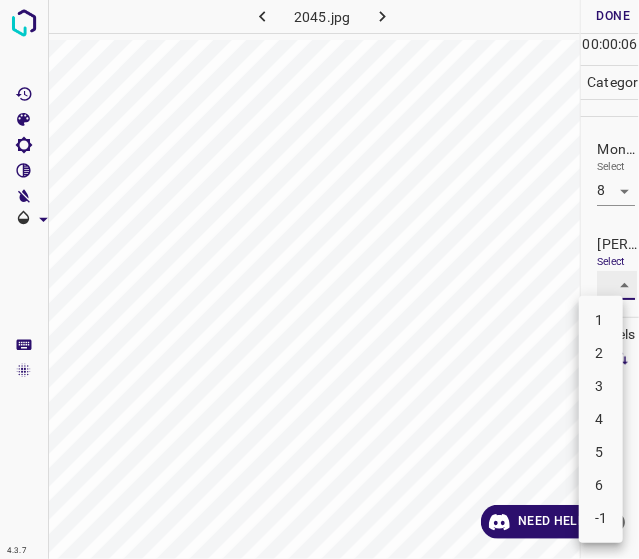 type on "5" 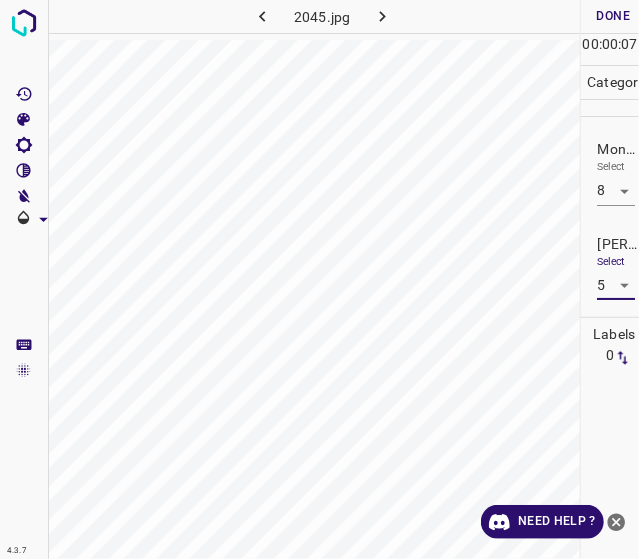 click on "Done" at bounding box center [613, 16] 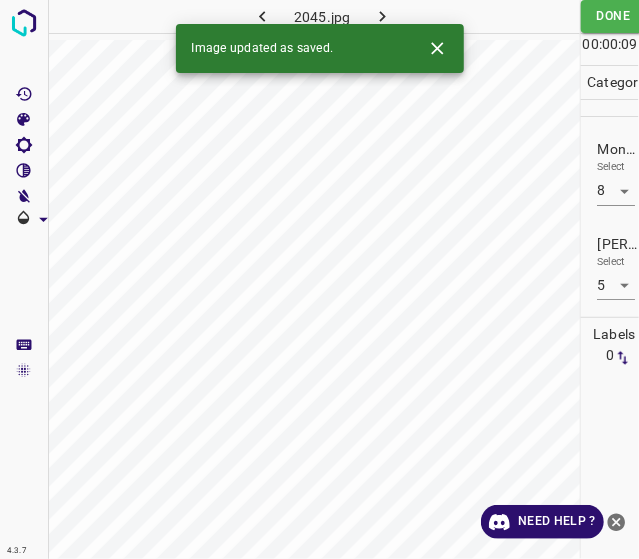 click 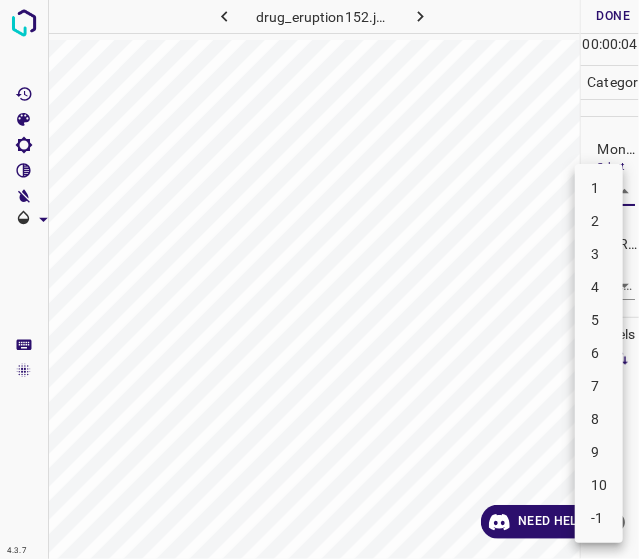 click on "4.3.7 drug_eruption152.jpg Done Skip 0 00   : 00   : 04   Categories Monk *  Select ​  [PERSON_NAME] *  Select ​ Labels   0 Categories 1 Monk 2  [PERSON_NAME] Tools Space Change between modes (Draw & Edit) I Auto labeling R Restore zoom M Zoom in N Zoom out Delete Delete selecte label Filters Z Restore filters X Saturation filter C Brightness filter V Contrast filter B Gray scale filter General O Download Need Help ? - Text - Hide - Delete 1 2 3 4 5 6 7 8 9 10 -1" at bounding box center [319, 279] 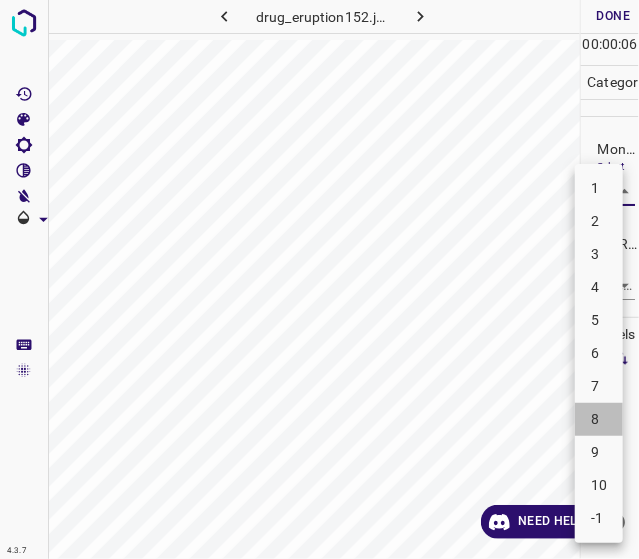 click on "8" at bounding box center [599, 419] 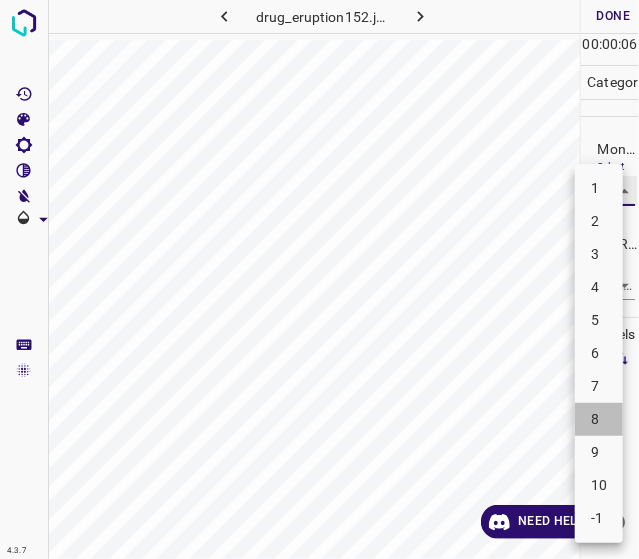 type on "8" 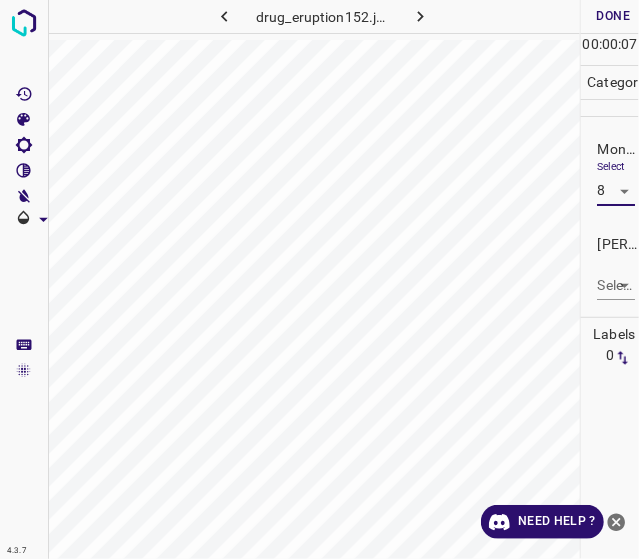 click on "4.3.7 drug_eruption152.jpg Done Skip 0 00   : 00   : 07   Categories Monk *  Select 8 8  [PERSON_NAME] *  Select ​ Labels   0 Categories 1 Monk 2  [PERSON_NAME] Tools Space Change between modes (Draw & Edit) I Auto labeling R Restore zoom M Zoom in N Zoom out Delete Delete selecte label Filters Z Restore filters X Saturation filter C Brightness filter V Contrast filter B Gray scale filter General O Download Need Help ? - Text - Hide - Delete" at bounding box center [319, 279] 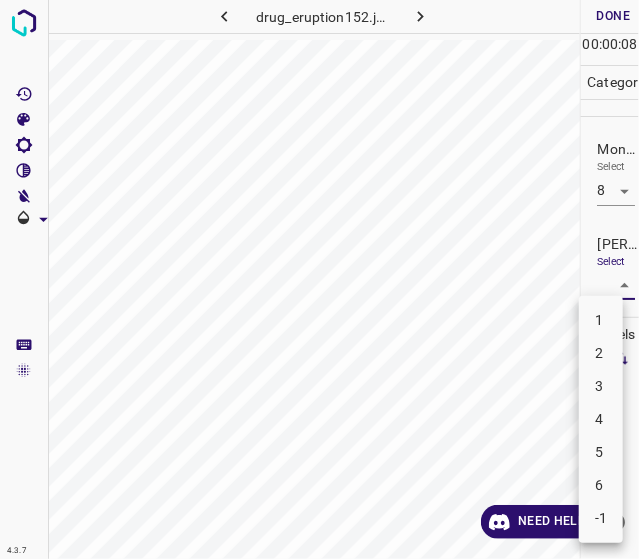 drag, startPoint x: 598, startPoint y: 457, endPoint x: 600, endPoint y: 416, distance: 41.04875 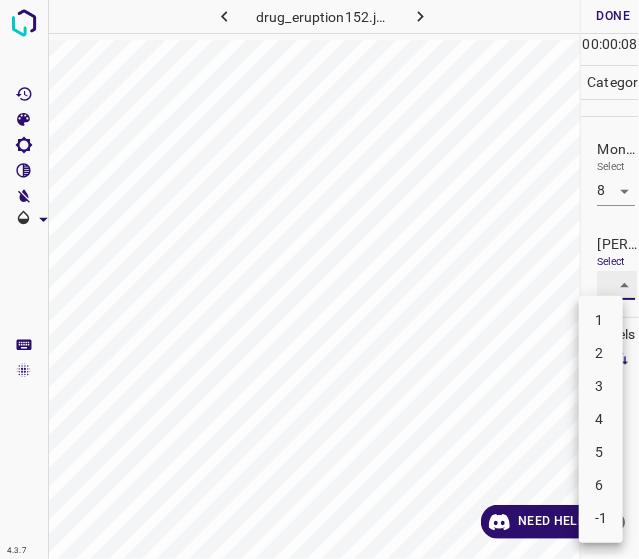 type on "5" 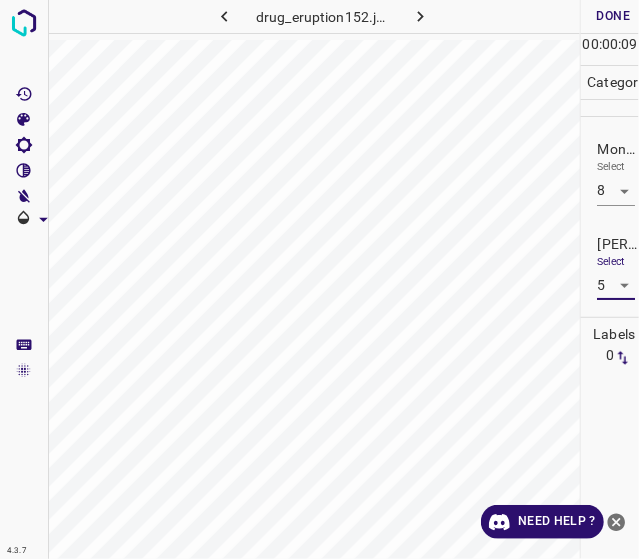 click on "Done" at bounding box center [613, 16] 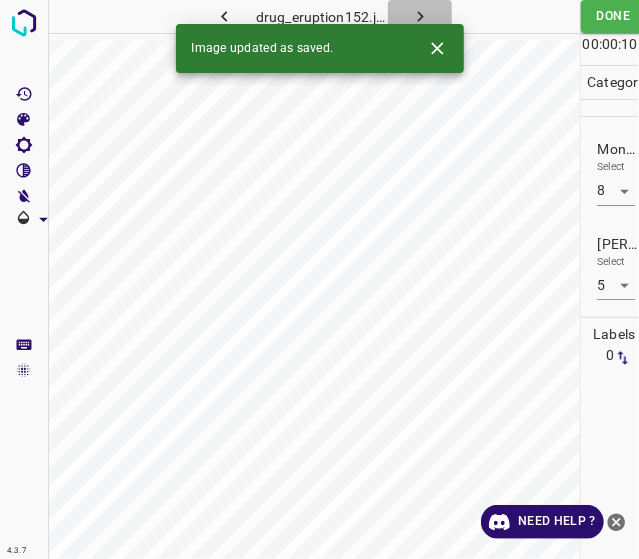 click 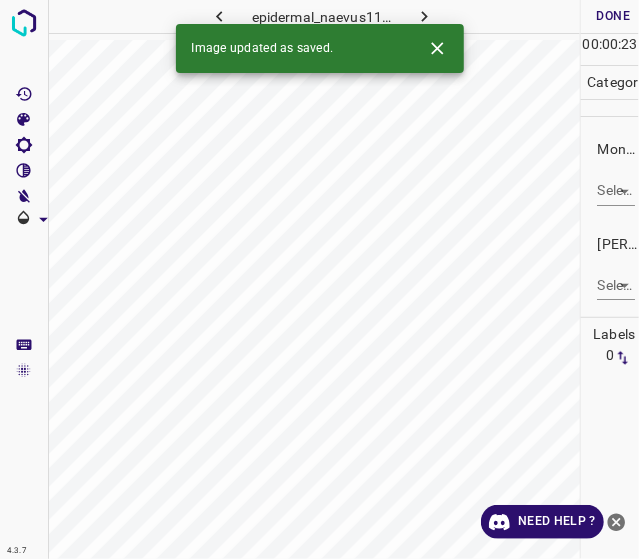 click on "4.3.7 epidermal_naevus11.jpg Done Skip 0 00   : 00   : 23   Categories Monk *  Select ​  [PERSON_NAME] *  Select ​ Labels   0 Categories 1 Monk 2  [PERSON_NAME] Tools Space Change between modes (Draw & Edit) I Auto labeling R Restore zoom M Zoom in N Zoom out Delete Delete selecte label Filters Z Restore filters X Saturation filter C Brightness filter V Contrast filter B Gray scale filter General O Download Image updated as saved. Need Help ? - Text - Hide - Delete" at bounding box center [319, 279] 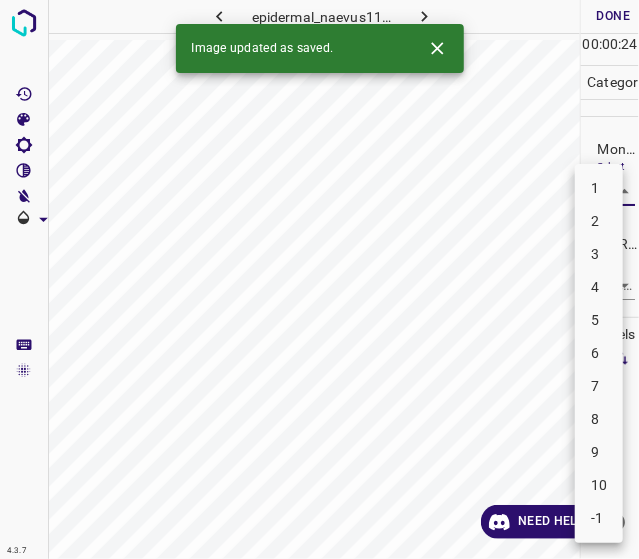 click on "3" at bounding box center (599, 254) 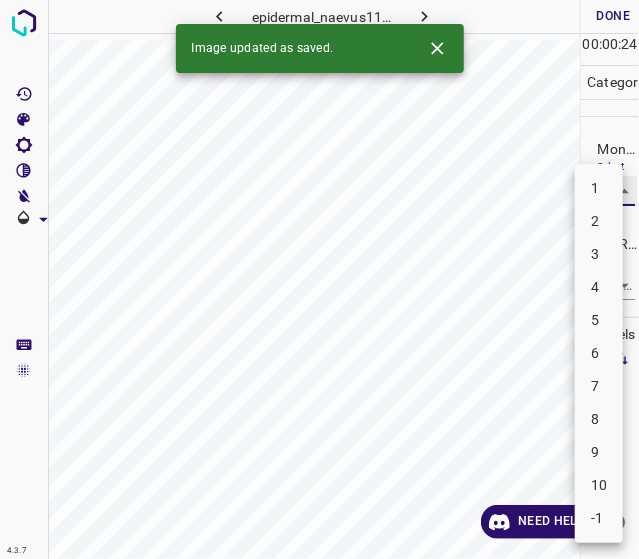 type on "3" 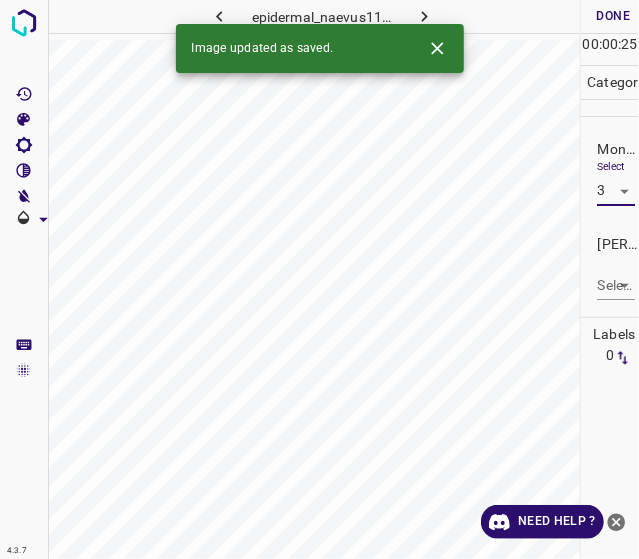 click on "[PERSON_NAME] *  Select ​" at bounding box center (610, 267) 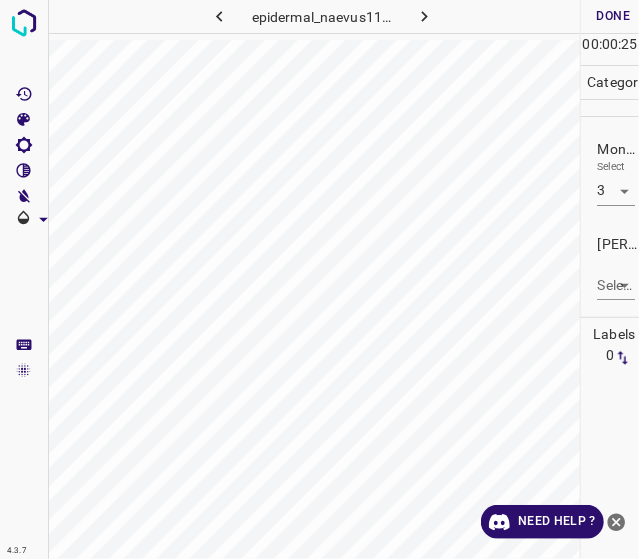 click on "4.3.7 epidermal_naevus11.jpg Done Skip 0 00   : 00   : 25   Categories Monk *  Select 3 3  [PERSON_NAME] *  Select ​ Labels   0 Categories 1 Monk 2  [PERSON_NAME] Tools Space Change between modes (Draw & Edit) I Auto labeling R Restore zoom M Zoom in N Zoom out Delete Delete selecte label Filters Z Restore filters X Saturation filter C Brightness filter V Contrast filter B Gray scale filter General O Download Need Help ? - Text - Hide - Delete" at bounding box center (319, 279) 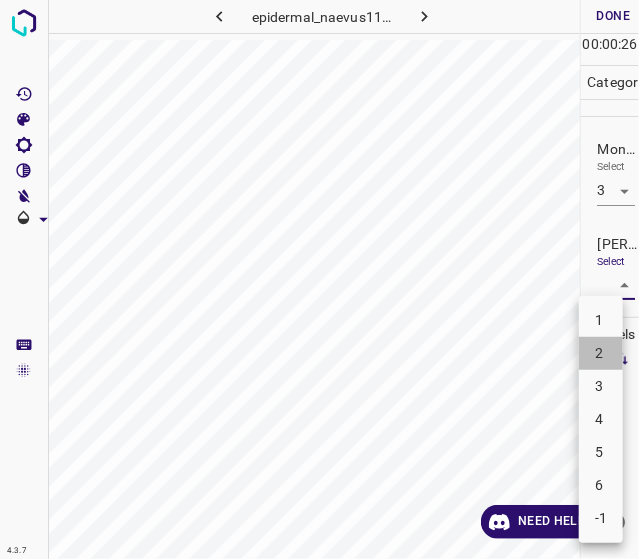 click on "2" at bounding box center (601, 353) 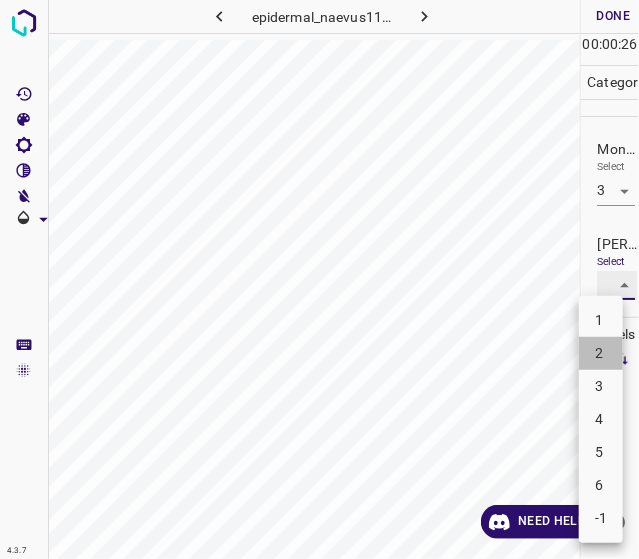 type on "2" 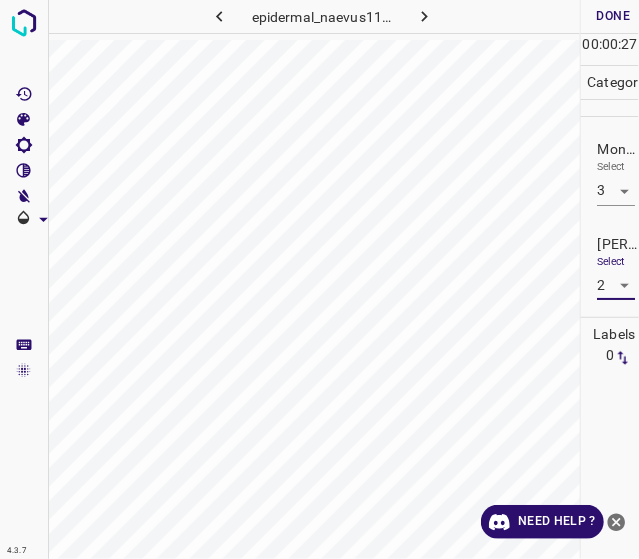 click on "Done" at bounding box center [613, 16] 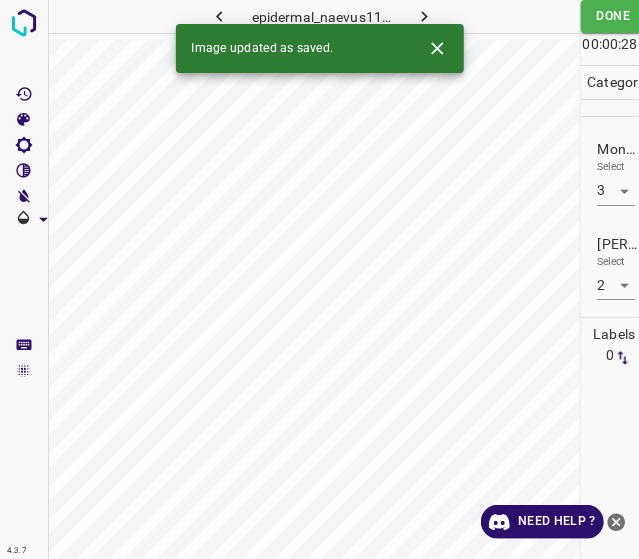 click on "4.3.7 epidermal_naevus11.jpg Done Skip 0 00   : 00   : 28   Categories Monk *  Select 3 3  [PERSON_NAME] *  Select 2 2 Labels   0 Categories 1 Monk 2  [PERSON_NAME] Tools Space Change between modes (Draw & Edit) I Auto labeling R Restore zoom M Zoom in N Zoom out Delete Delete selecte label Filters Z Restore filters X Saturation filter C Brightness filter V Contrast filter B Gray scale filter General O Download Image updated as saved. Need Help ?" at bounding box center [319, 279] 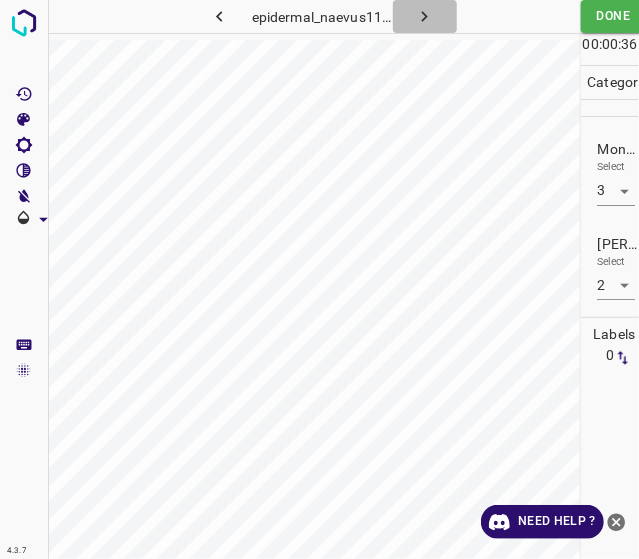 click at bounding box center (425, 16) 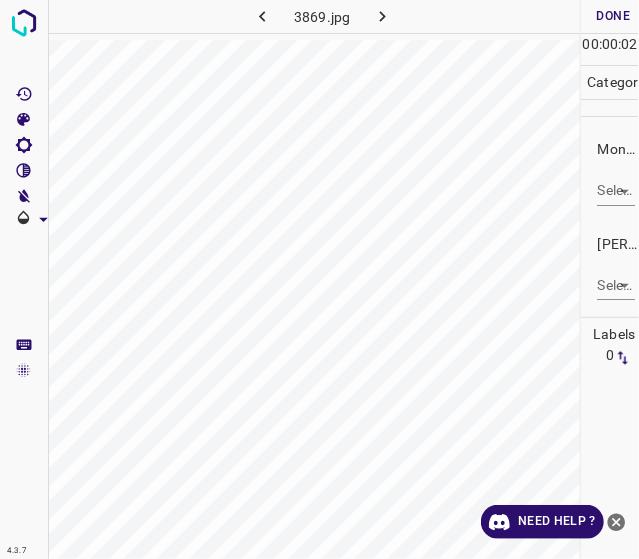 click on "4.3.7 3869.jpg Done Skip 0 00   : 00   : 02   Categories Monk *  Select ​  [PERSON_NAME] *  Select ​ Labels   0 Categories 1 Monk 2  [PERSON_NAME] Tools Space Change between modes (Draw & Edit) I Auto labeling R Restore zoom M Zoom in N Zoom out Delete Delete selecte label Filters Z Restore filters X Saturation filter C Brightness filter V Contrast filter B Gray scale filter General O Download Need Help ? - Text - Hide - Delete" at bounding box center [319, 279] 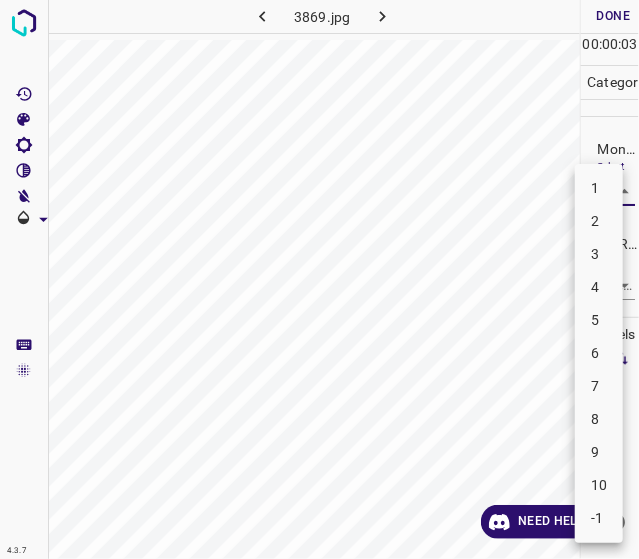 click on "6" at bounding box center [599, 353] 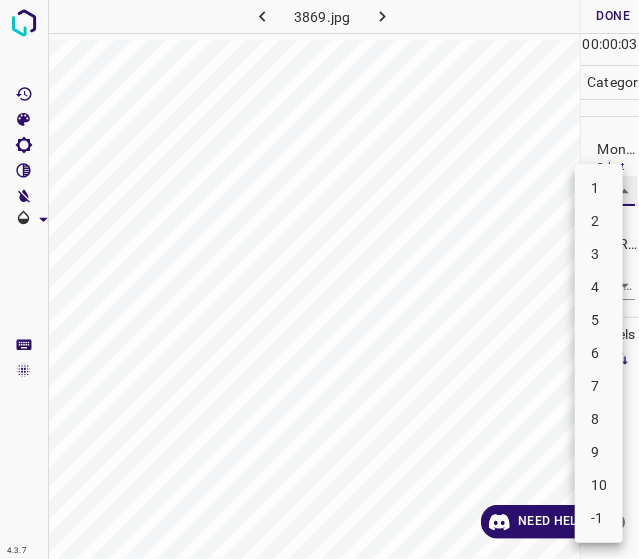 type on "6" 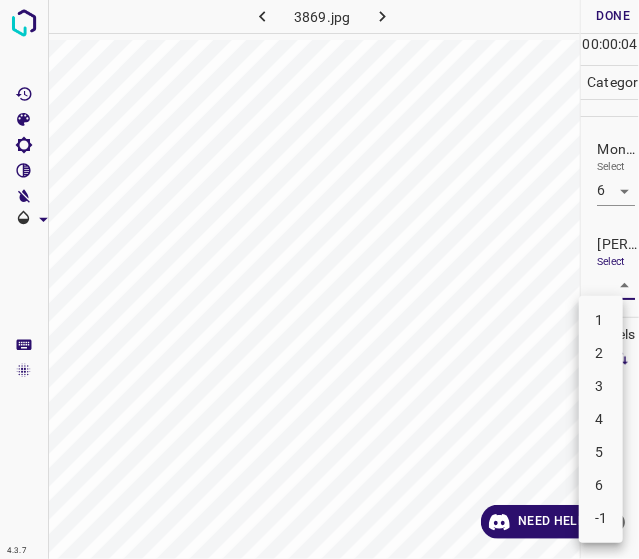 click on "4.3.7 3869.jpg Done Skip 0 00   : 00   : 04   Categories Monk *  Select 6 6  [PERSON_NAME] *  Select ​ Labels   0 Categories 1 Monk 2  [PERSON_NAME] Tools Space Change between modes (Draw & Edit) I Auto labeling R Restore zoom M Zoom in N Zoom out Delete Delete selecte label Filters Z Restore filters X Saturation filter C Brightness filter V Contrast filter B Gray scale filter General O Download Need Help ? - Text - Hide - Delete 1 2 3 4 5 6 -1" at bounding box center (319, 279) 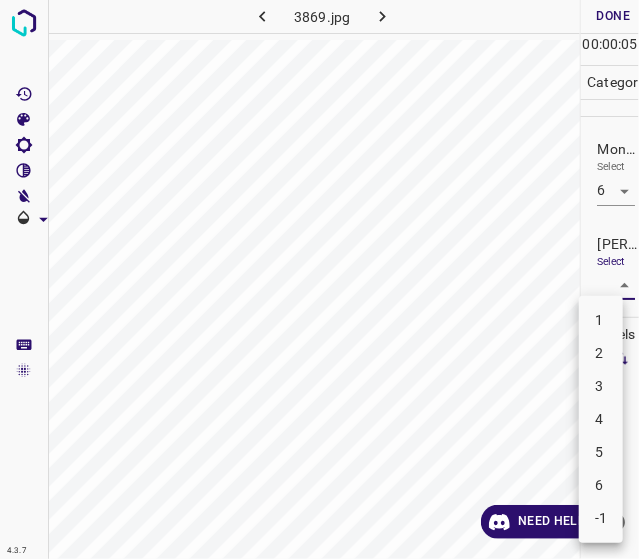 click on "4" at bounding box center (601, 419) 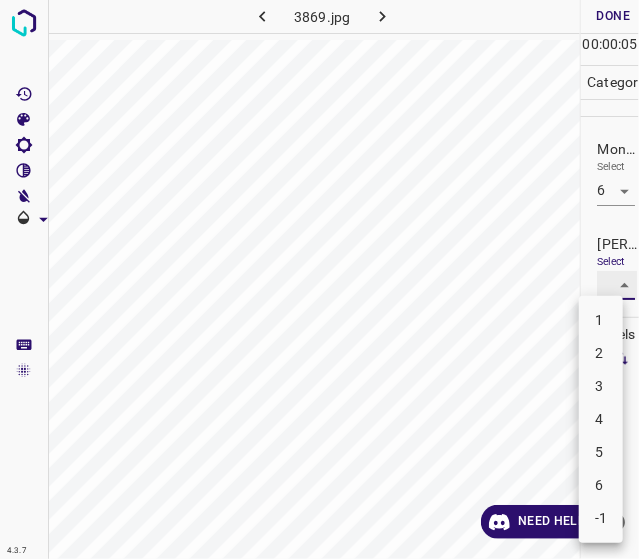 type on "4" 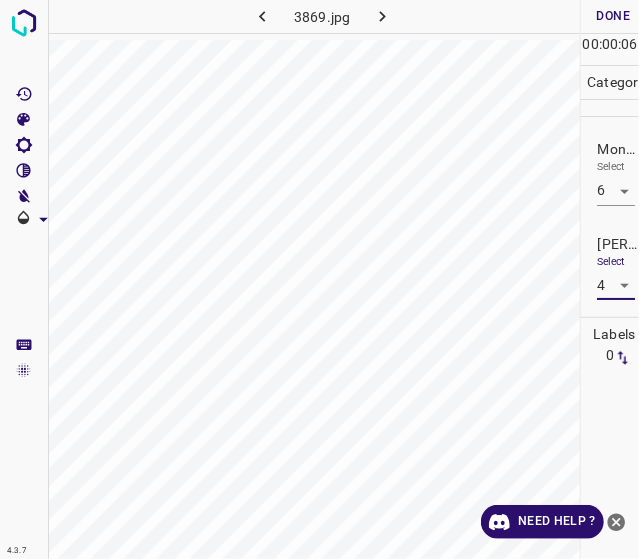 click on "Done" at bounding box center (613, 16) 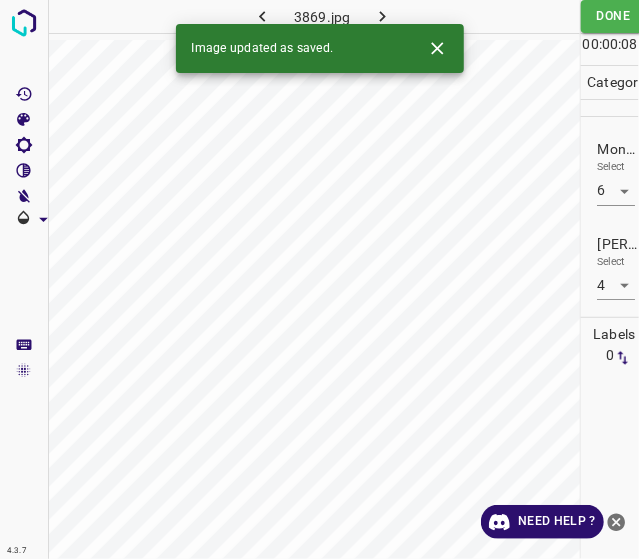 click on "4.3.7 3869.jpg Done Skip 0 00   : 00   : 08   Categories Monk *  Select 6 6  [PERSON_NAME] *  Select 4 4 Labels   0 Categories 1 Monk 2  [PERSON_NAME] Tools Space Change between modes (Draw & Edit) I Auto labeling R Restore zoom M Zoom in N Zoom out Delete Delete selecte label Filters Z Restore filters X Saturation filter C Brightness filter V Contrast filter B Gray scale filter General O Download Image updated as saved. Need Help ?" at bounding box center [319, 279] 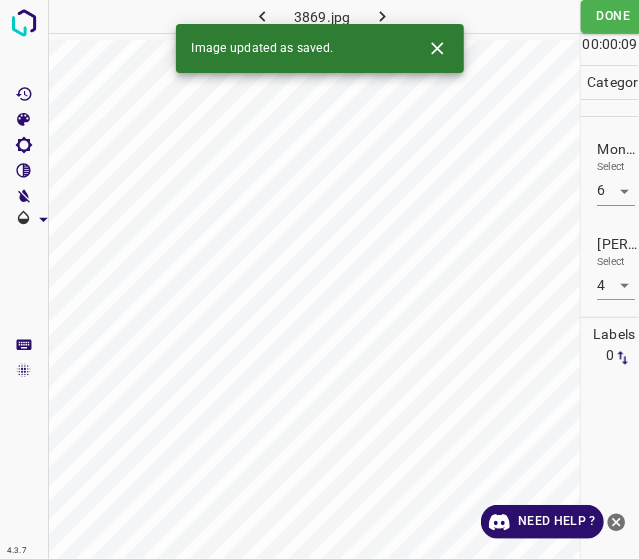 click on "4.3.7 3869.jpg Done Skip 0 00   : 00   : 09   Categories Monk *  Select 6 6  [PERSON_NAME] *  Select 4 4 Labels   0 Categories 1 Monk 2  [PERSON_NAME] Tools Space Change between modes (Draw & Edit) I Auto labeling R Restore zoom M Zoom in N Zoom out Delete Delete selecte label Filters Z Restore filters X Saturation filter C Brightness filter V Contrast filter B Gray scale filter General O Download Image updated as saved. Need Help ? - Text - Hide - Delete" at bounding box center [319, 279] 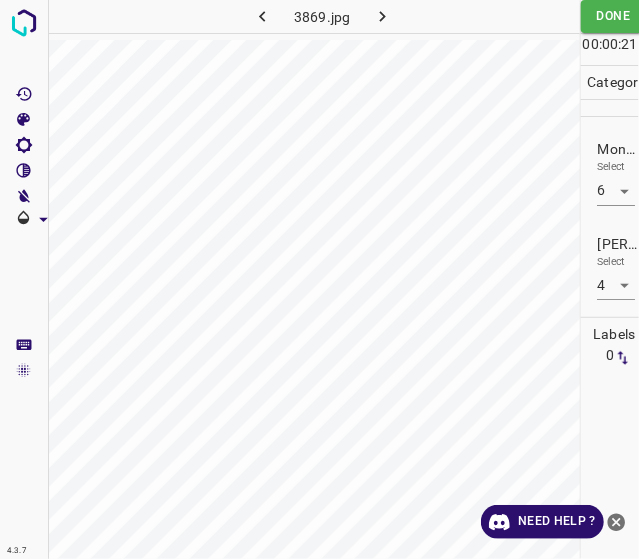 click 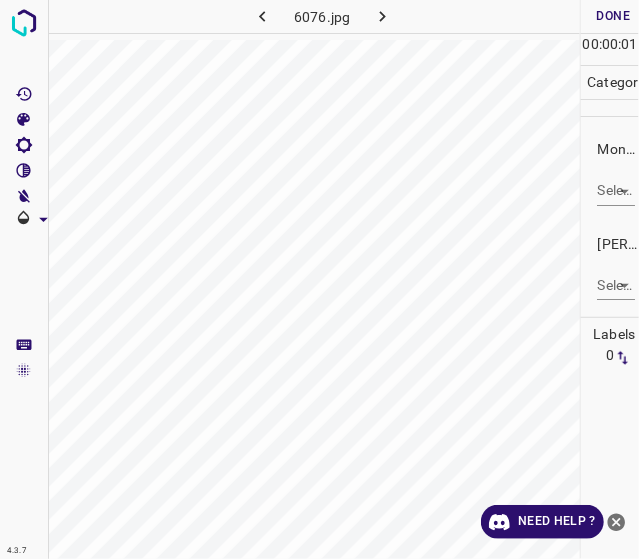 click on "4.3.7 6076.jpg Done Skip 0 00   : 00   : 01   Categories Monk *  Select ​  [PERSON_NAME] *  Select ​ Labels   0 Categories 1 Monk 2  [PERSON_NAME] Tools Space Change between modes (Draw & Edit) I Auto labeling R Restore zoom M Zoom in N Zoom out Delete Delete selecte label Filters Z Restore filters X Saturation filter C Brightness filter V Contrast filter B Gray scale filter General O Download Need Help ? - Text - Hide - Delete" at bounding box center [319, 279] 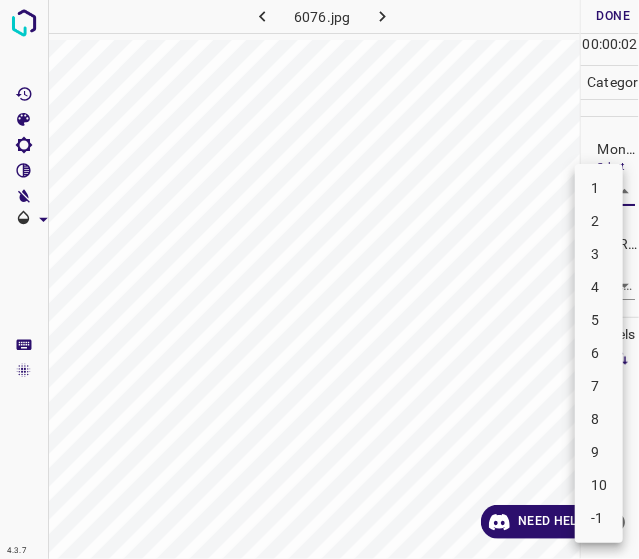 click on "8" at bounding box center (599, 419) 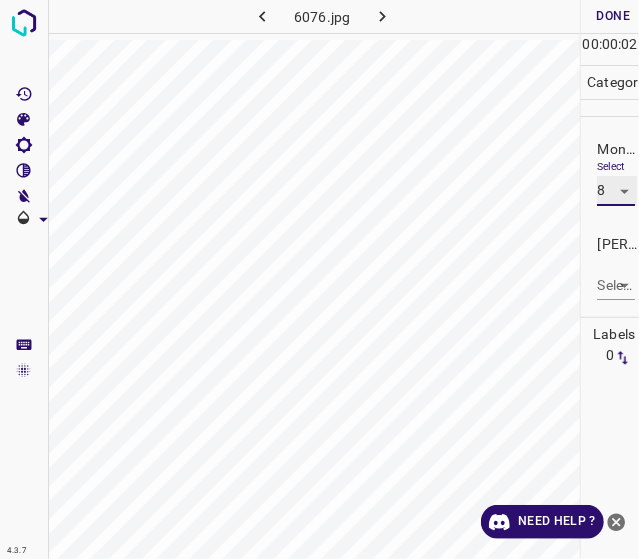 type on "8" 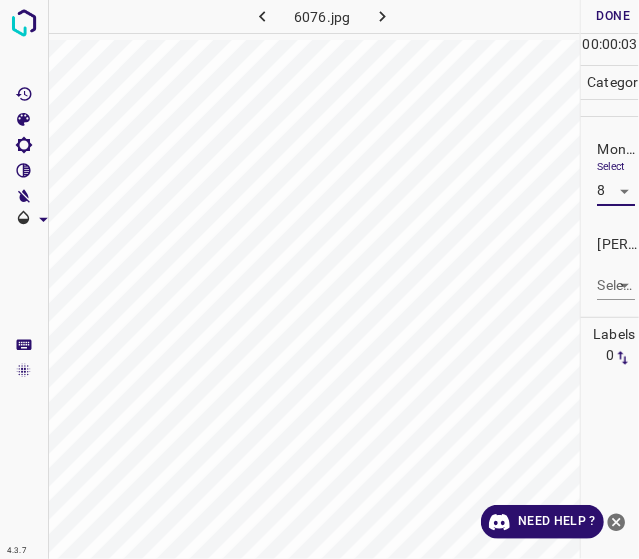 click on "4.3.7 6076.jpg Done Skip 0 00   : 00   : 03   Categories Monk *  Select 8 8  [PERSON_NAME] *  Select ​ Labels   0 Categories 1 Monk 2  [PERSON_NAME] Tools Space Change between modes (Draw & Edit) I Auto labeling R Restore zoom M Zoom in N Zoom out Delete Delete selecte label Filters Z Restore filters X Saturation filter C Brightness filter V Contrast filter B Gray scale filter General O Download Need Help ? - Text - Hide - Delete" at bounding box center [319, 279] 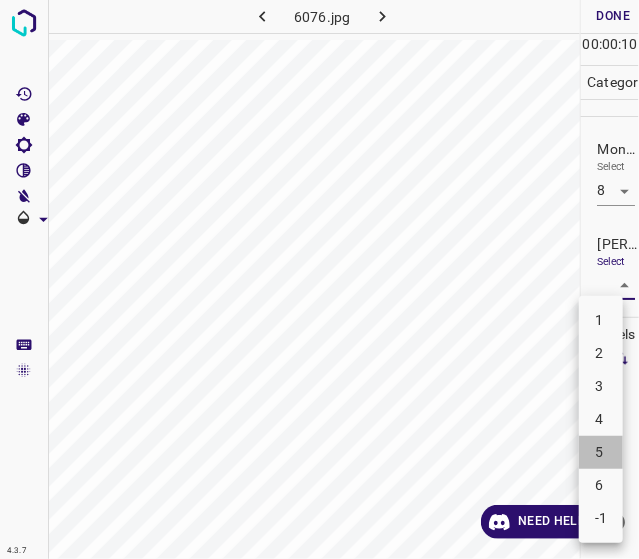 click on "5" at bounding box center (601, 452) 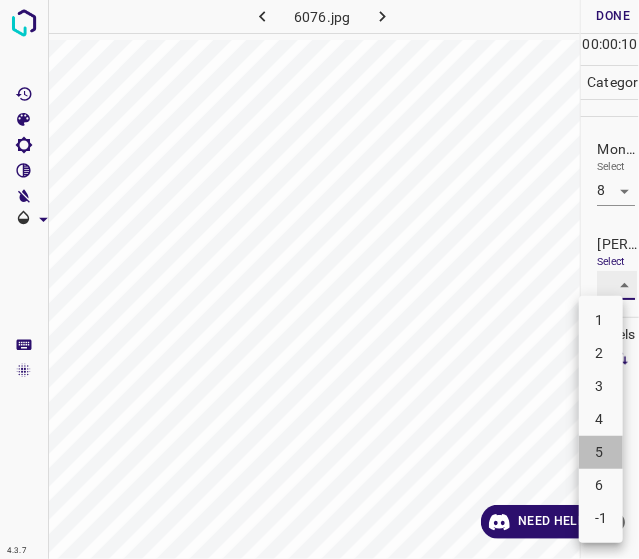type on "5" 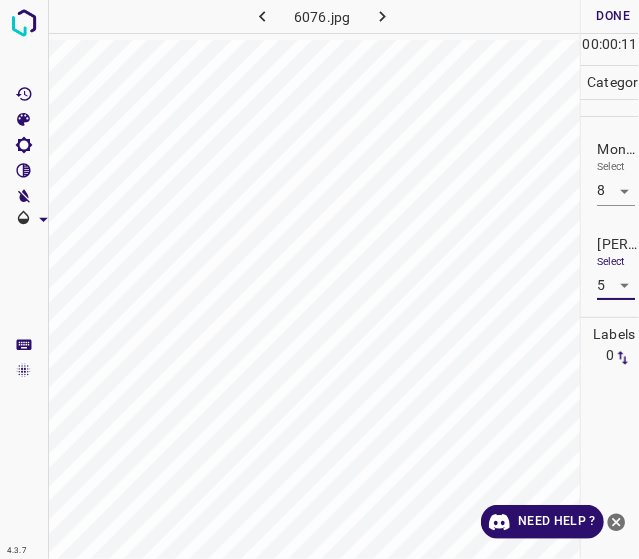 click on "Done" at bounding box center [613, 16] 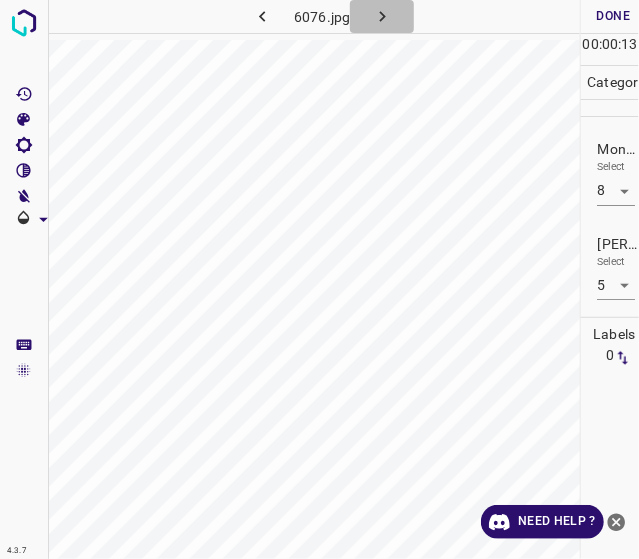click 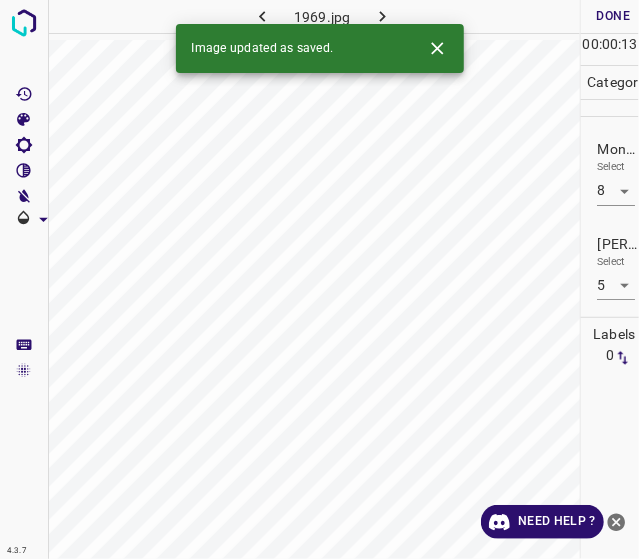 click on "Done" at bounding box center (613, 16) 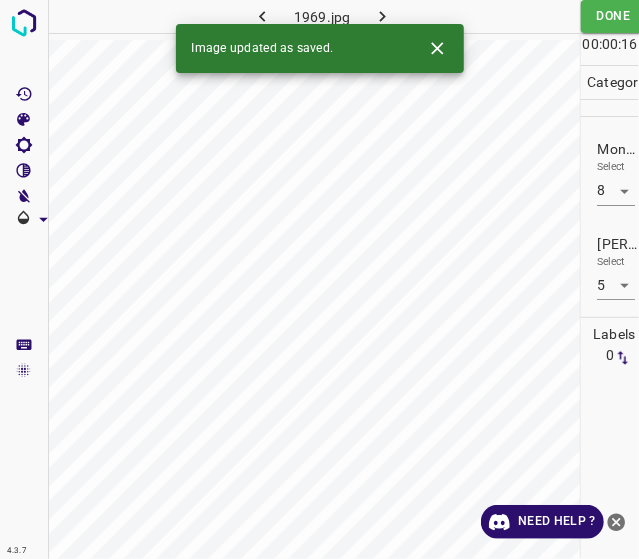 drag, startPoint x: 404, startPoint y: 9, endPoint x: 390, endPoint y: 0, distance: 16.643316 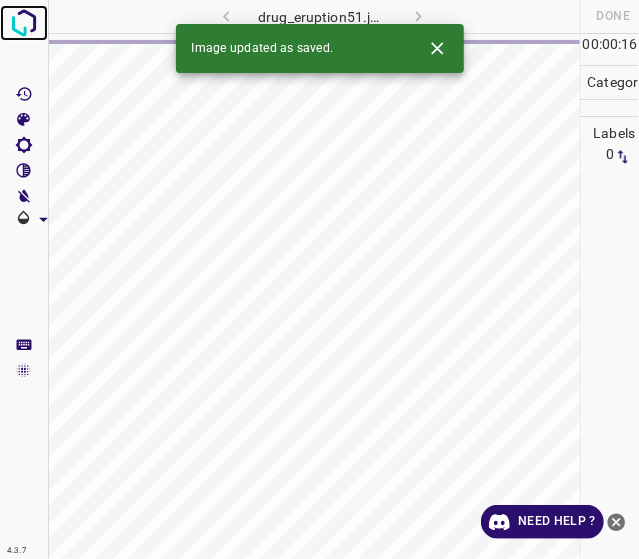 click at bounding box center [24, 23] 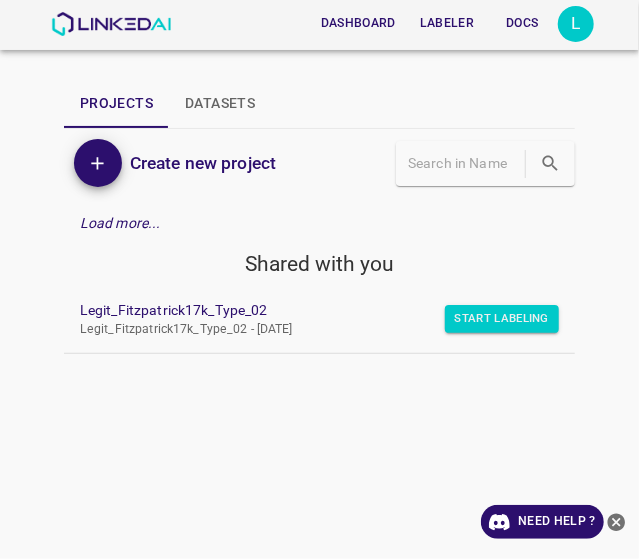 drag, startPoint x: 109, startPoint y: 325, endPoint x: 118, endPoint y: 334, distance: 12.727922 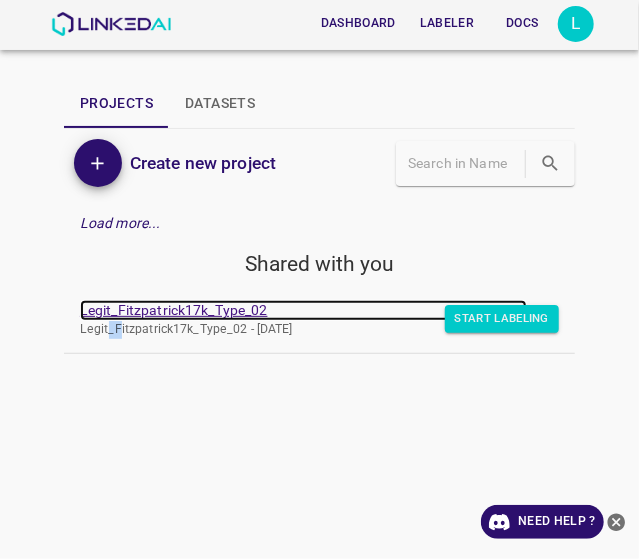 click on "Legit_Fitzpatrick17k_Type_02" at bounding box center [303, 310] 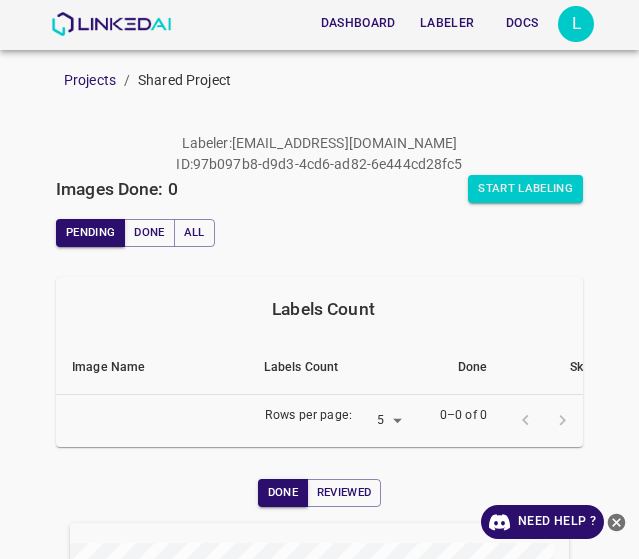 scroll, scrollTop: 0, scrollLeft: 0, axis: both 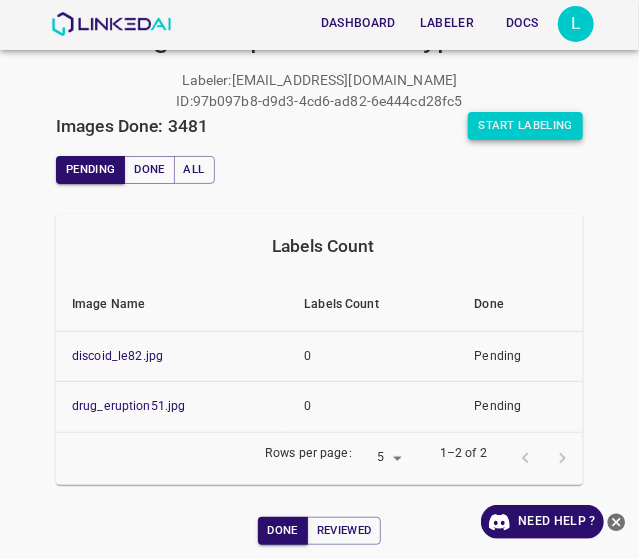 click on "Start Labeling" at bounding box center (525, 126) 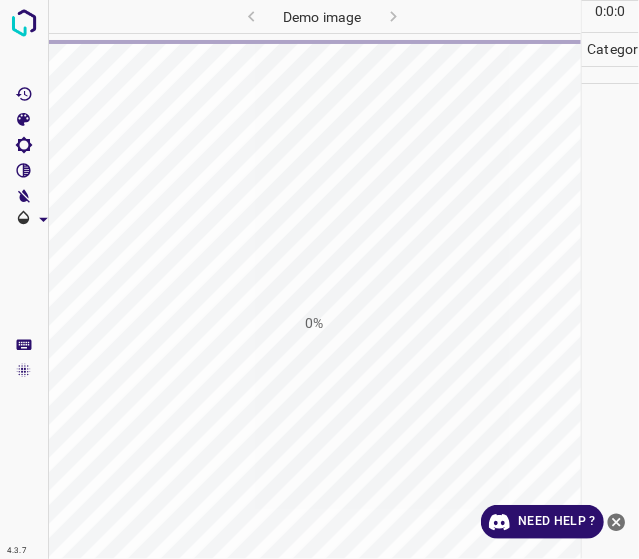 scroll, scrollTop: 0, scrollLeft: 0, axis: both 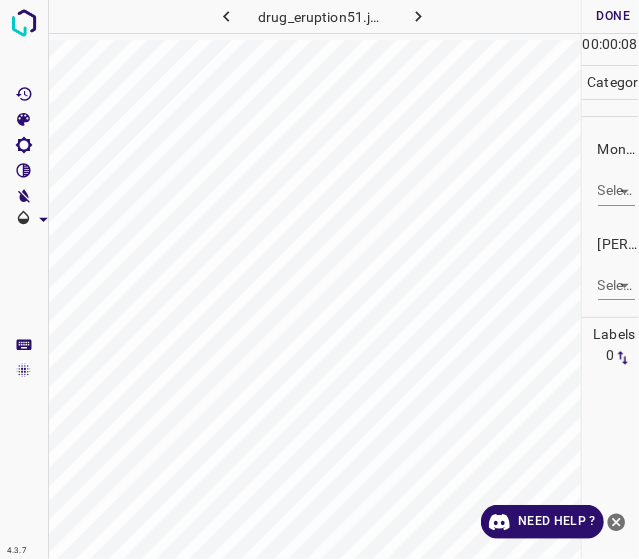 click on "4.3.7 drug_eruption51.jpg Done Skip 0 00   : 00   : 08   Categories Monk *  Select ​  Fitzpatrick *  Select ​ Labels   0 Categories 1 Monk 2  Fitzpatrick Tools Space Change between modes (Draw & Edit) I Auto labeling R Restore zoom M Zoom in N Zoom out Delete Delete selecte label Filters Z Restore filters X Saturation filter C Brightness filter V Contrast filter B Gray scale filter General O Download Need Help ? - Text - Hide - Delete" at bounding box center [319, 279] 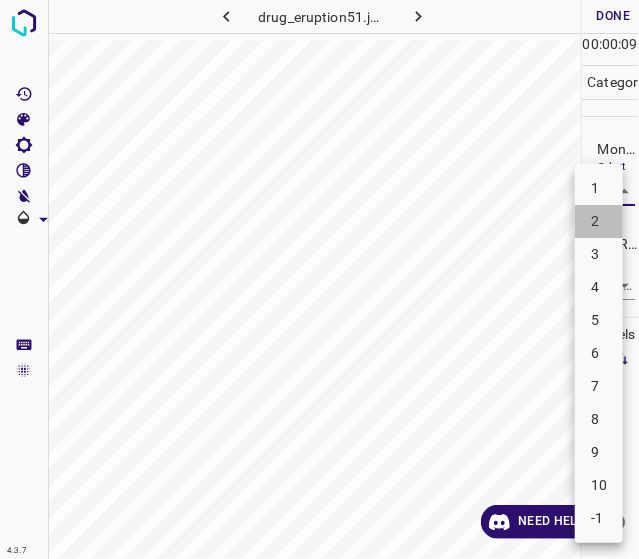 click on "2" at bounding box center (599, 221) 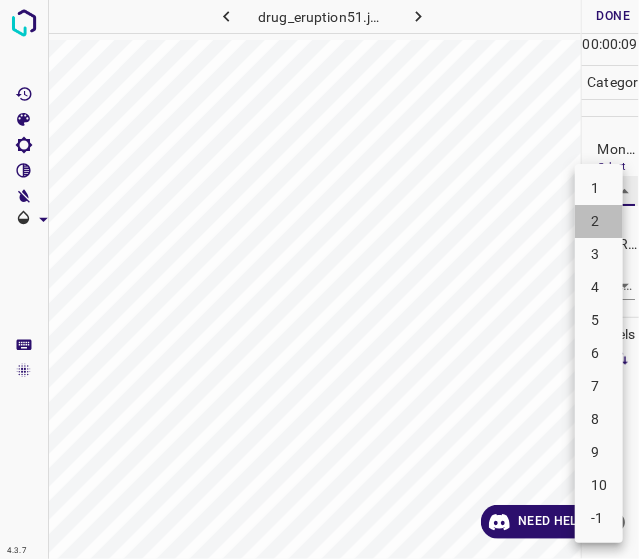 type on "2" 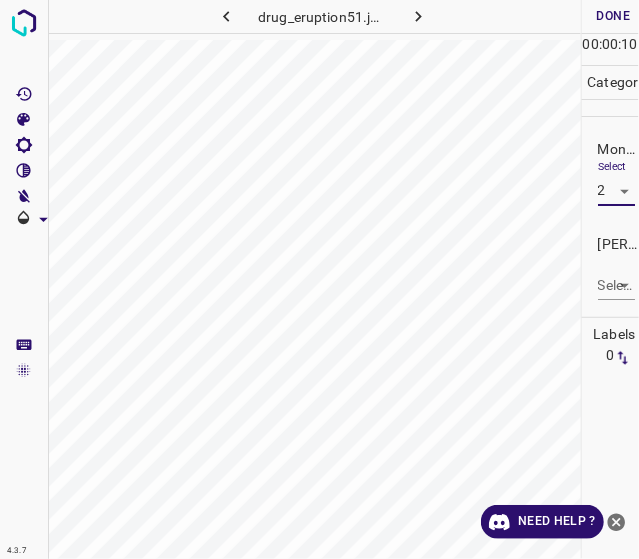 click on "4.3.7 drug_eruption51.jpg Done Skip 0 00   : 00   : 10   Categories Monk *  Select 2 2  Fitzpatrick *  Select ​ Labels   0 Categories 1 Monk 2  Fitzpatrick Tools Space Change between modes (Draw & Edit) I Auto labeling R Restore zoom M Zoom in N Zoom out Delete Delete selecte label Filters Z Restore filters X Saturation filter C Brightness filter V Contrast filter B Gray scale filter General O Download Need Help ? - Text - Hide - Delete" at bounding box center (319, 279) 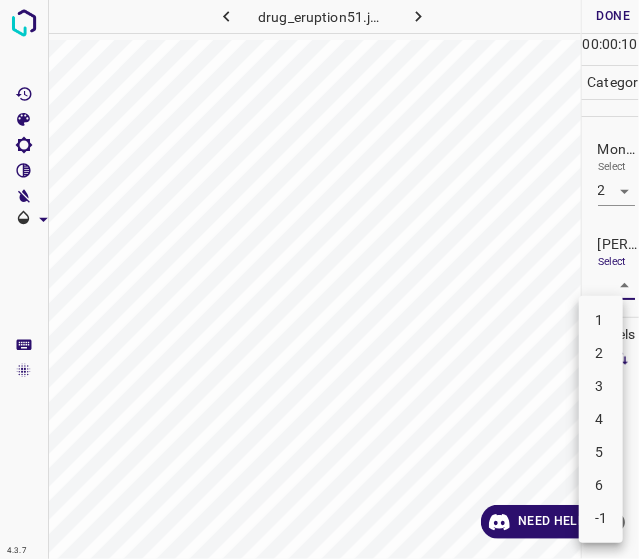 click on "1" at bounding box center [601, 320] 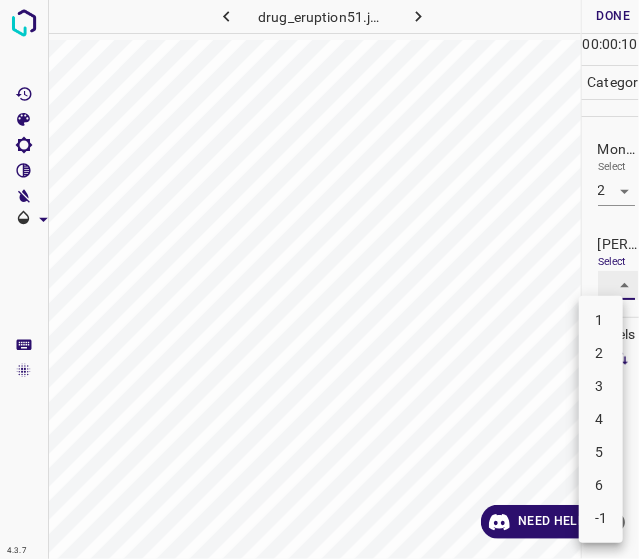 type on "1" 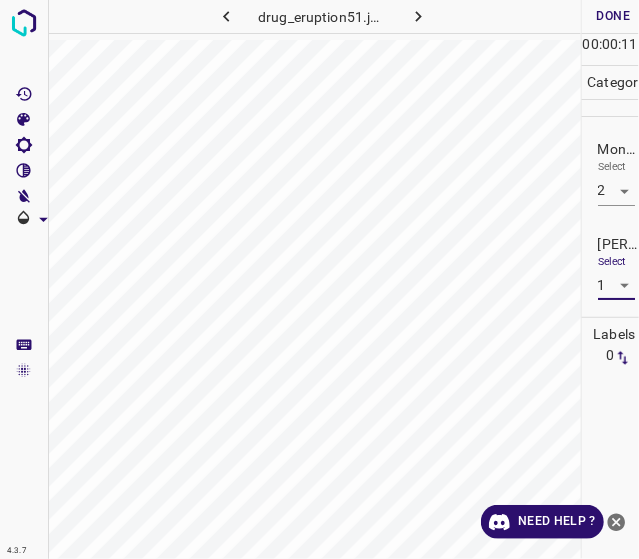 click on "Done" at bounding box center [614, 16] 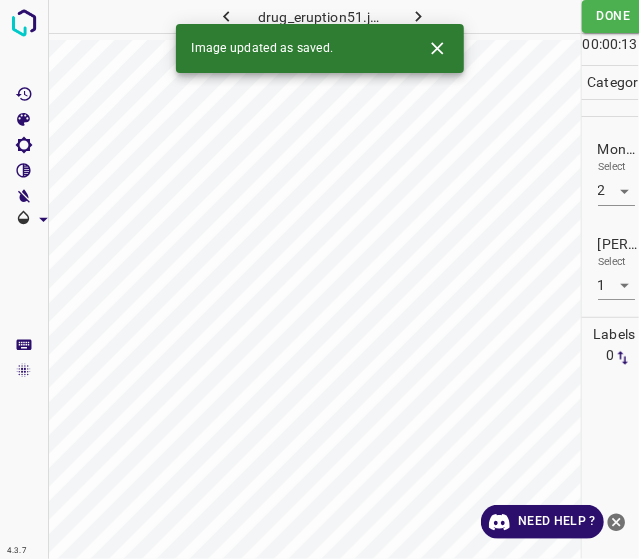 click 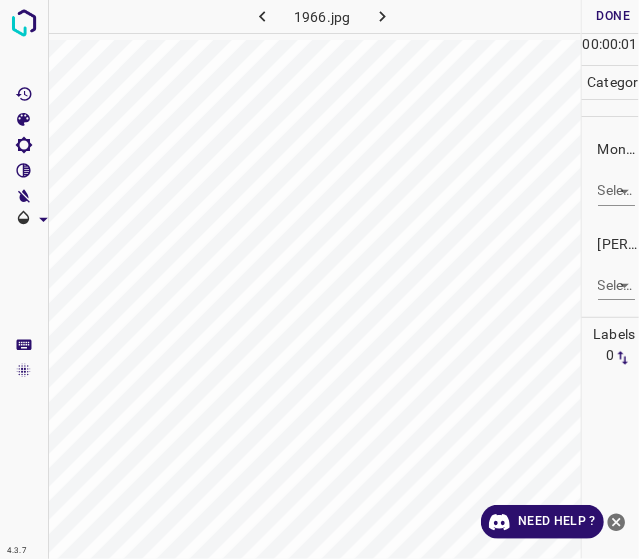 click on "4.3.7 1966.jpg Done Skip 0 00   : 00   : 01   Categories Monk *  Select ​  Fitzpatrick *  Select ​ Labels   0 Categories 1 Monk 2  Fitzpatrick Tools Space Change between modes (Draw & Edit) I Auto labeling R Restore zoom M Zoom in N Zoom out Delete Delete selecte label Filters Z Restore filters X Saturation filter C Brightness filter V Contrast filter B Gray scale filter General O Download Need Help ? - Text - Hide - Delete" at bounding box center [319, 279] 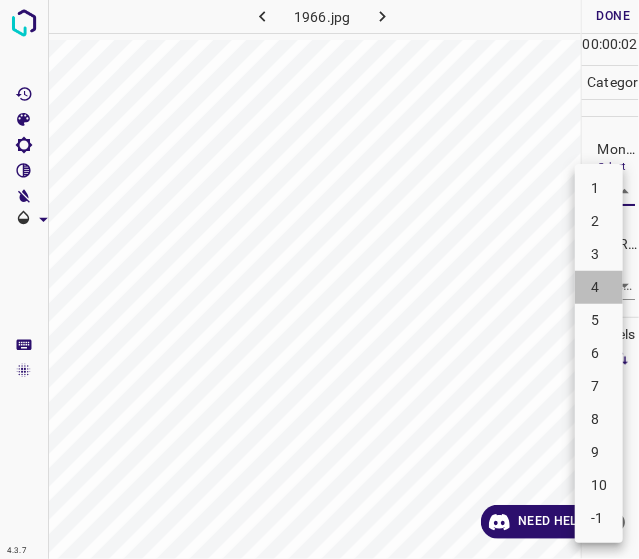 click on "4" at bounding box center (599, 287) 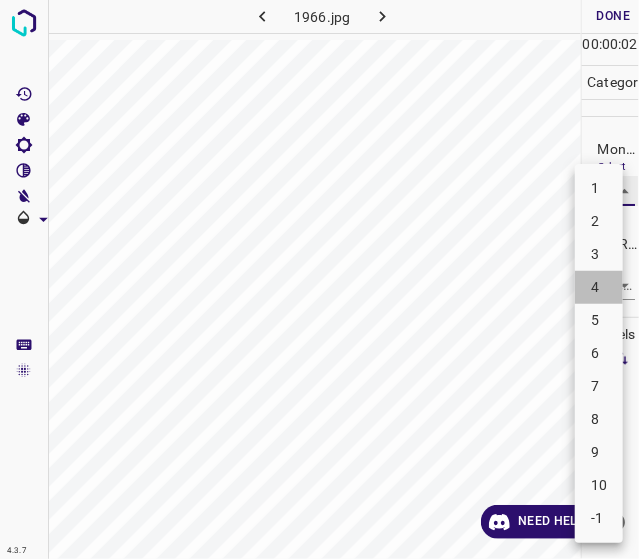 type on "4" 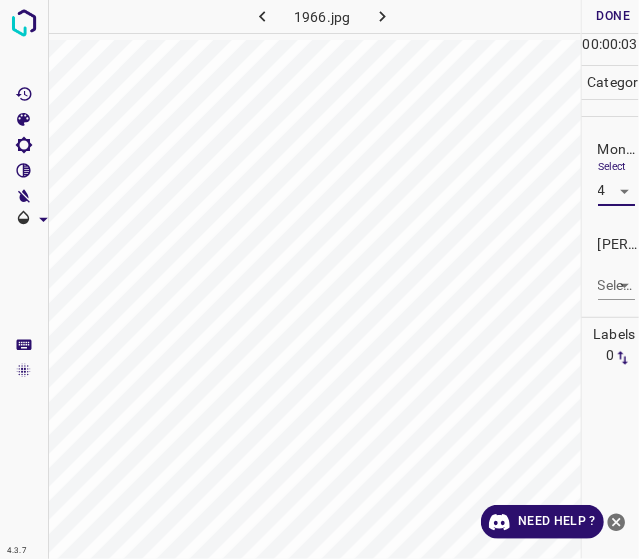 click on "4.3.7 1966.jpg Done Skip 0 00   : 00   : 03   Categories Monk *  Select 4 4  Fitzpatrick *  Select ​ Labels   0 Categories 1 Monk 2  Fitzpatrick Tools Space Change between modes (Draw & Edit) I Auto labeling R Restore zoom M Zoom in N Zoom out Delete Delete selecte label Filters Z Restore filters X Saturation filter C Brightness filter V Contrast filter B Gray scale filter General O Download Need Help ? - Text - Hide - Delete" at bounding box center (319, 279) 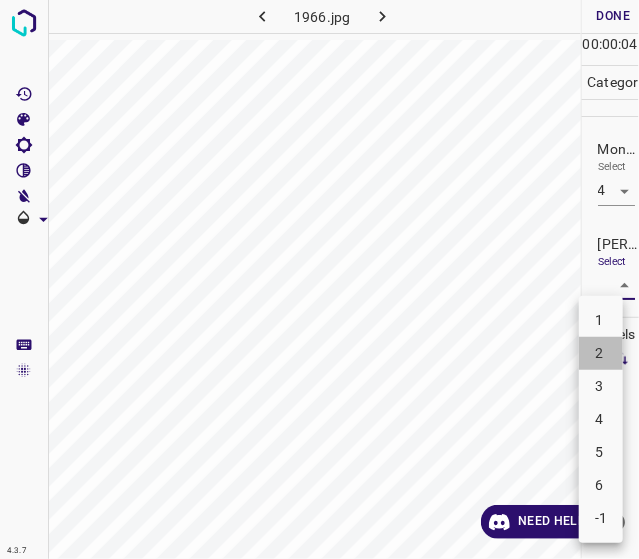 click on "2" at bounding box center [601, 353] 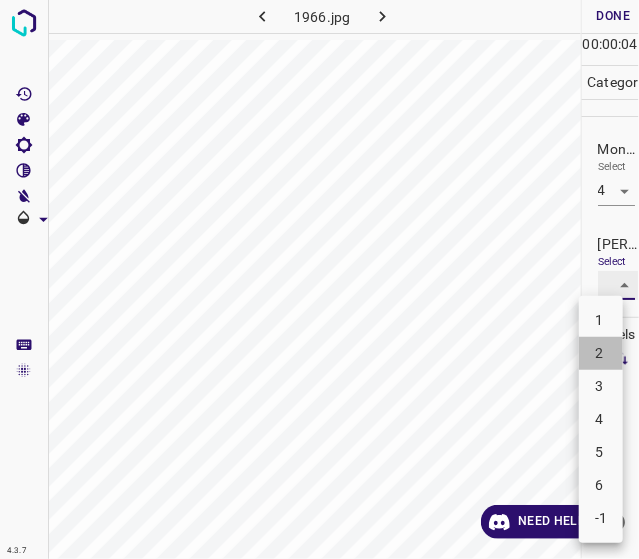 type on "2" 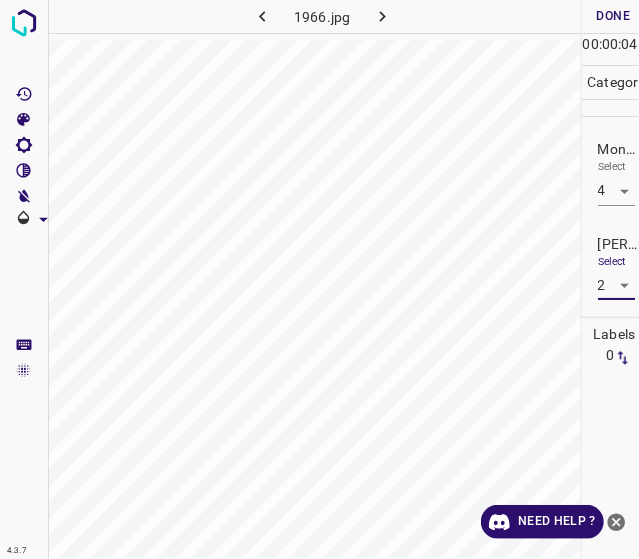 click on "Done" at bounding box center [614, 16] 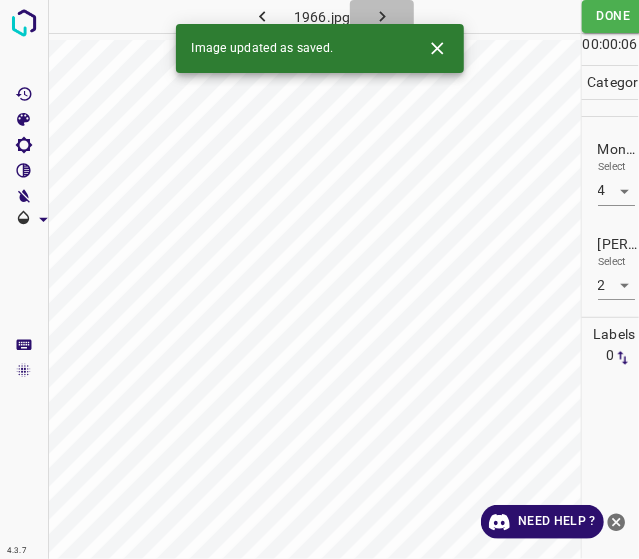 click 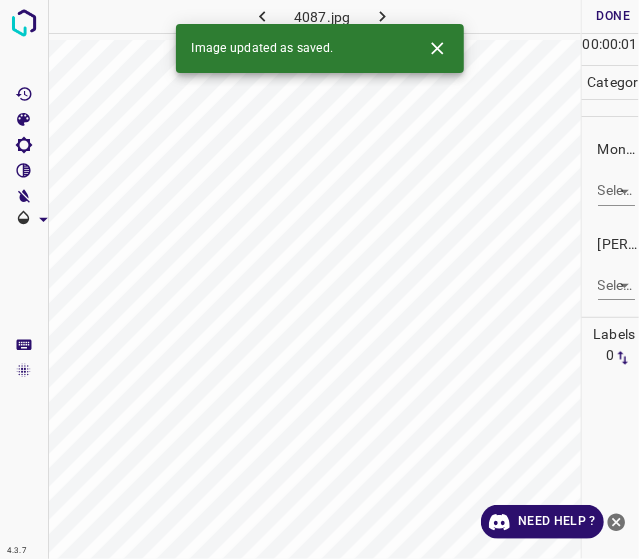 click on "4.3.7 4087.jpg Done Skip 0 00   : 00   : 01   Categories Monk *  Select ​  Fitzpatrick *  Select ​ Labels   0 Categories 1 Monk 2  Fitzpatrick Tools Space Change between modes (Draw & Edit) I Auto labeling R Restore zoom M Zoom in N Zoom out Delete Delete selecte label Filters Z Restore filters X Saturation filter C Brightness filter V Contrast filter B Gray scale filter General O Download Image updated as saved. Need Help ? - Text - Hide - Delete" at bounding box center [319, 279] 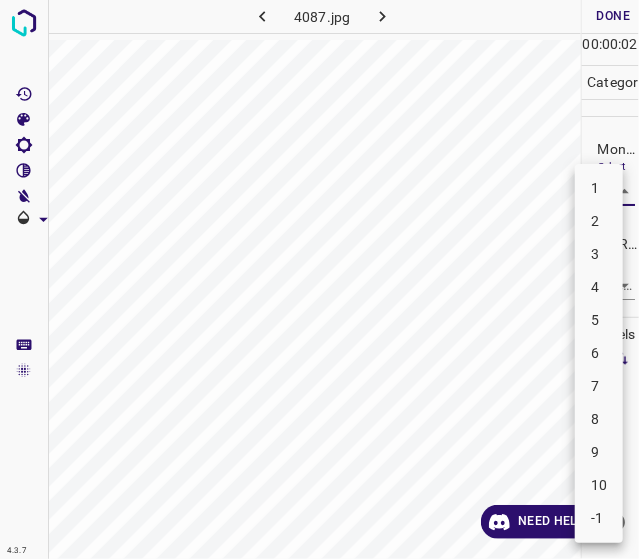 click on "5" at bounding box center [599, 320] 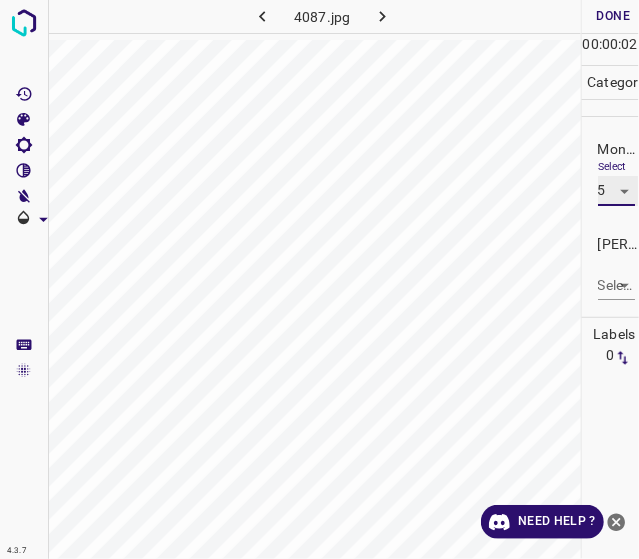 type on "5" 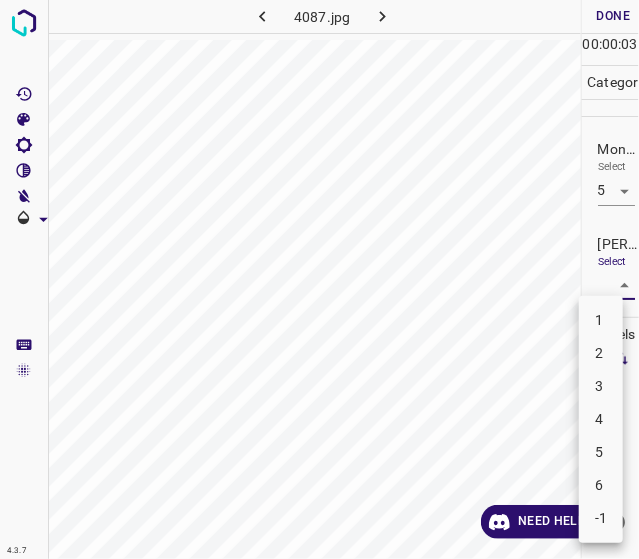 click on "4.3.7 4087.jpg Done Skip 0 00   : 00   : 03   Categories Monk *  Select 5 5  Fitzpatrick *  Select ​ Labels   0 Categories 1 Monk 2  Fitzpatrick Tools Space Change between modes (Draw & Edit) I Auto labeling R Restore zoom M Zoom in N Zoom out Delete Delete selecte label Filters Z Restore filters X Saturation filter C Brightness filter V Contrast filter B Gray scale filter General O Download Need Help ? - Text - Hide - Delete 1 2 3 4 5 6 -1" at bounding box center [319, 279] 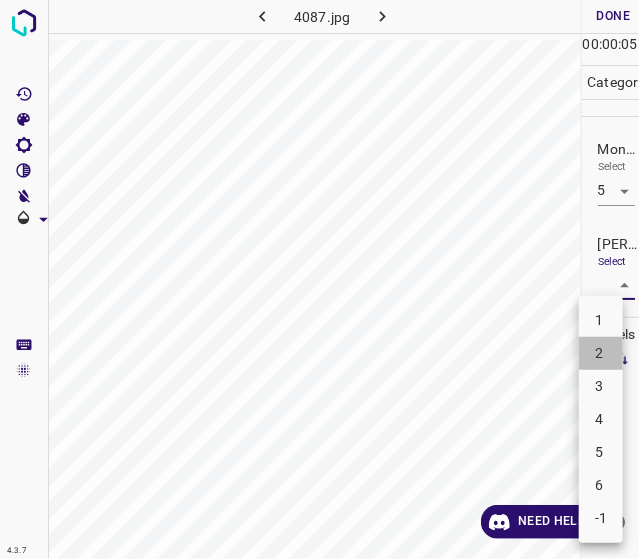 click on "2" at bounding box center [601, 353] 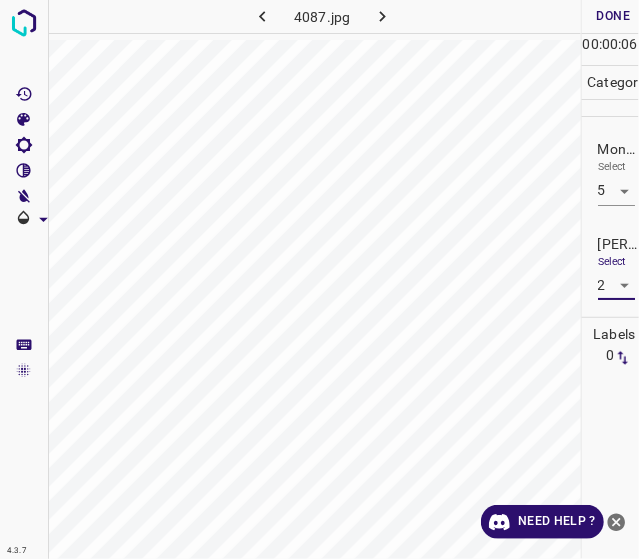 click on "4.3.7 4087.jpg Done Skip 0 00   : 00   : 06   Categories Monk *  Select 5 5  Fitzpatrick *  Select 2 2 Labels   0 Categories 1 Monk 2  Fitzpatrick Tools Space Change between modes (Draw & Edit) I Auto labeling R Restore zoom M Zoom in N Zoom out Delete Delete selecte label Filters Z Restore filters X Saturation filter C Brightness filter V Contrast filter B Gray scale filter General O Download Need Help ? - Text - Hide - Delete" at bounding box center [319, 279] 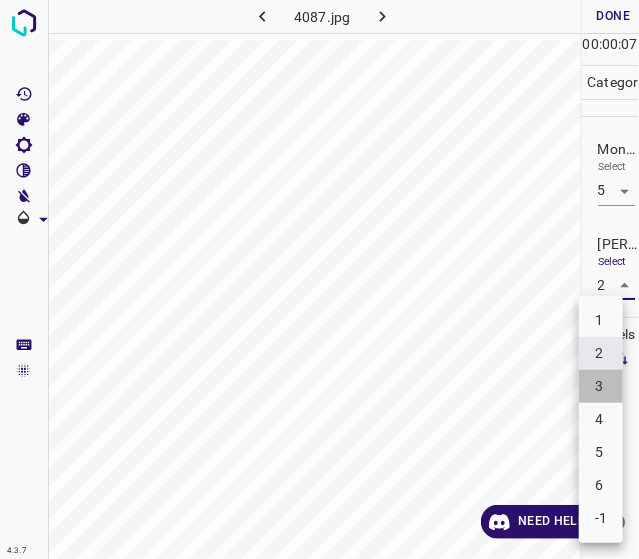 click on "3" at bounding box center (601, 386) 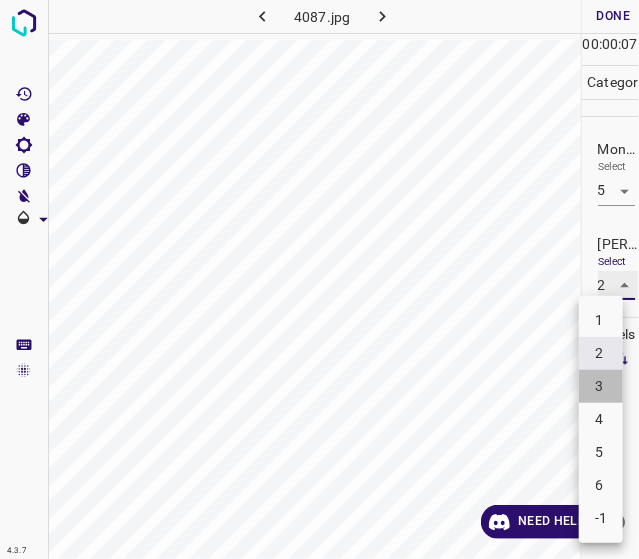 type on "3" 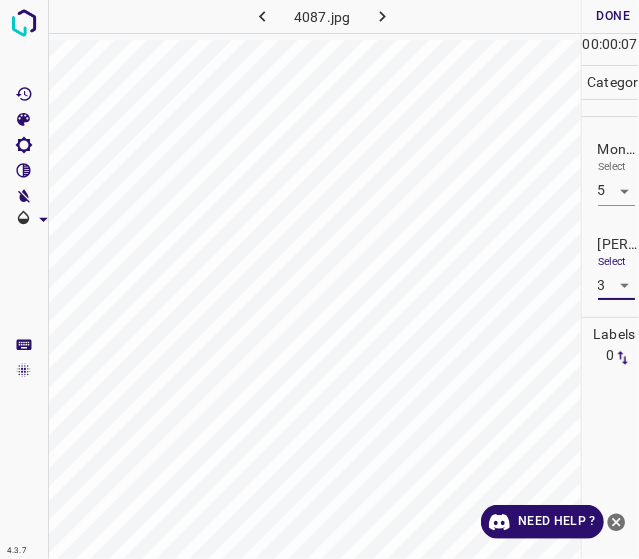 click on "Done" at bounding box center [614, 16] 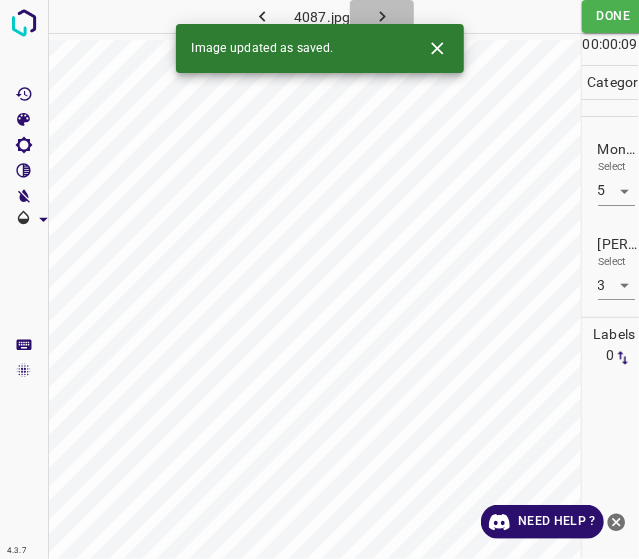 click 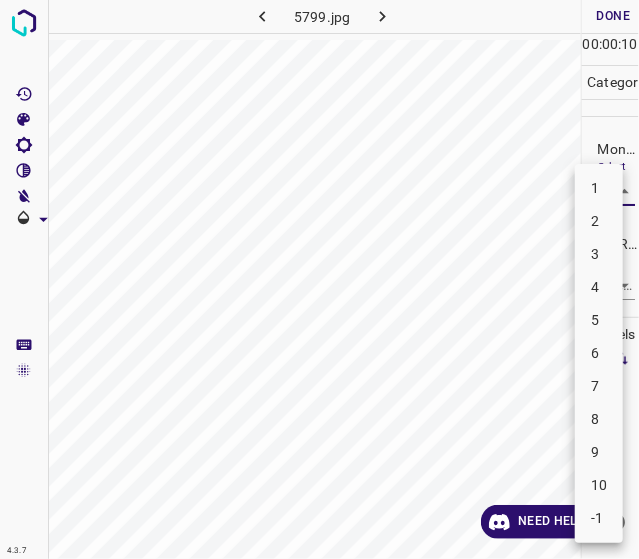 click on "4.3.7 5799.jpg Done Skip 0 00   : 00   : 10   Categories Monk *  Select ​  Fitzpatrick *  Select ​ Labels   0 Categories 1 Monk 2  Fitzpatrick Tools Space Change between modes (Draw & Edit) I Auto labeling R Restore zoom M Zoom in N Zoom out Delete Delete selecte label Filters Z Restore filters X Saturation filter C Brightness filter V Contrast filter B Gray scale filter General O Download Need Help ? - Text - Hide - Delete 1 2 3 4 5 6 7 8 9 10 -1" at bounding box center (319, 279) 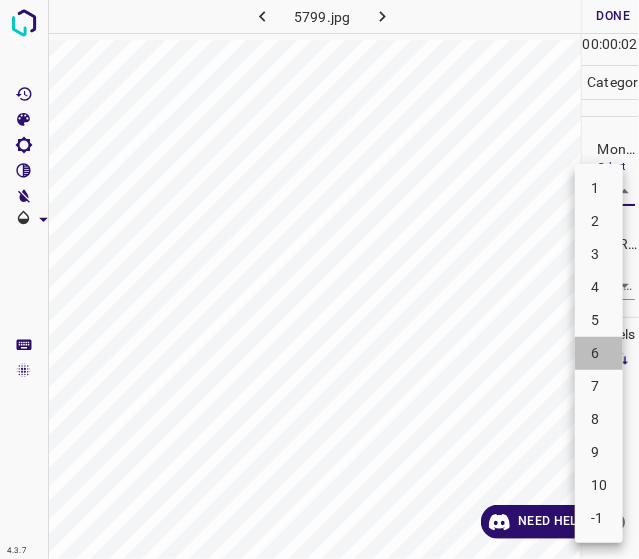 click on "6" at bounding box center (599, 353) 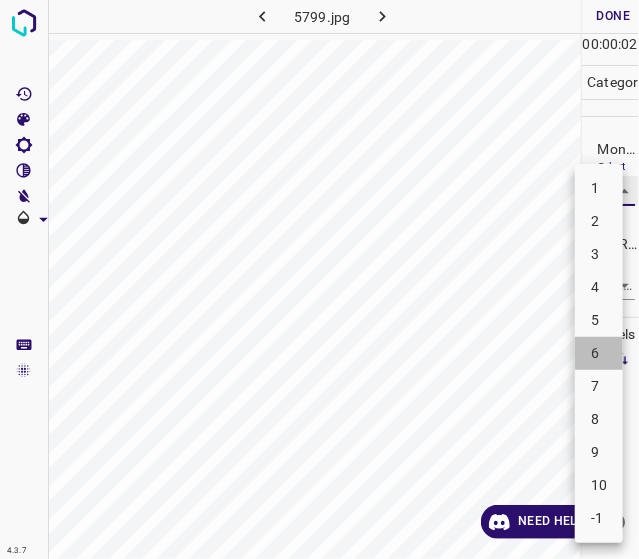 type on "6" 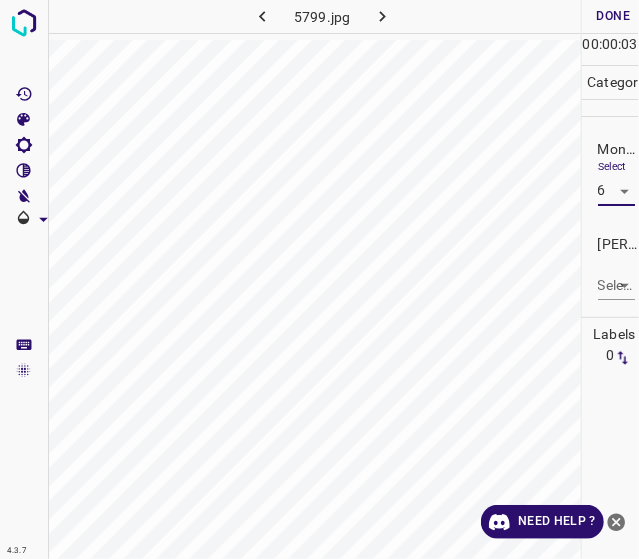 click on "4.3.7 5799.jpg Done Skip 0 00   : 00   : 03   Categories Monk *  Select 6 6  Fitzpatrick *  Select ​ Labels   0 Categories 1 Monk 2  Fitzpatrick Tools Space Change between modes (Draw & Edit) I Auto labeling R Restore zoom M Zoom in N Zoom out Delete Delete selecte label Filters Z Restore filters X Saturation filter C Brightness filter V Contrast filter B Gray scale filter General O Download Need Help ? - Text - Hide - Delete" at bounding box center (319, 279) 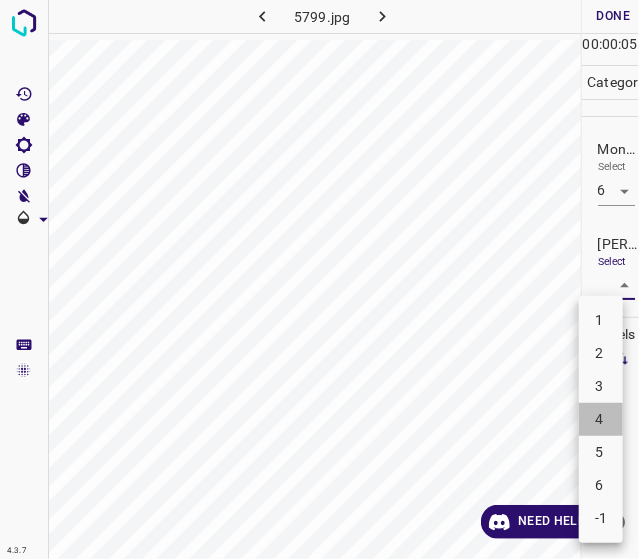 click on "4" at bounding box center [601, 419] 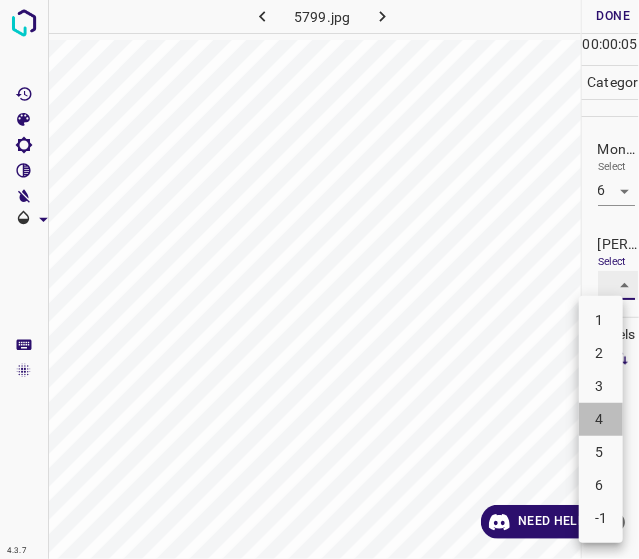 type on "4" 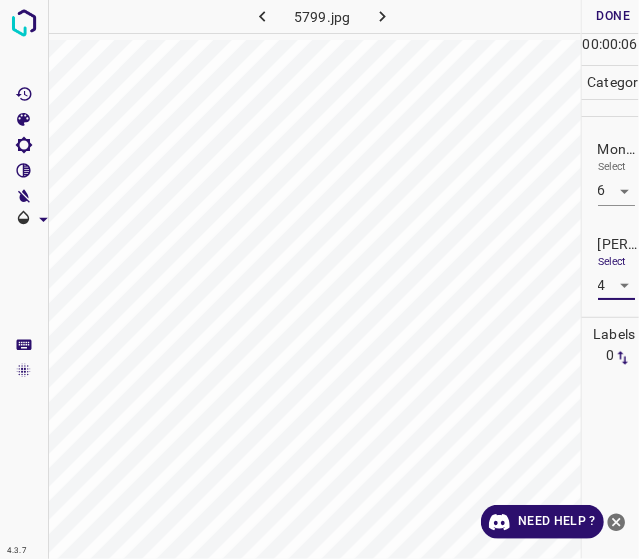 click on "Done" at bounding box center [614, 16] 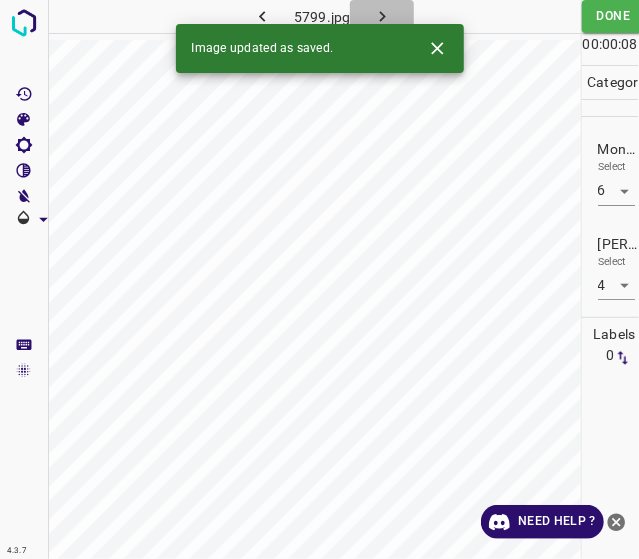 click at bounding box center [382, 16] 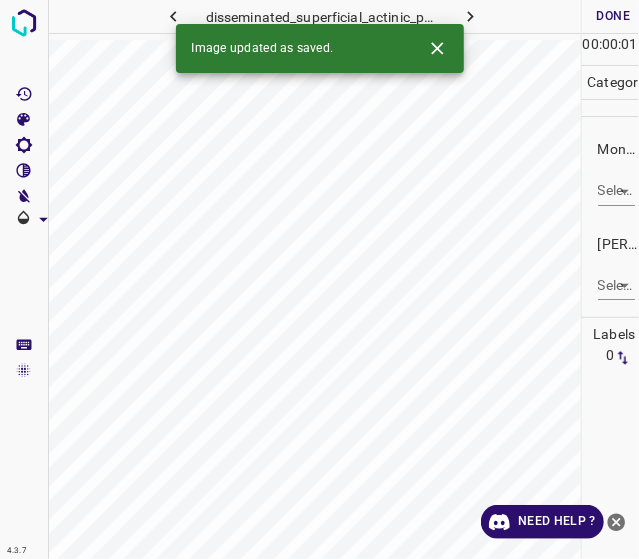 click on "4.3.7 disseminated_superficial_actinic_porokeratosis57.jpg Done Skip 0 00   : 00   : 01   Categories Monk *  Select ​  Fitzpatrick *  Select ​ Labels   0 Categories 1 Monk 2  Fitzpatrick Tools Space Change between modes (Draw & Edit) I Auto labeling R Restore zoom M Zoom in N Zoom out Delete Delete selecte label Filters Z Restore filters X Saturation filter C Brightness filter V Contrast filter B Gray scale filter General O Download Image updated as saved. Need Help ? - Text - Hide - Delete" at bounding box center [319, 279] 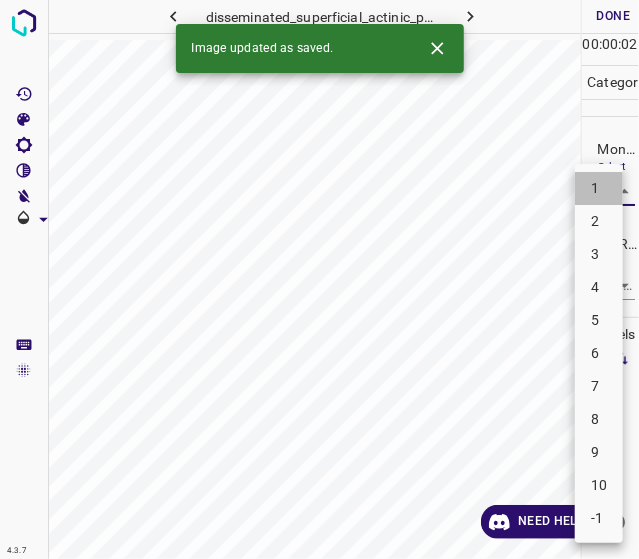 click on "1" at bounding box center [599, 188] 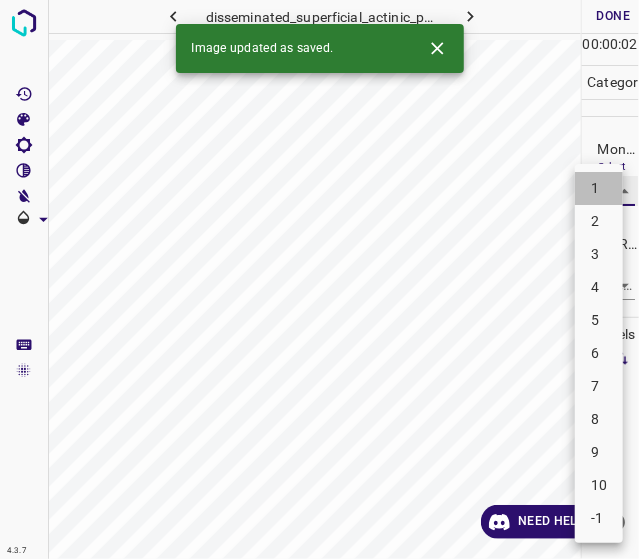 type on "1" 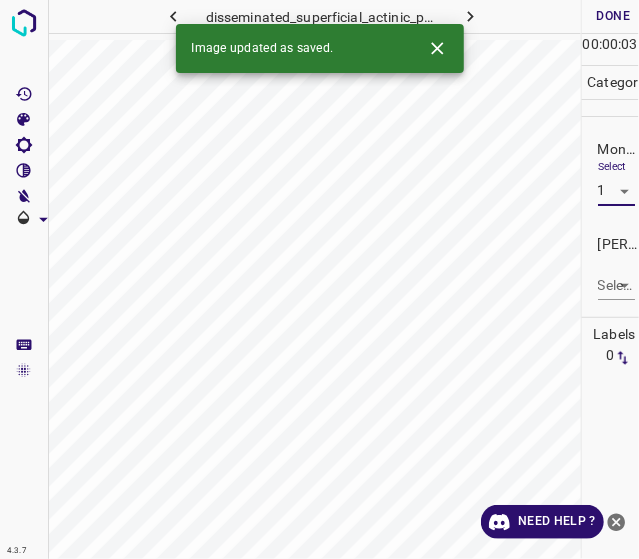 click on "4.3.7 disseminated_superficial_actinic_porokeratosis57.jpg Done Skip 0 00   : 00   : 03   Categories Monk *  Select 1 1  Fitzpatrick *  Select ​ Labels   0 Categories 1 Monk 2  Fitzpatrick Tools Space Change between modes (Draw & Edit) I Auto labeling R Restore zoom M Zoom in N Zoom out Delete Delete selecte label Filters Z Restore filters X Saturation filter C Brightness filter V Contrast filter B Gray scale filter General O Download Image updated as saved. Need Help ? - Text - Hide - Delete" at bounding box center [319, 279] 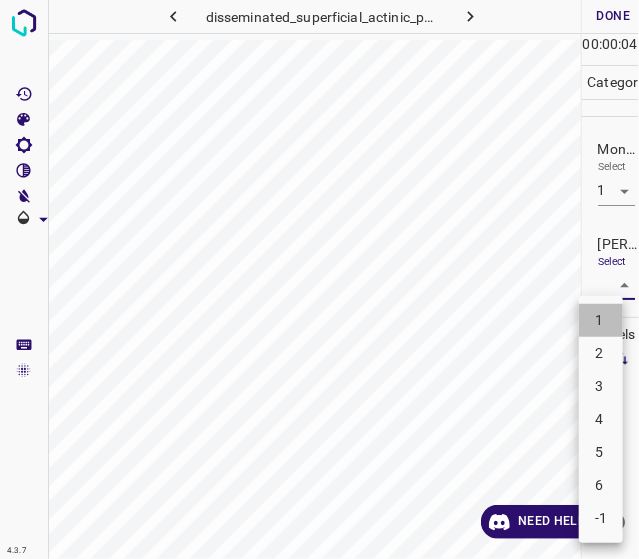 click on "1" at bounding box center [601, 320] 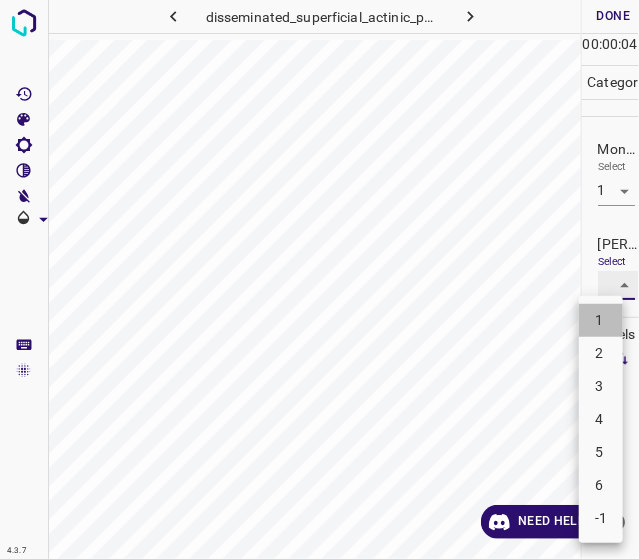 type on "1" 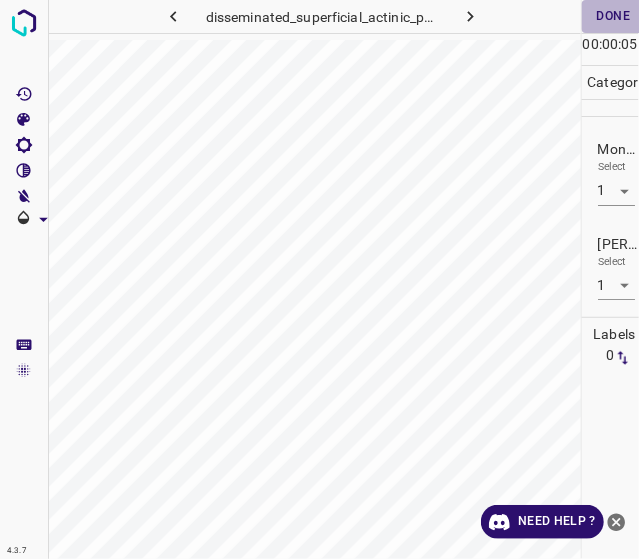 click on "Done" at bounding box center [614, 16] 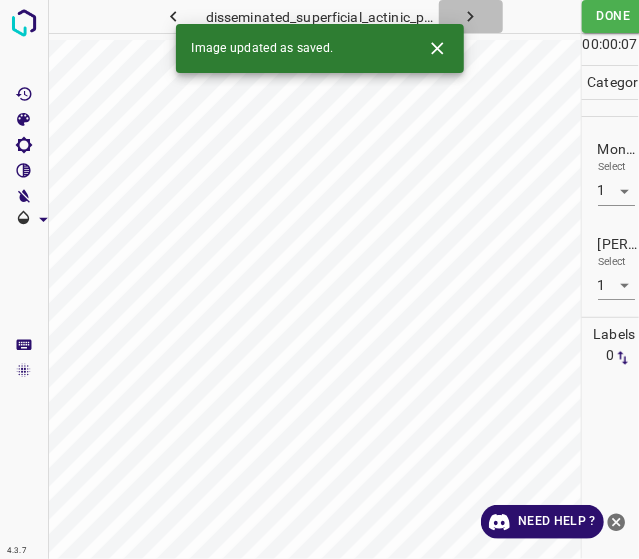 click at bounding box center (471, 16) 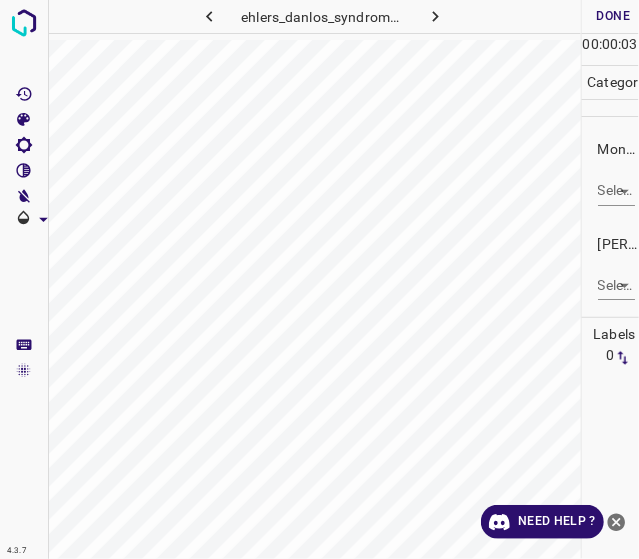 click on "4.3.7 ehlers_danlos_syndrome20.jpg Done Skip 0 00   : 00   : 03   Categories Monk *  Select ​  Fitzpatrick *  Select ​ Labels   0 Categories 1 Monk 2  Fitzpatrick Tools Space Change between modes (Draw & Edit) I Auto labeling R Restore zoom M Zoom in N Zoom out Delete Delete selecte label Filters Z Restore filters X Saturation filter C Brightness filter V Contrast filter B Gray scale filter General O Download Need Help ? - Text - Hide - Delete" at bounding box center (319, 279) 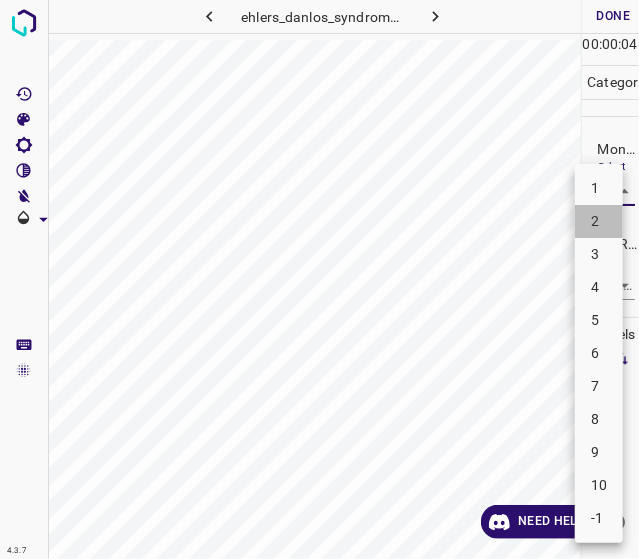 click on "2" at bounding box center (599, 221) 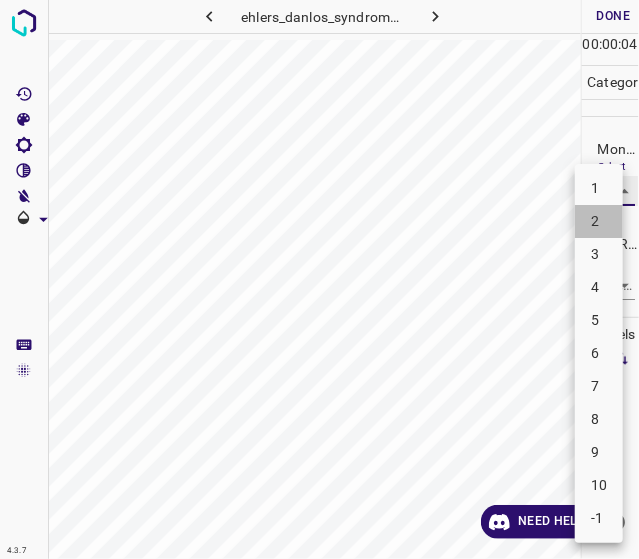 type on "2" 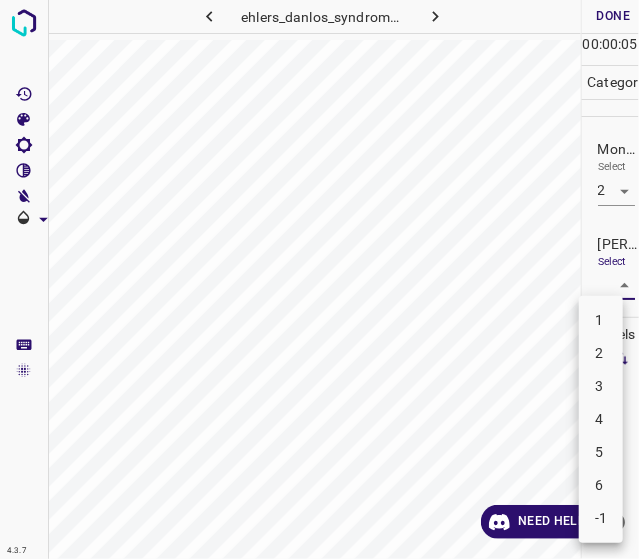 click on "4.3.7 ehlers_danlos_syndrome20.jpg Done Skip 0 00   : 00   : 05   Categories Monk *  Select 2 2  Fitzpatrick *  Select ​ Labels   0 Categories 1 Monk 2  Fitzpatrick Tools Space Change between modes (Draw & Edit) I Auto labeling R Restore zoom M Zoom in N Zoom out Delete Delete selecte label Filters Z Restore filters X Saturation filter C Brightness filter V Contrast filter B Gray scale filter General O Download Need Help ? - Text - Hide - Delete 1 2 3 4 5 6 -1" at bounding box center (319, 279) 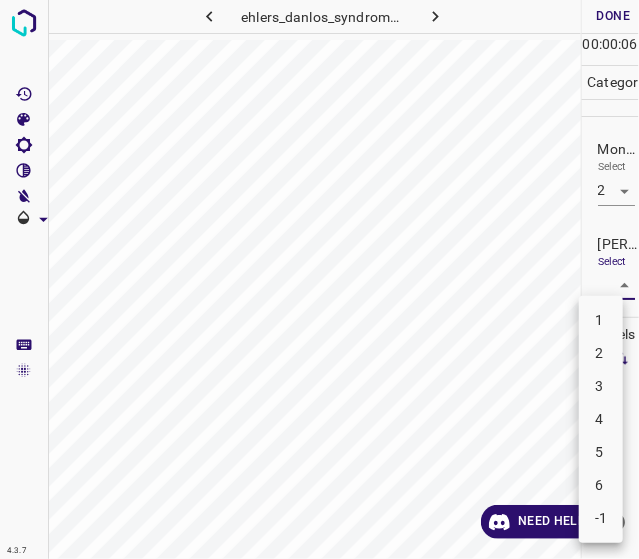click on "1" at bounding box center (601, 320) 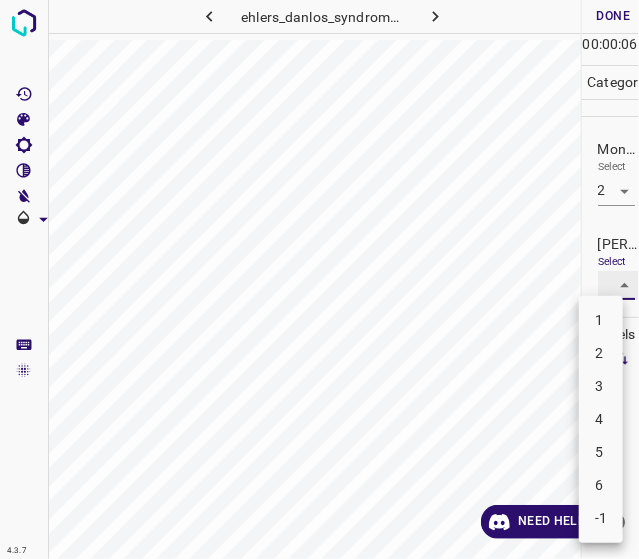type on "1" 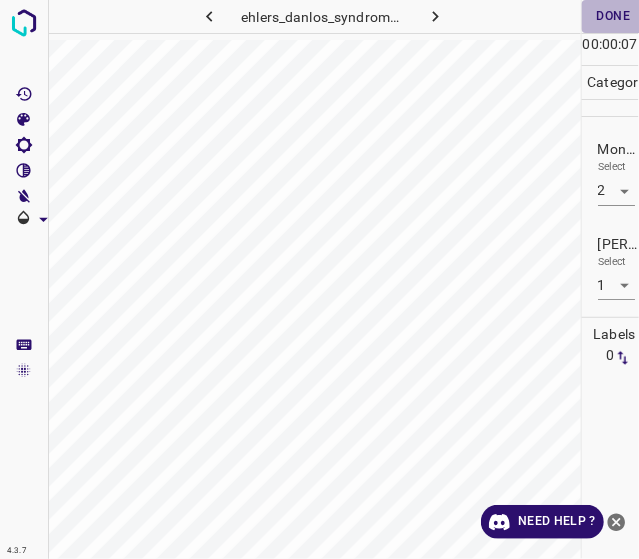 click on "Done" at bounding box center [614, 16] 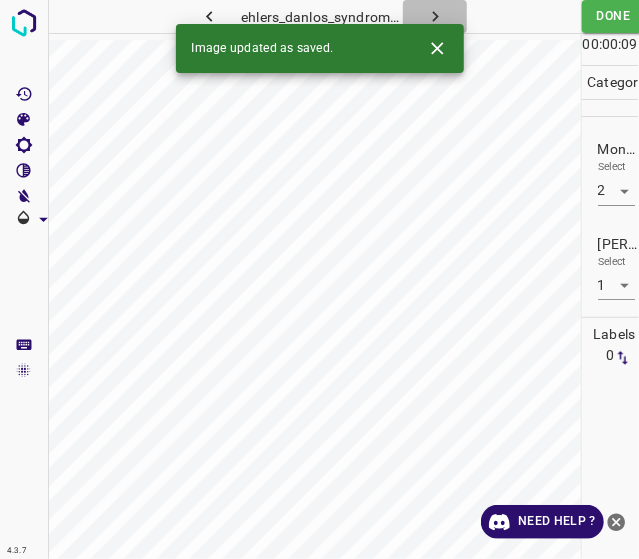 click 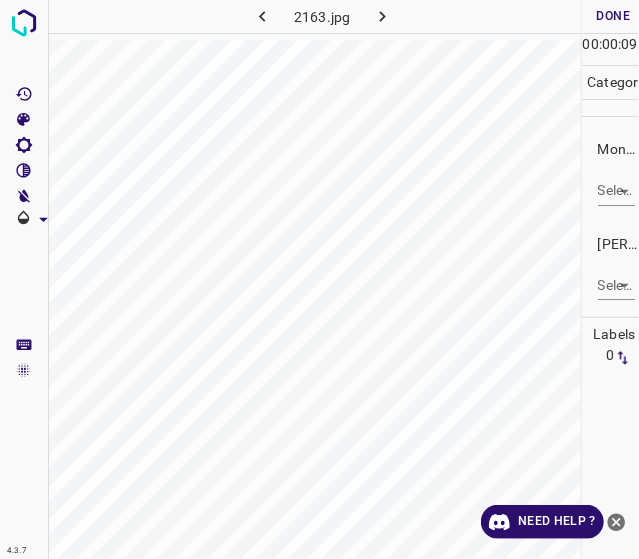 click on "4.3.7 2163.jpg Done Skip 0 00   : 00   : 09   Categories Monk *  Select ​  Fitzpatrick *  Select ​ Labels   0 Categories 1 Monk 2  Fitzpatrick Tools Space Change between modes (Draw & Edit) I Auto labeling R Restore zoom M Zoom in N Zoom out Delete Delete selecte label Filters Z Restore filters X Saturation filter C Brightness filter V Contrast filter B Gray scale filter General O Download Need Help ? - Text - Hide - Delete" at bounding box center (319, 279) 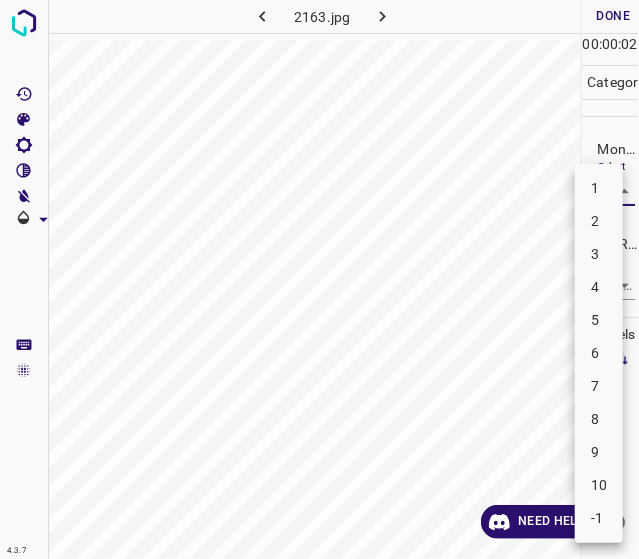 click on "3" at bounding box center (599, 254) 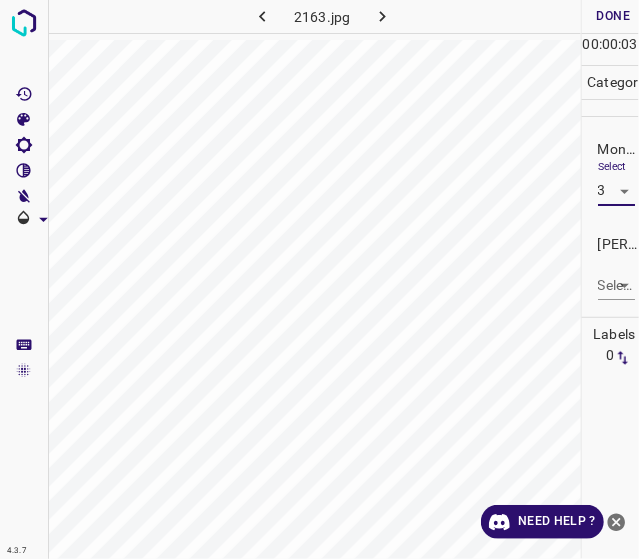 click on "4.3.7 2163.jpg Done Skip 0 00   : 00   : 03   Categories Monk *  Select 3 3  Fitzpatrick *  Select ​ Labels   0 Categories 1 Monk 2  Fitzpatrick Tools Space Change between modes (Draw & Edit) I Auto labeling R Restore zoom M Zoom in N Zoom out Delete Delete selecte label Filters Z Restore filters X Saturation filter C Brightness filter V Contrast filter B Gray scale filter General O Download Need Help ? - Text - Hide - Delete" at bounding box center (319, 279) 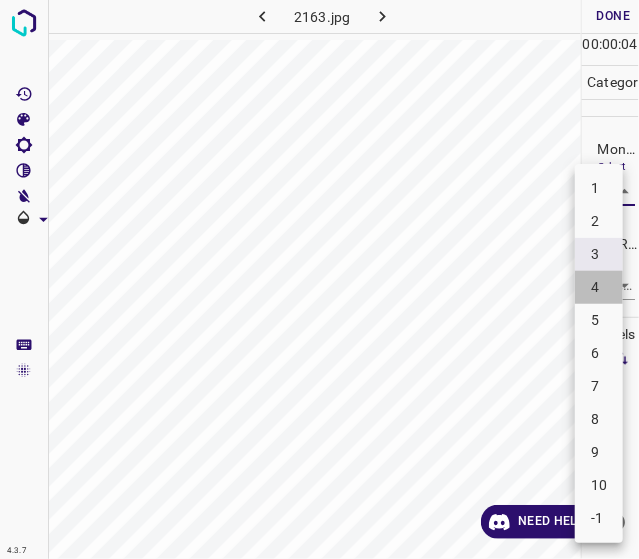click on "4" at bounding box center (599, 287) 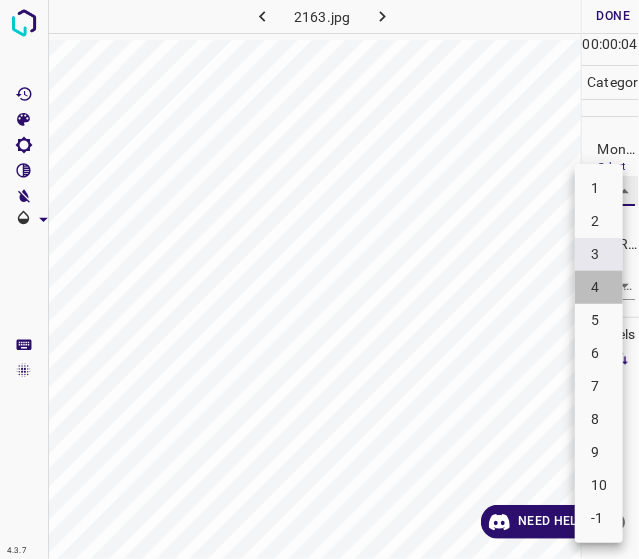 type on "4" 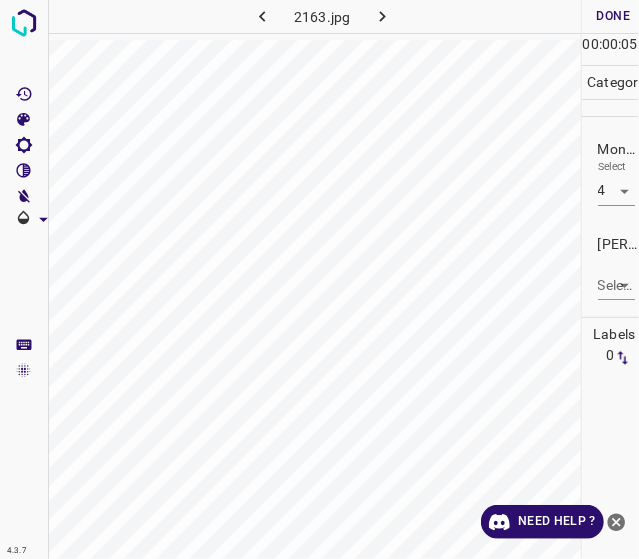 click on "[PERSON_NAME] *  Select ​" at bounding box center [611, 267] 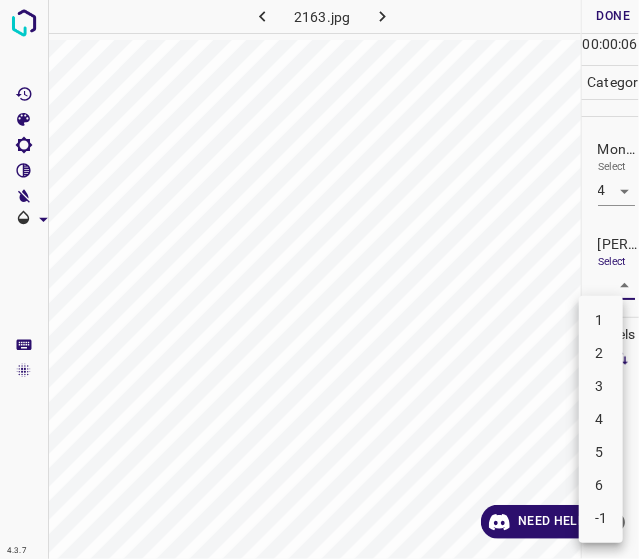 click on "2" at bounding box center (601, 353) 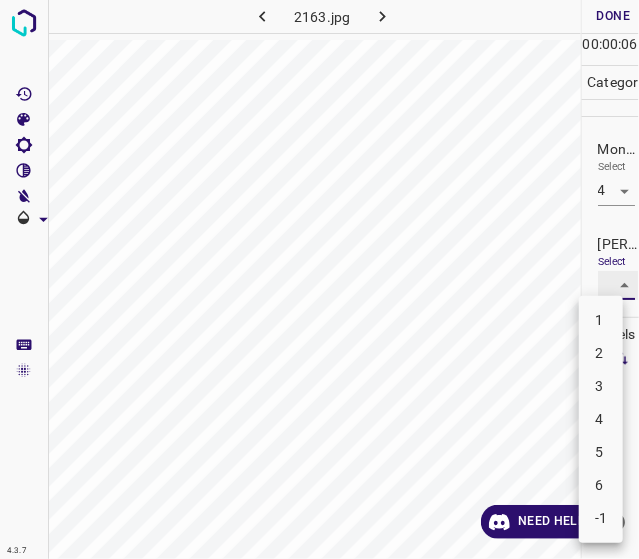 type on "2" 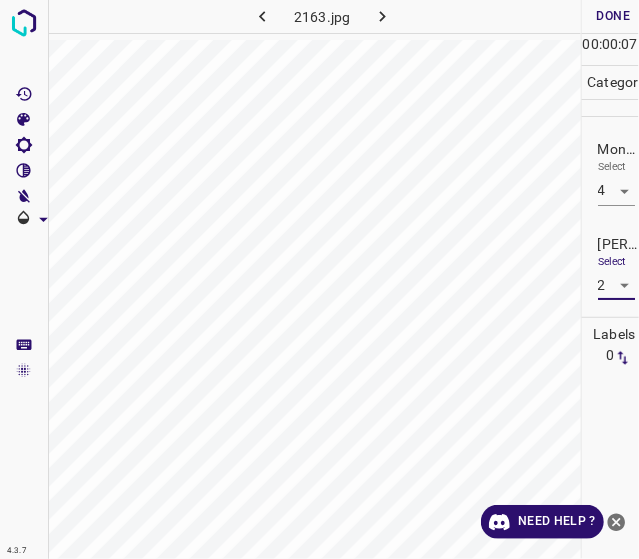 click at bounding box center [497, 16] 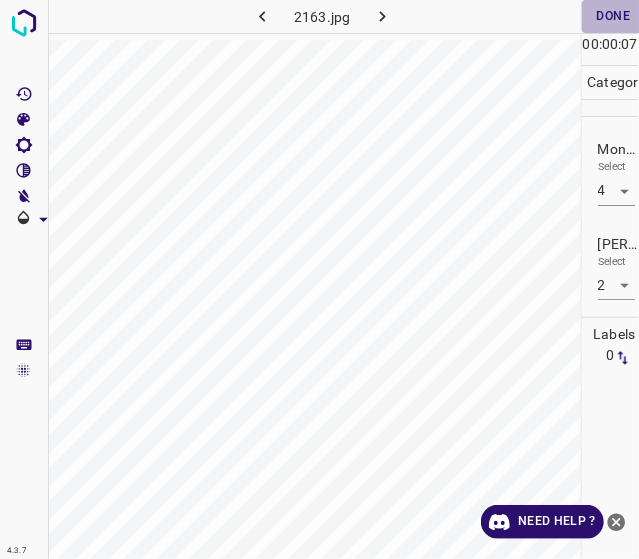 click on "Done" at bounding box center [614, 16] 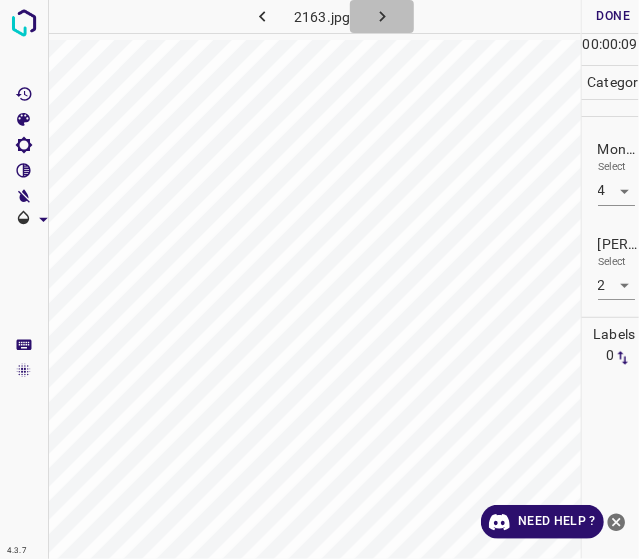 click at bounding box center (382, 16) 